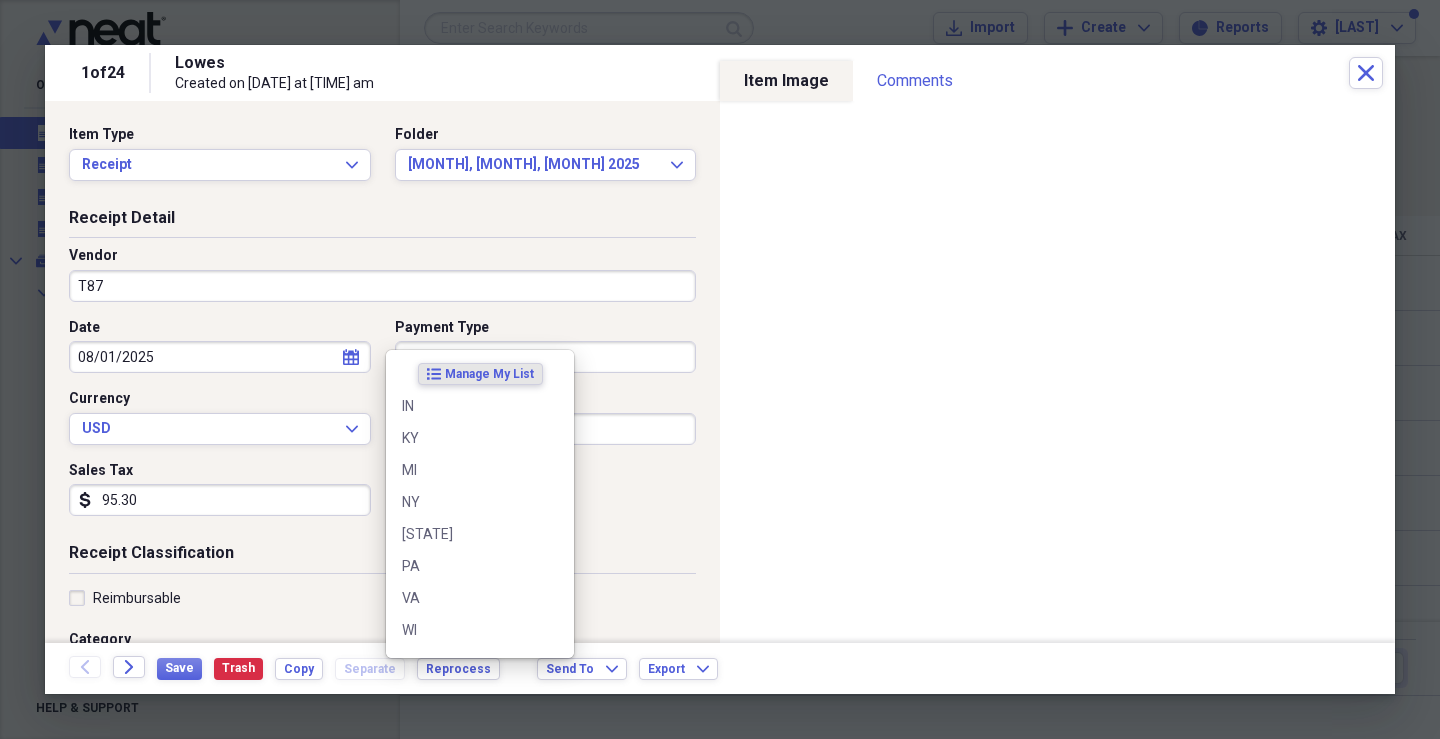 scroll, scrollTop: 0, scrollLeft: 0, axis: both 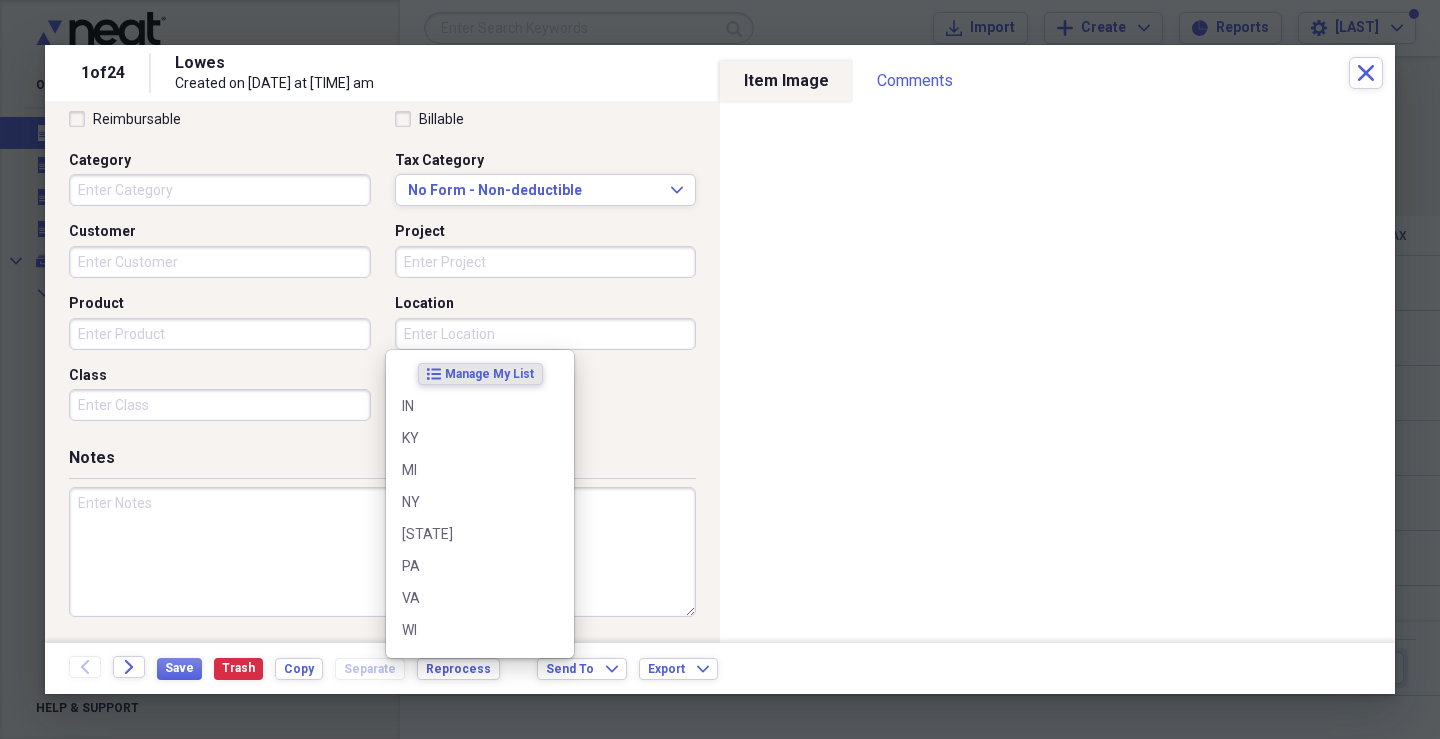 click on "Customer" at bounding box center [220, 262] 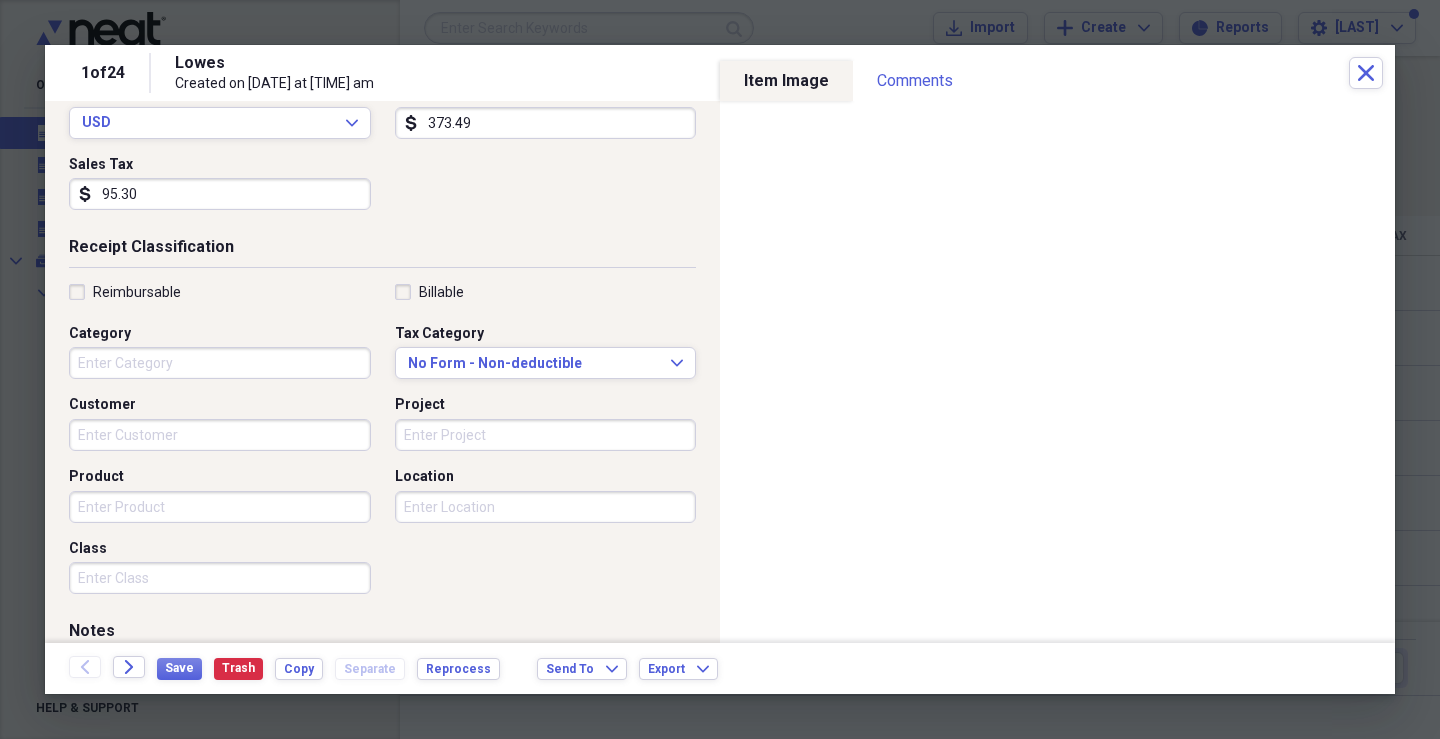 scroll, scrollTop: 479, scrollLeft: 0, axis: vertical 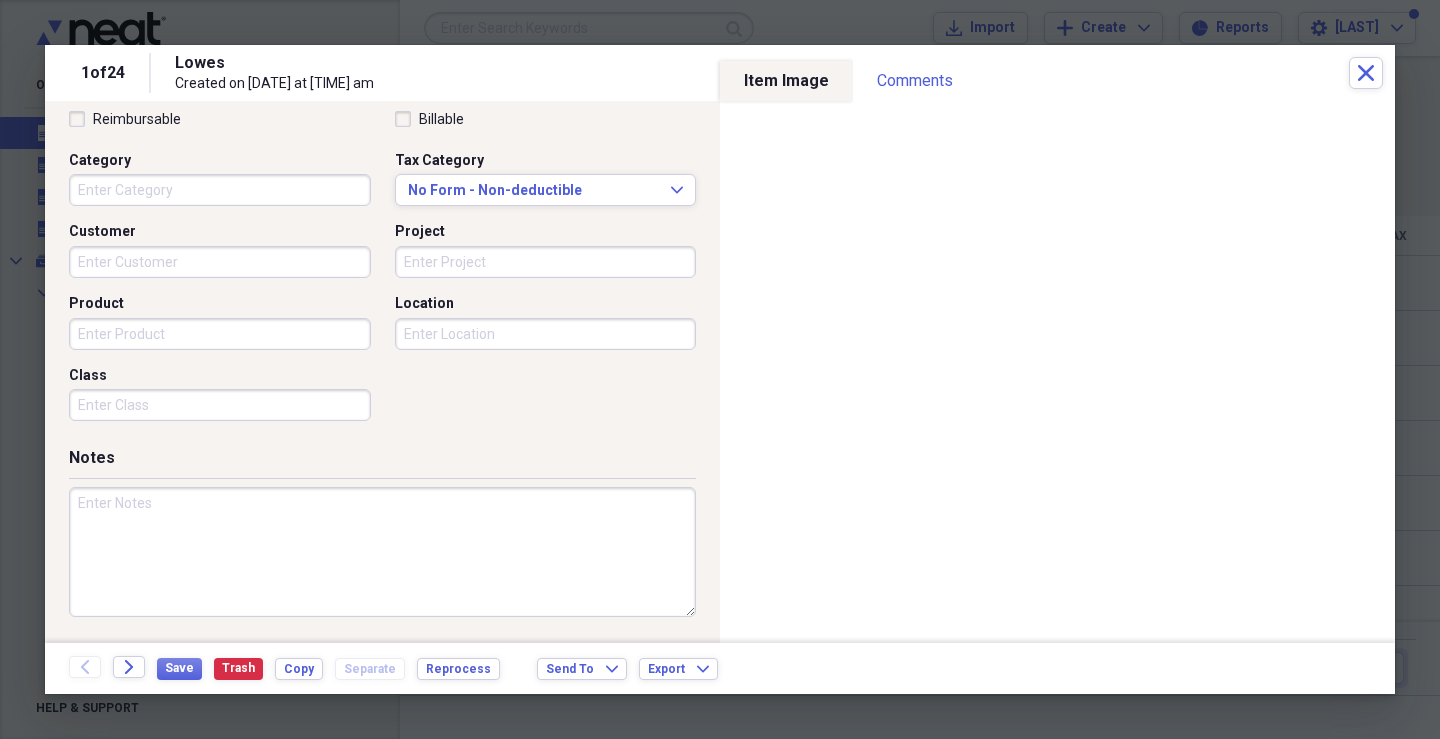click on "Location" at bounding box center [546, 334] 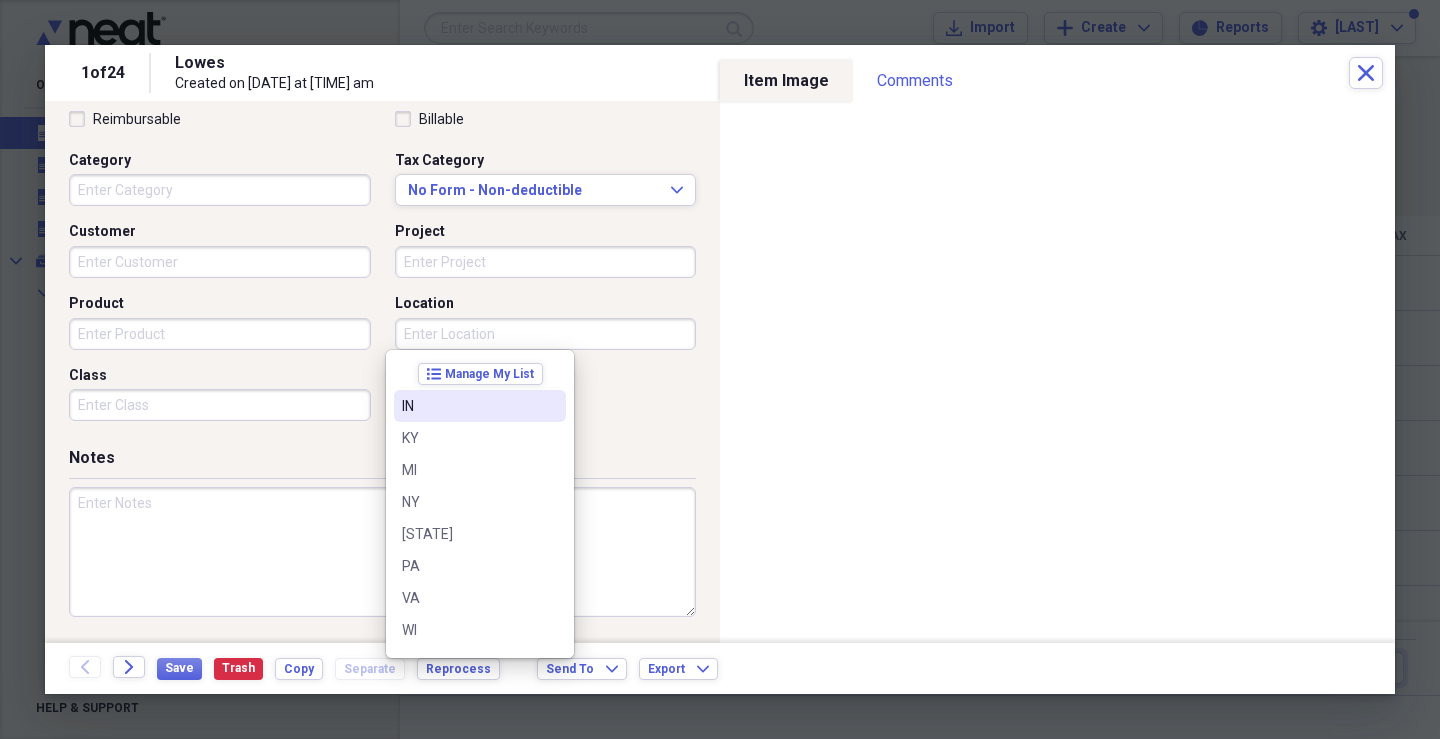 click on "IN" at bounding box center (480, 406) 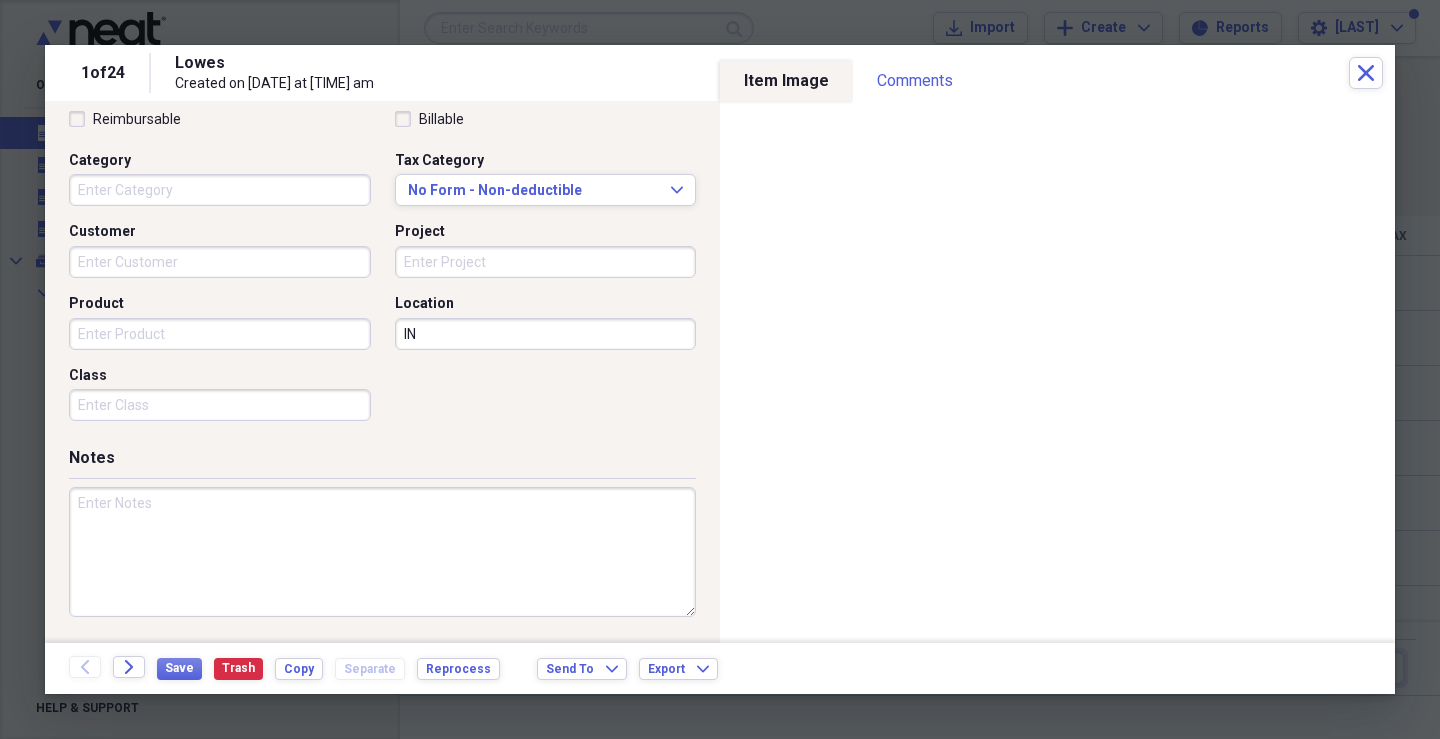 click on "Product" at bounding box center (220, 334) 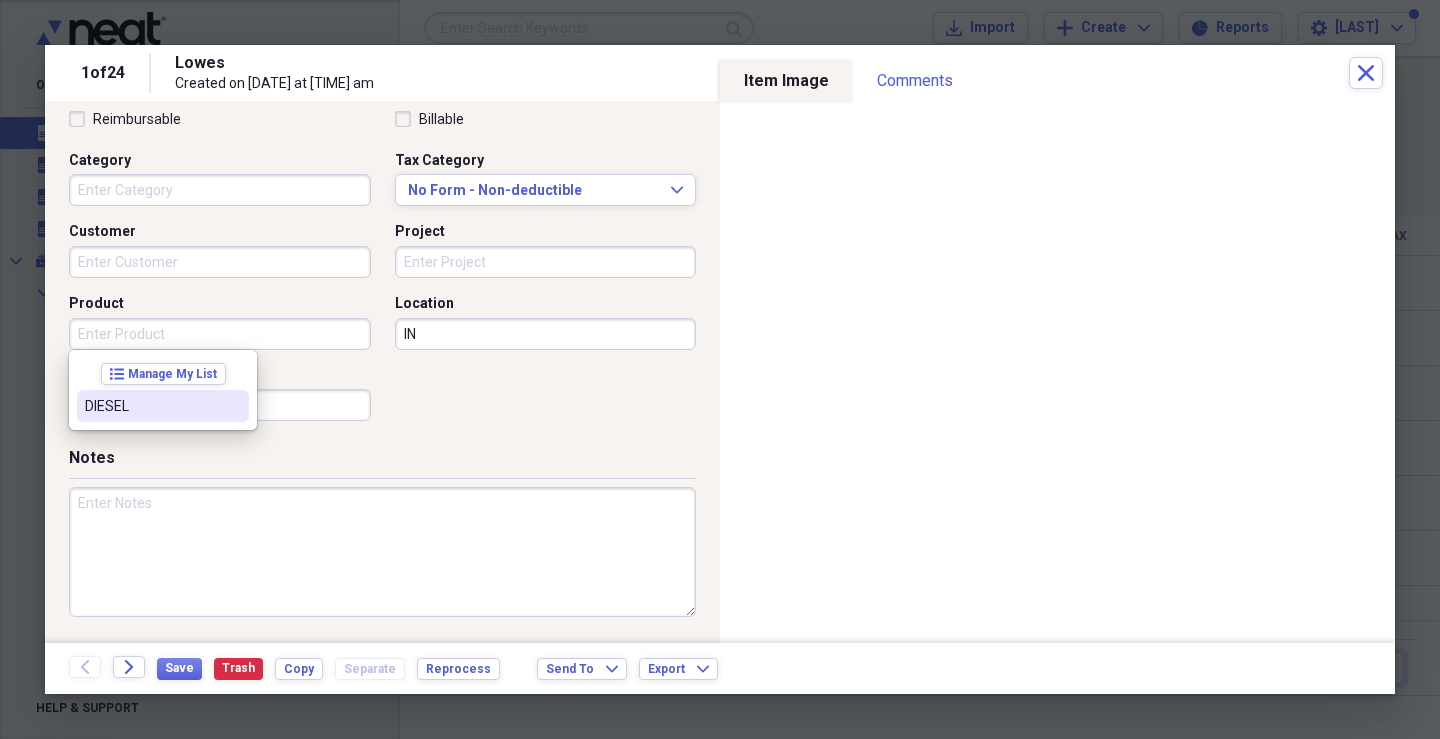 click on "DIESEL" at bounding box center [151, 406] 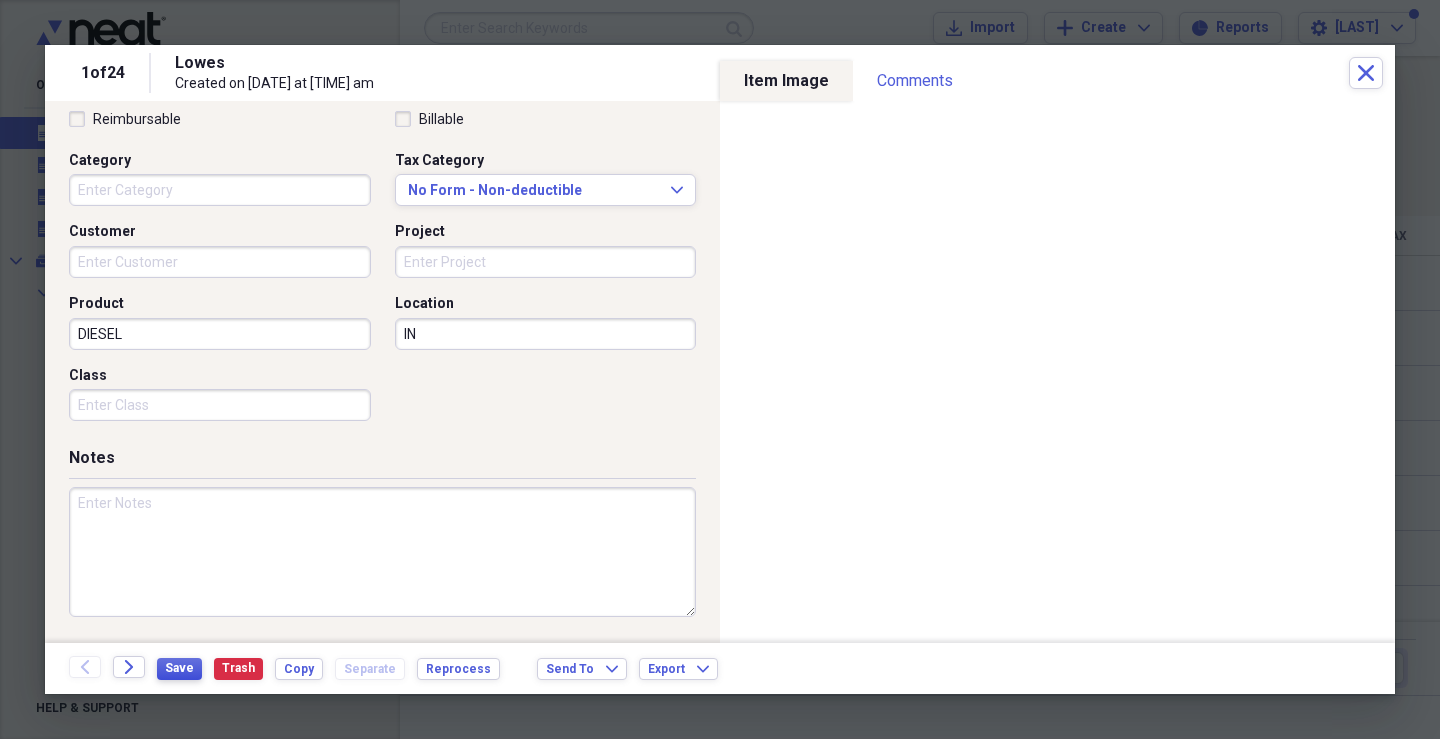 click on "Save" at bounding box center [179, 668] 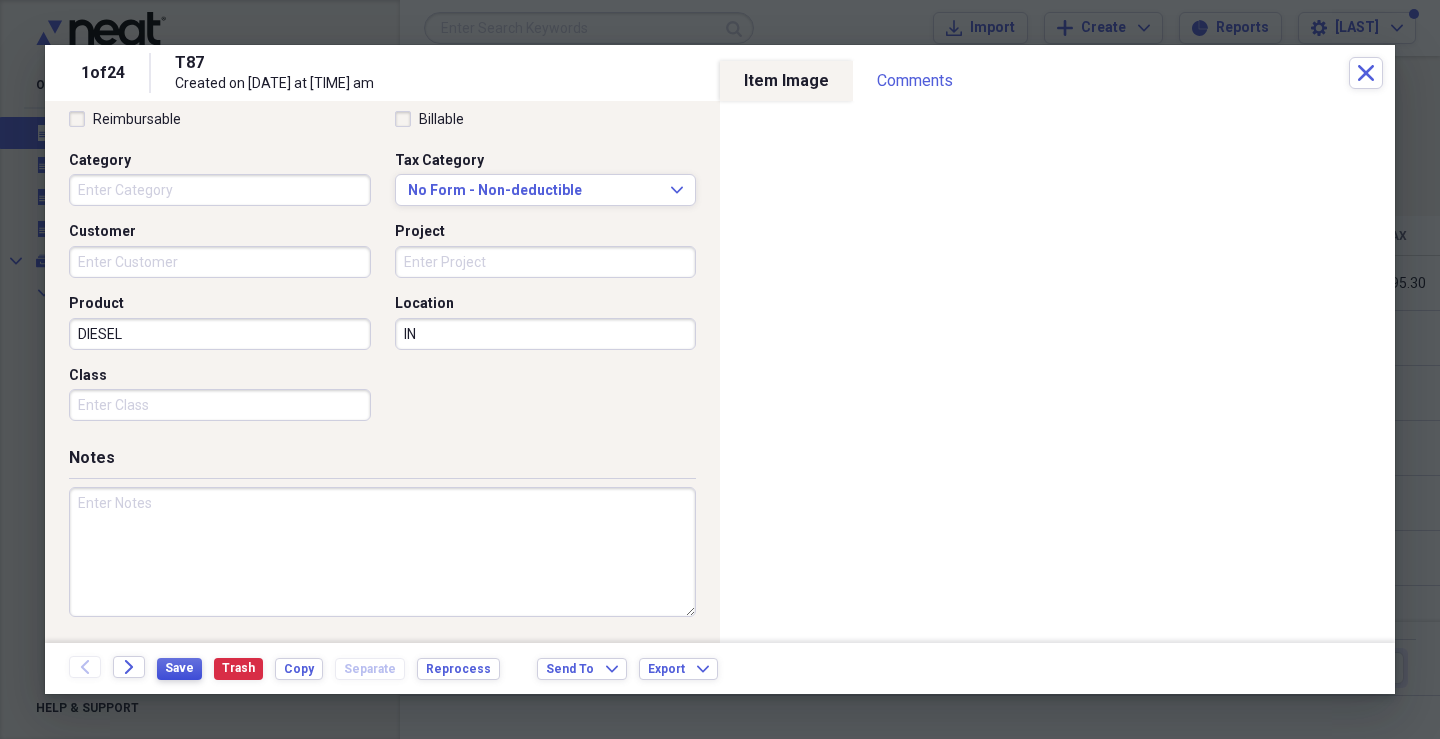 click on "Save" at bounding box center [179, 668] 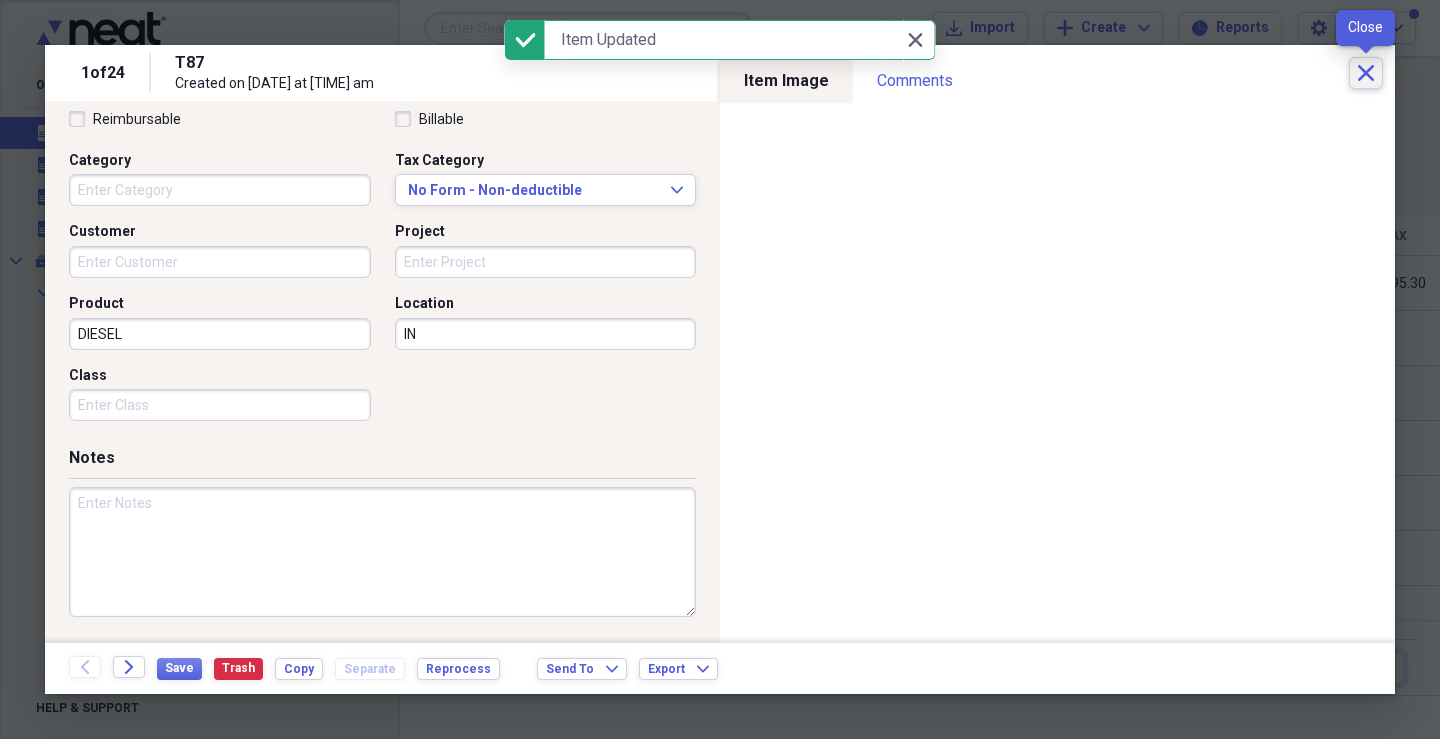 click on "Close" at bounding box center (1366, 73) 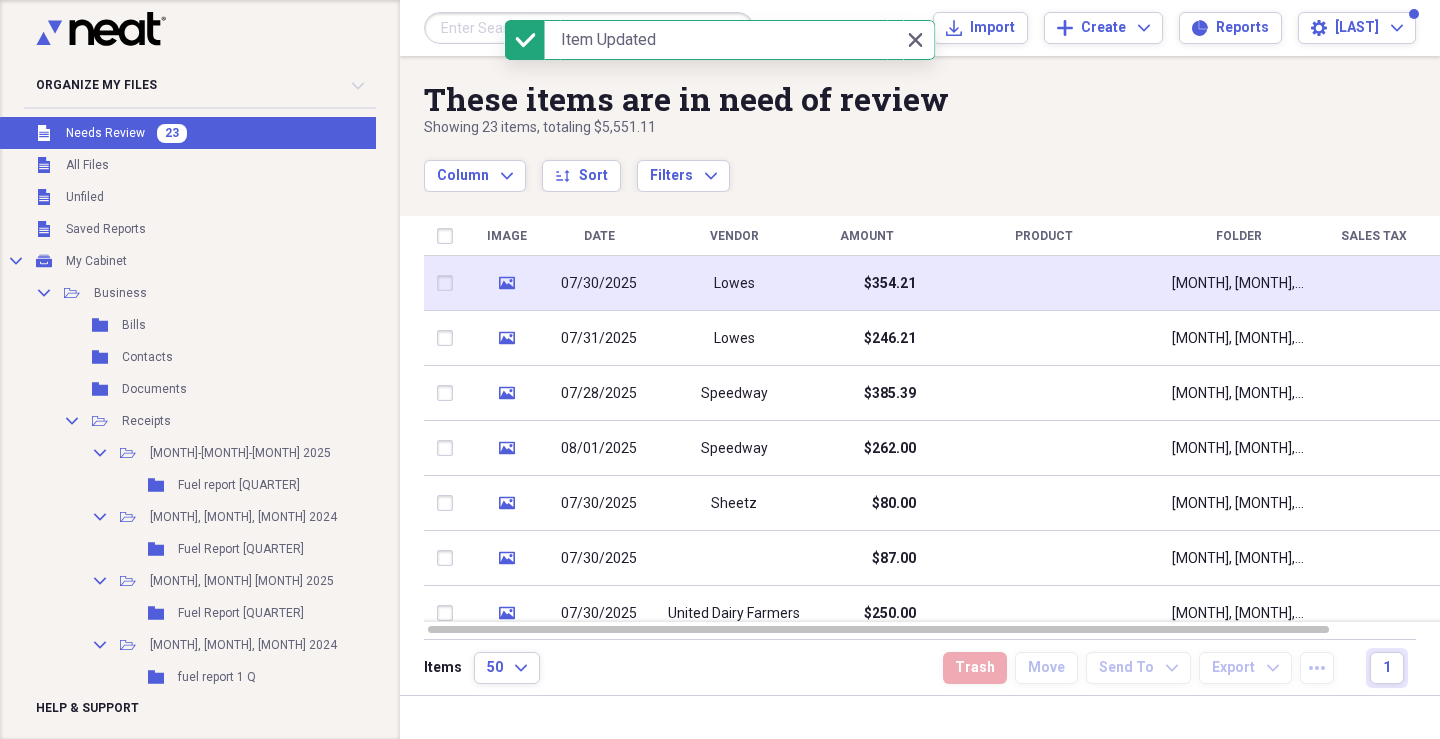 click on "Lowes" at bounding box center (734, 283) 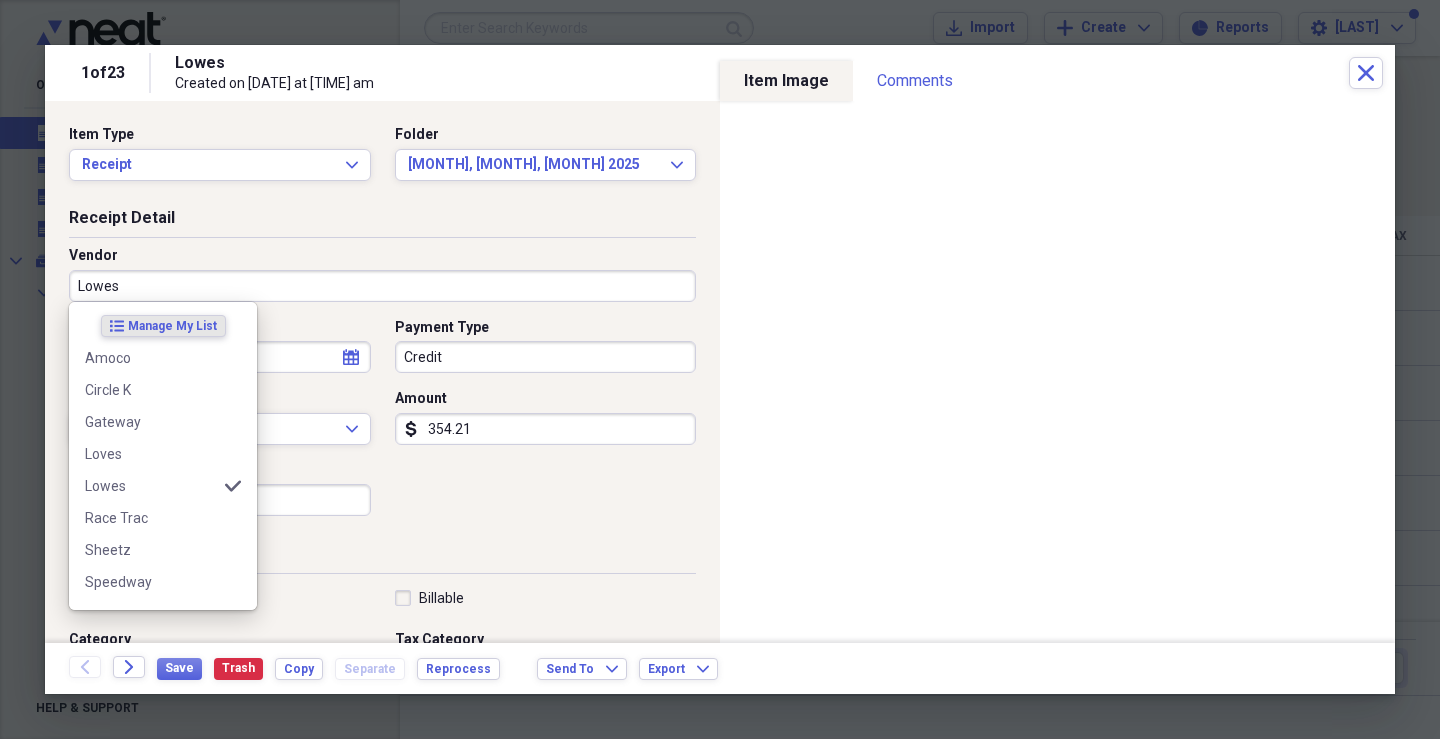 click on "Lowes" at bounding box center [382, 286] 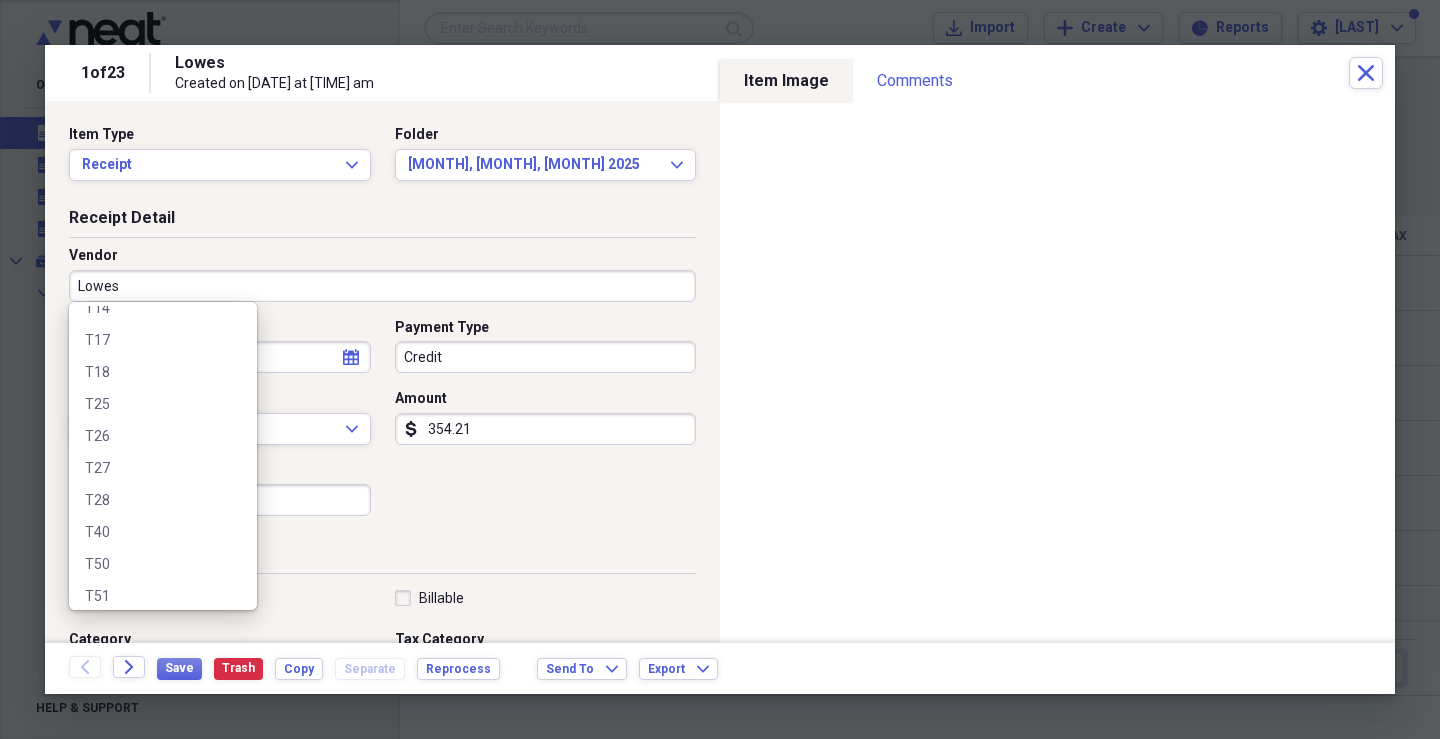 scroll, scrollTop: 400, scrollLeft: 0, axis: vertical 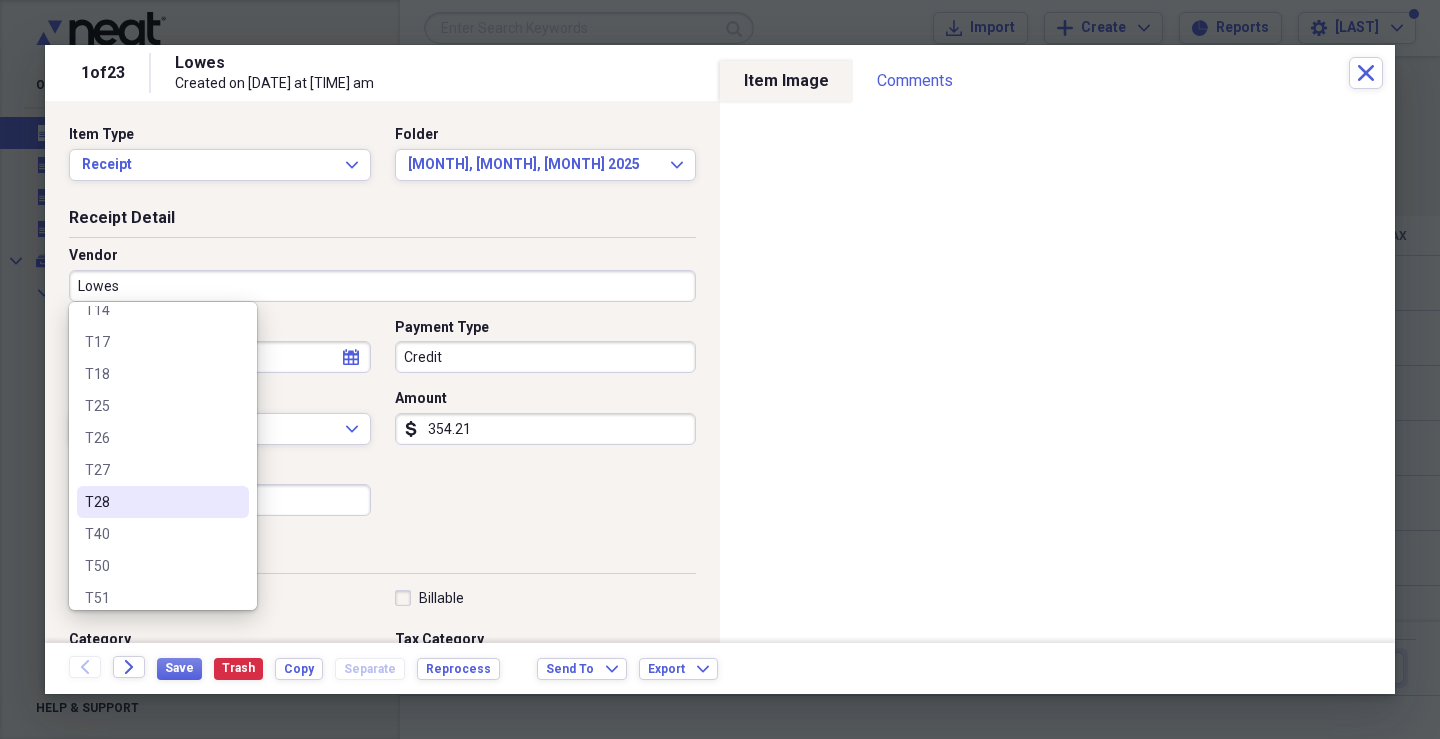 click on "T28" at bounding box center [151, 502] 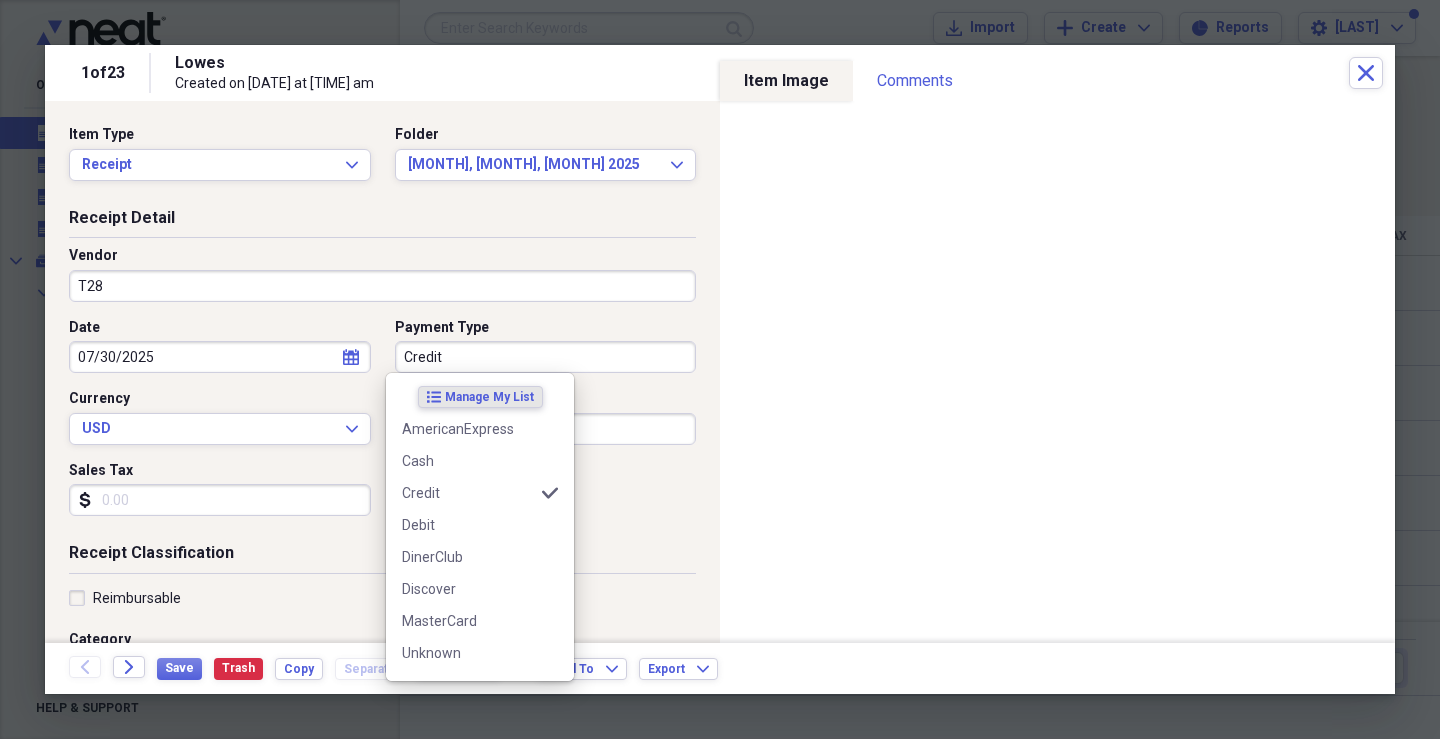 click on "Credit" at bounding box center [546, 357] 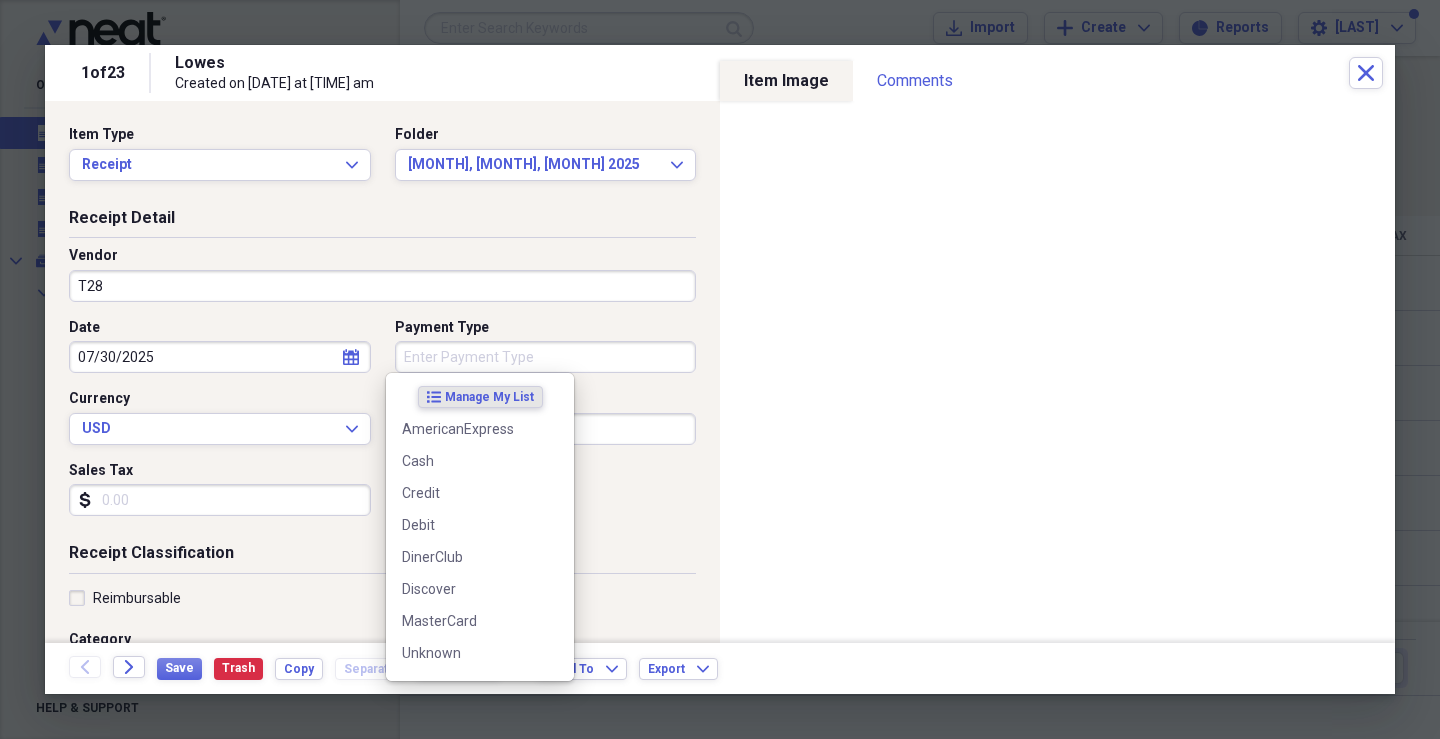 type 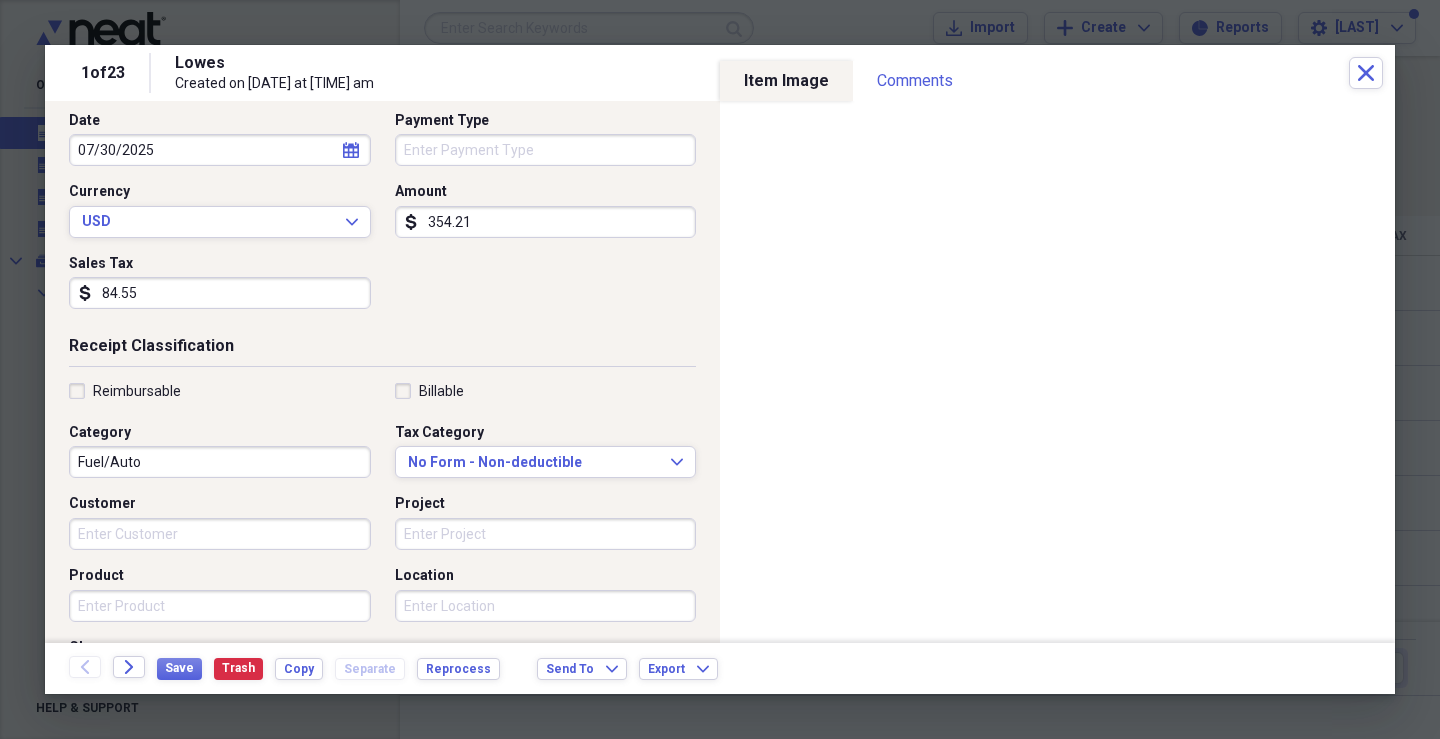 scroll, scrollTop: 400, scrollLeft: 0, axis: vertical 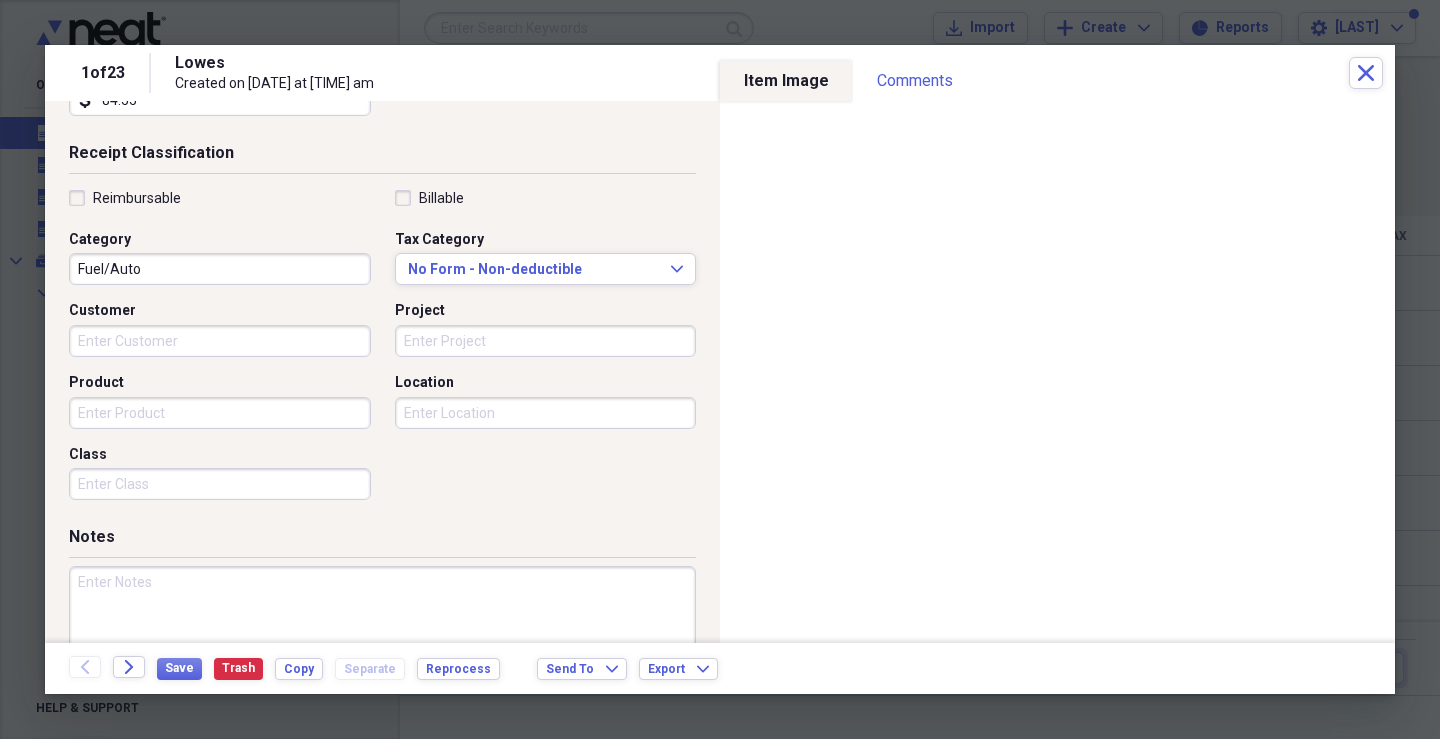type on "84.55" 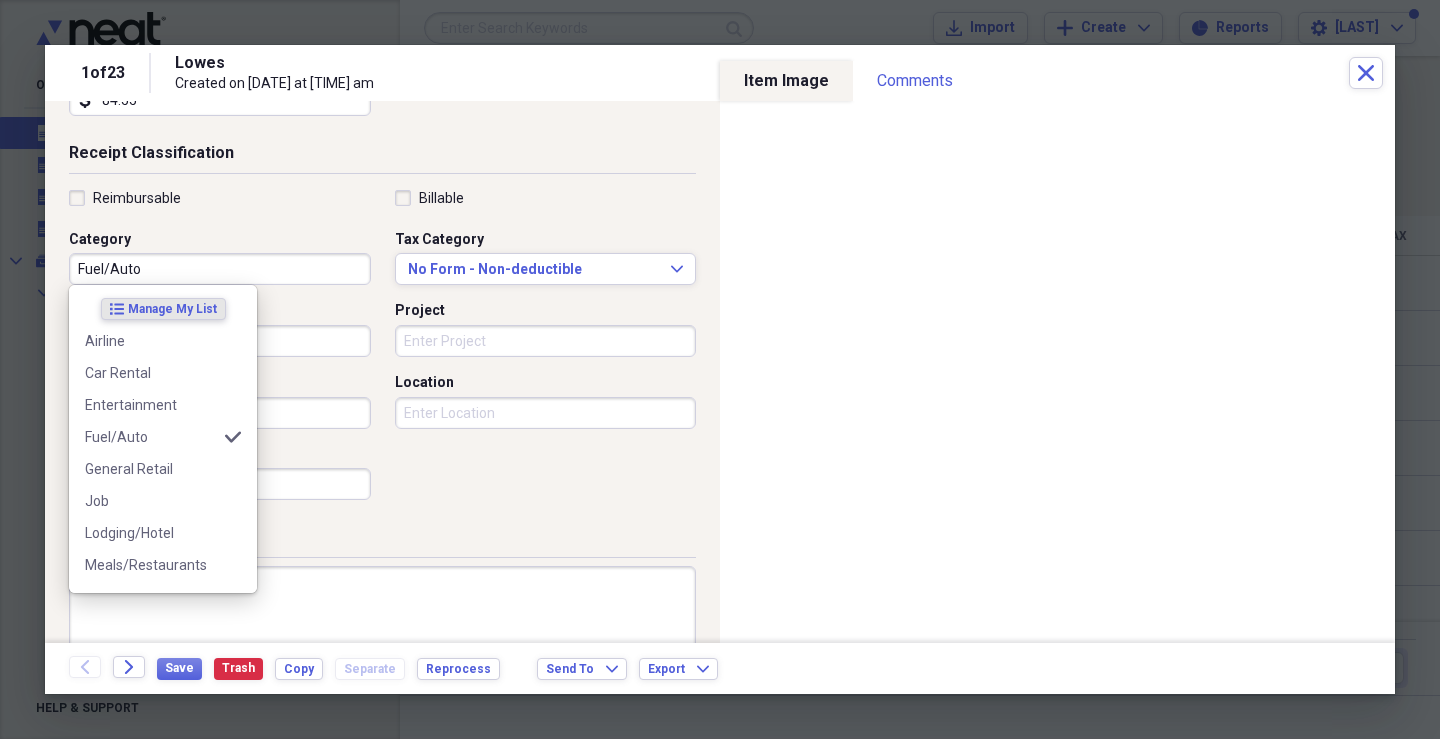 click on "Fuel/Auto" at bounding box center (220, 269) 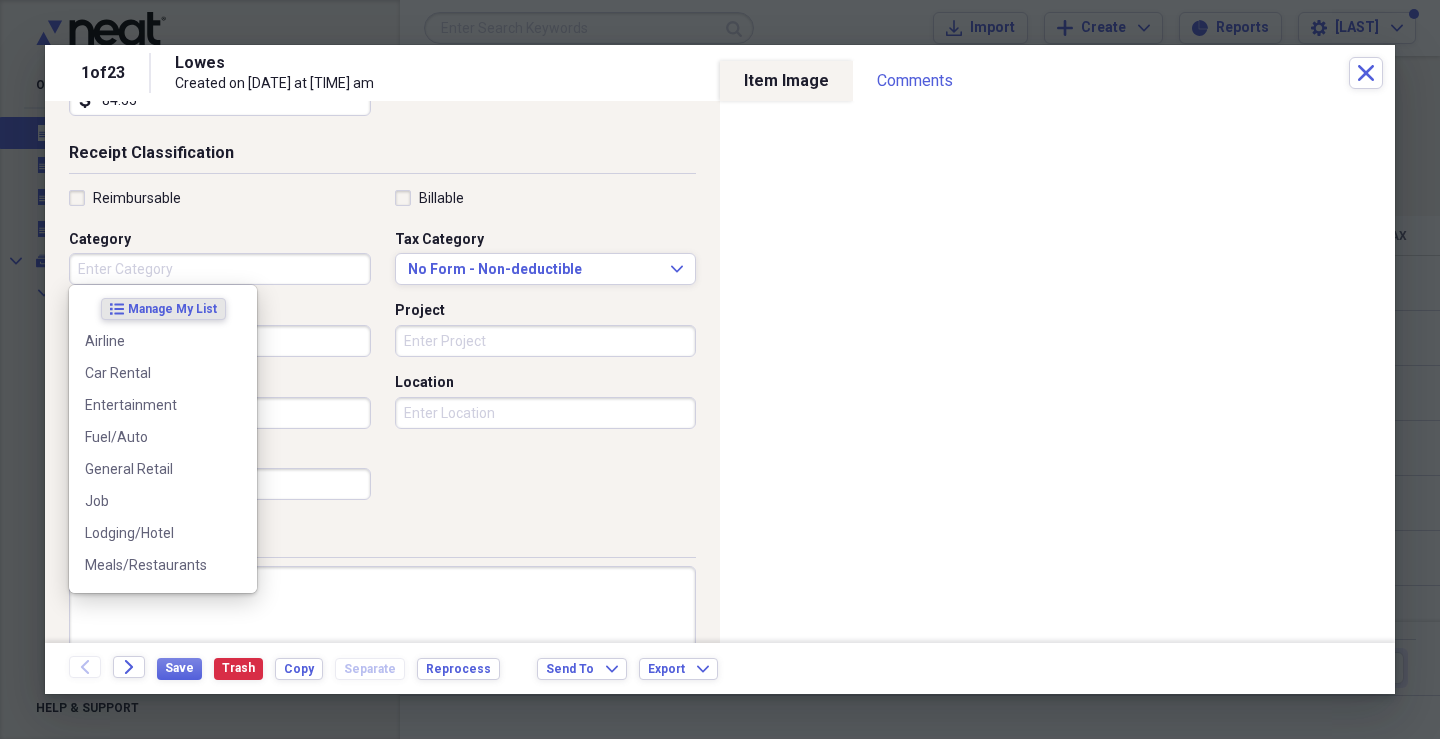type 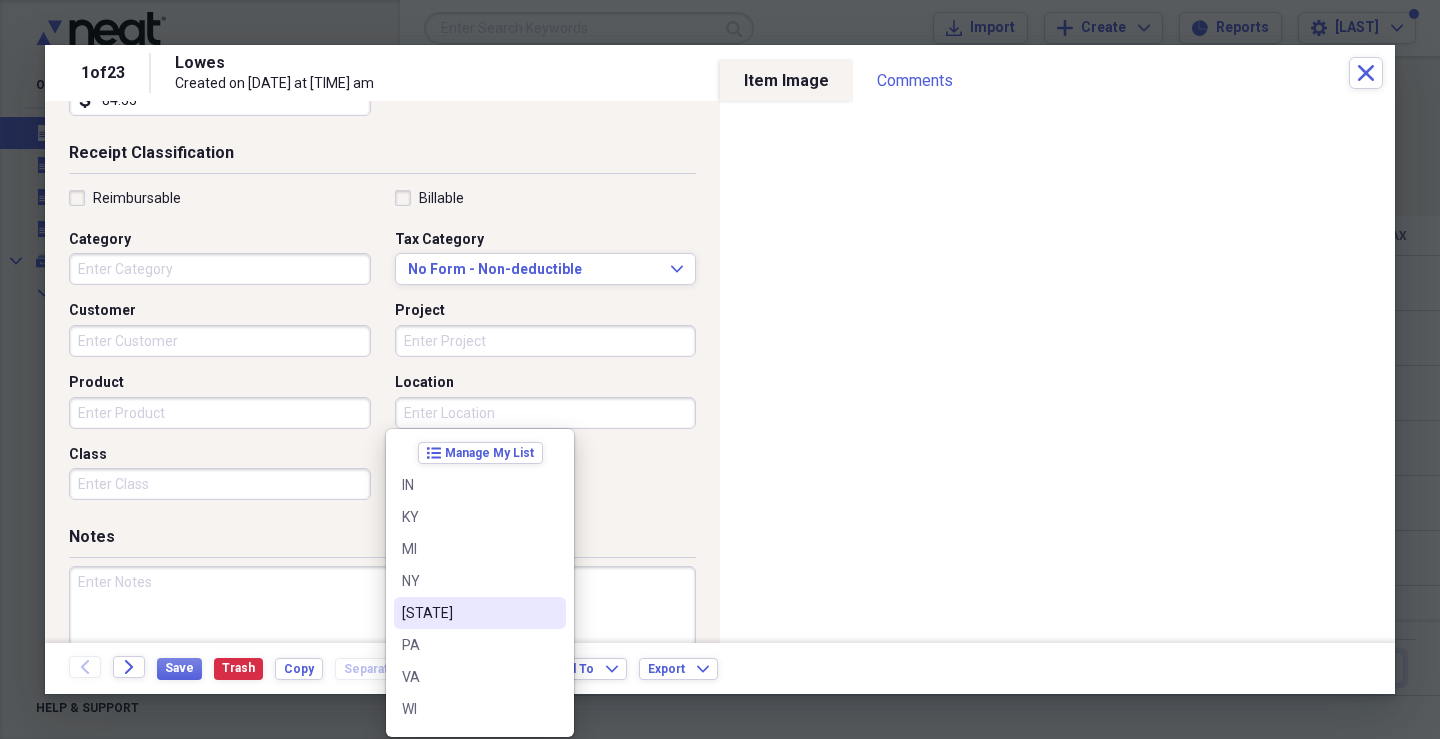 click on "[STATE]" at bounding box center [468, 613] 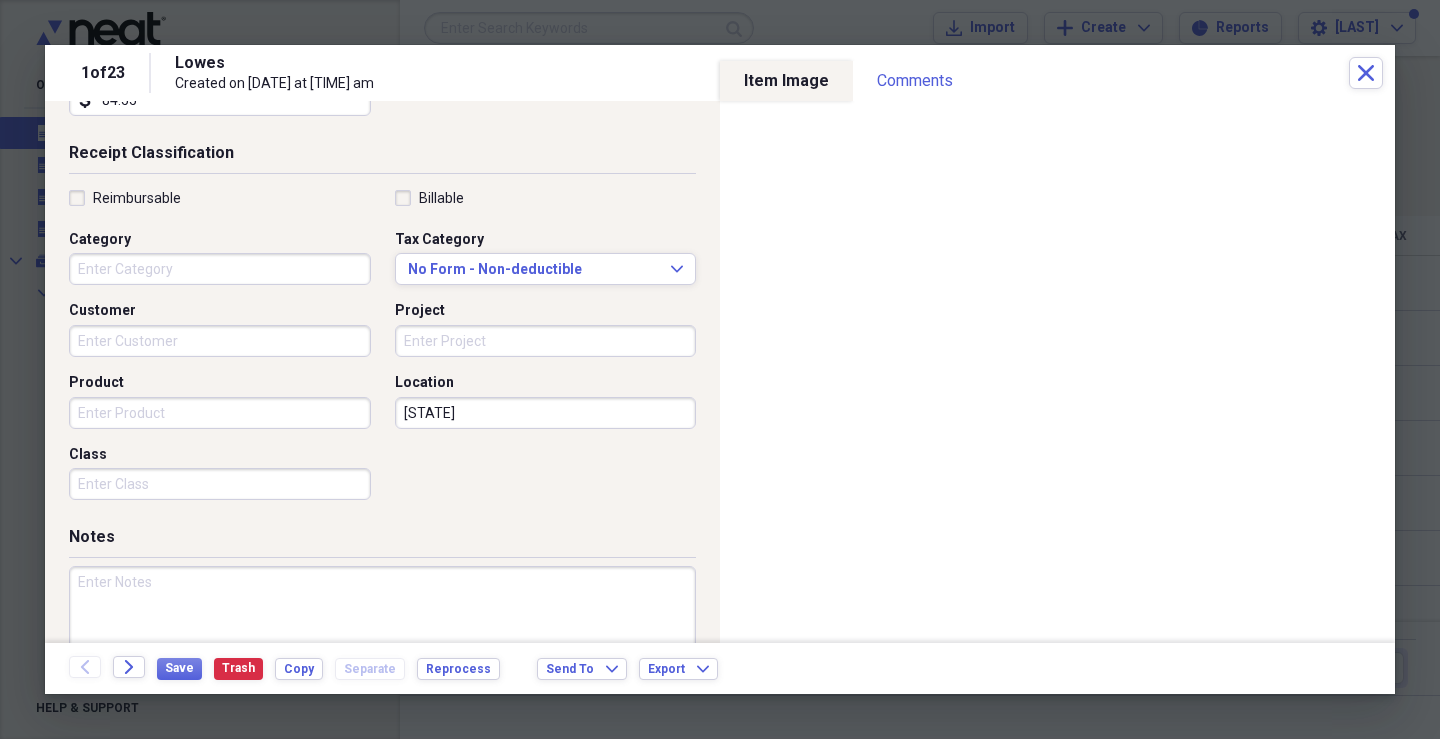 click on "Product" at bounding box center (220, 413) 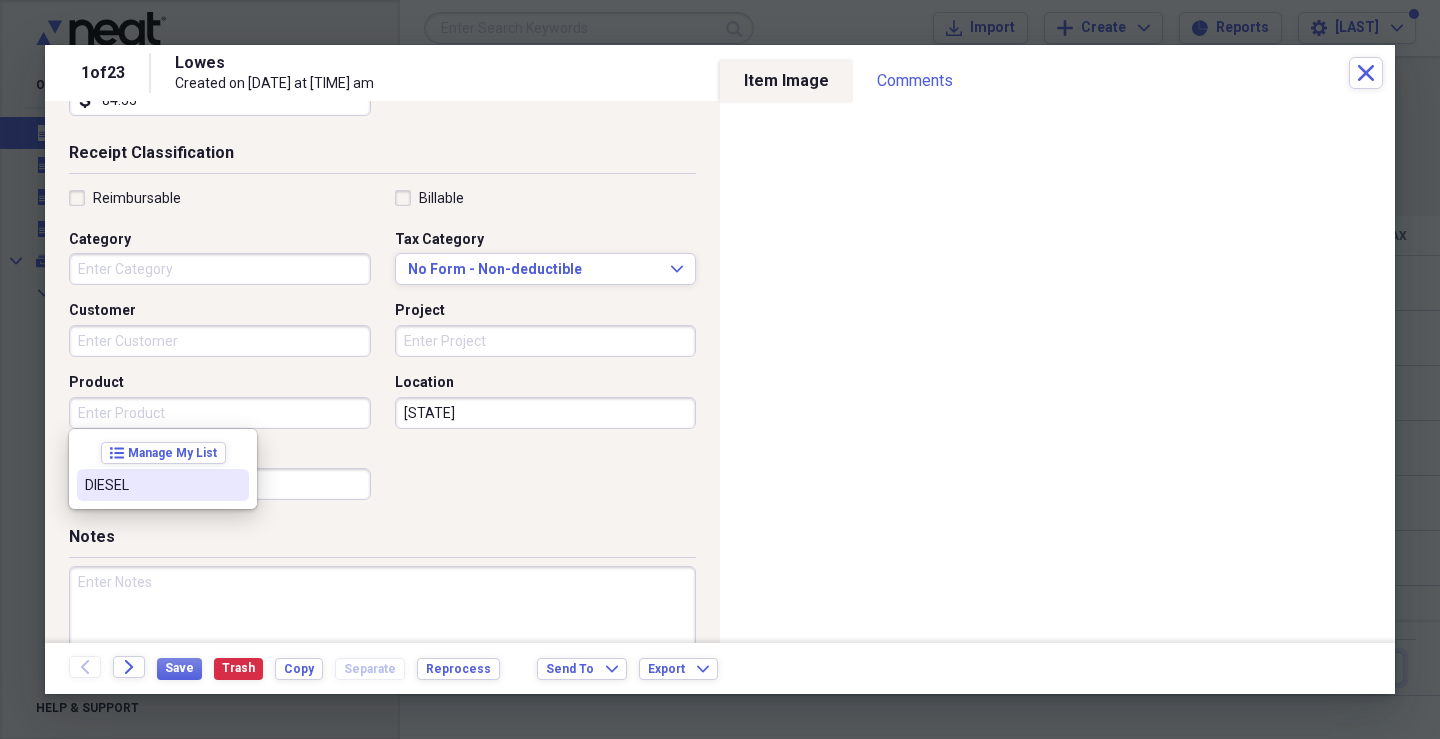 click on "DIESEL" at bounding box center (151, 485) 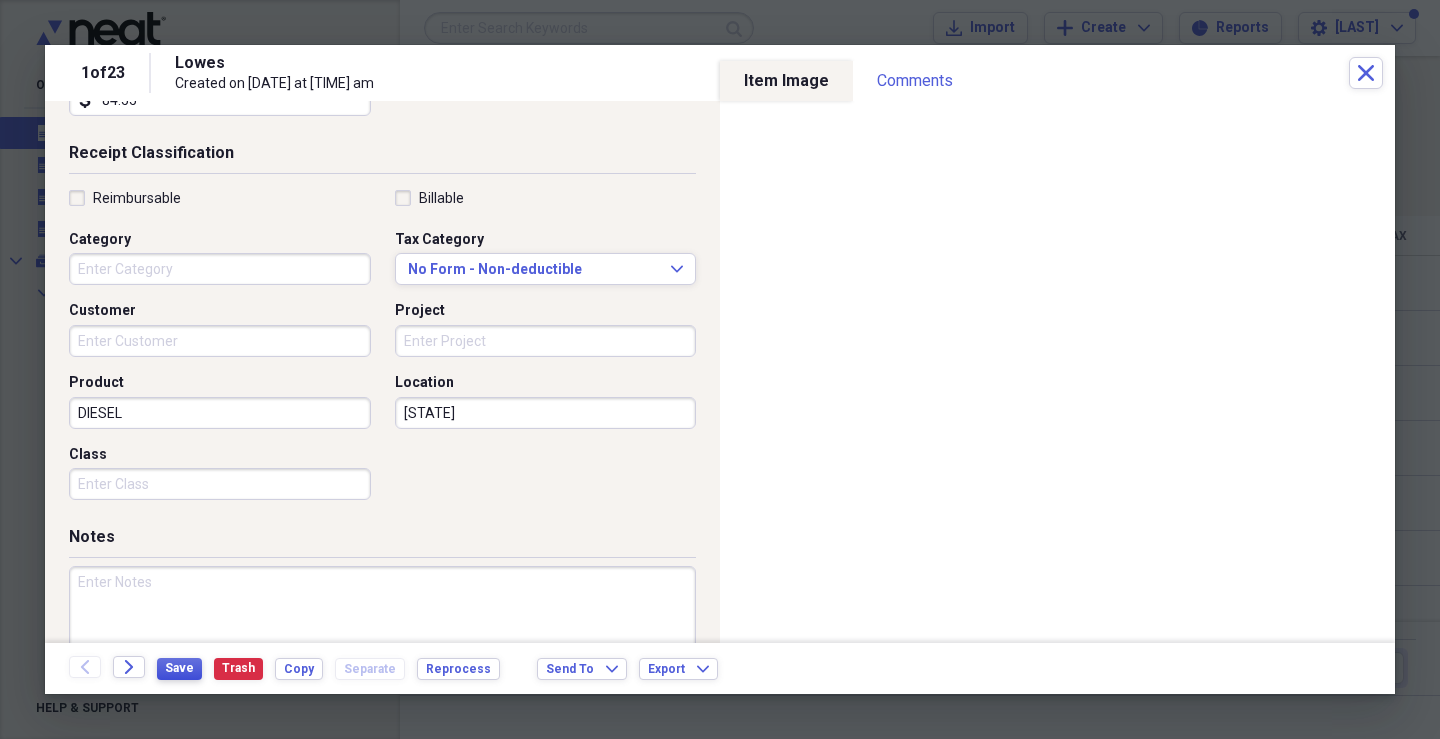 click on "Save" at bounding box center (179, 668) 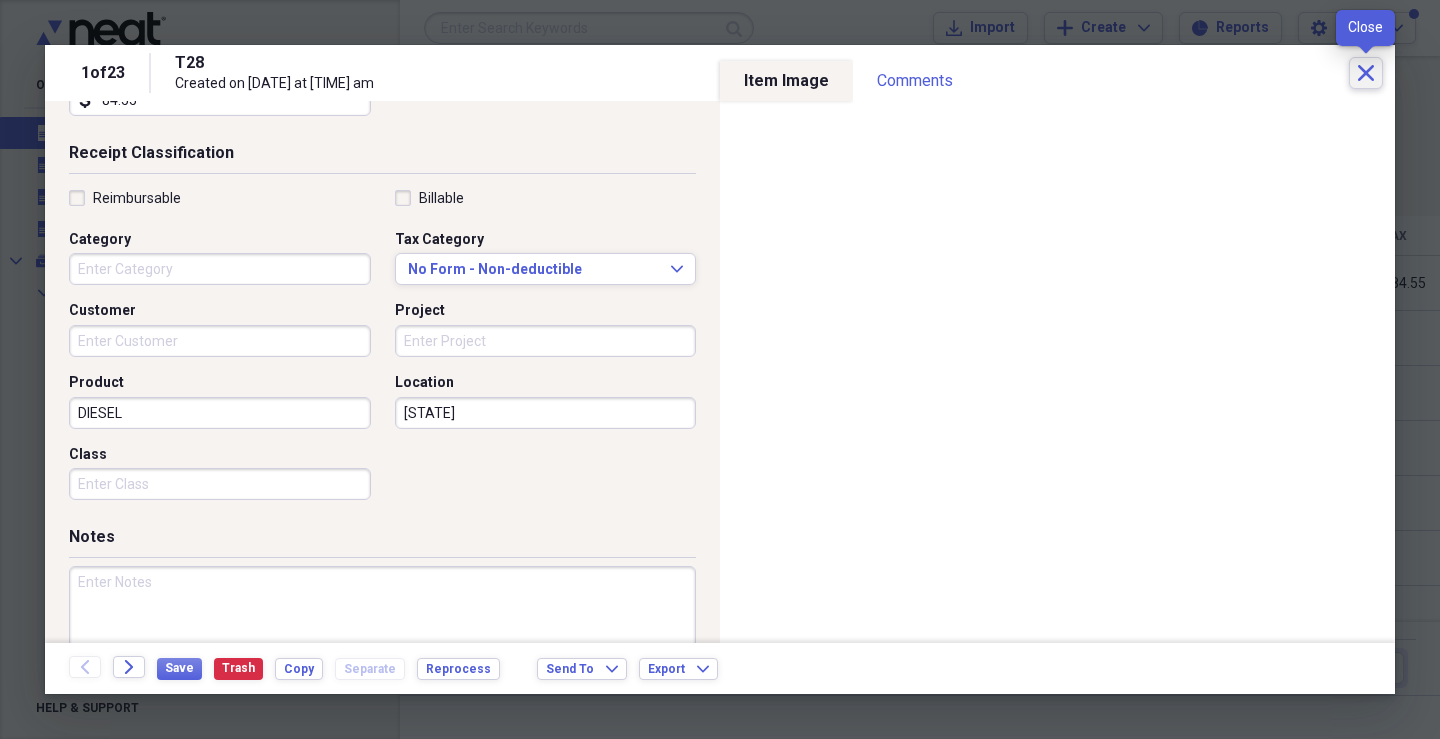 click on "Close" 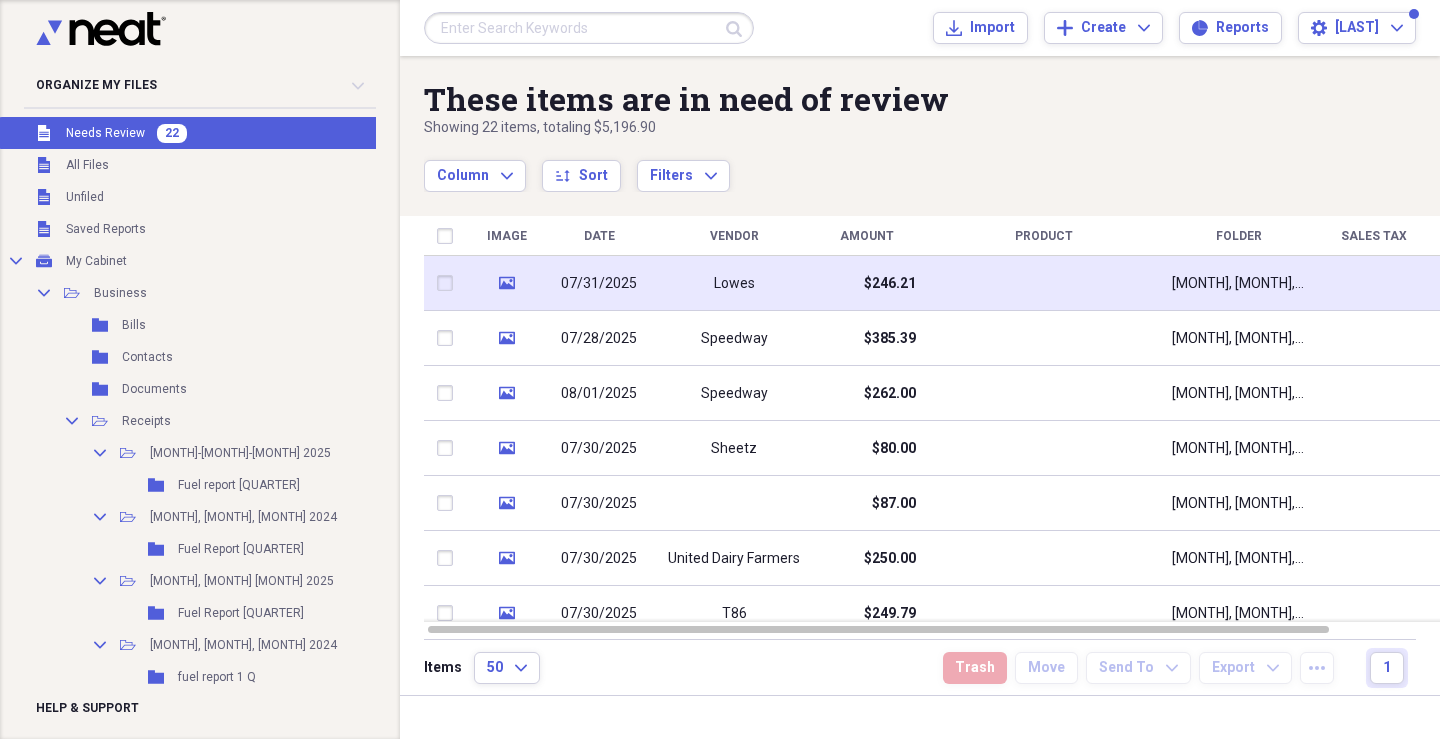 click on "Lowes" at bounding box center (734, 283) 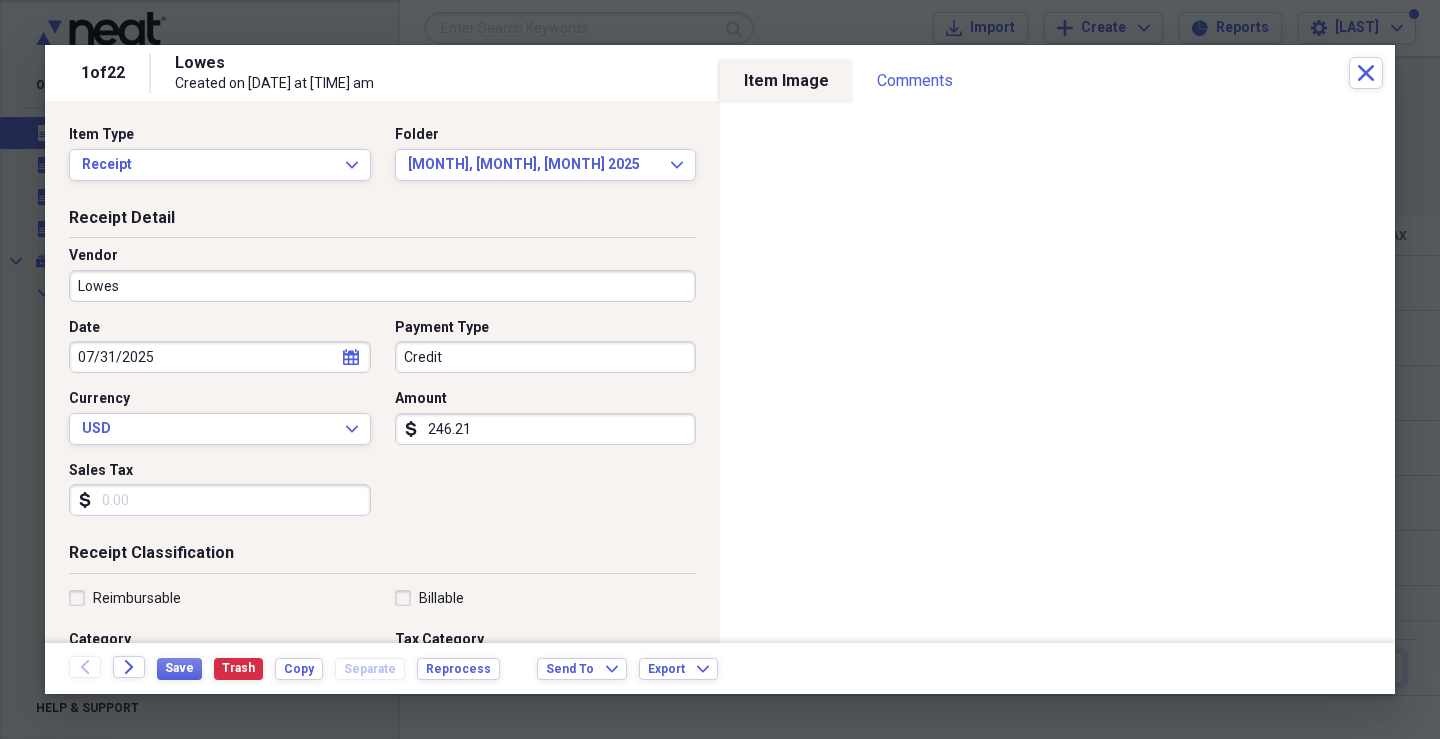 click on "Lowes" at bounding box center (382, 286) 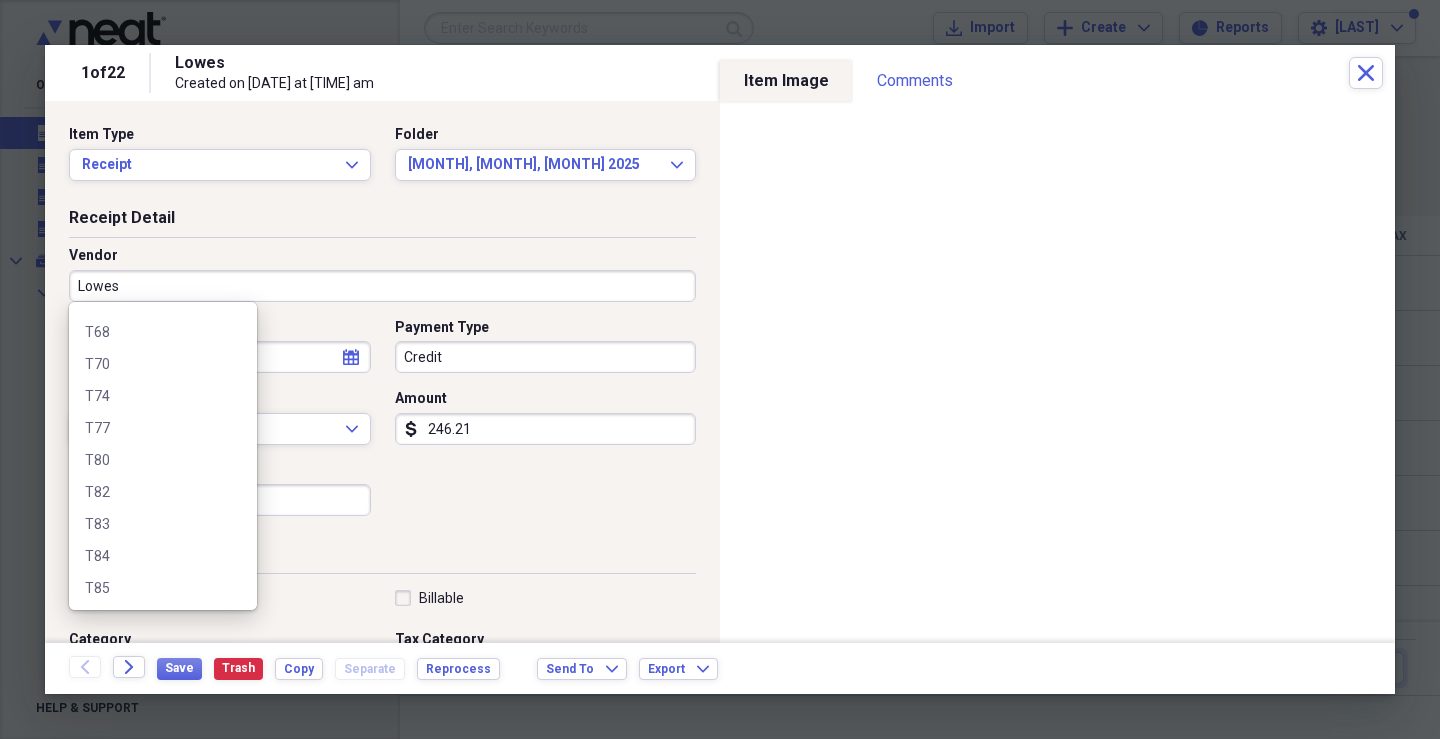 scroll, scrollTop: 1400, scrollLeft: 0, axis: vertical 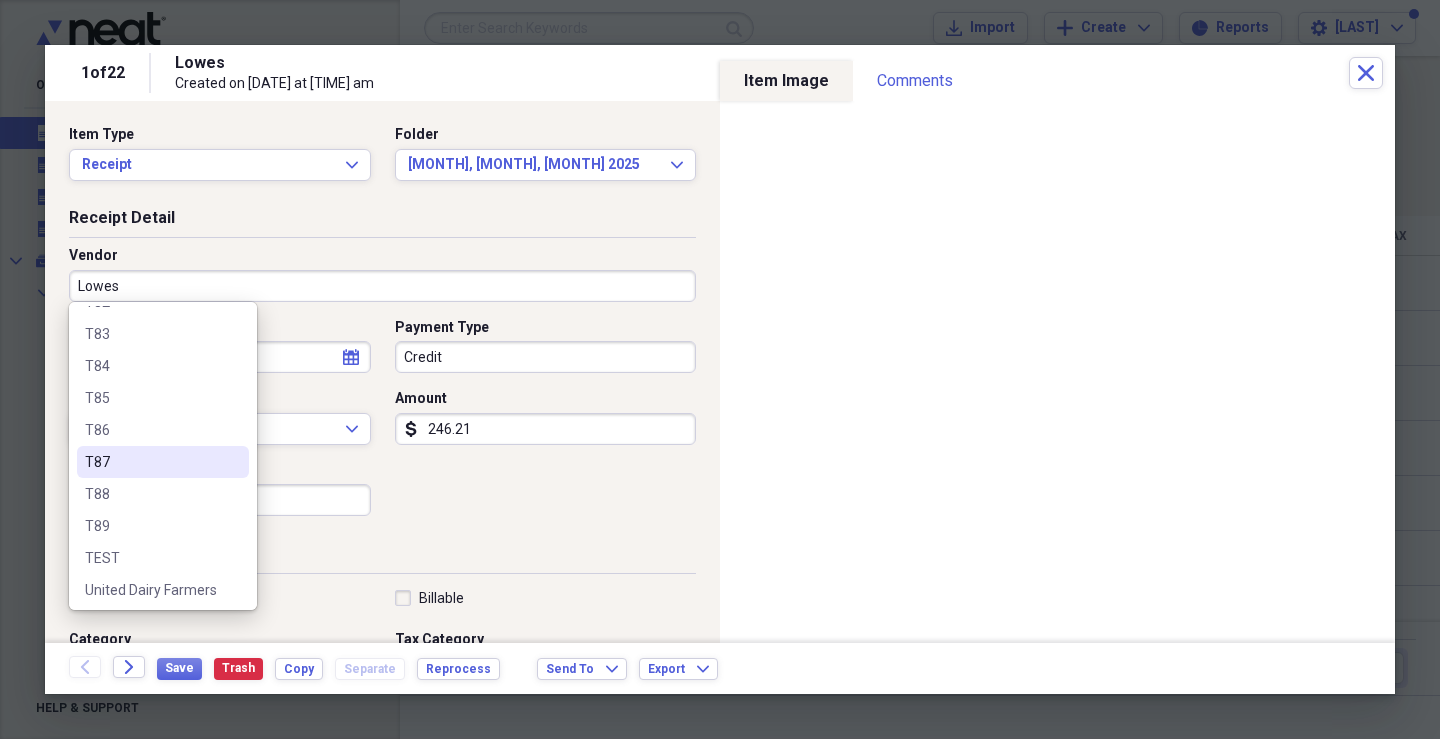 click on "T87" at bounding box center [151, 462] 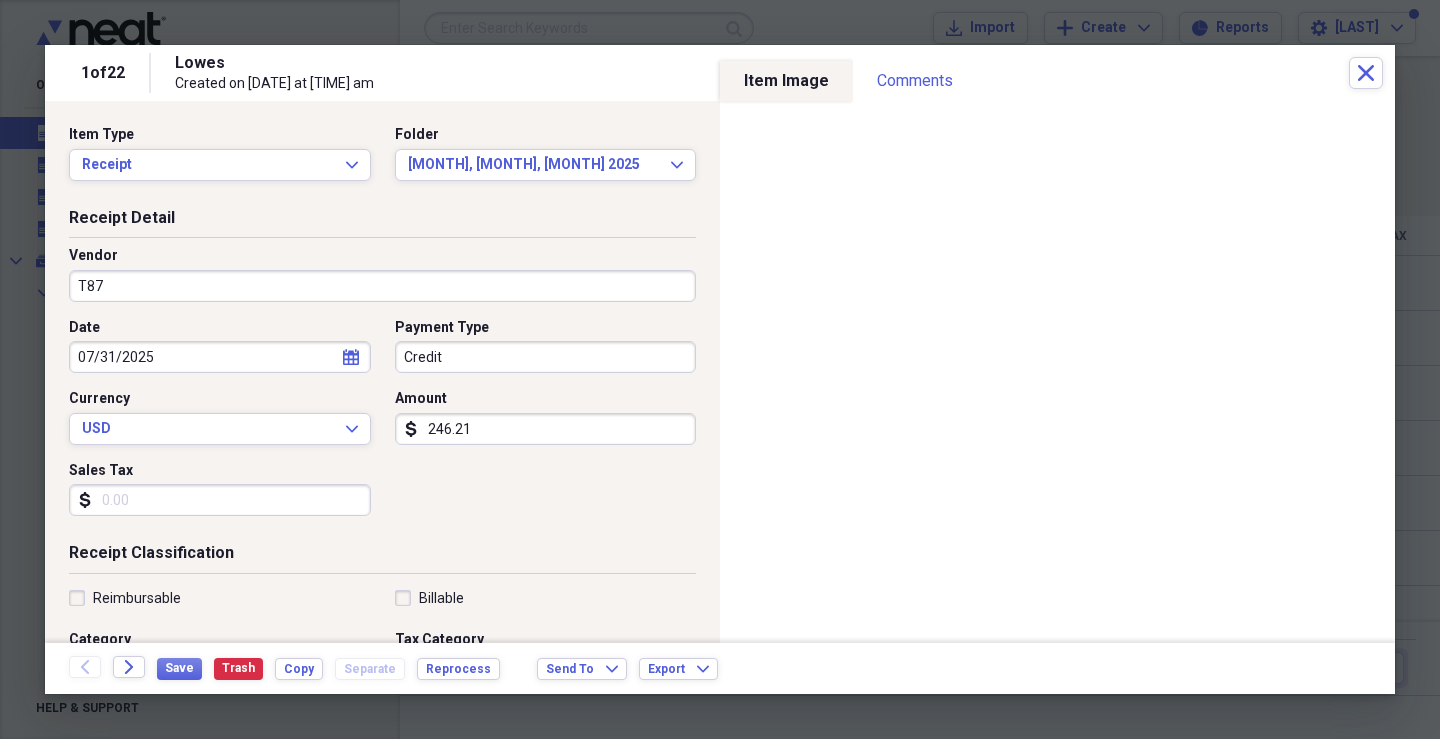 click on "Credit" at bounding box center [546, 357] 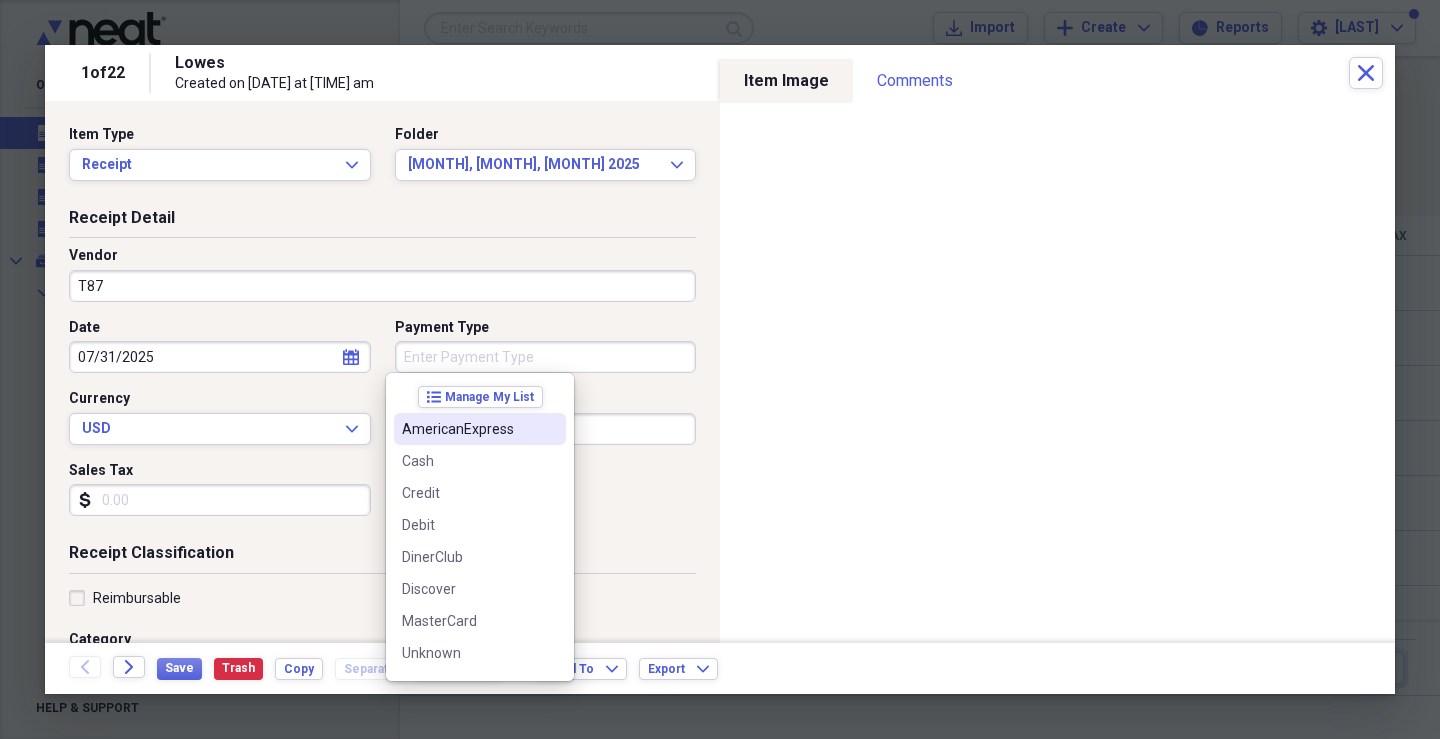 type 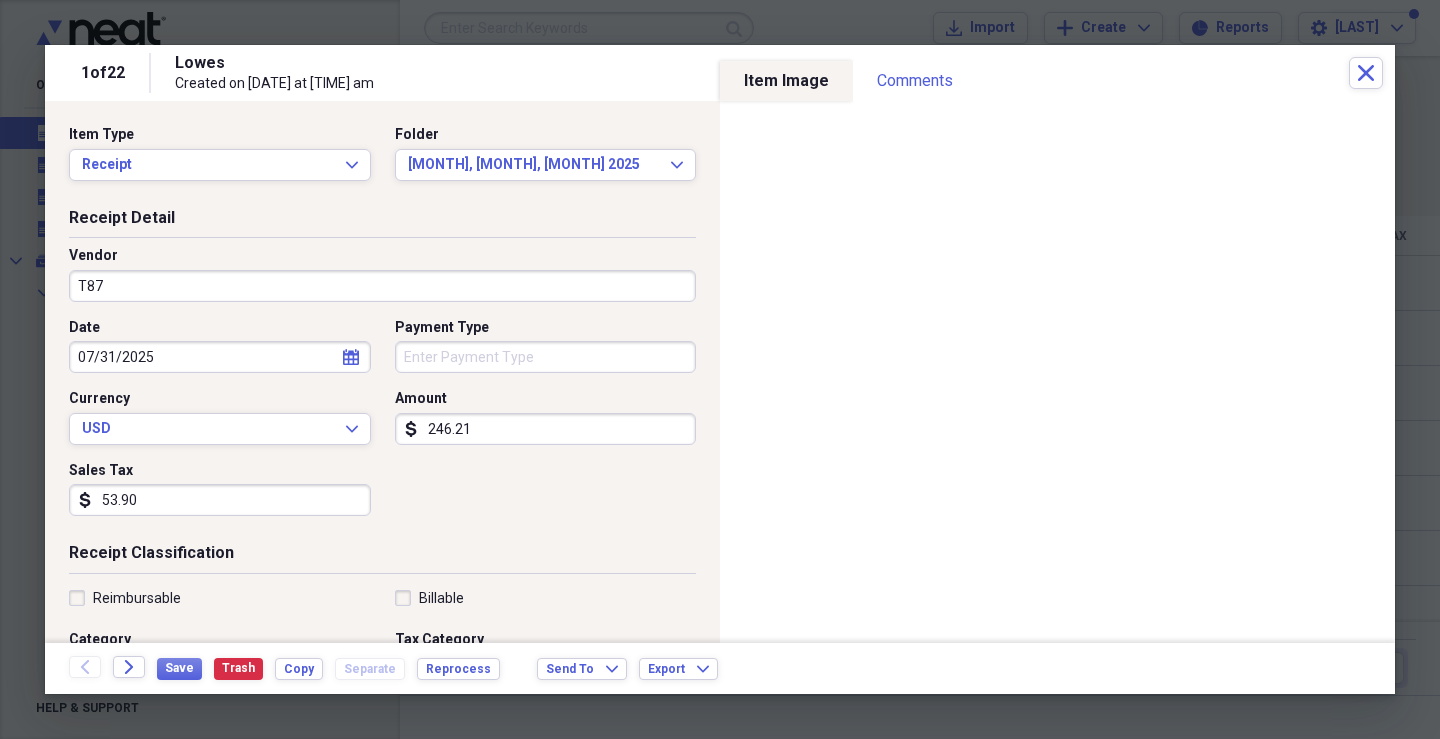 type on "53.90" 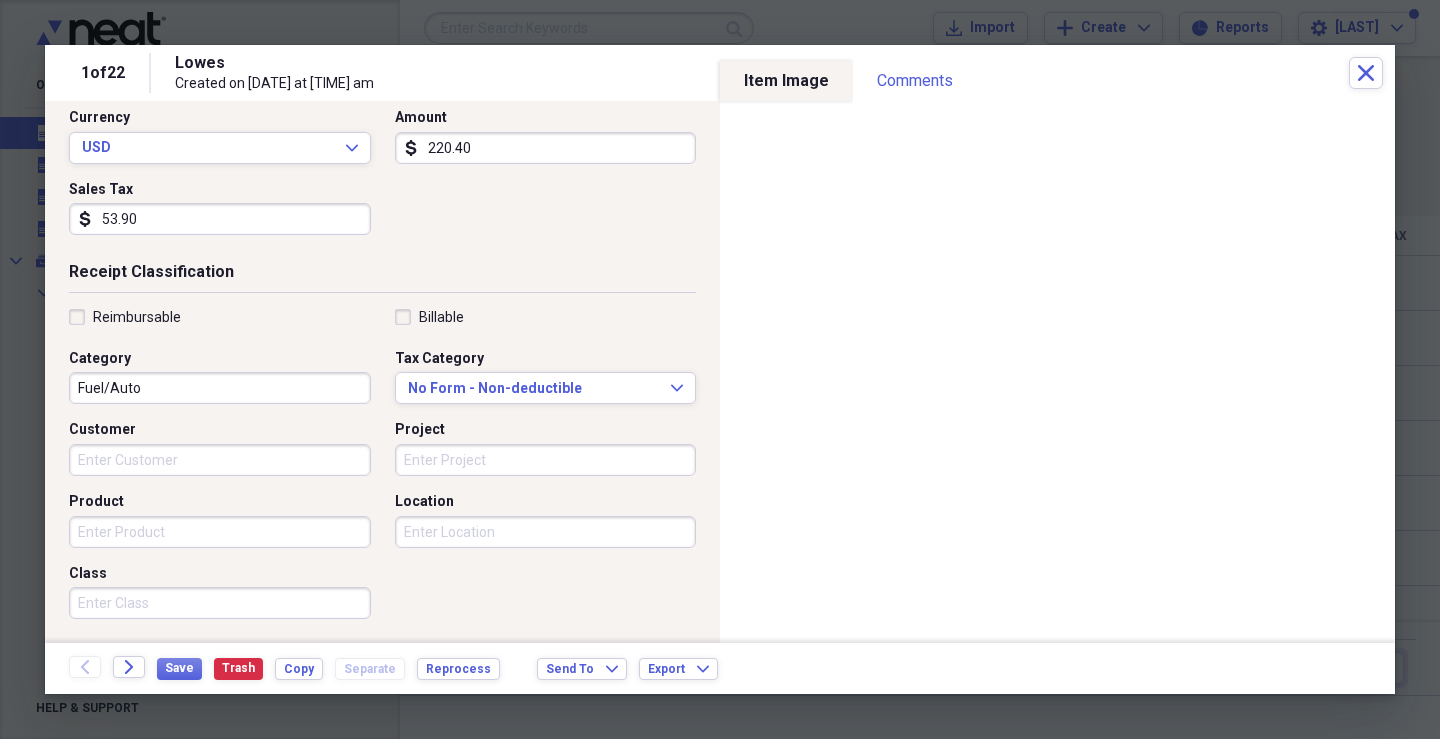 scroll, scrollTop: 300, scrollLeft: 0, axis: vertical 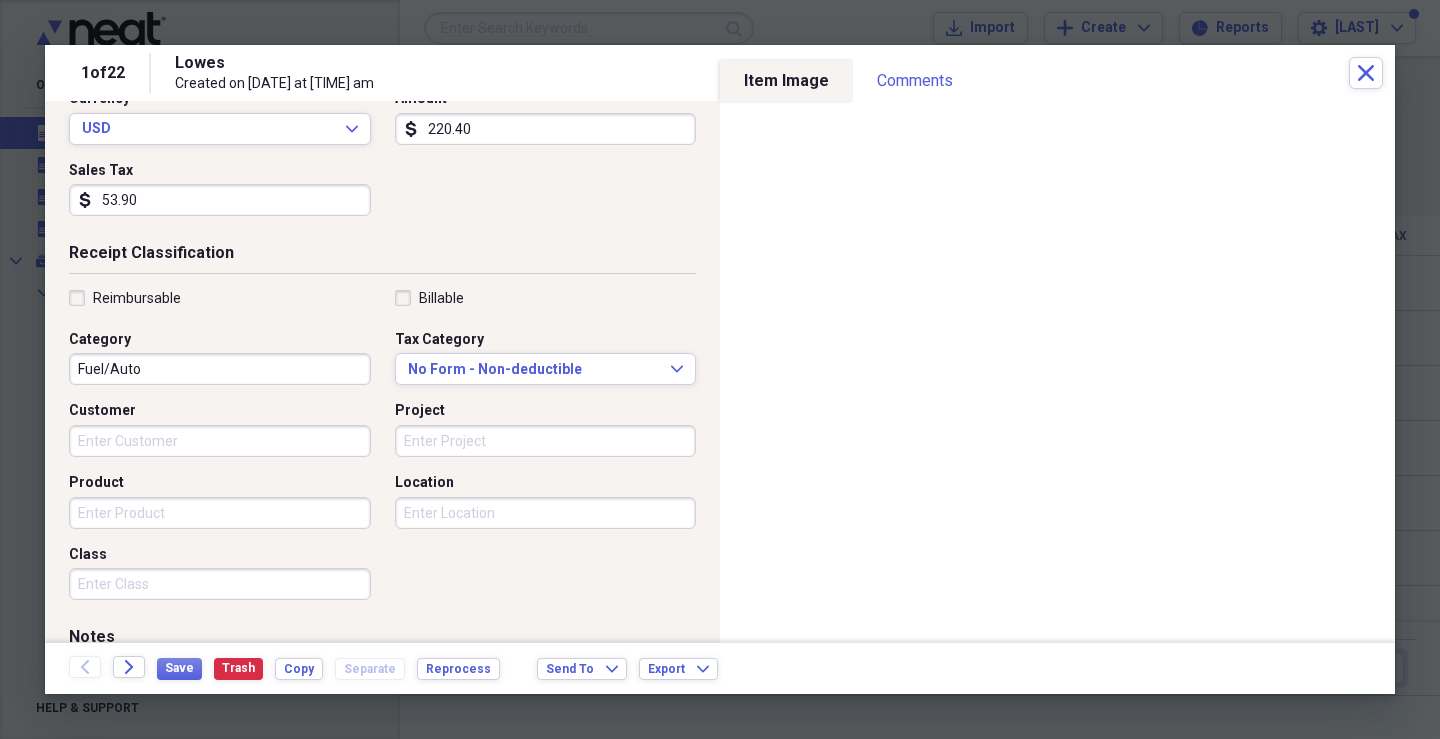 type on "220.40" 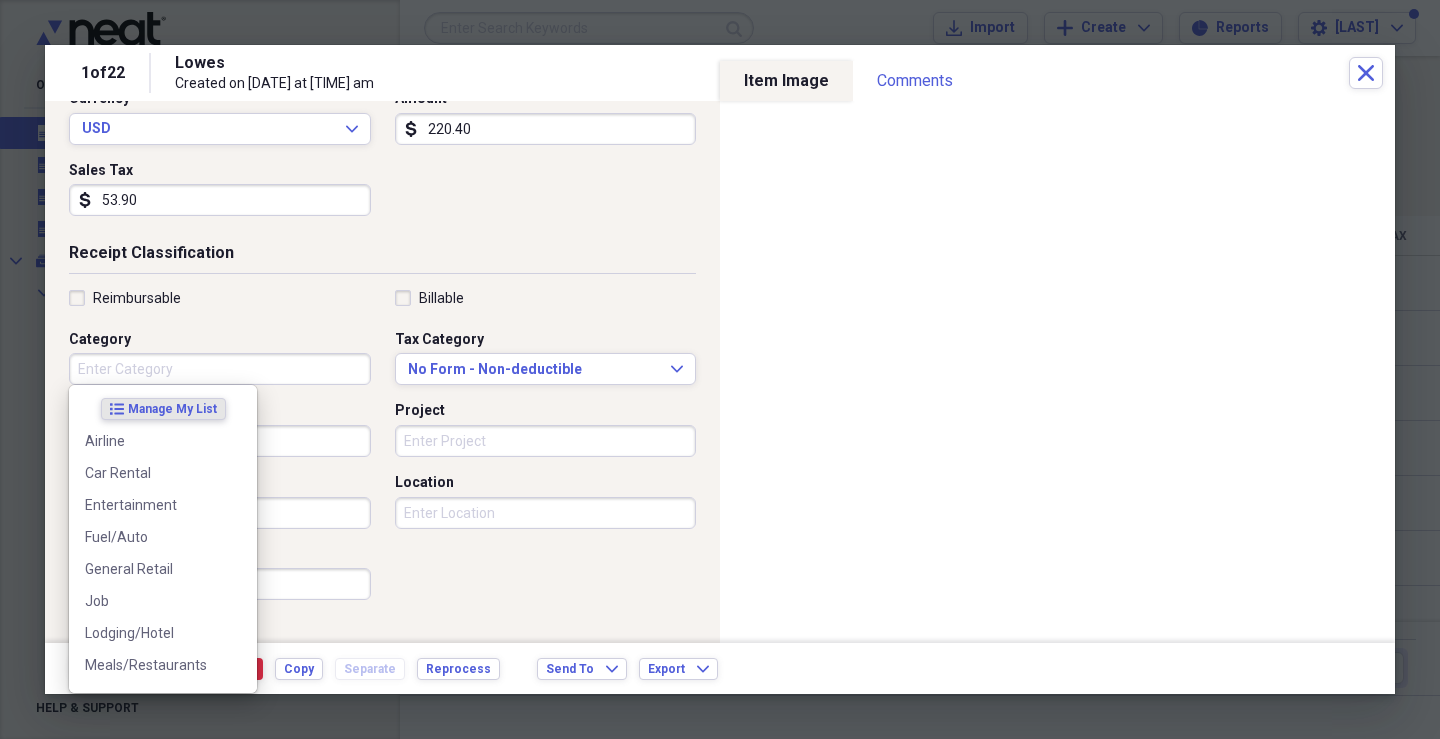 type 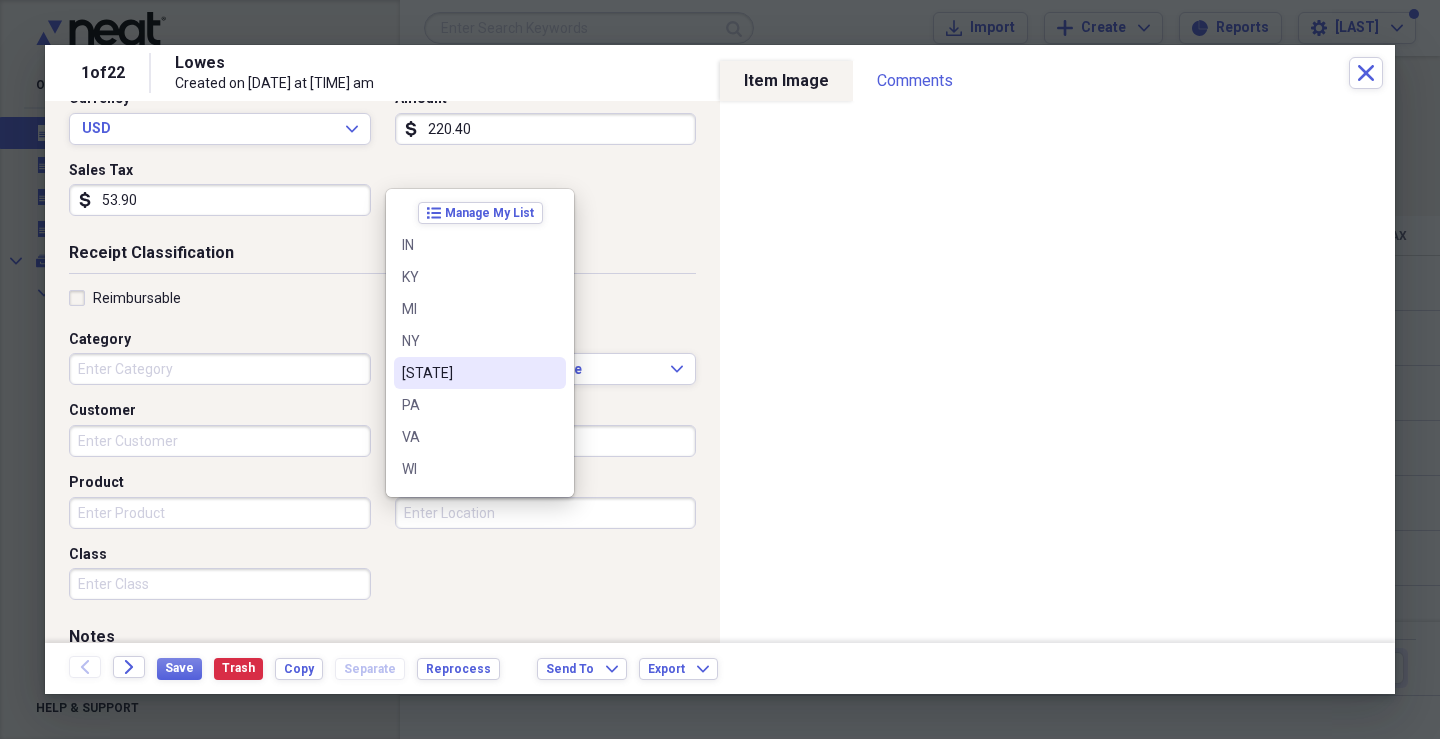 click on "[STATE]" at bounding box center [468, 373] 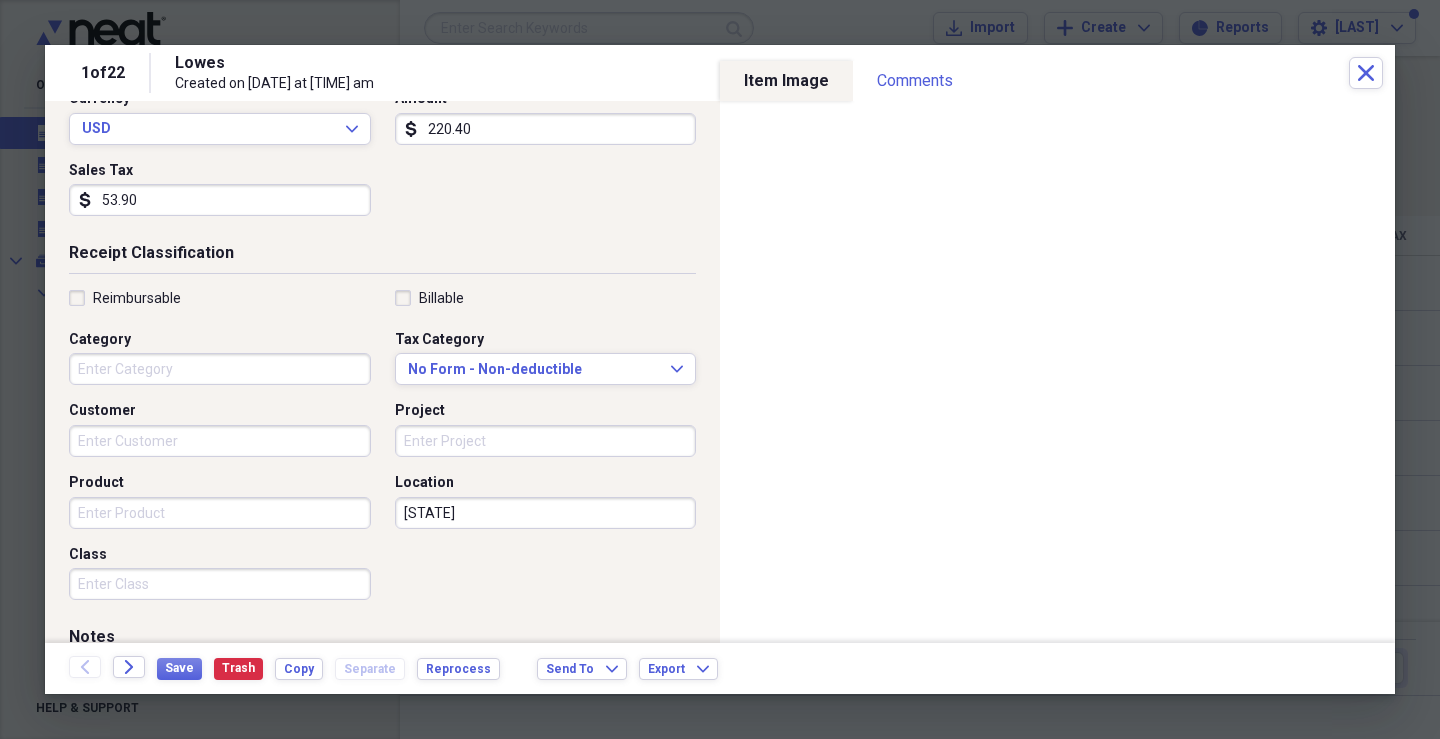 click on "Product" at bounding box center [220, 513] 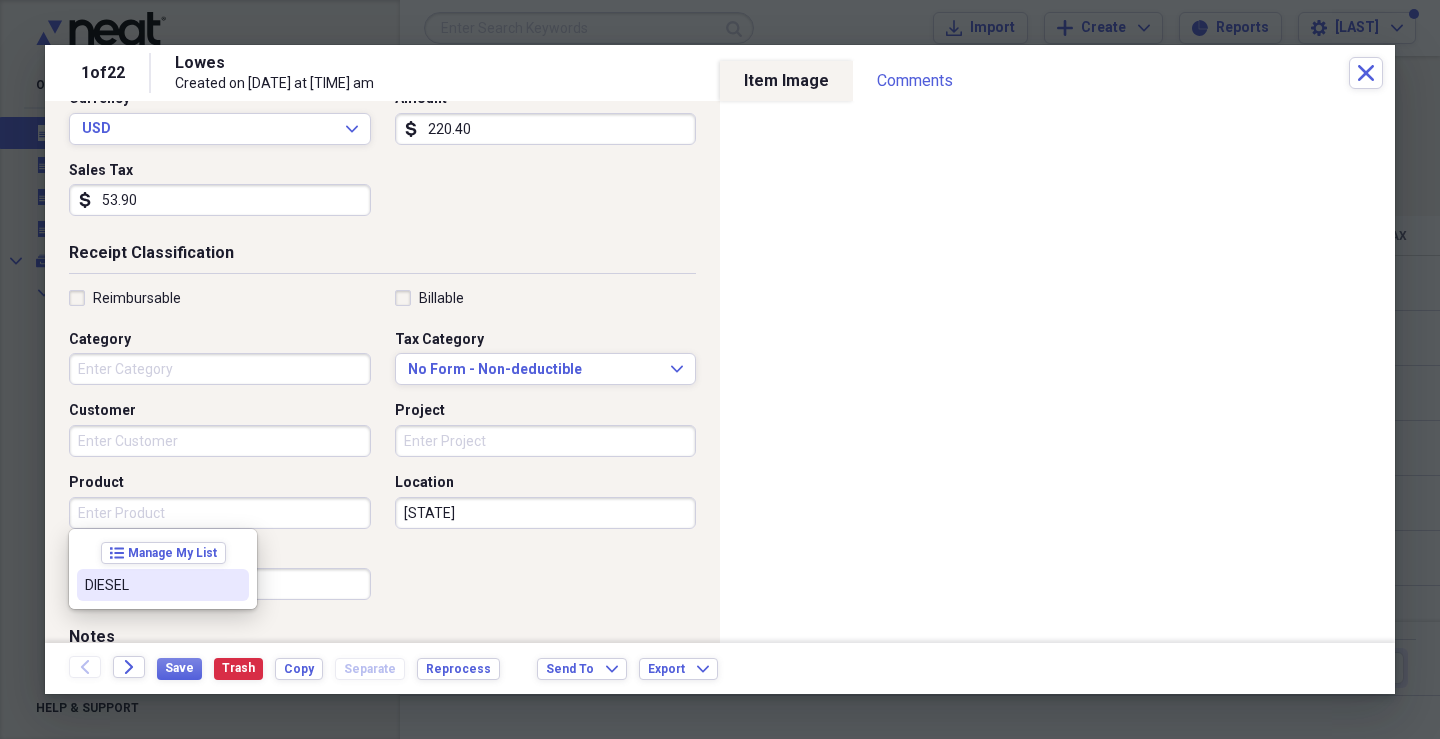 click on "DIESEL" at bounding box center [151, 585] 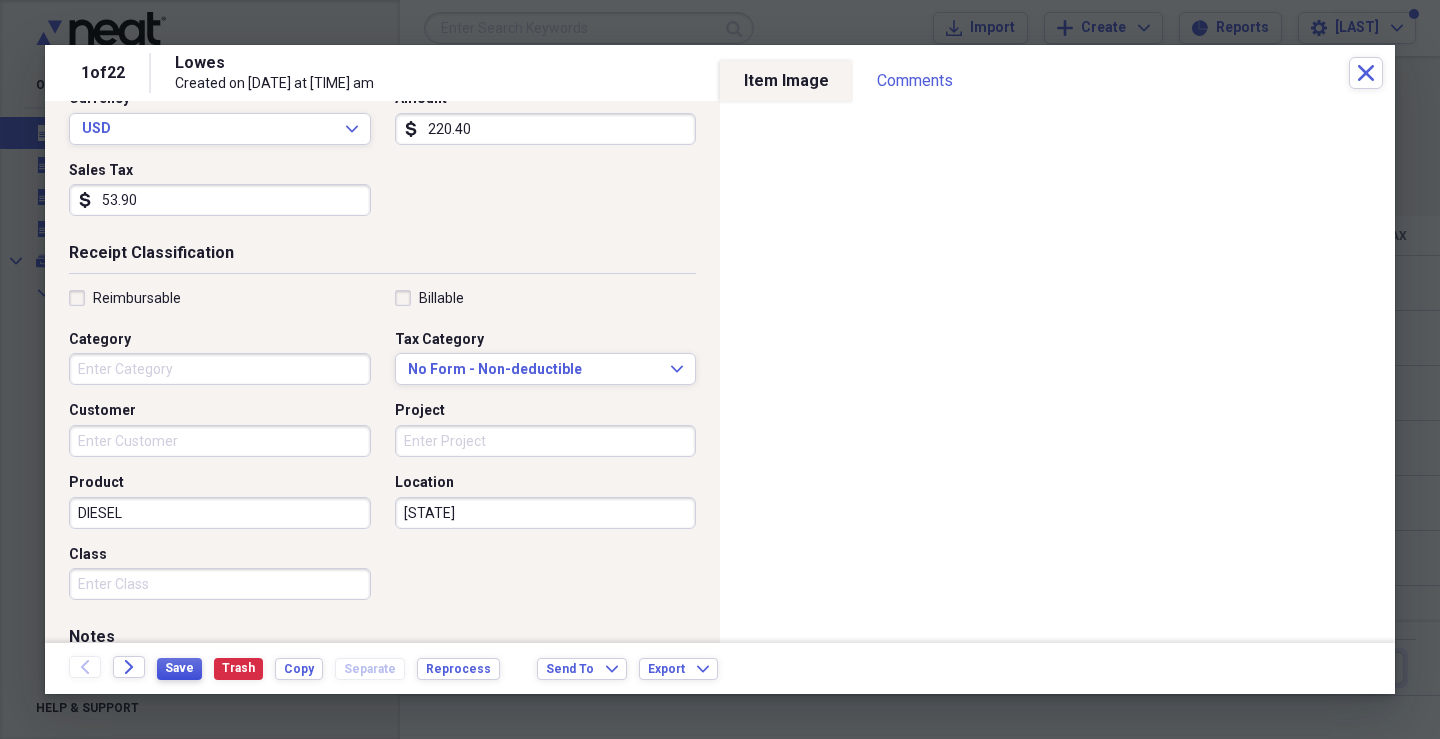 click on "Save" at bounding box center (179, 668) 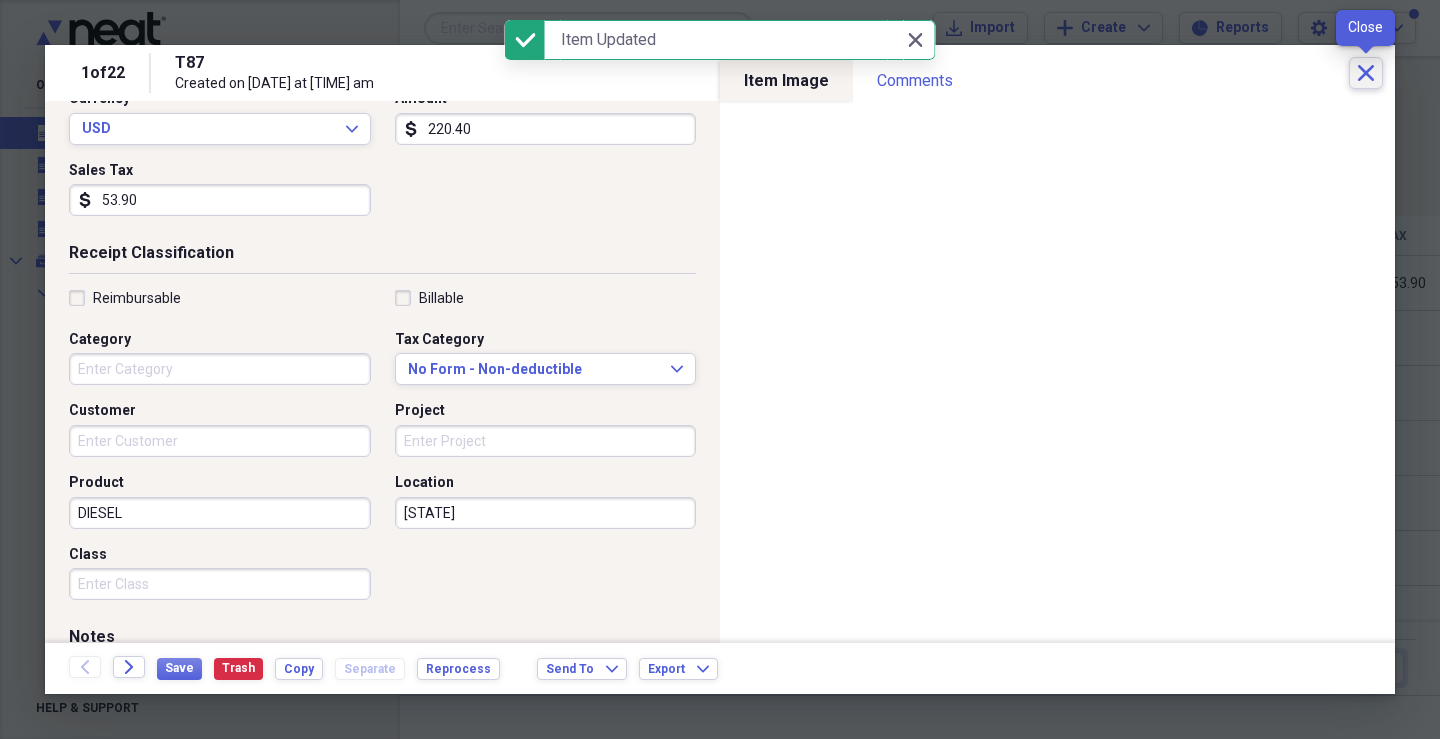 click 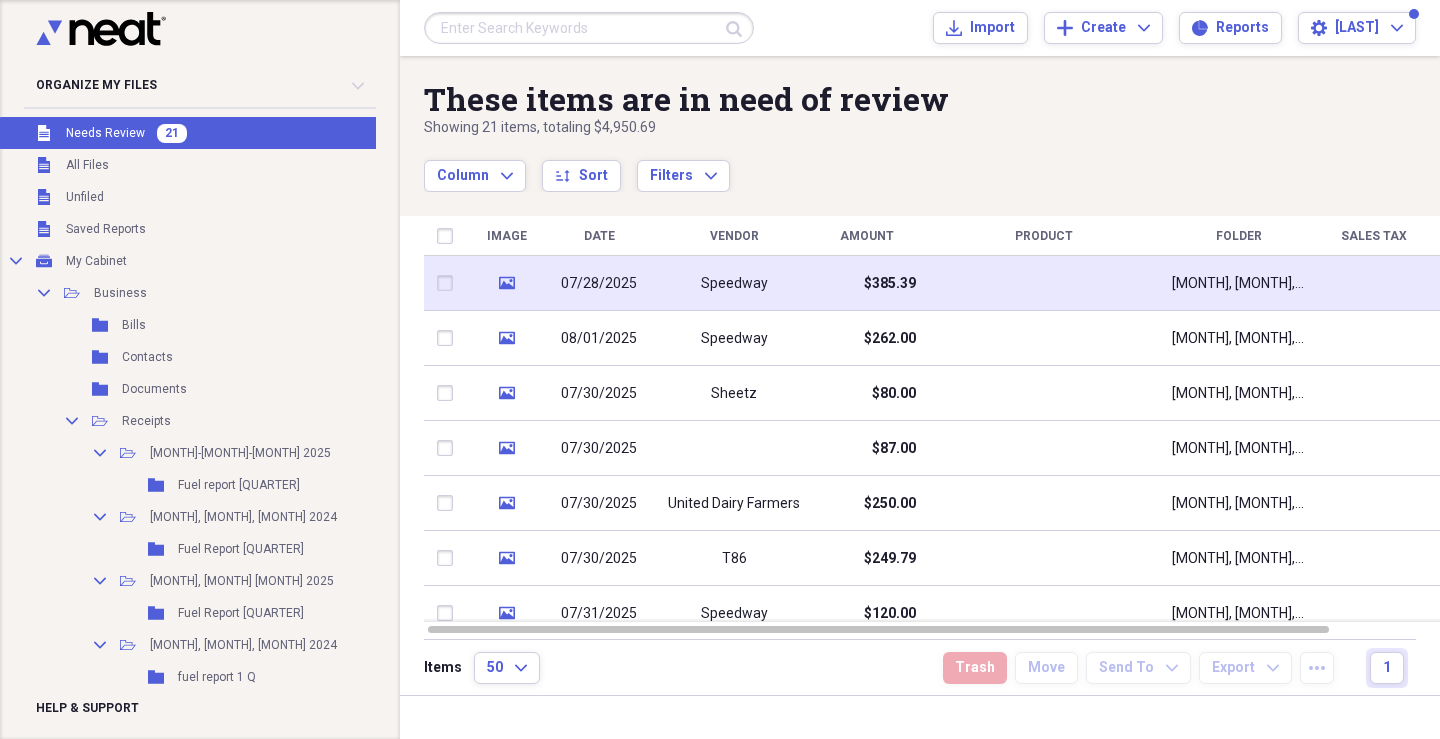 click on "Speedway" at bounding box center [734, 283] 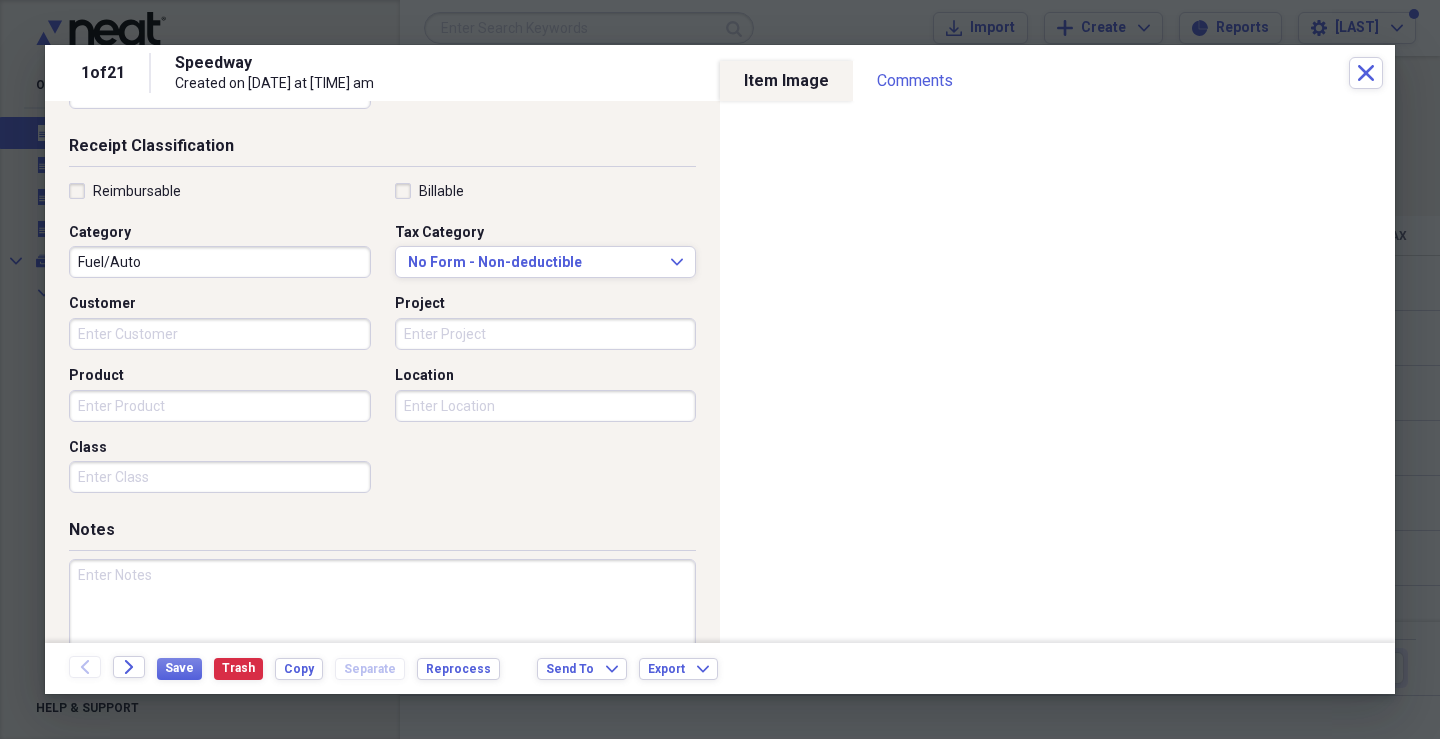 scroll, scrollTop: 479, scrollLeft: 0, axis: vertical 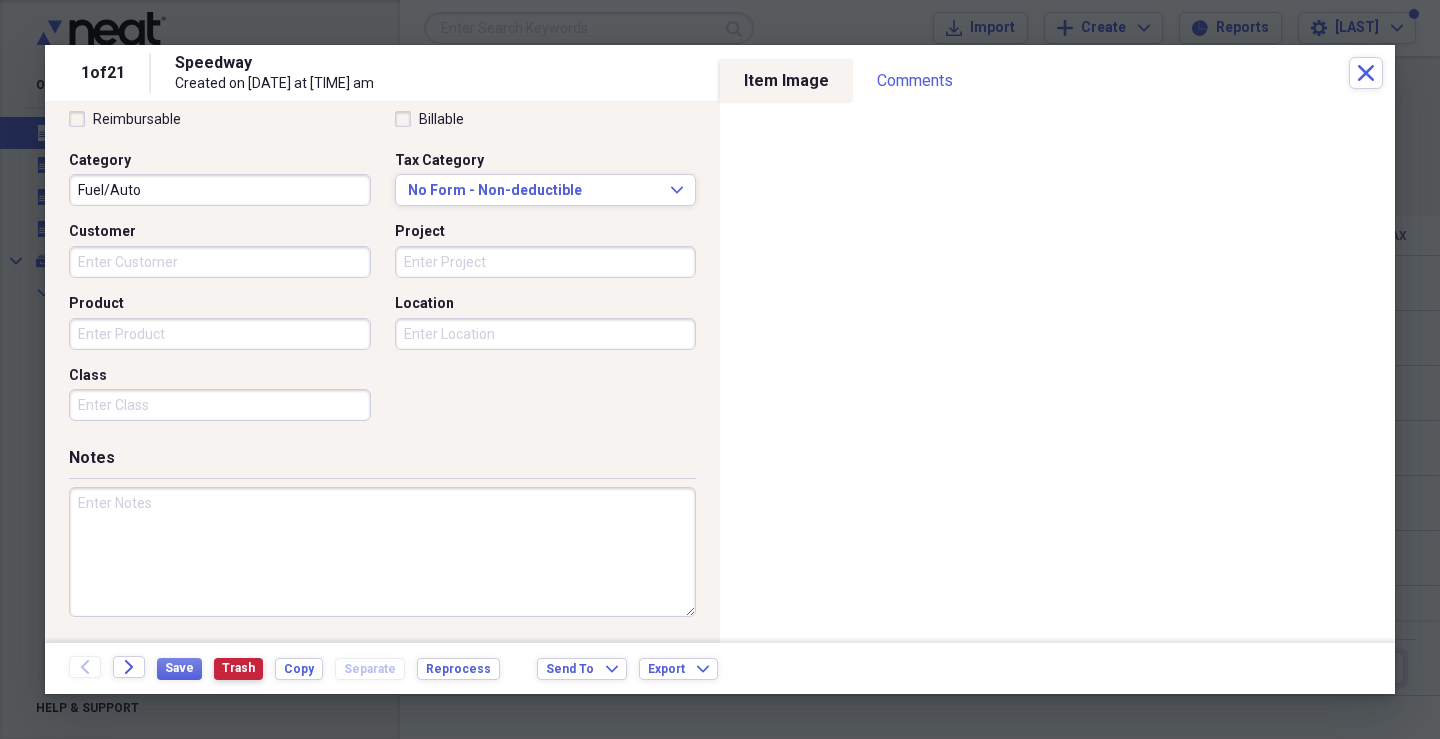 click on "Trash" at bounding box center (238, 668) 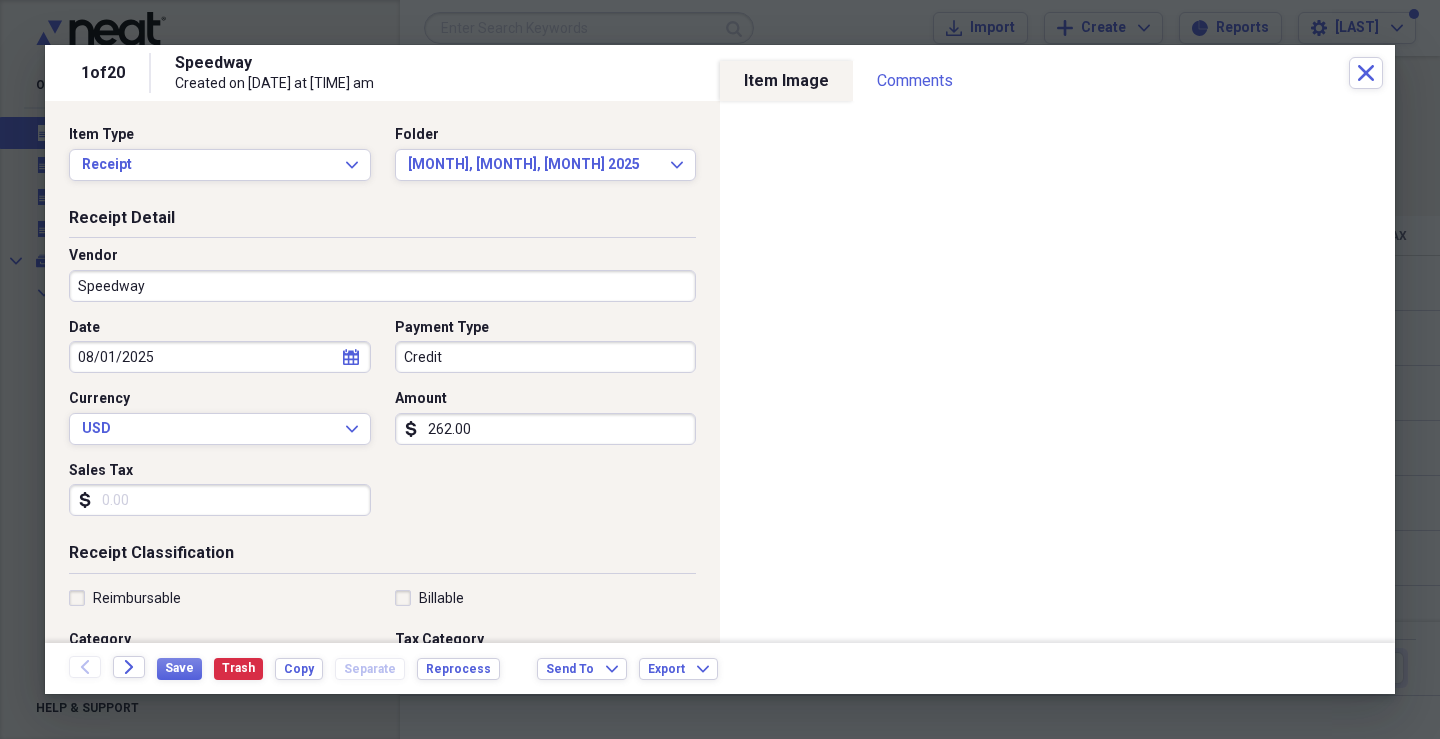 click on "Speedway" at bounding box center [382, 286] 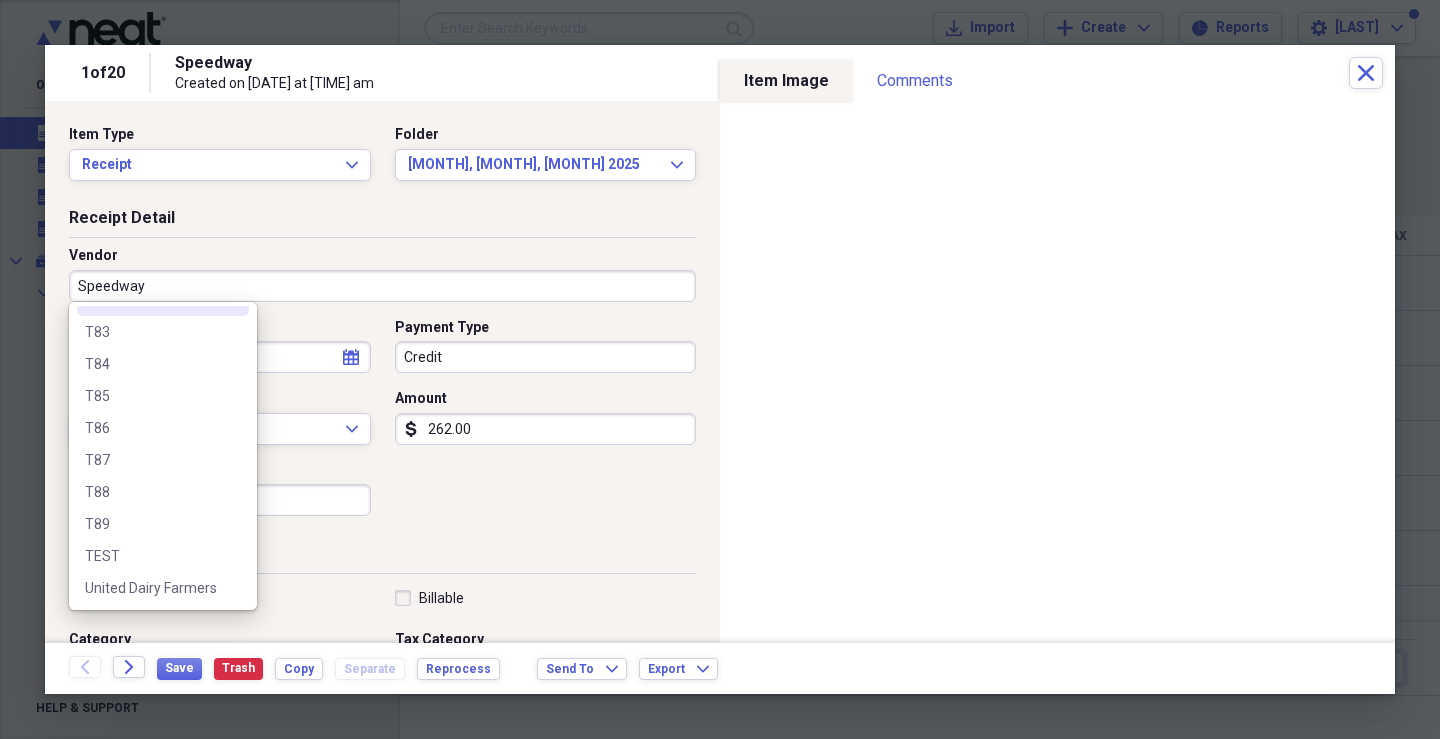 scroll, scrollTop: 1404, scrollLeft: 0, axis: vertical 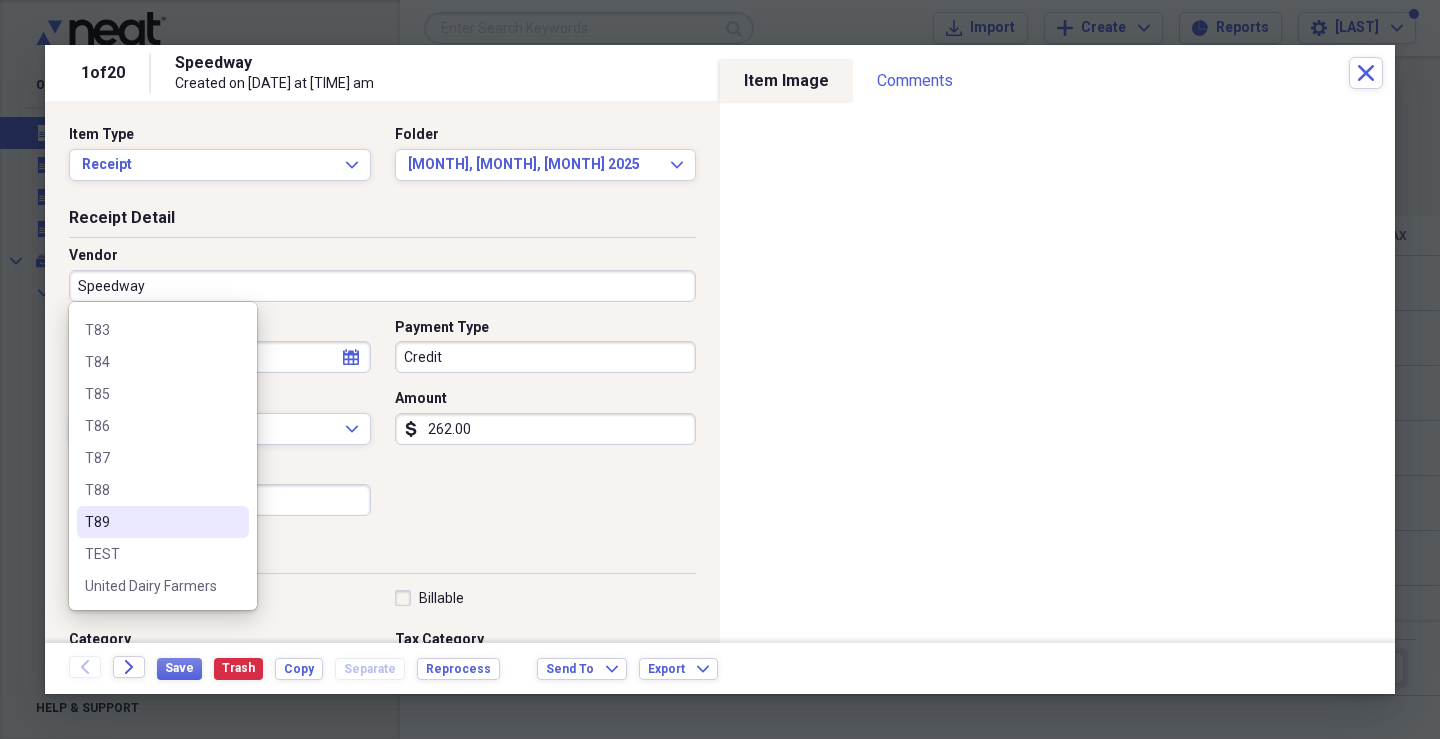 click on "T89" at bounding box center [151, 522] 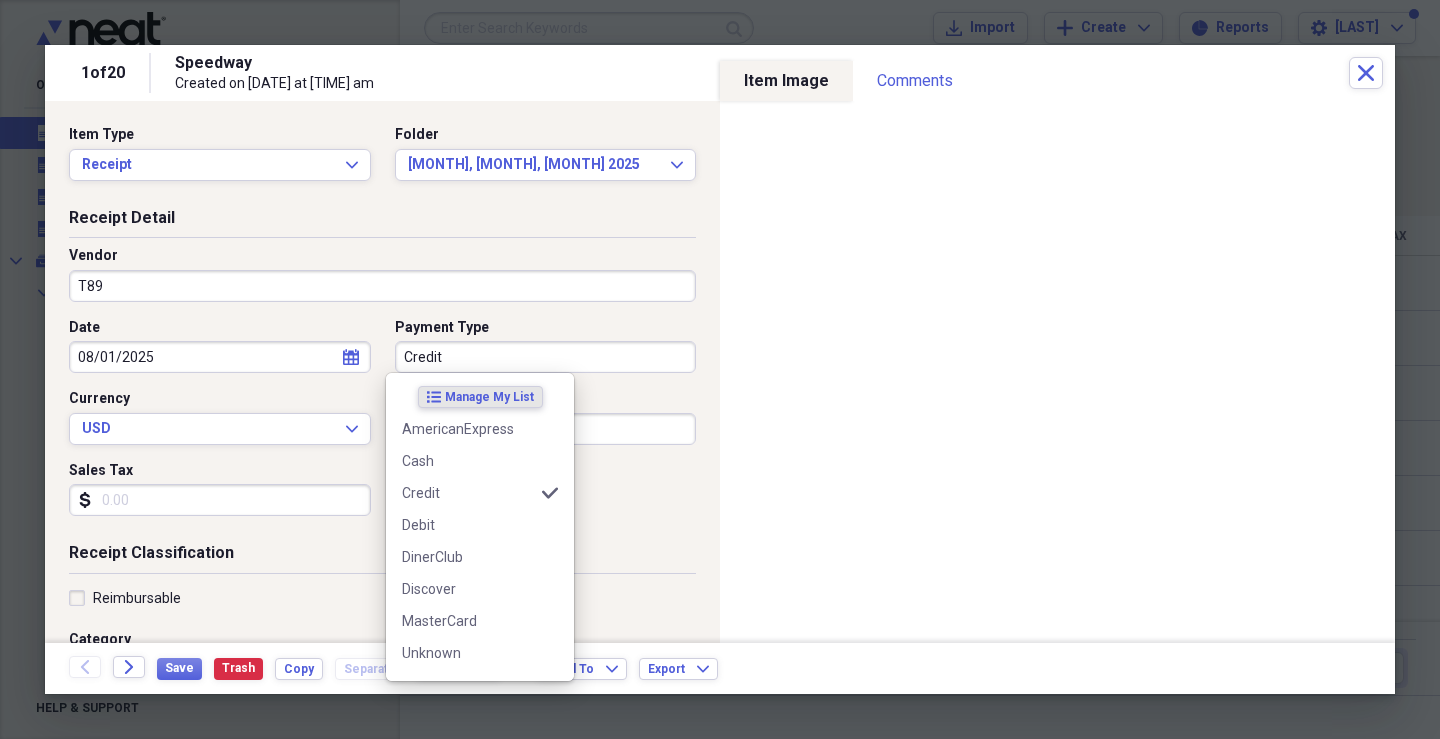 click on "Credit" at bounding box center [546, 357] 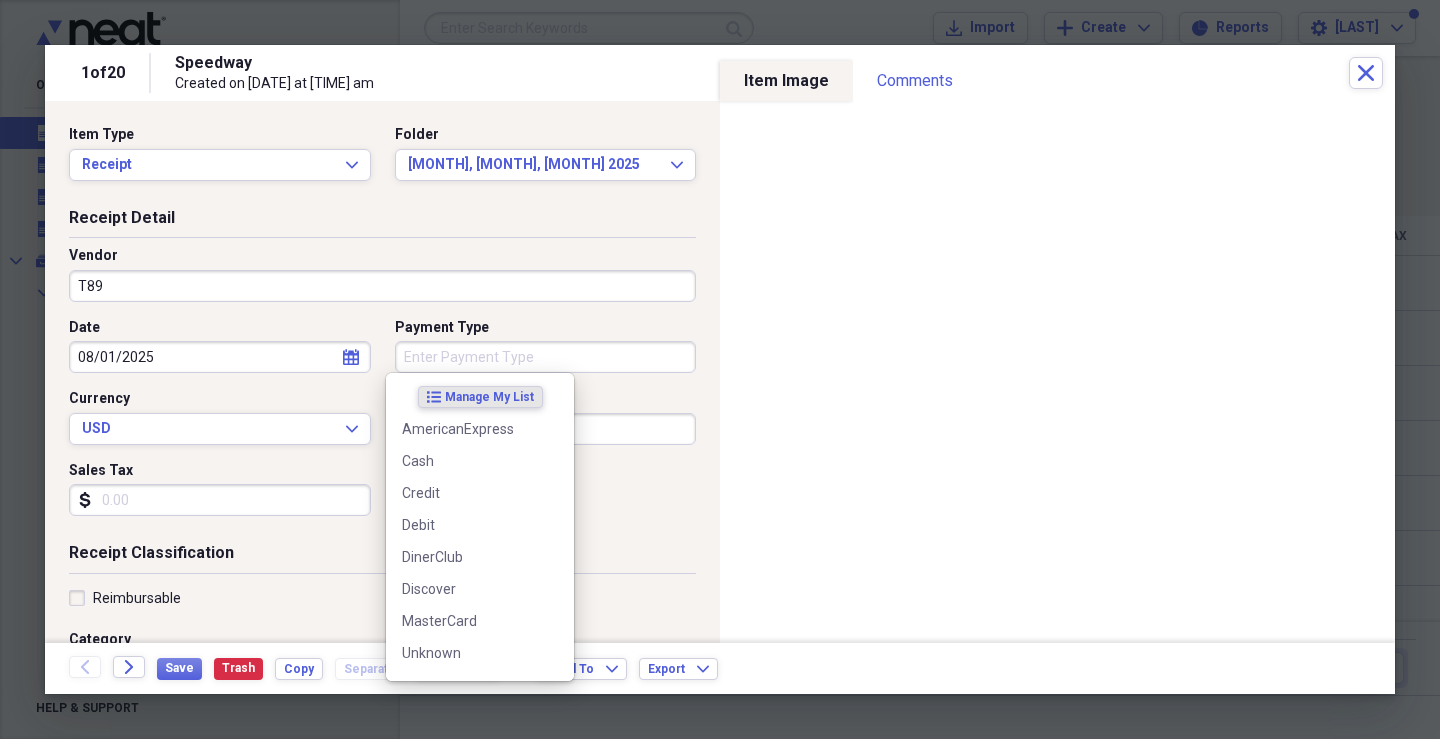 type 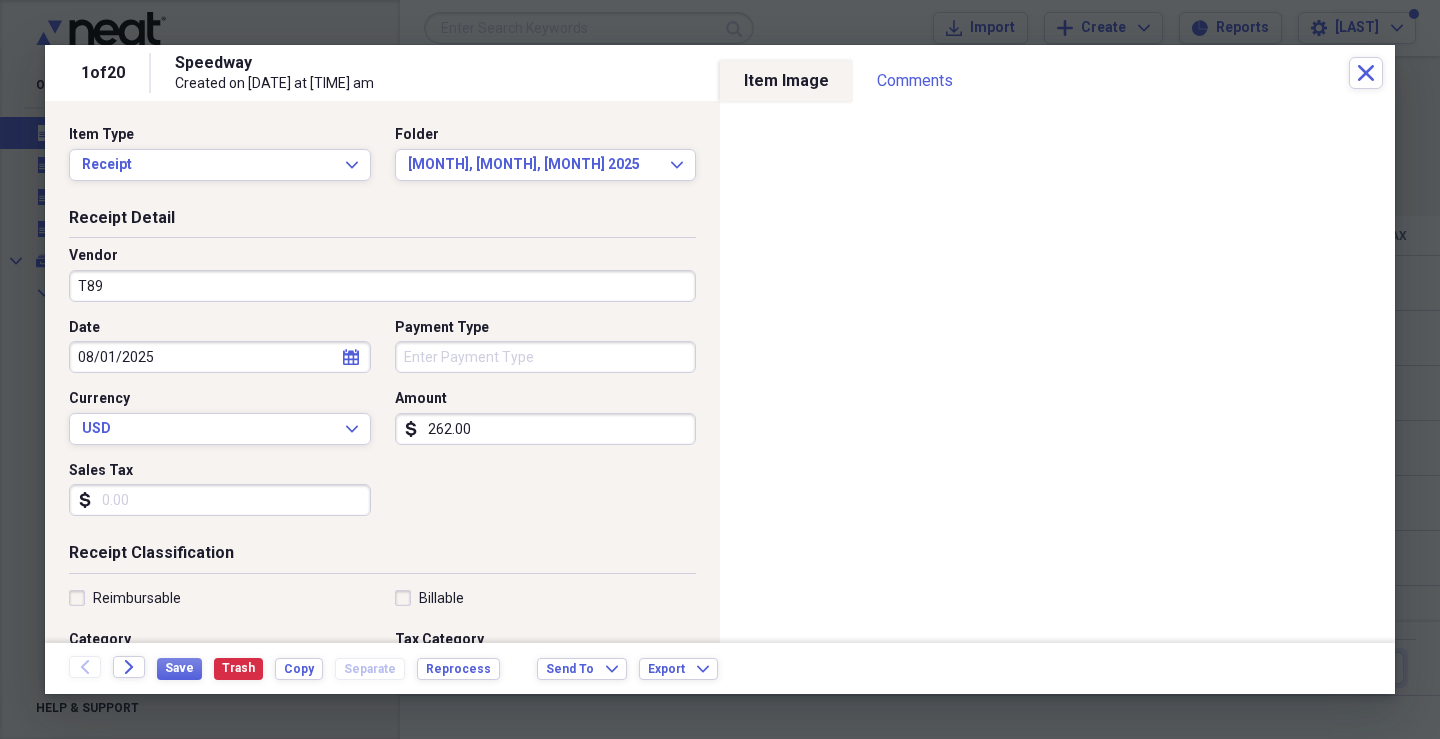click on "Sales Tax" at bounding box center (220, 500) 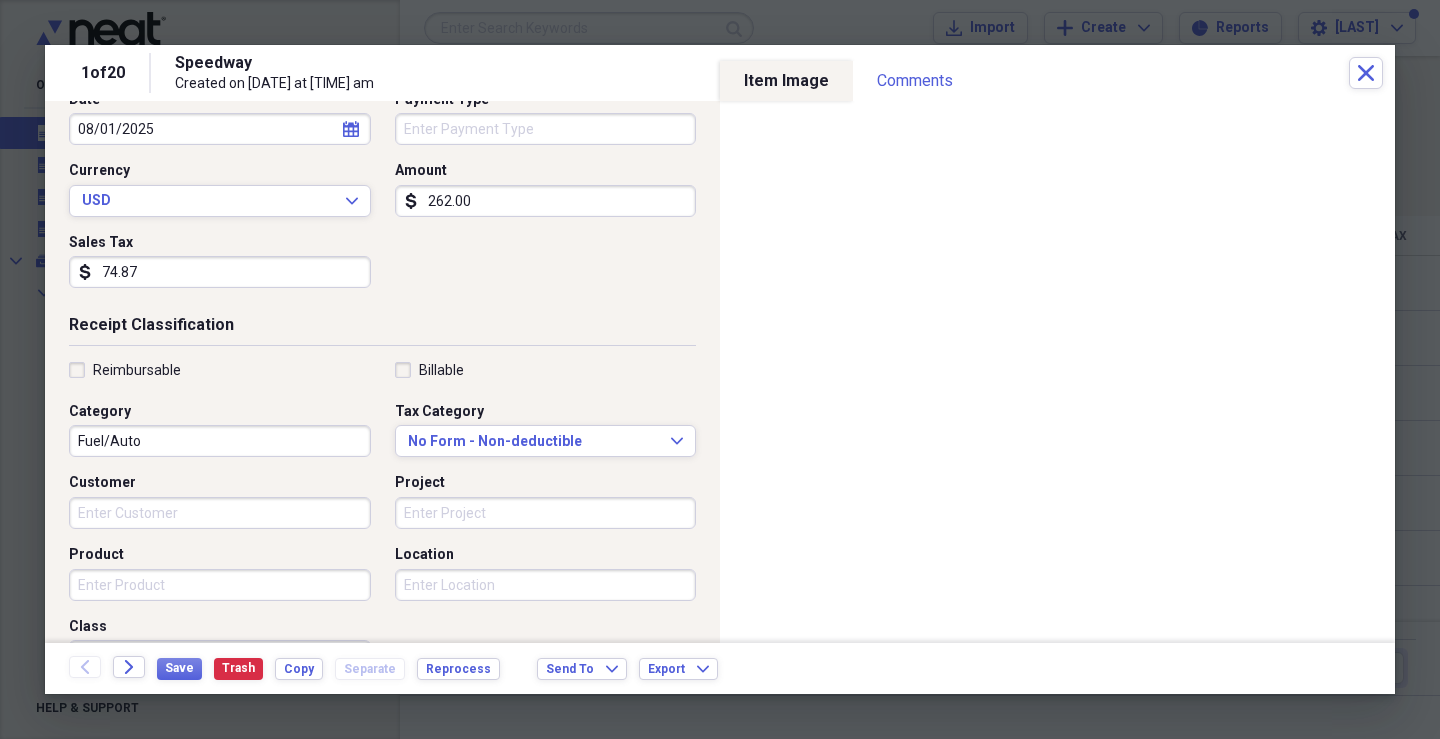 scroll, scrollTop: 300, scrollLeft: 0, axis: vertical 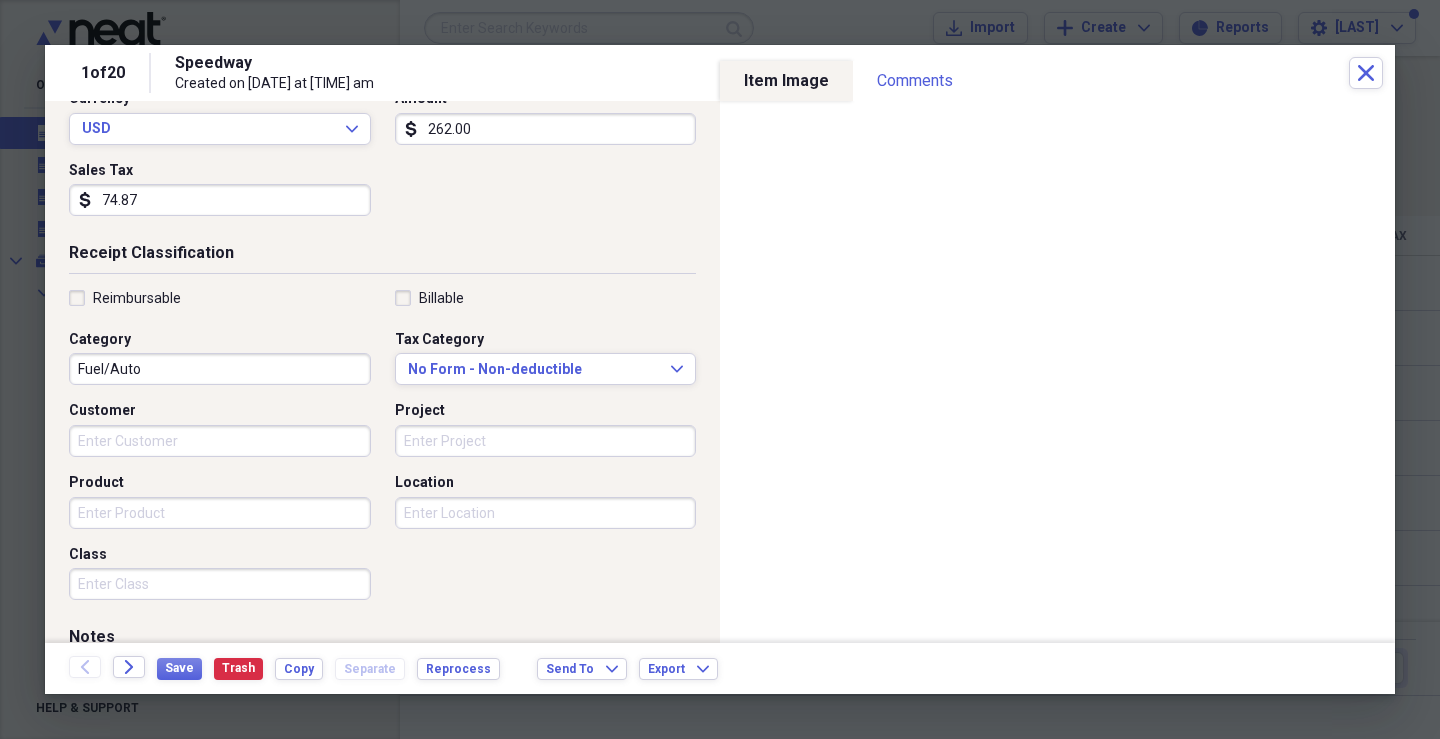 type on "74.87" 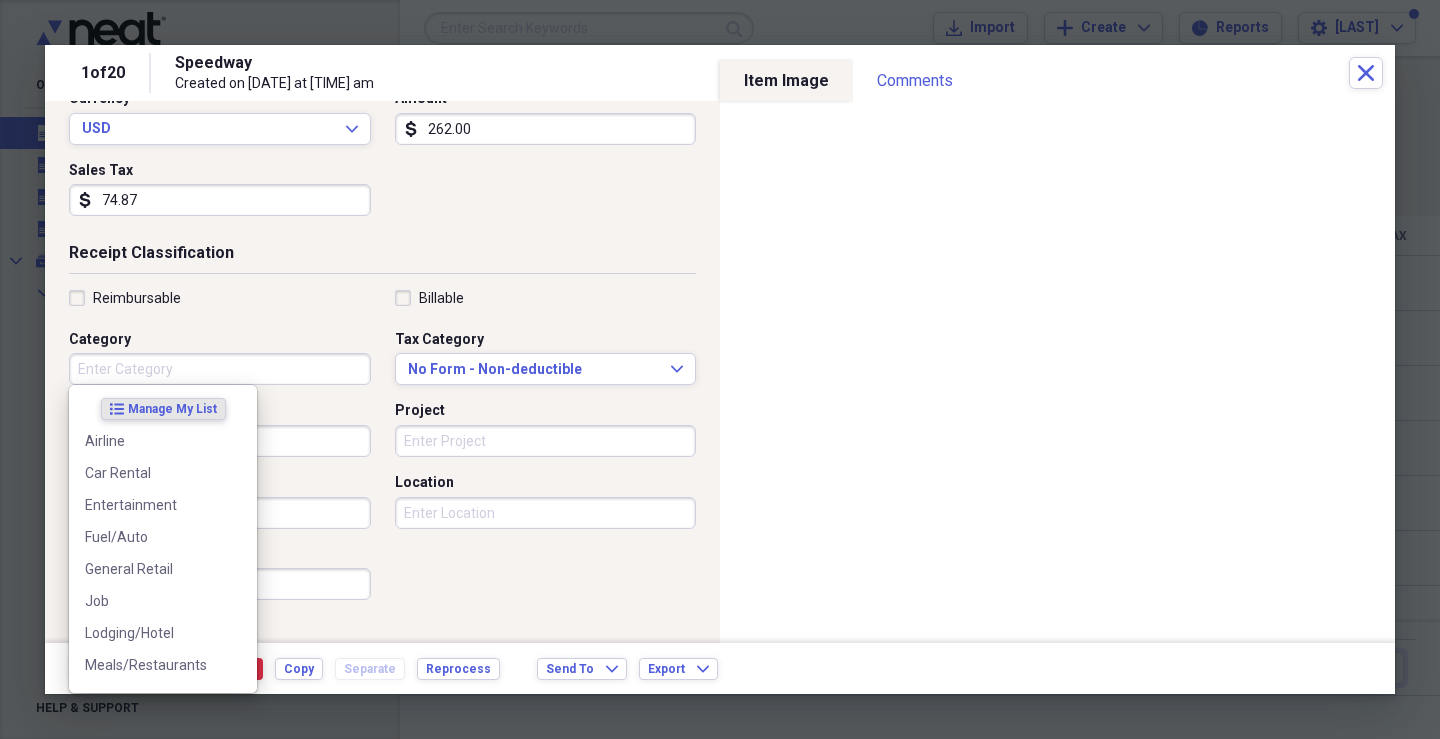 type 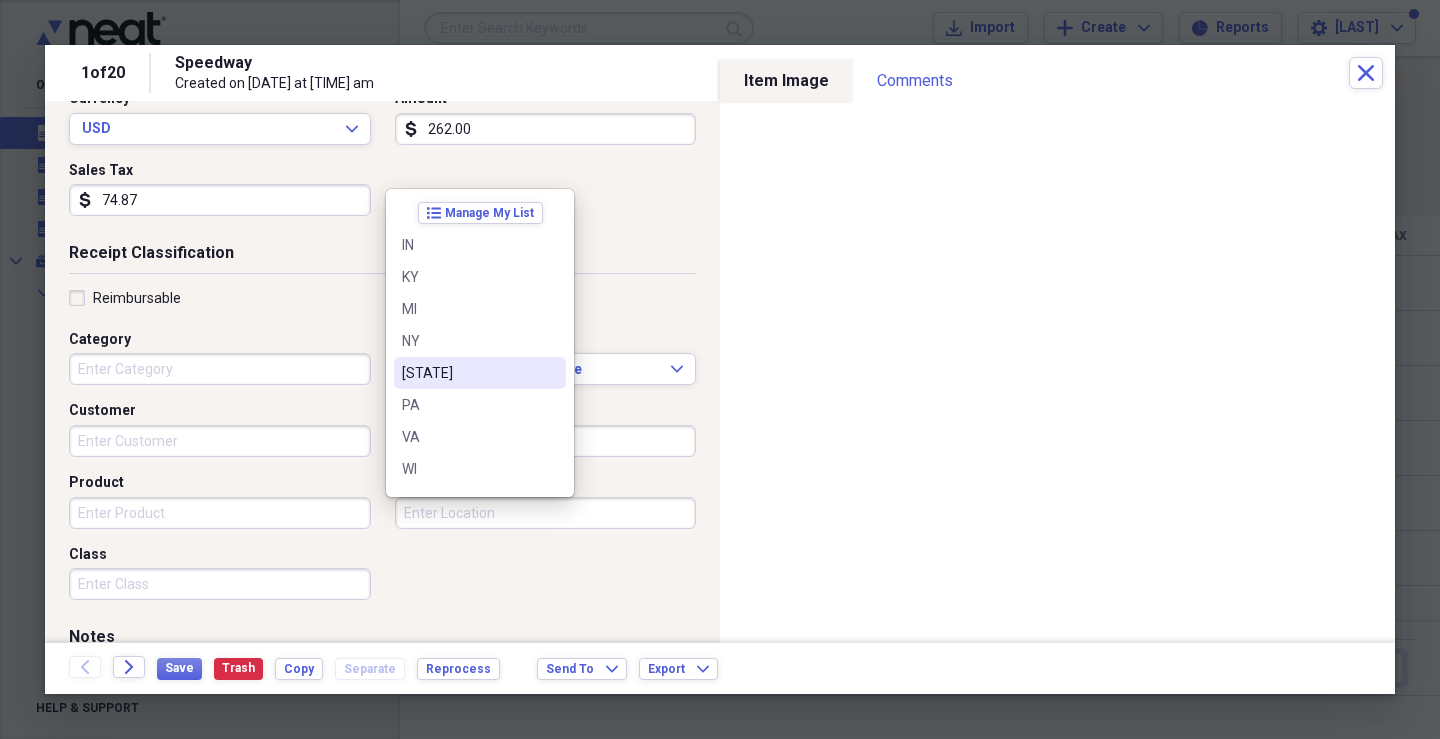 click on "[STATE]" at bounding box center (468, 373) 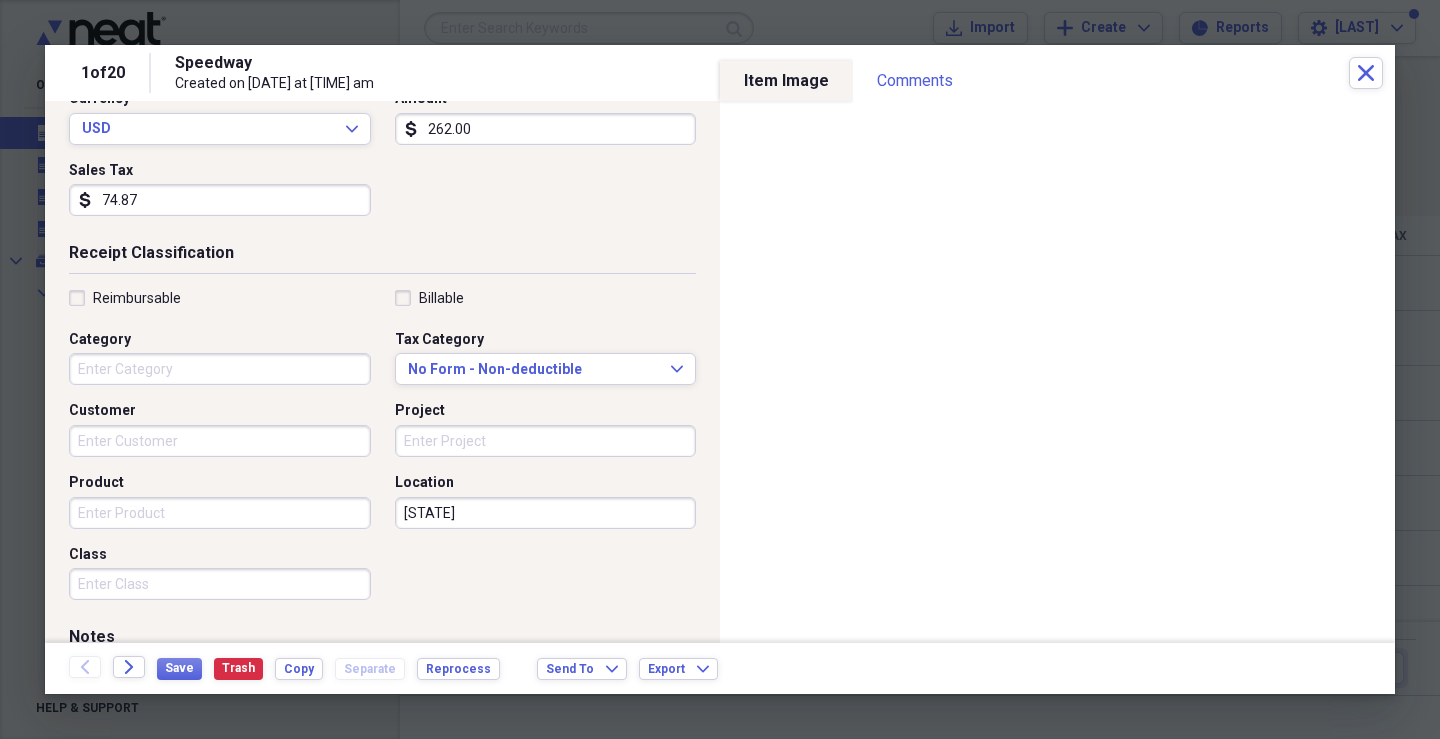 click on "Product" at bounding box center [220, 513] 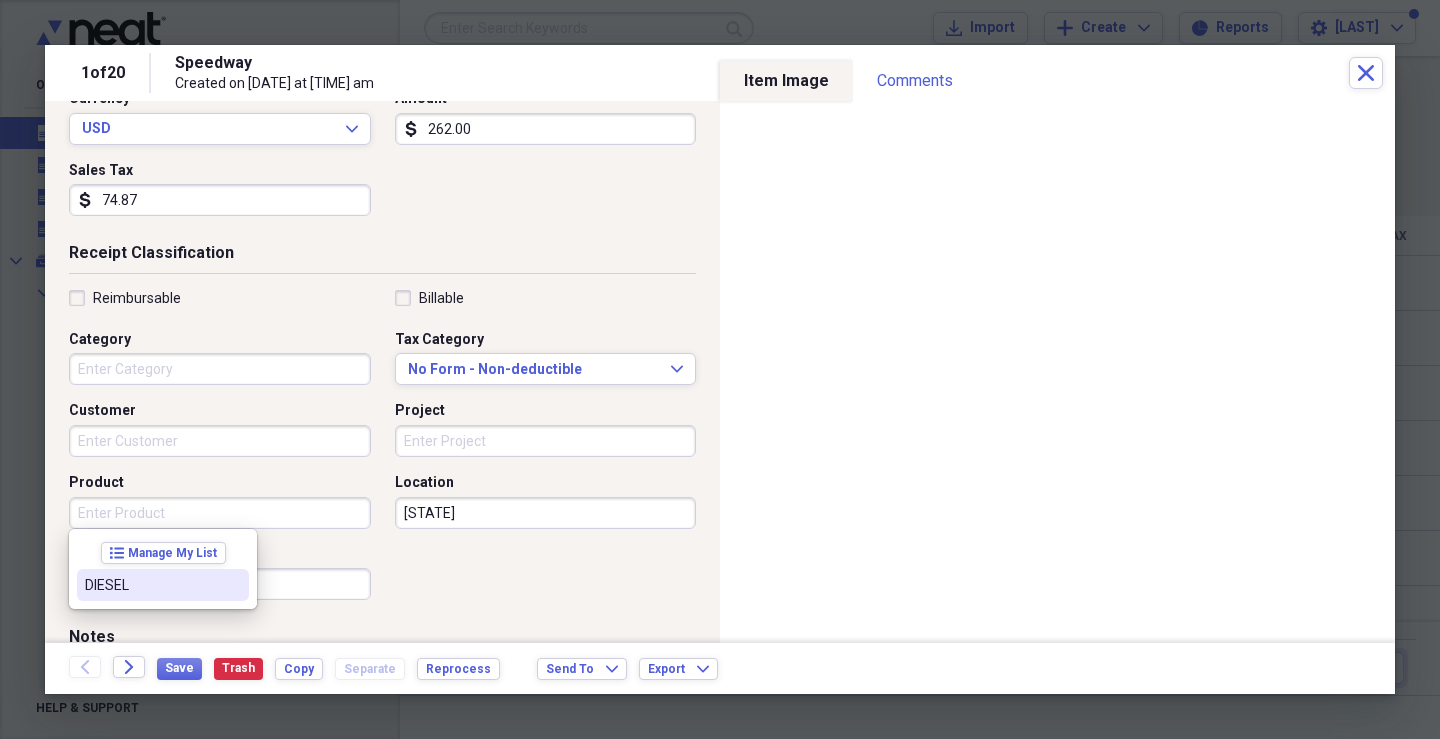 click on "DIESEL" at bounding box center [151, 585] 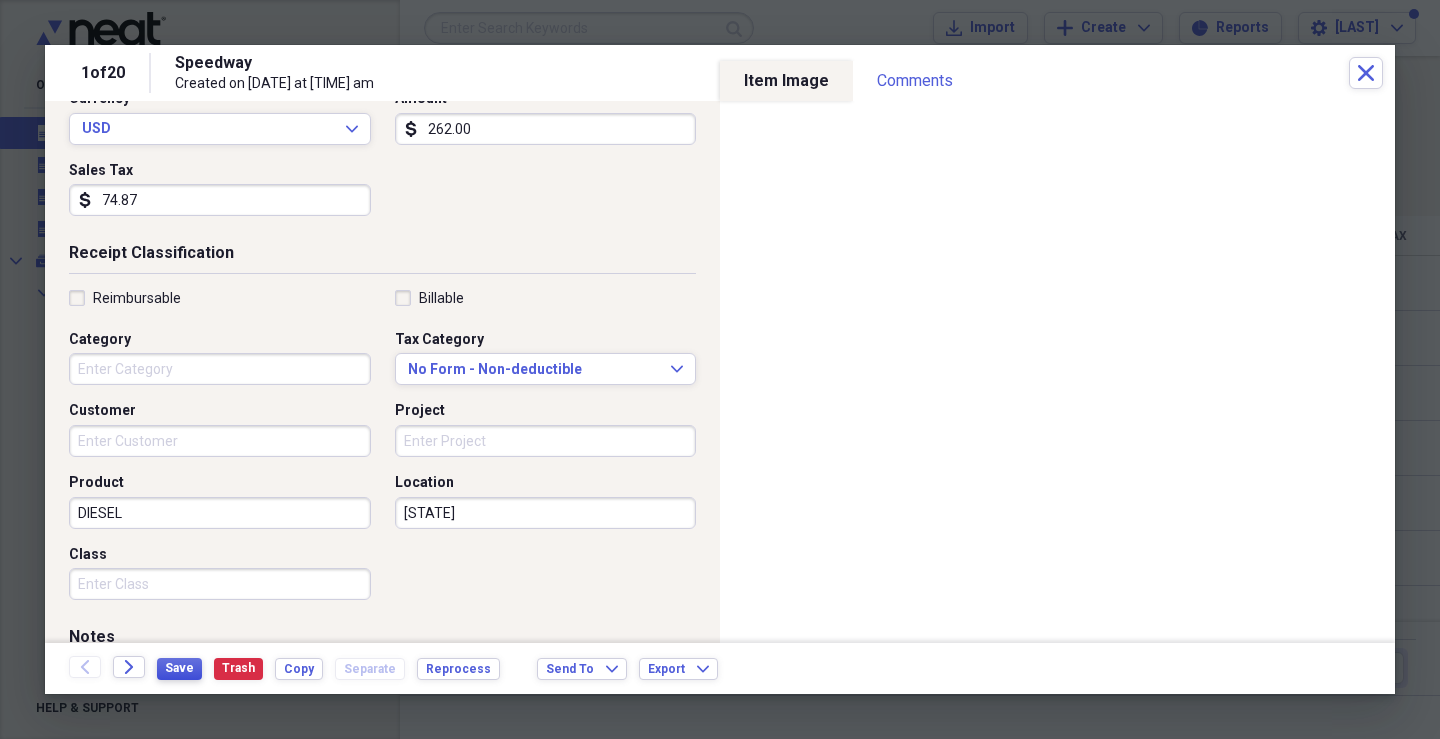 click on "Save" at bounding box center [179, 668] 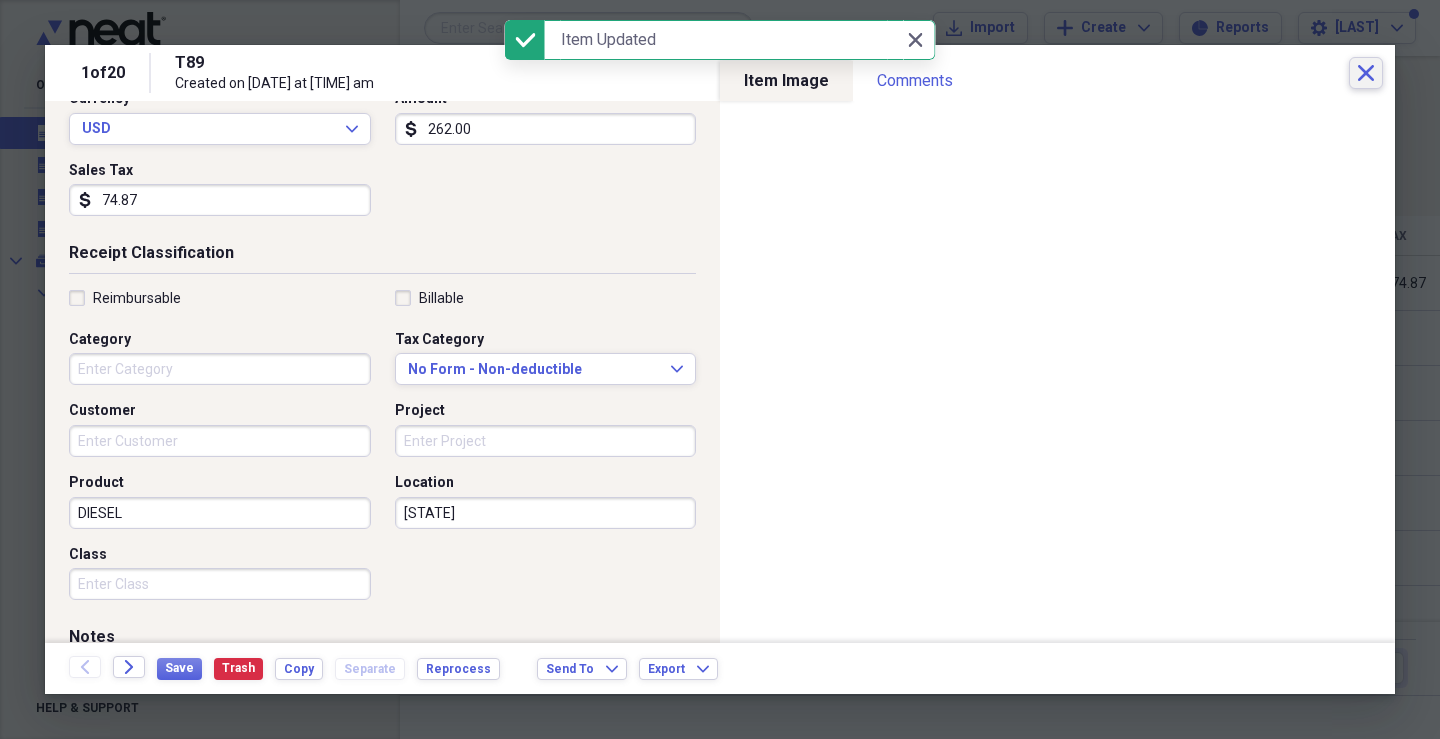 click on "Close" at bounding box center [1366, 73] 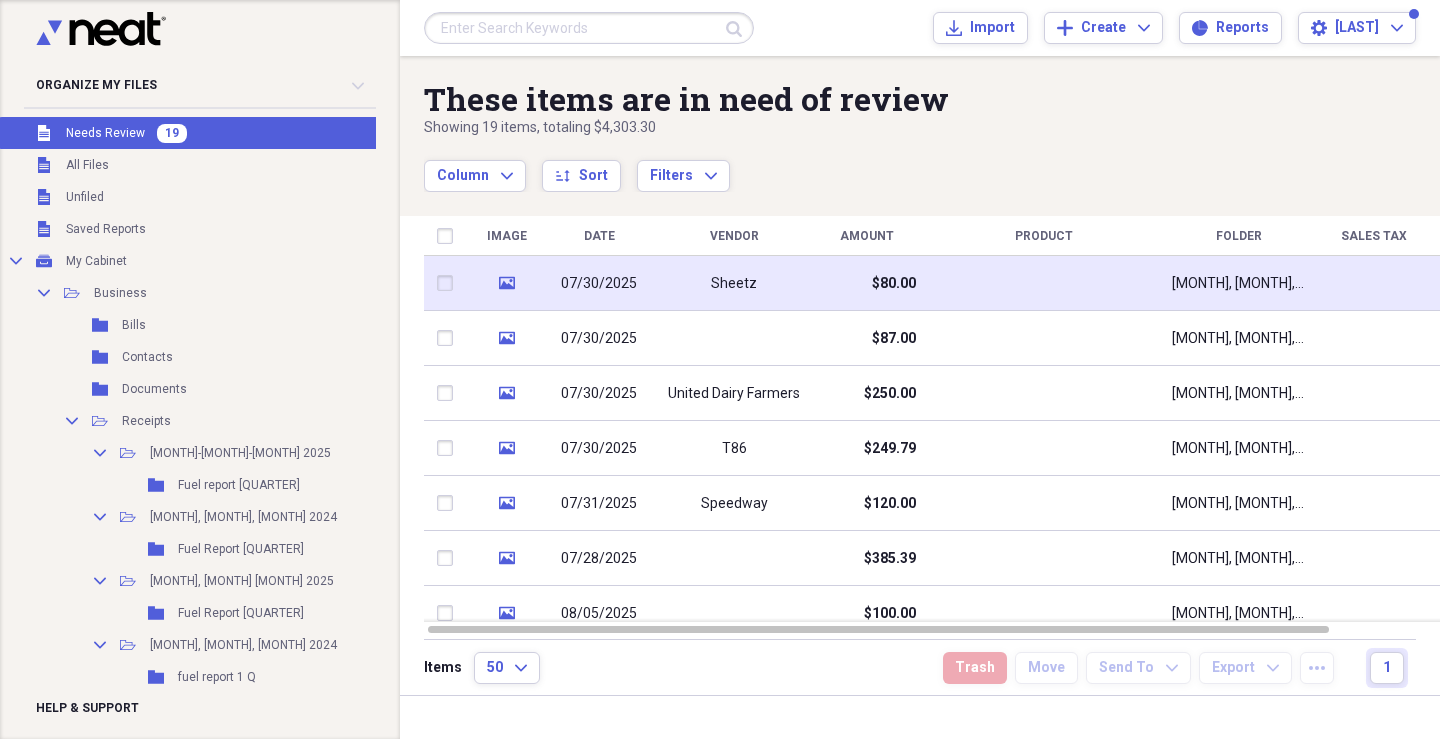 click on "$80.00" at bounding box center [866, 283] 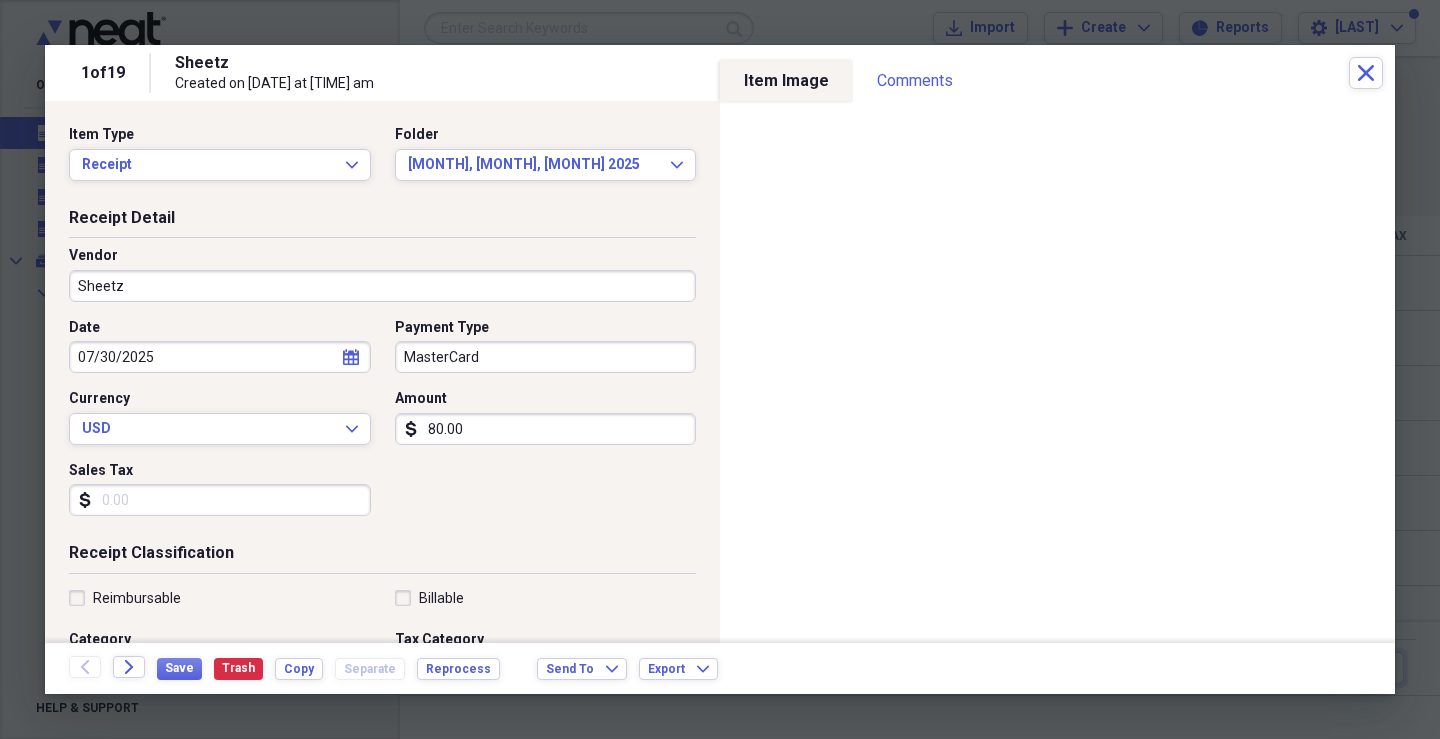 click on "Sheetz" at bounding box center (382, 286) 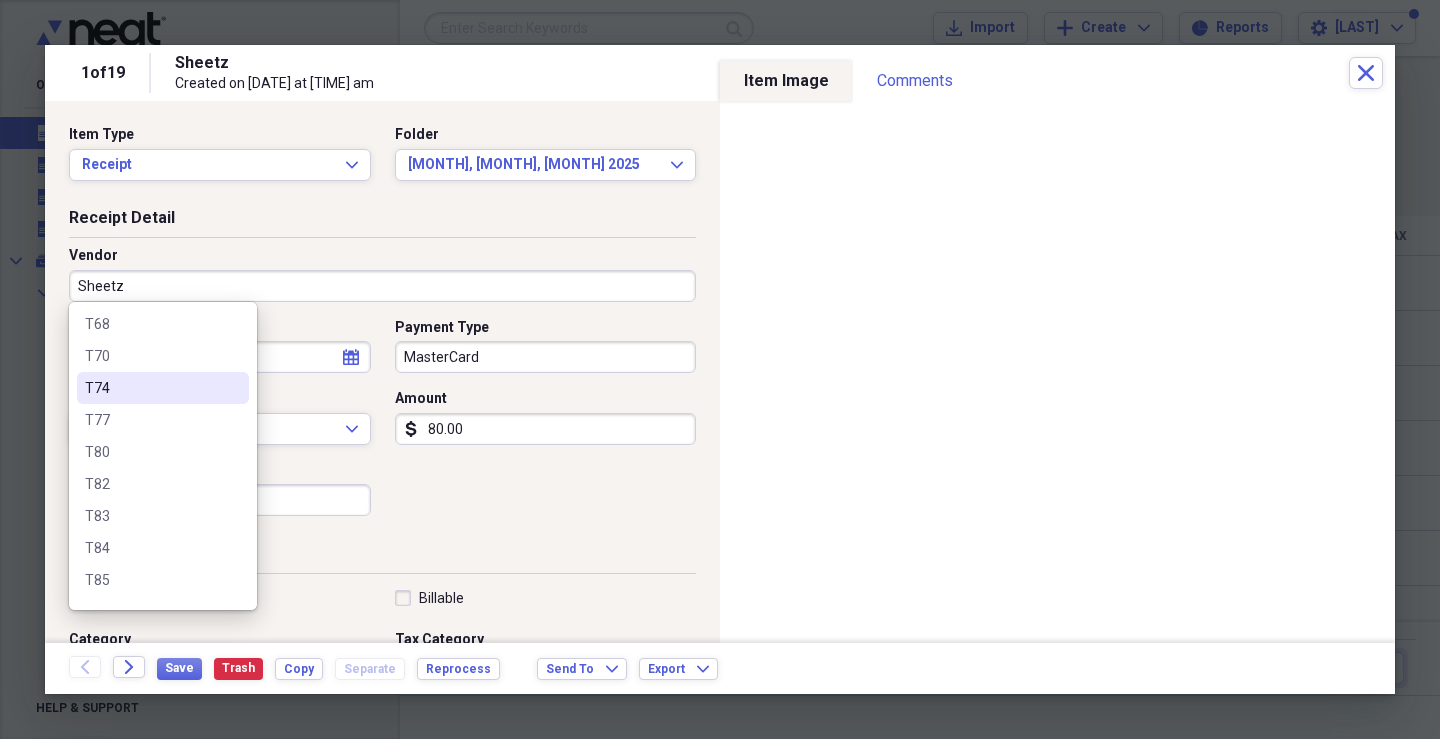 scroll, scrollTop: 1100, scrollLeft: 0, axis: vertical 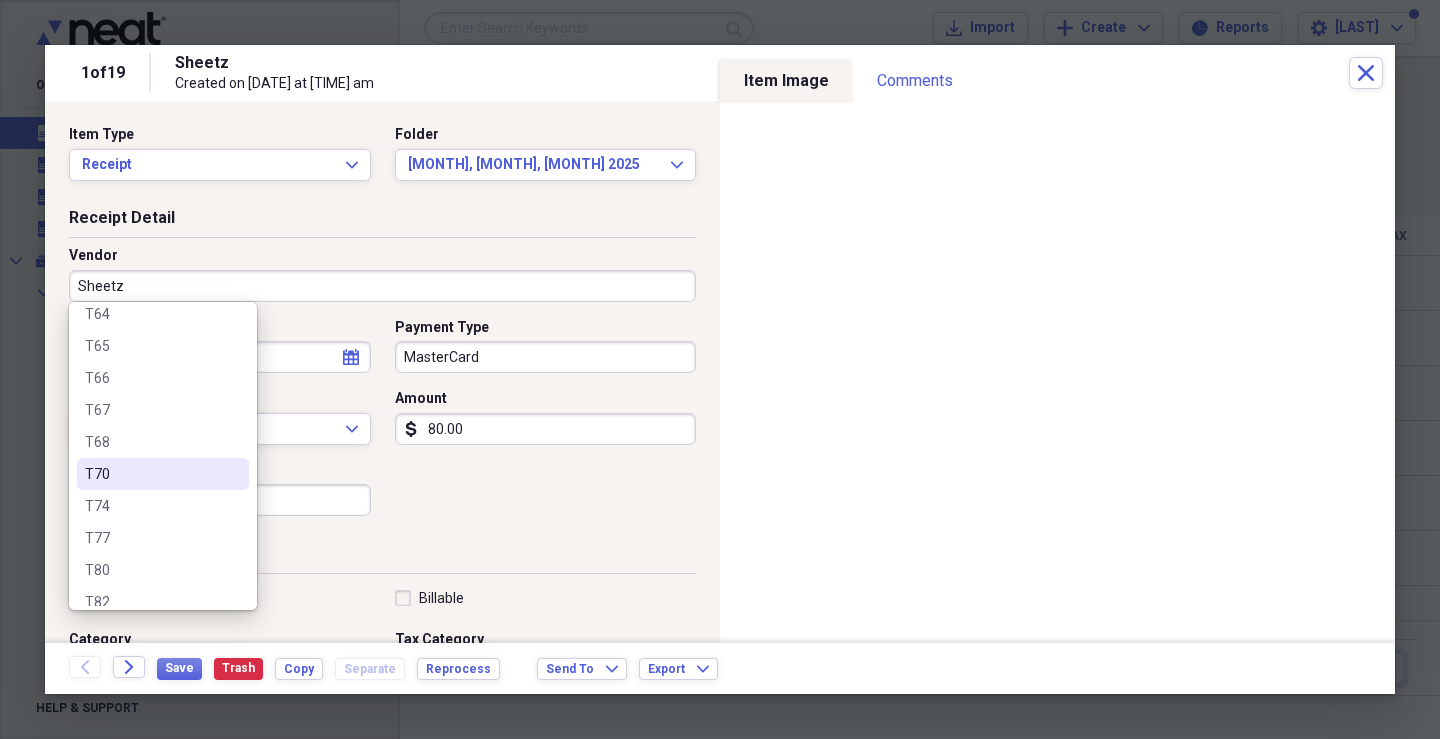 click on "T70" at bounding box center (151, 474) 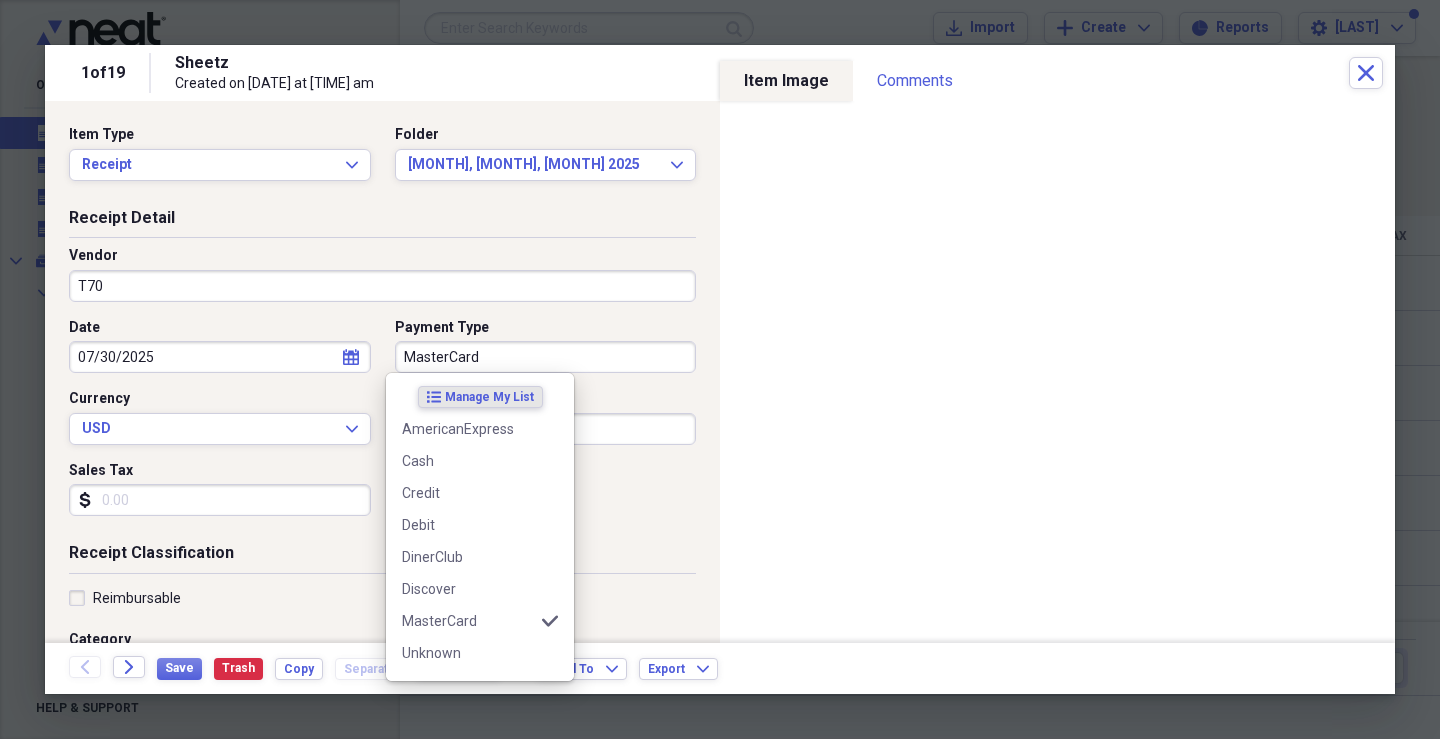 click on "MasterCard" at bounding box center [546, 357] 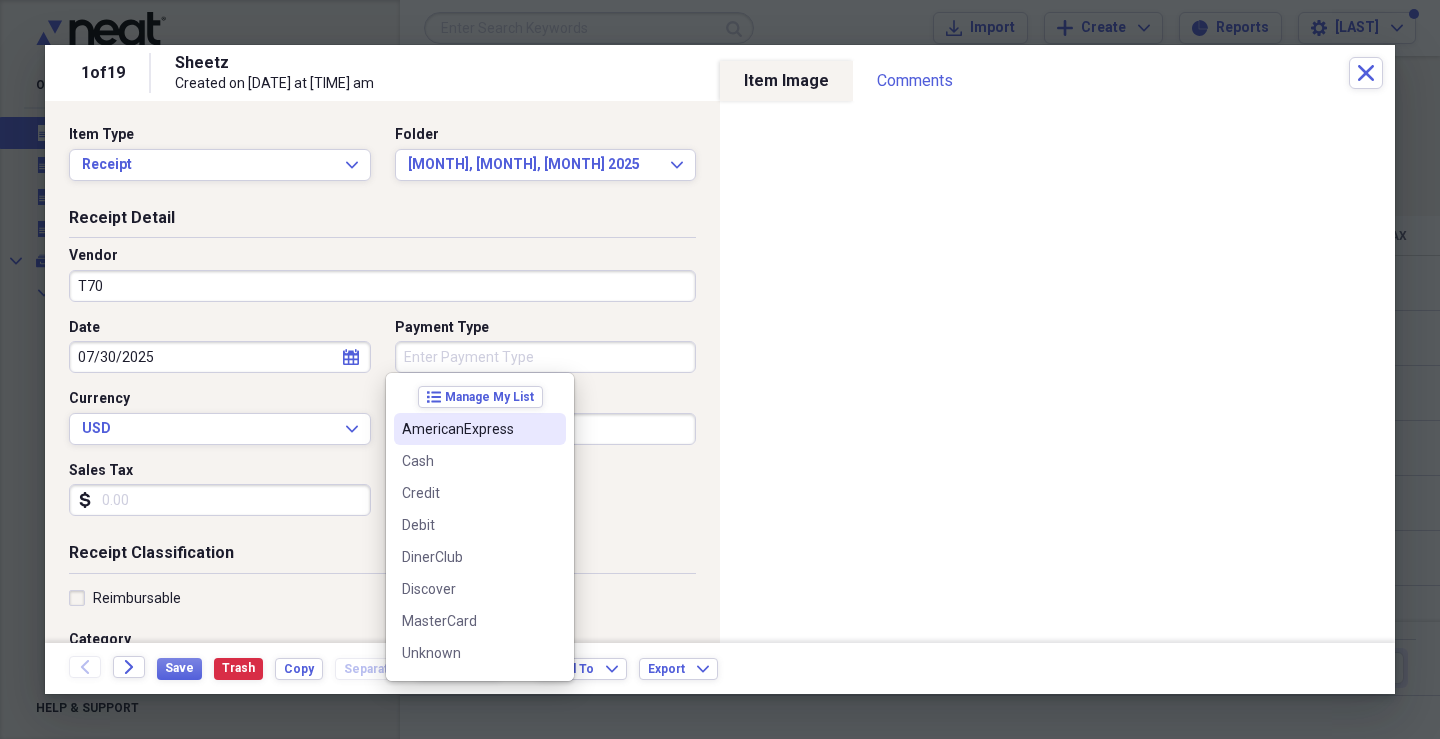 type 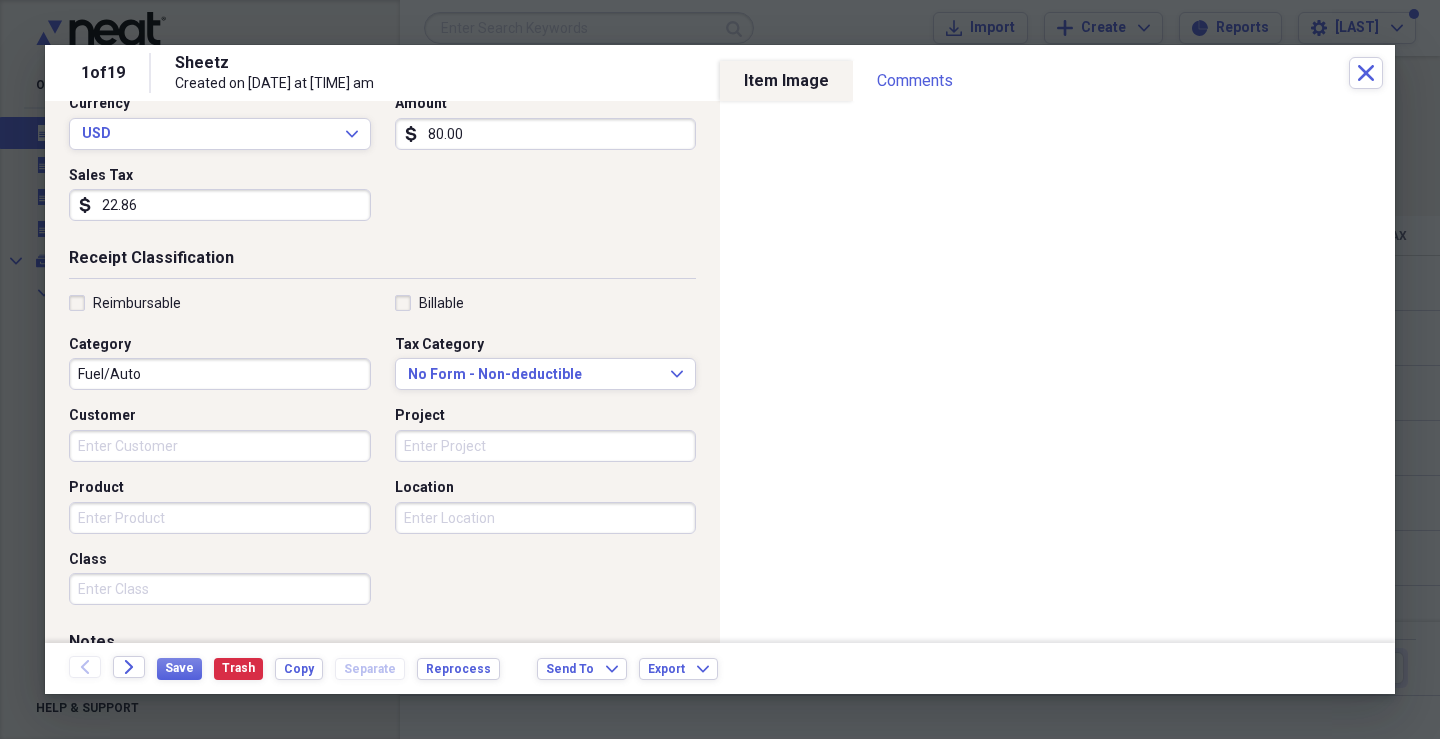 scroll, scrollTop: 300, scrollLeft: 0, axis: vertical 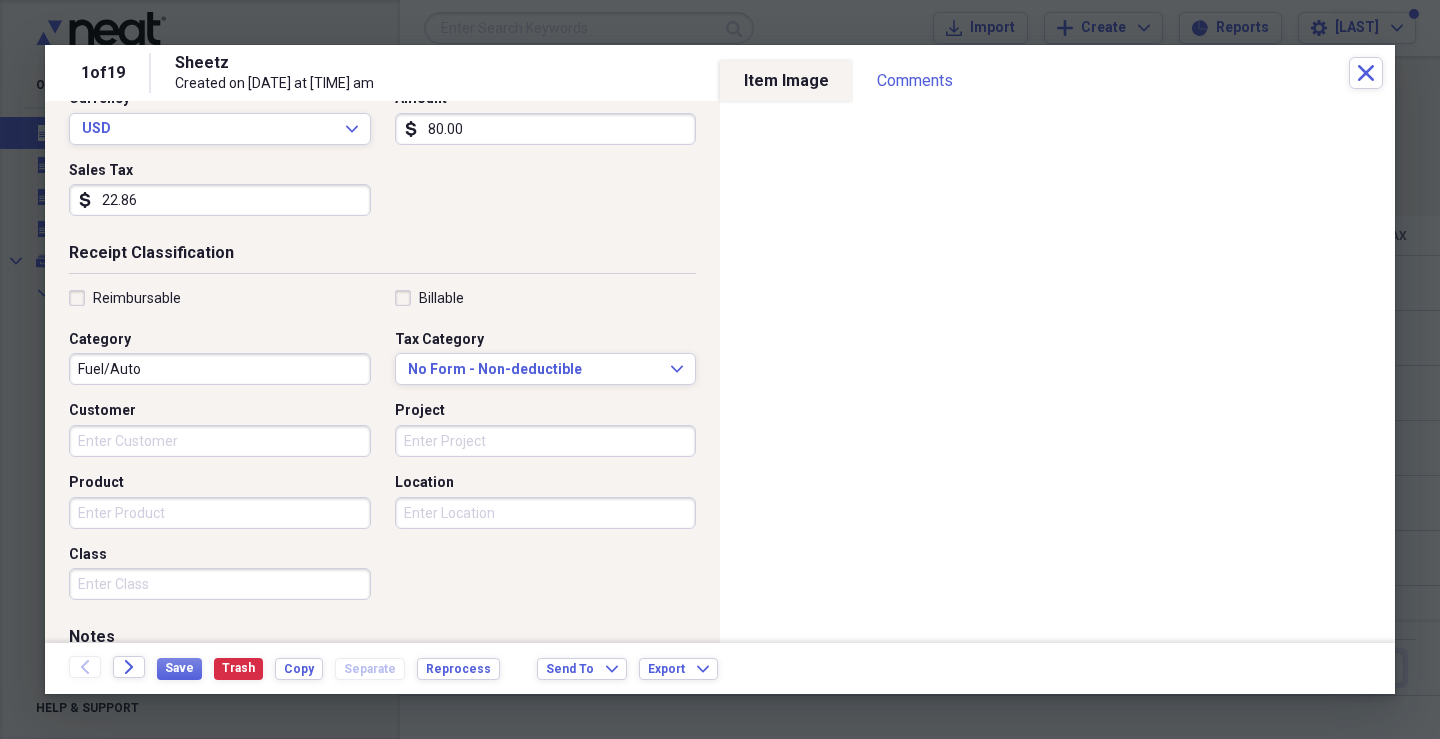 type on "22.86" 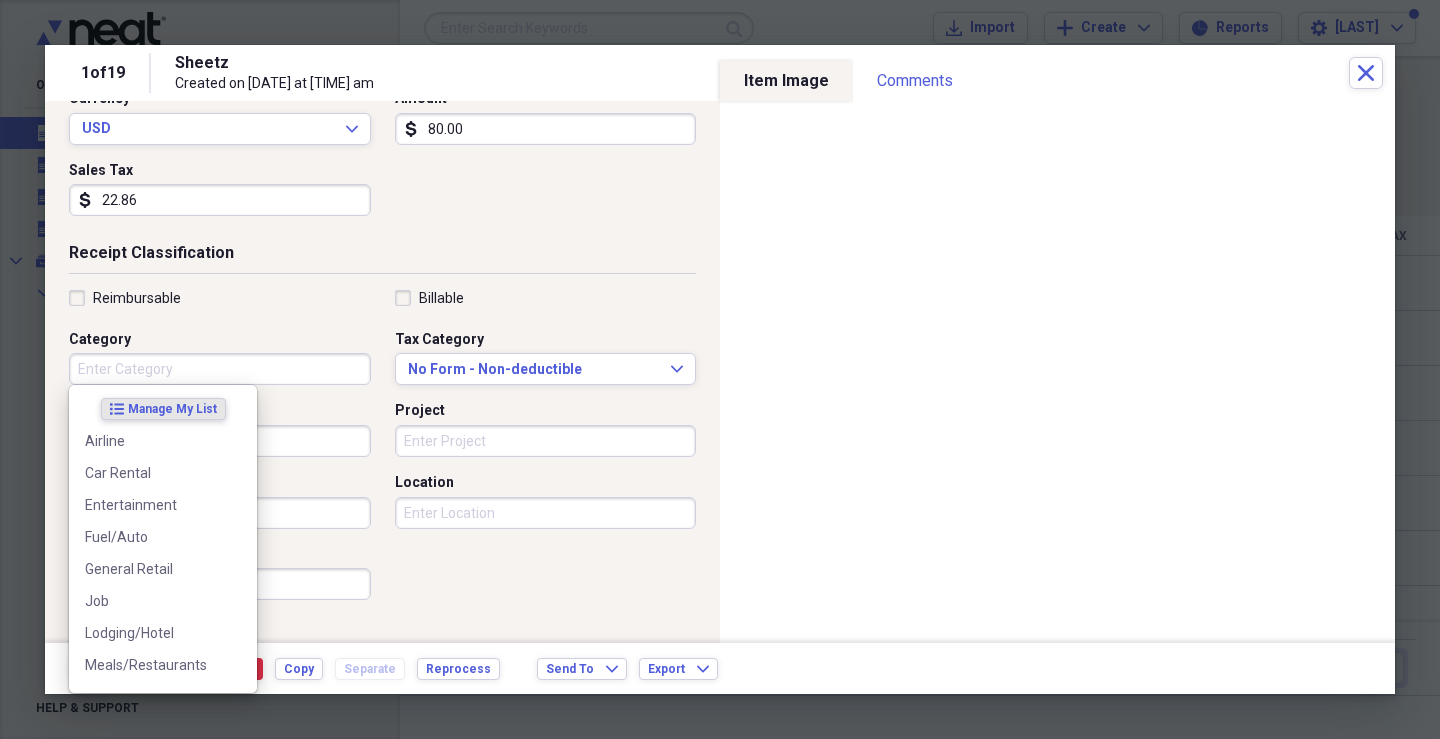 type 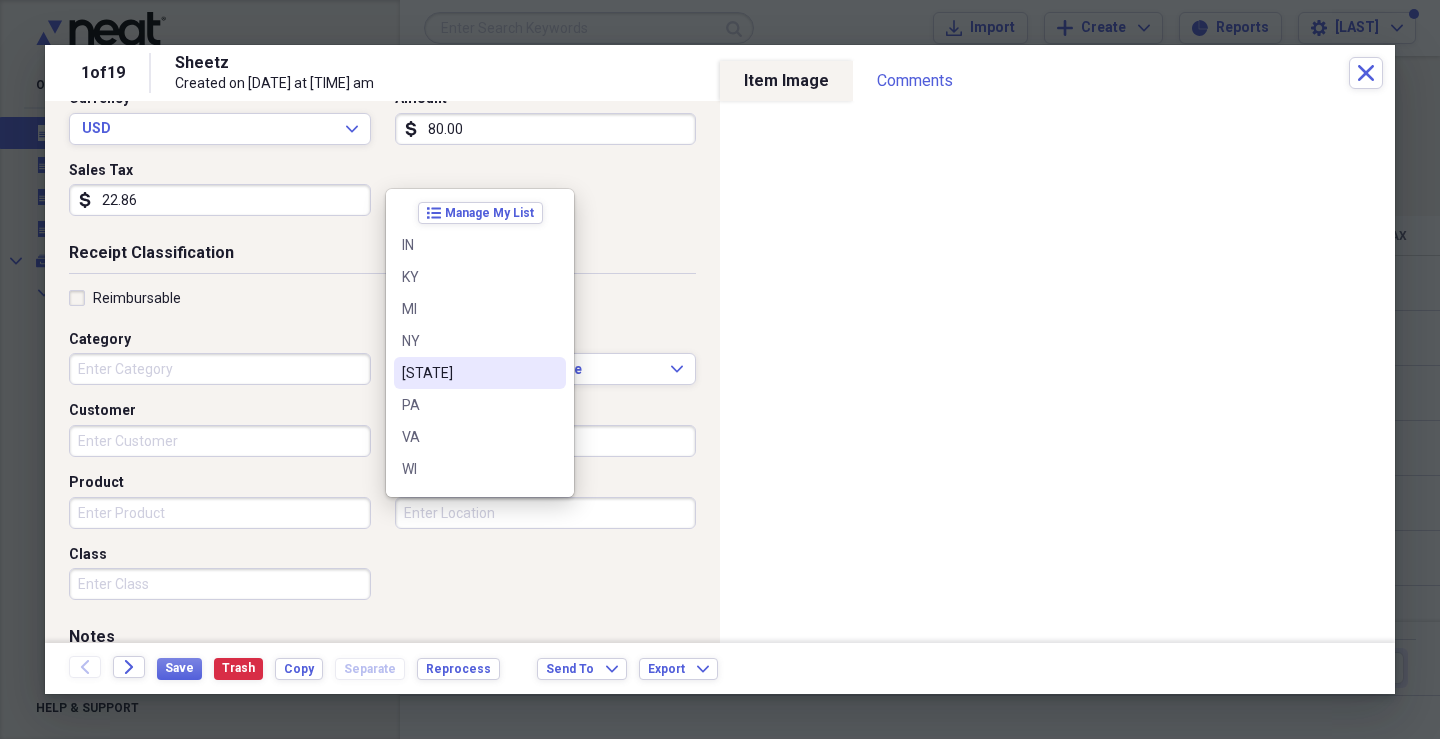 click on "[STATE]" at bounding box center [468, 373] 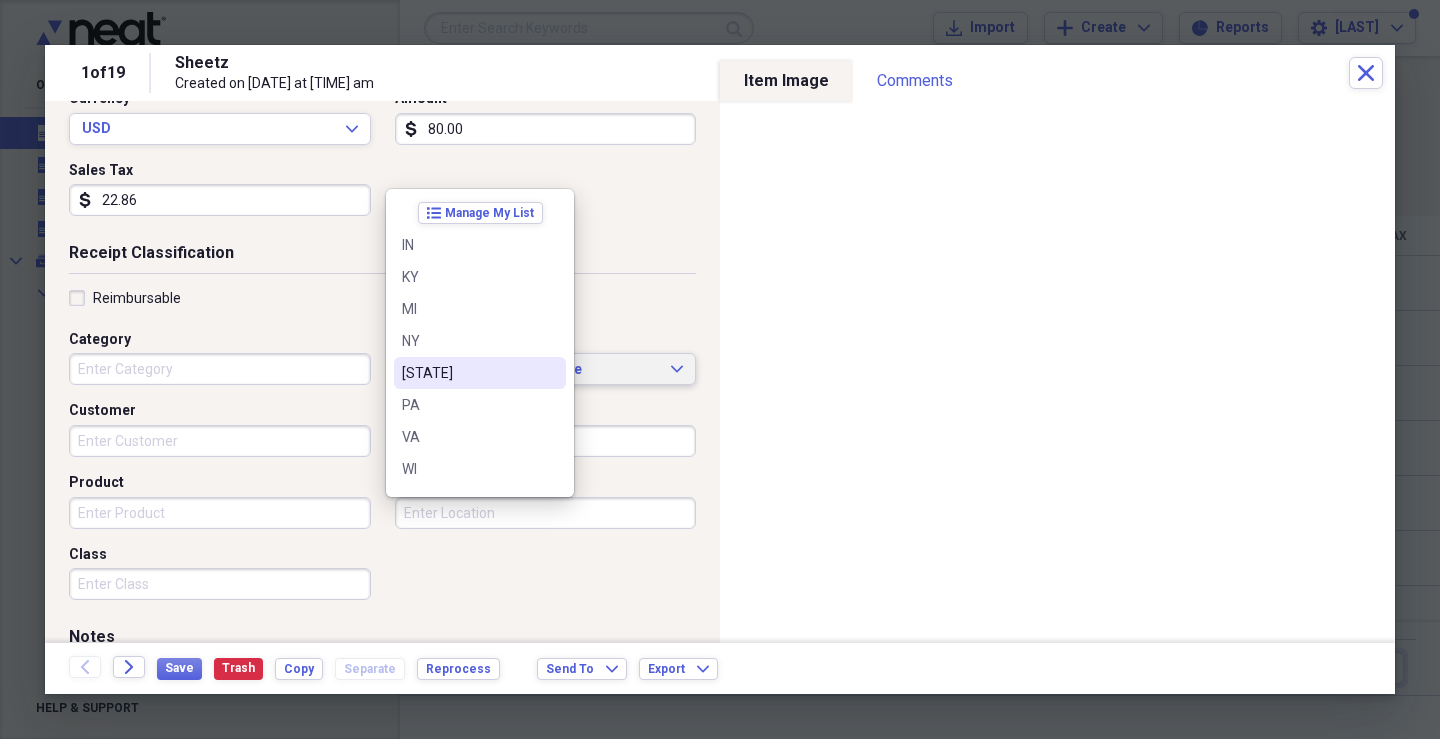 type on "[STATE]" 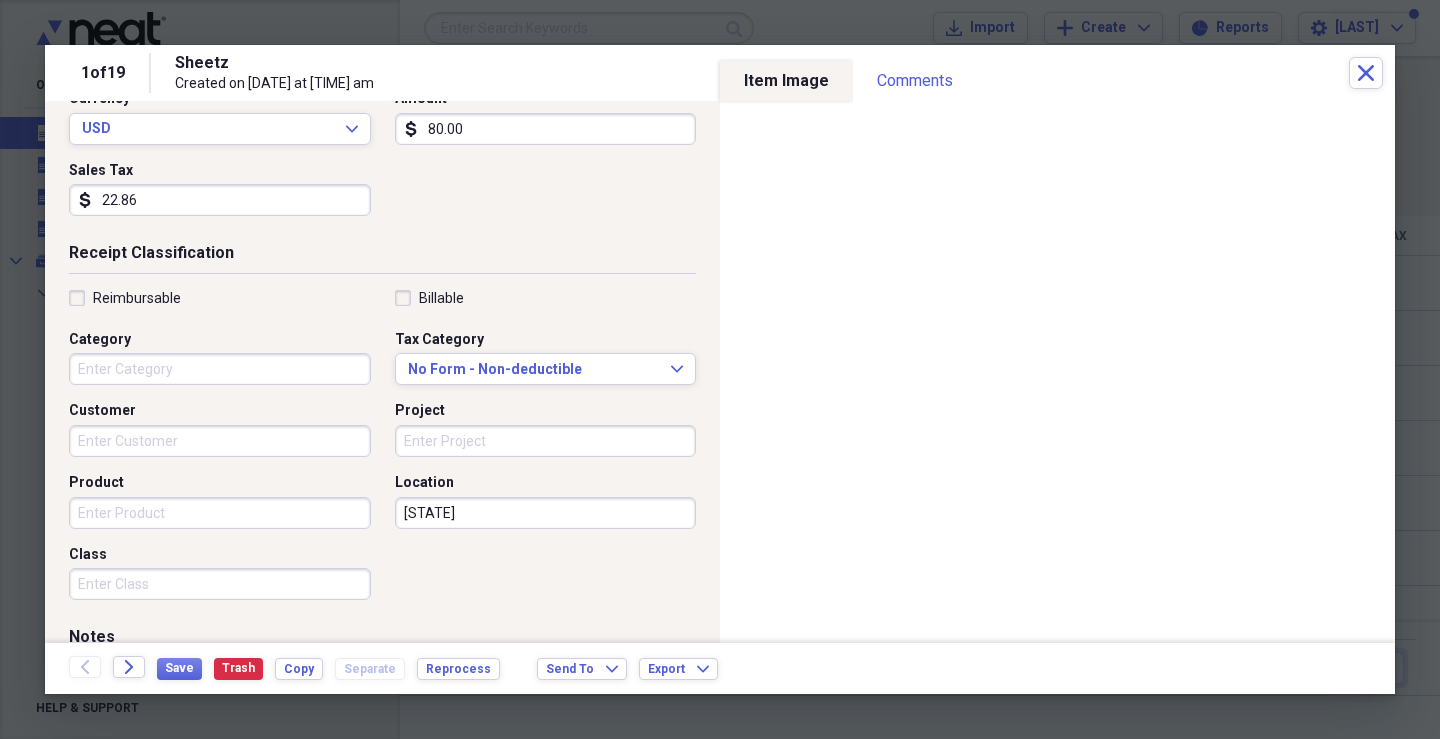 click on "Product" at bounding box center [220, 513] 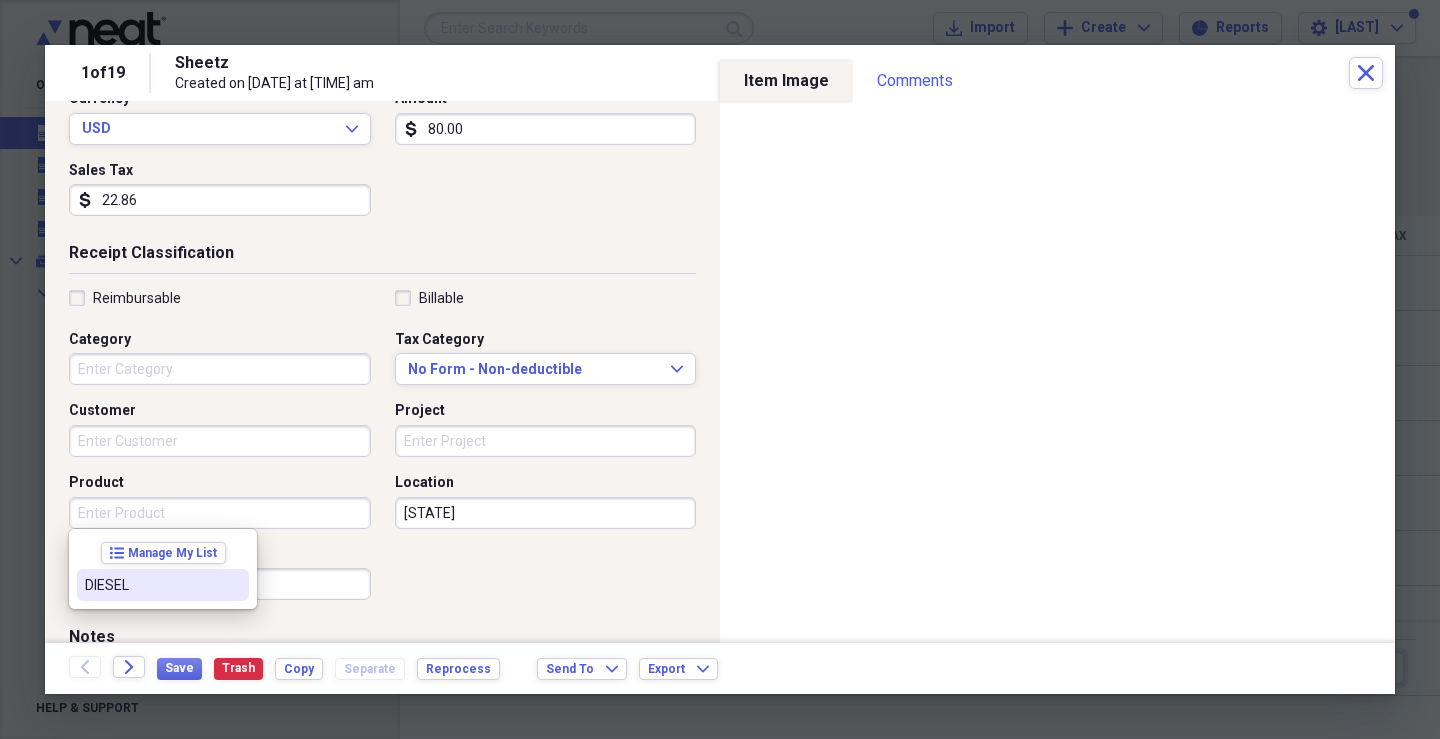 click on "DIESEL" at bounding box center [151, 585] 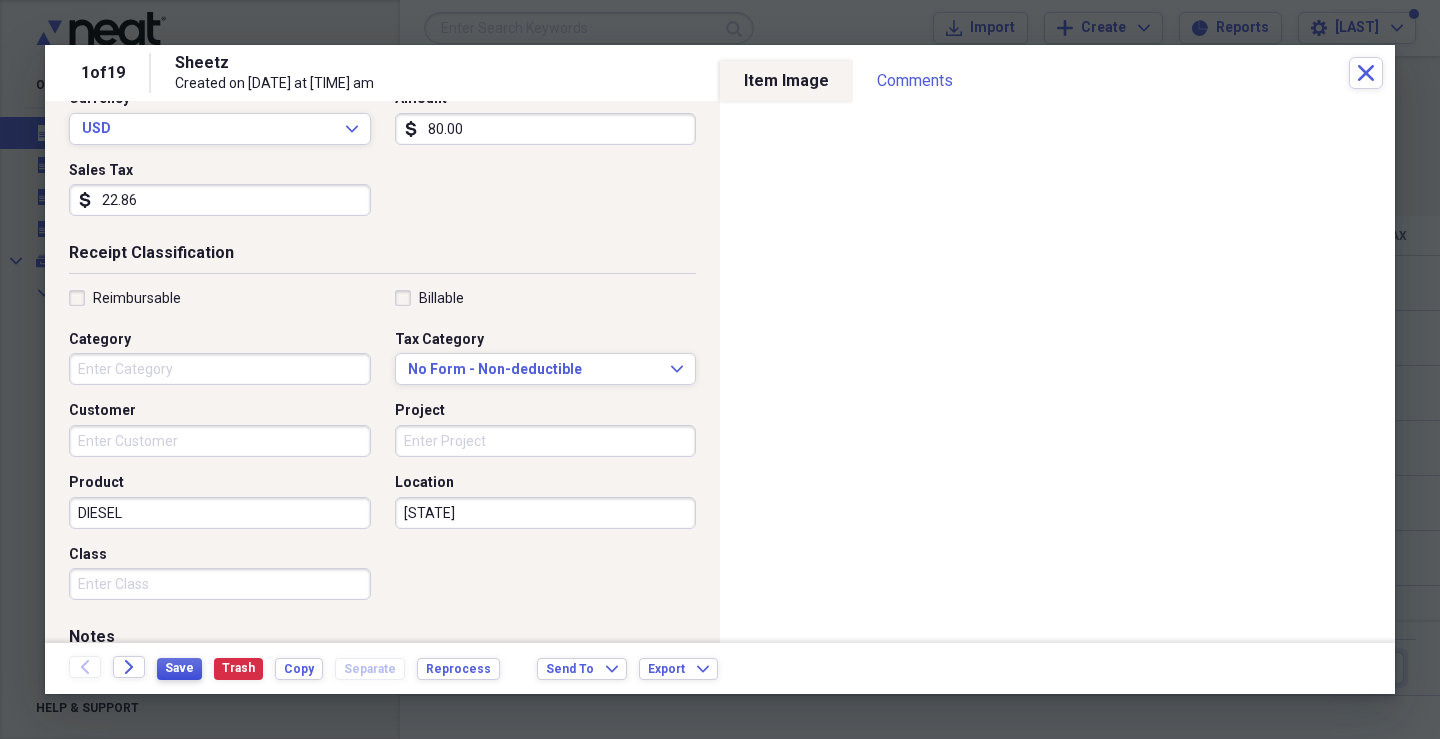 click on "Save" at bounding box center [179, 668] 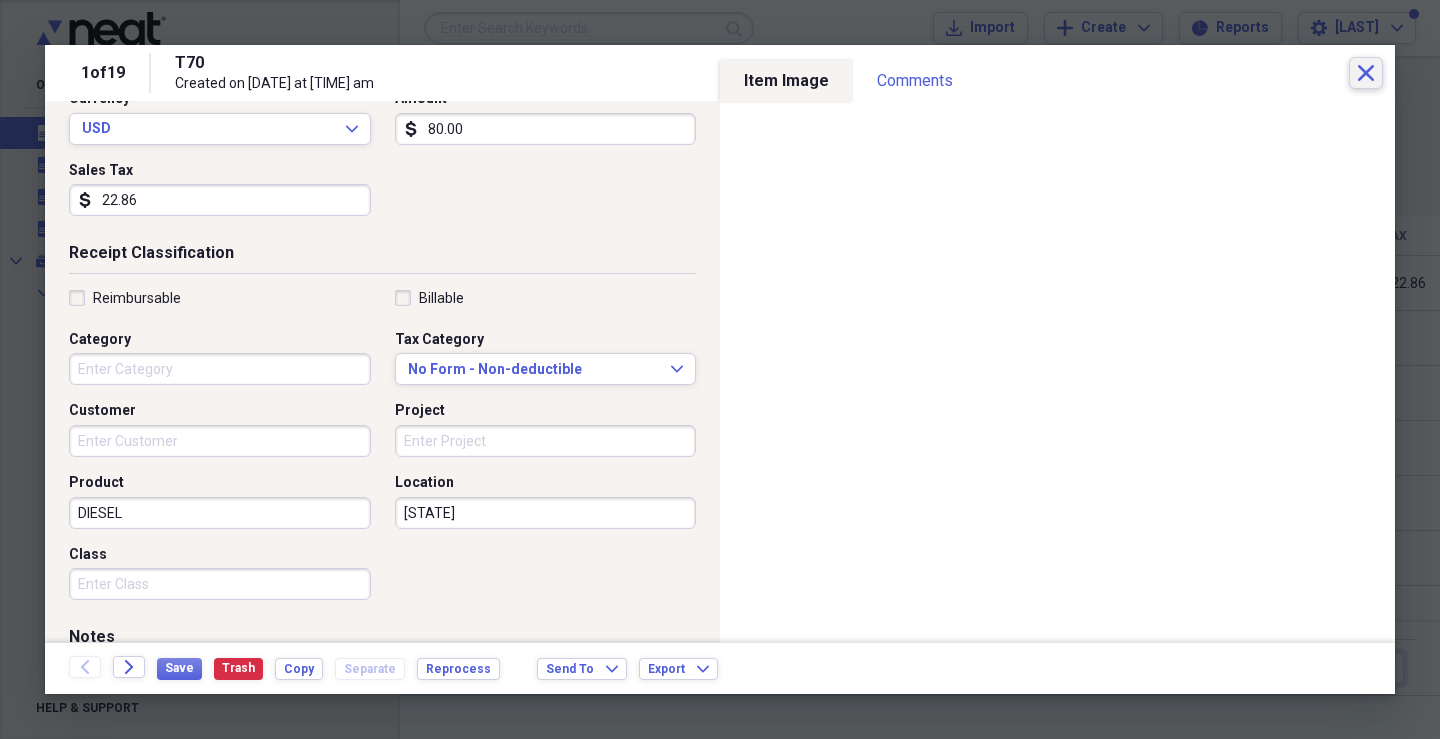 click on "Close" at bounding box center [1366, 73] 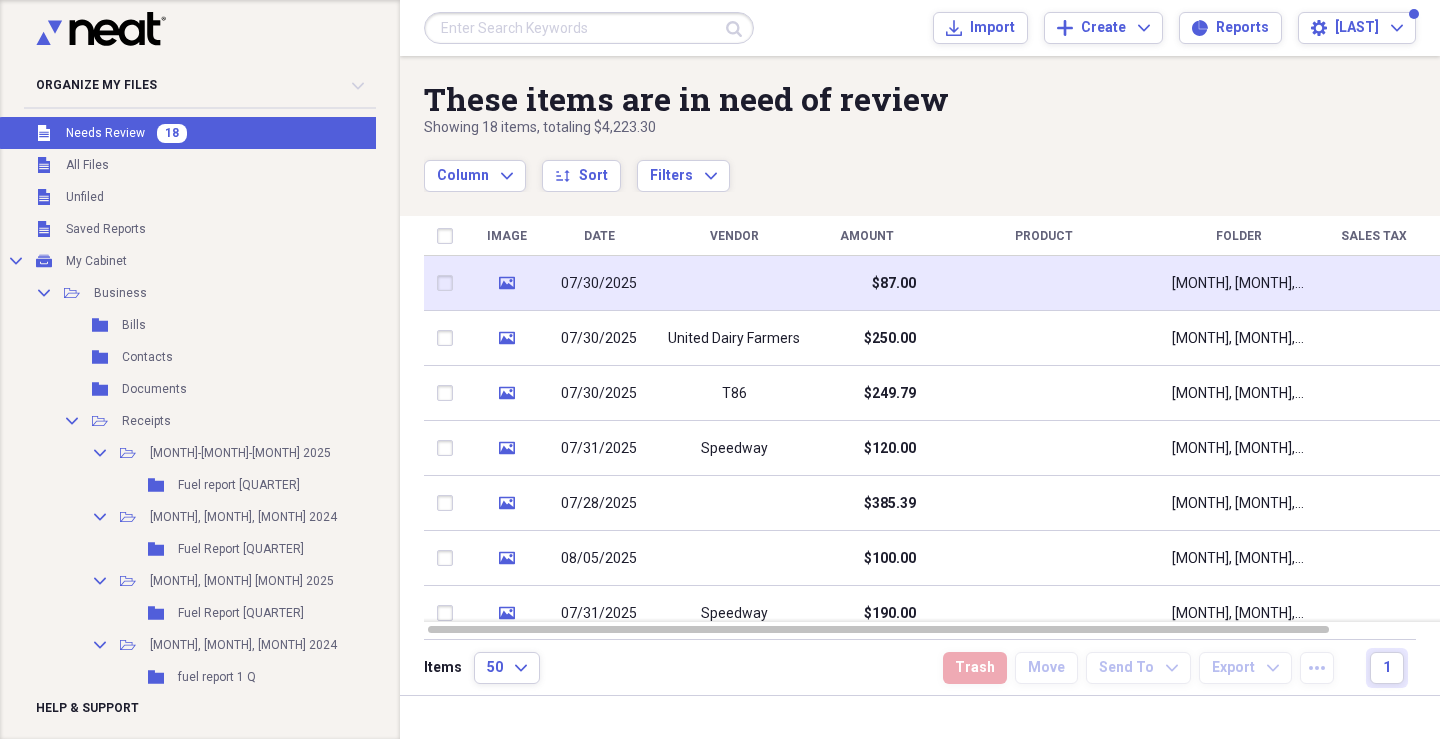 click at bounding box center [734, 283] 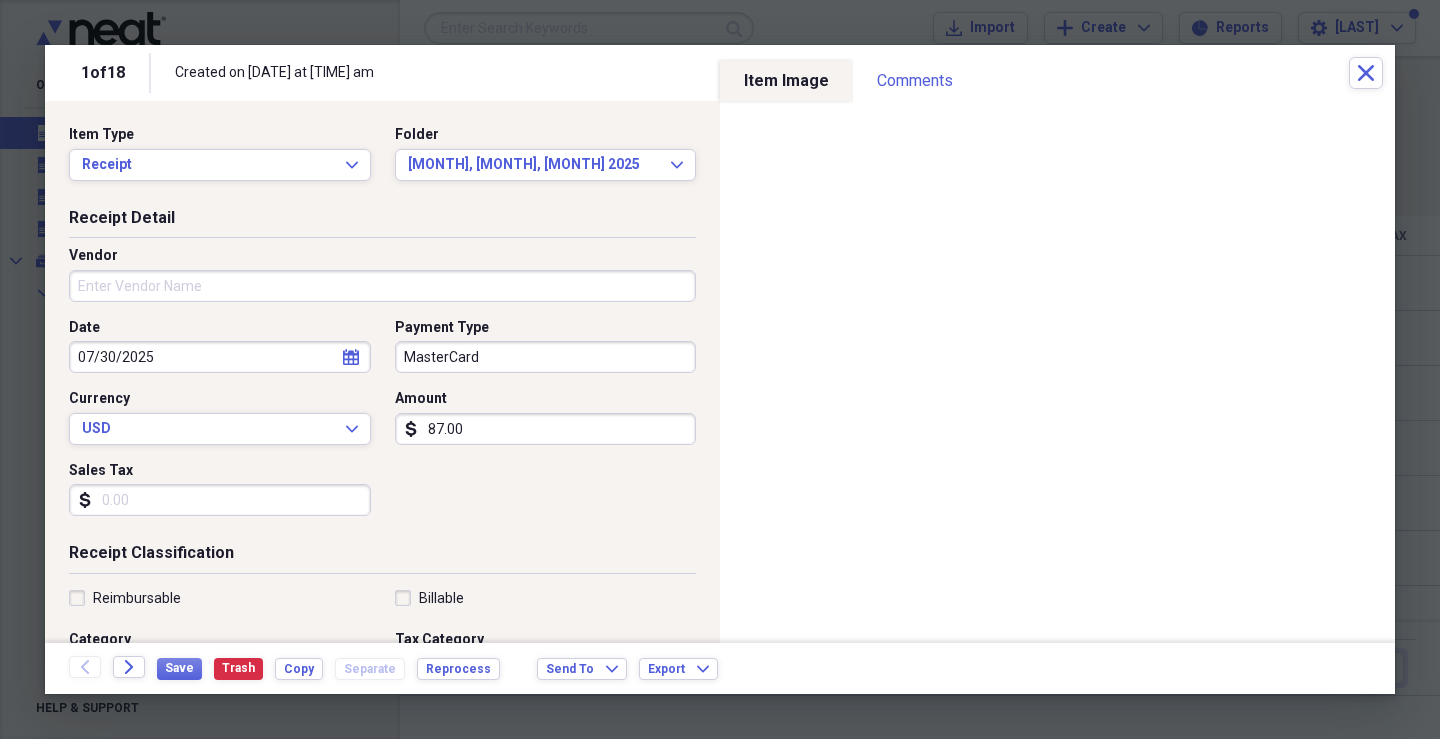 click on "Vendor" at bounding box center (382, 286) 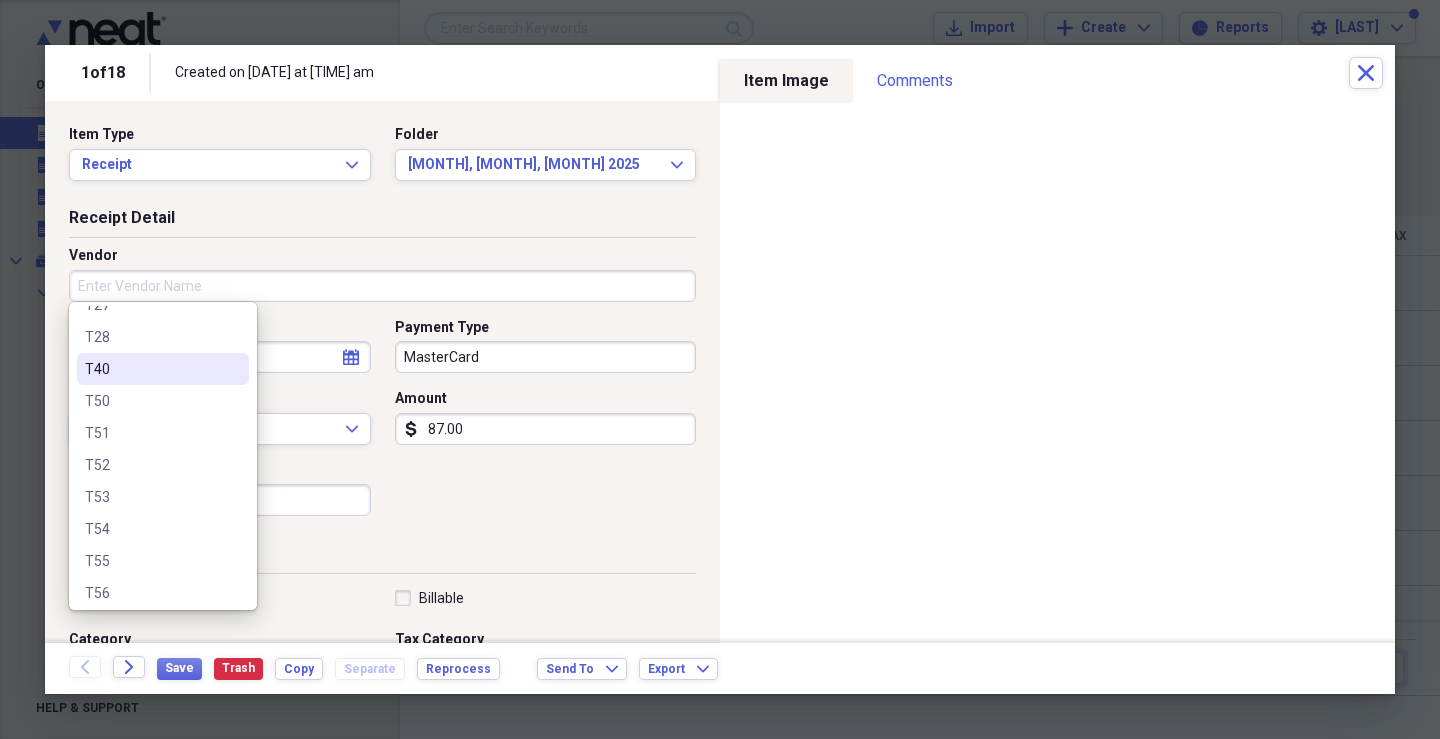 scroll, scrollTop: 600, scrollLeft: 0, axis: vertical 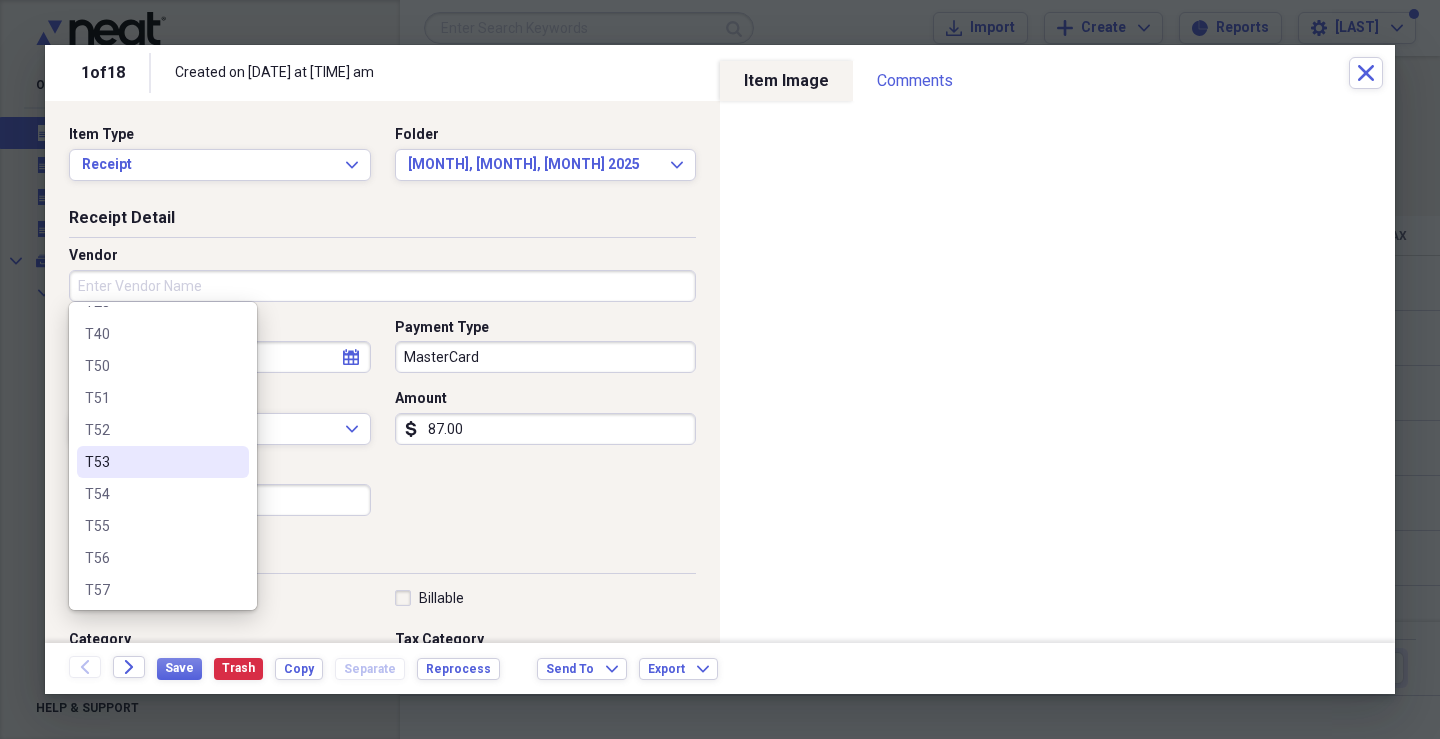 click on "T53" at bounding box center (151, 462) 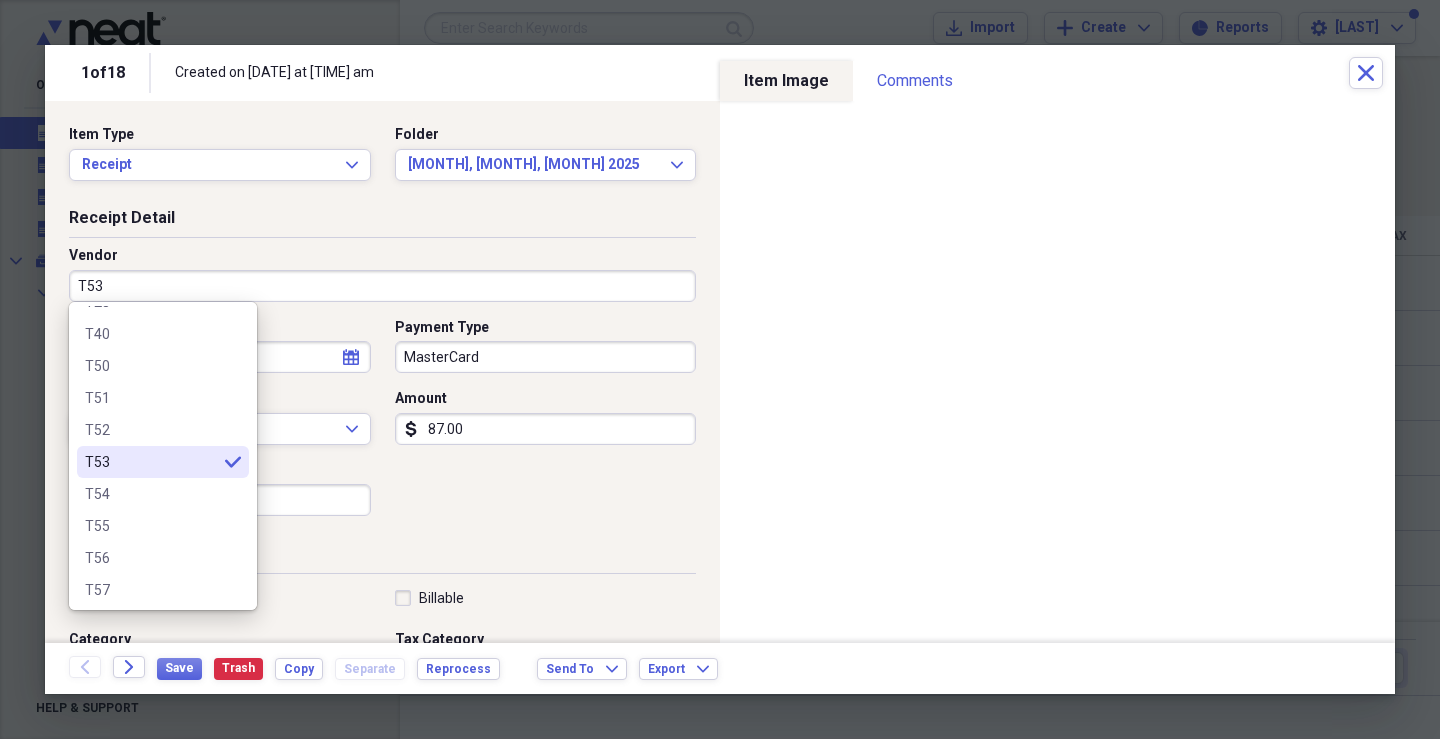 type on "T53" 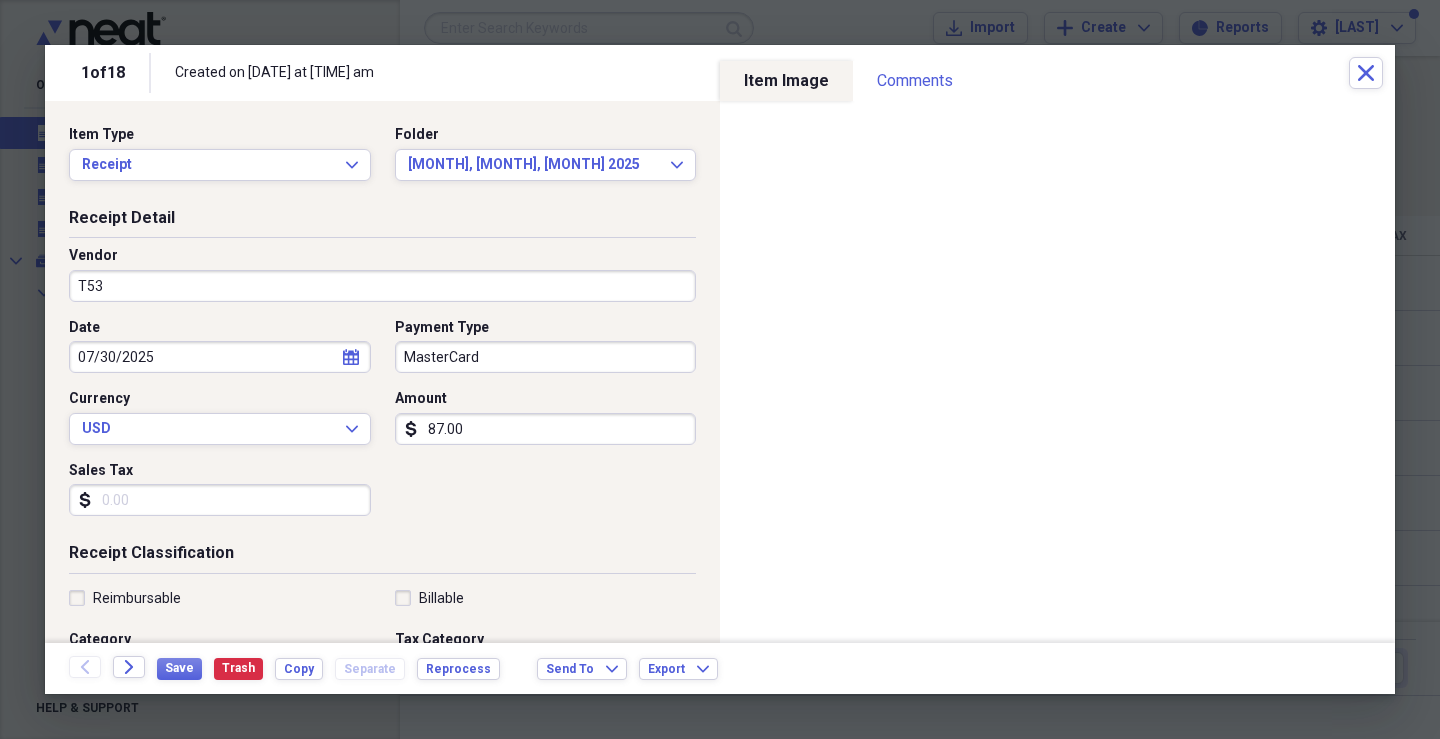 type on "Fuel/Auto" 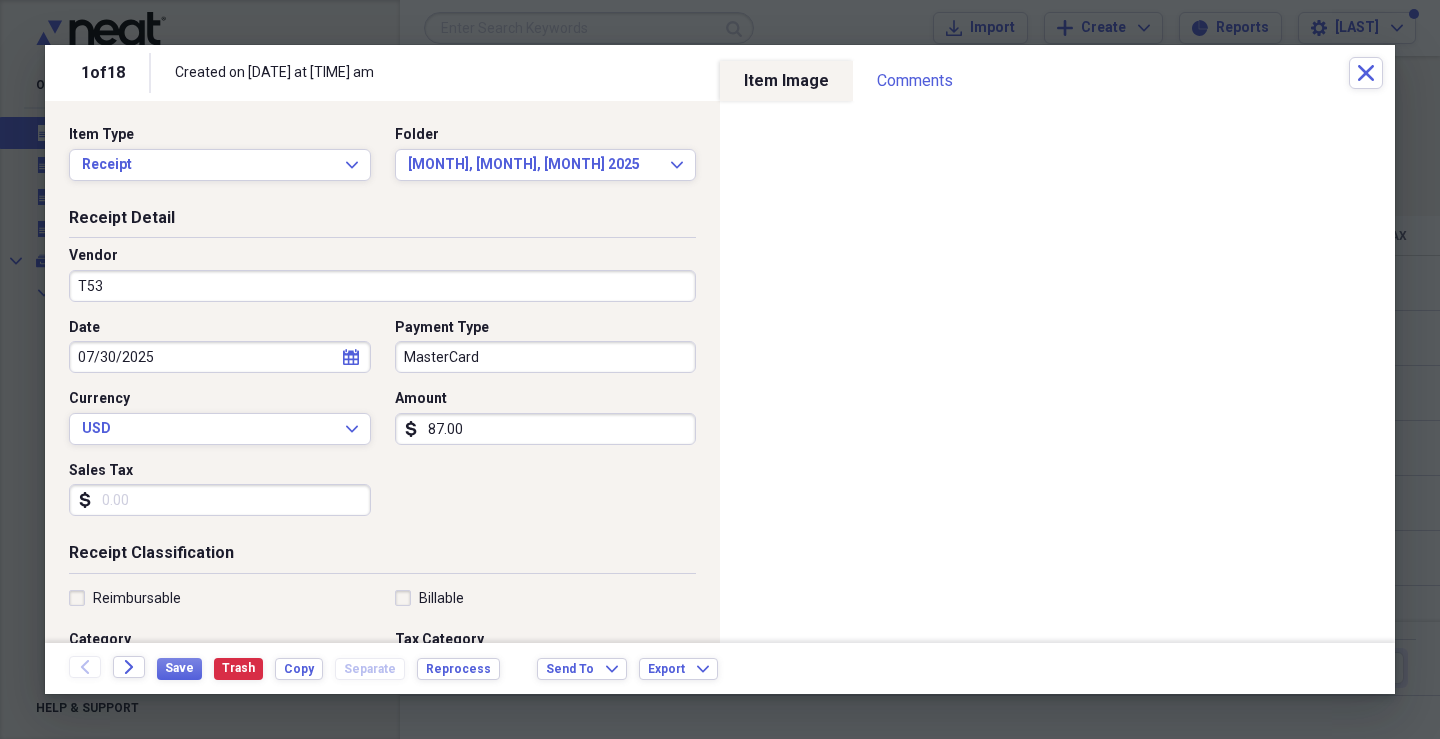 click on "Payment Type MasterCard" at bounding box center (540, 346) 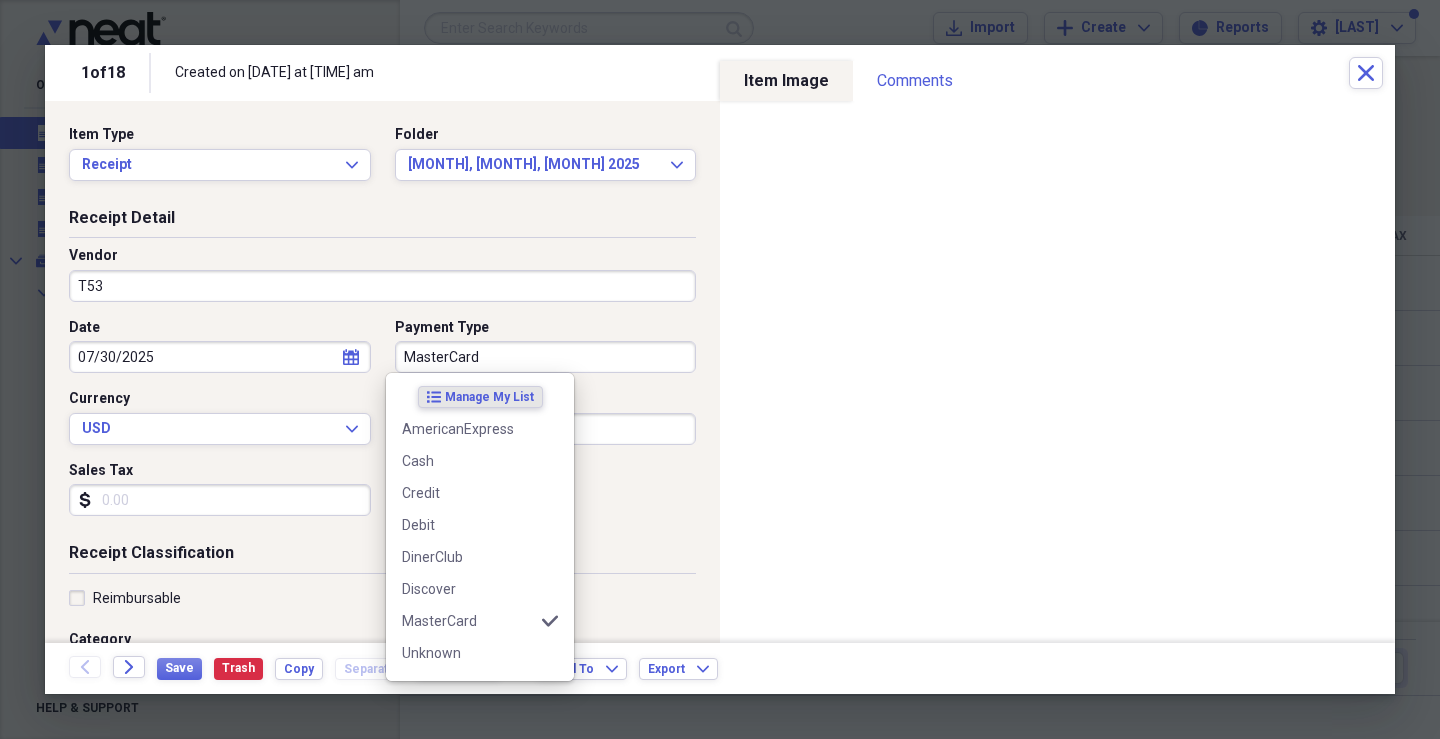 click on "MasterCard" at bounding box center (546, 357) 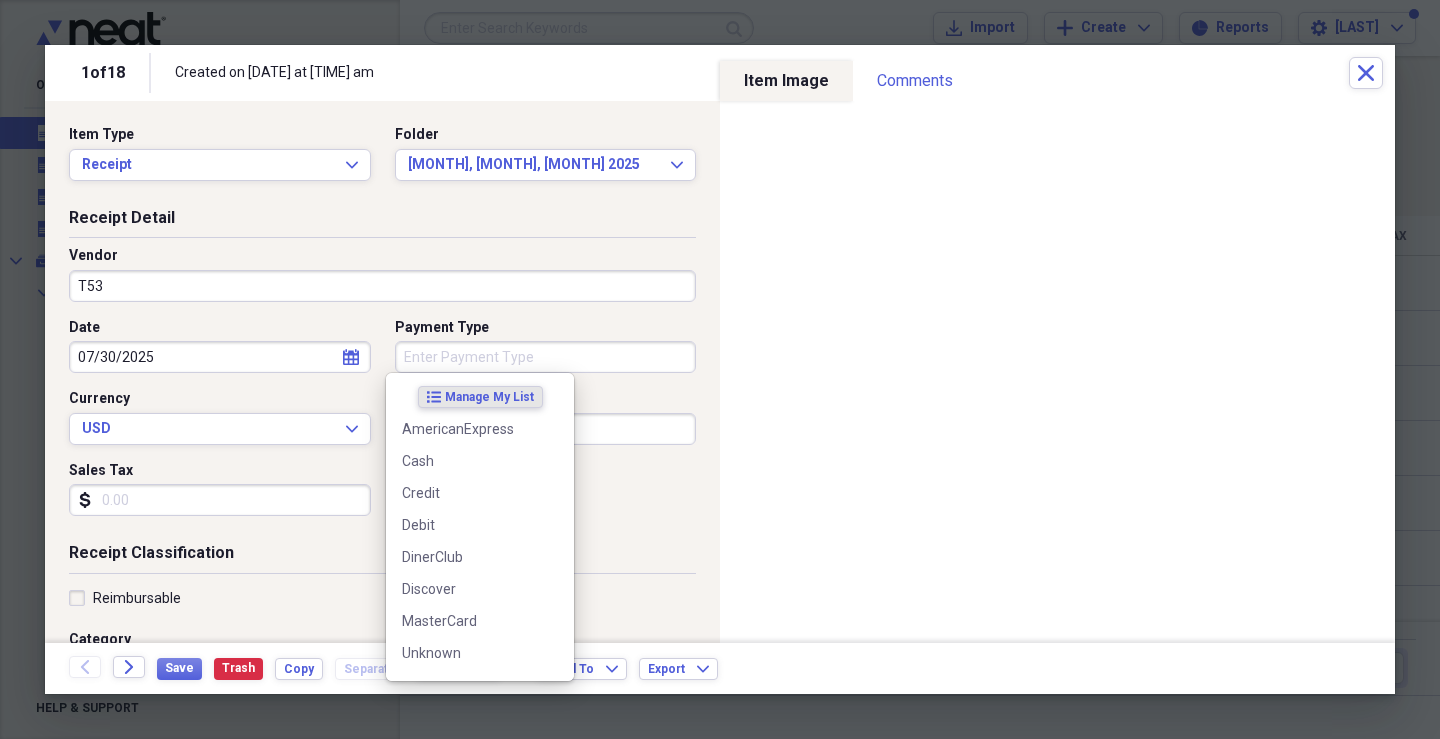 type 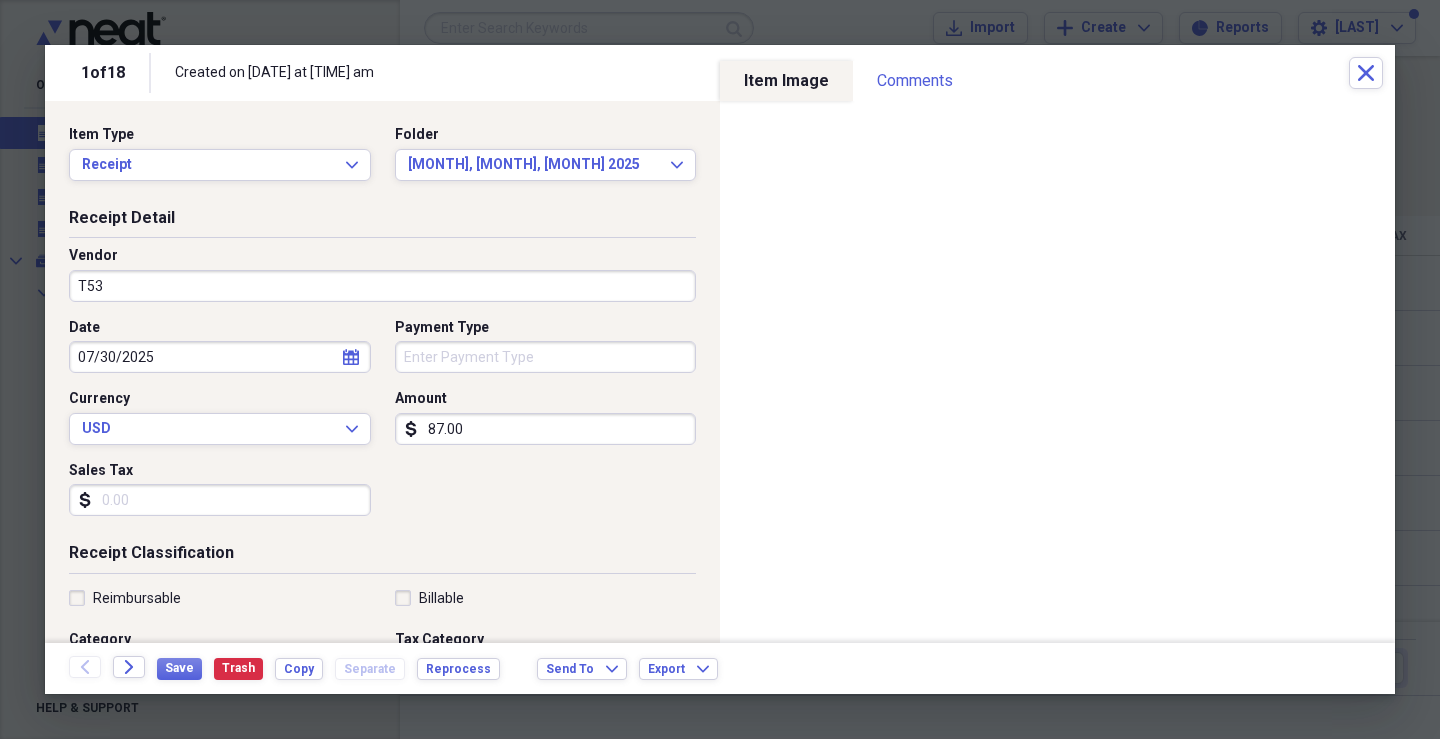 click on "Sales Tax" at bounding box center [220, 500] 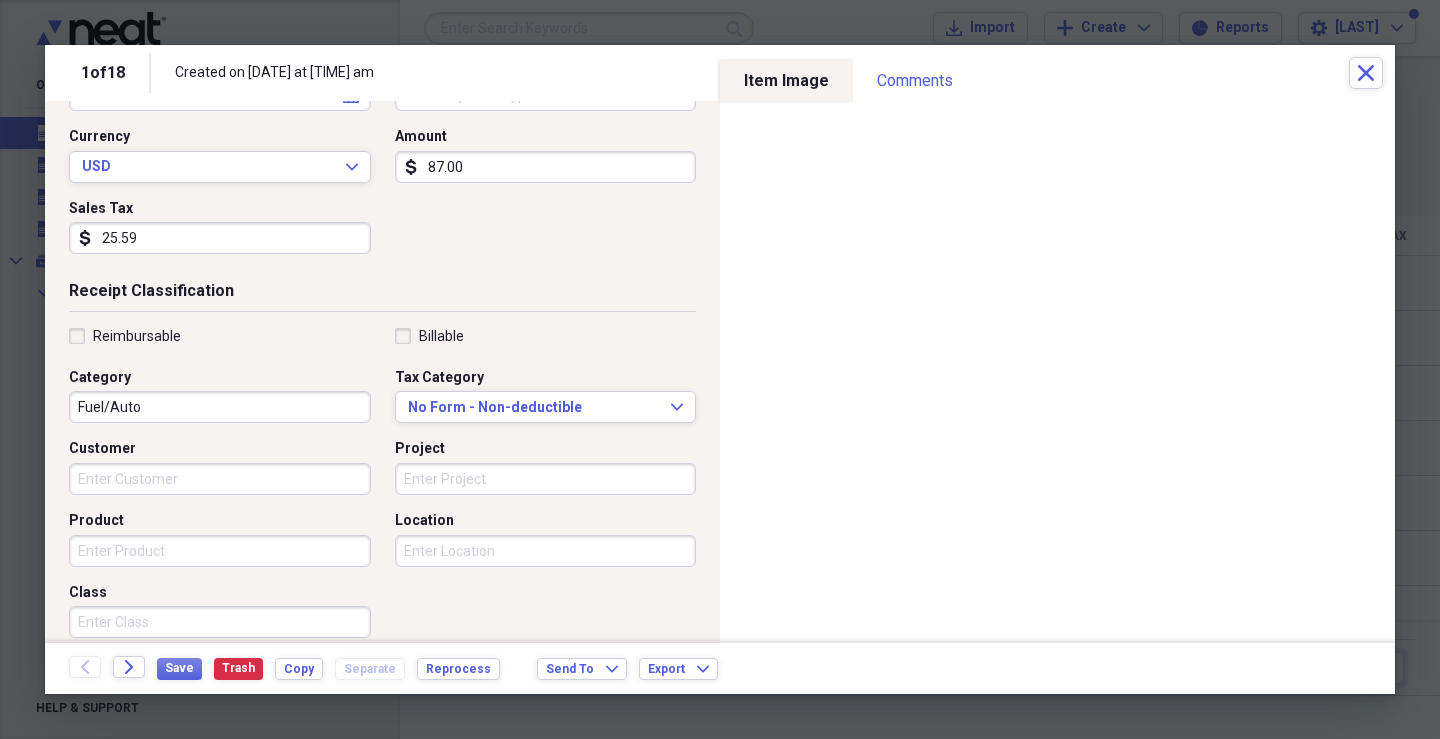 scroll, scrollTop: 300, scrollLeft: 0, axis: vertical 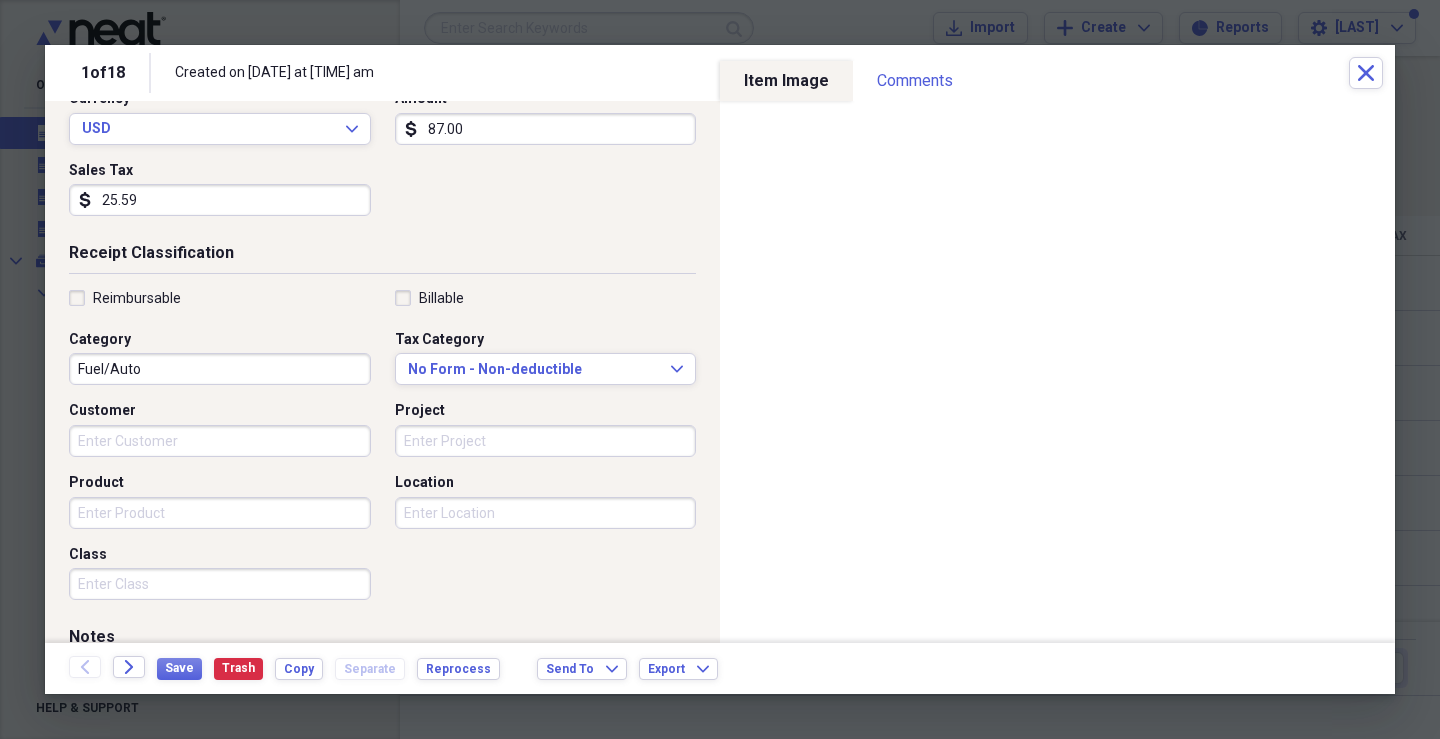 type on "25.59" 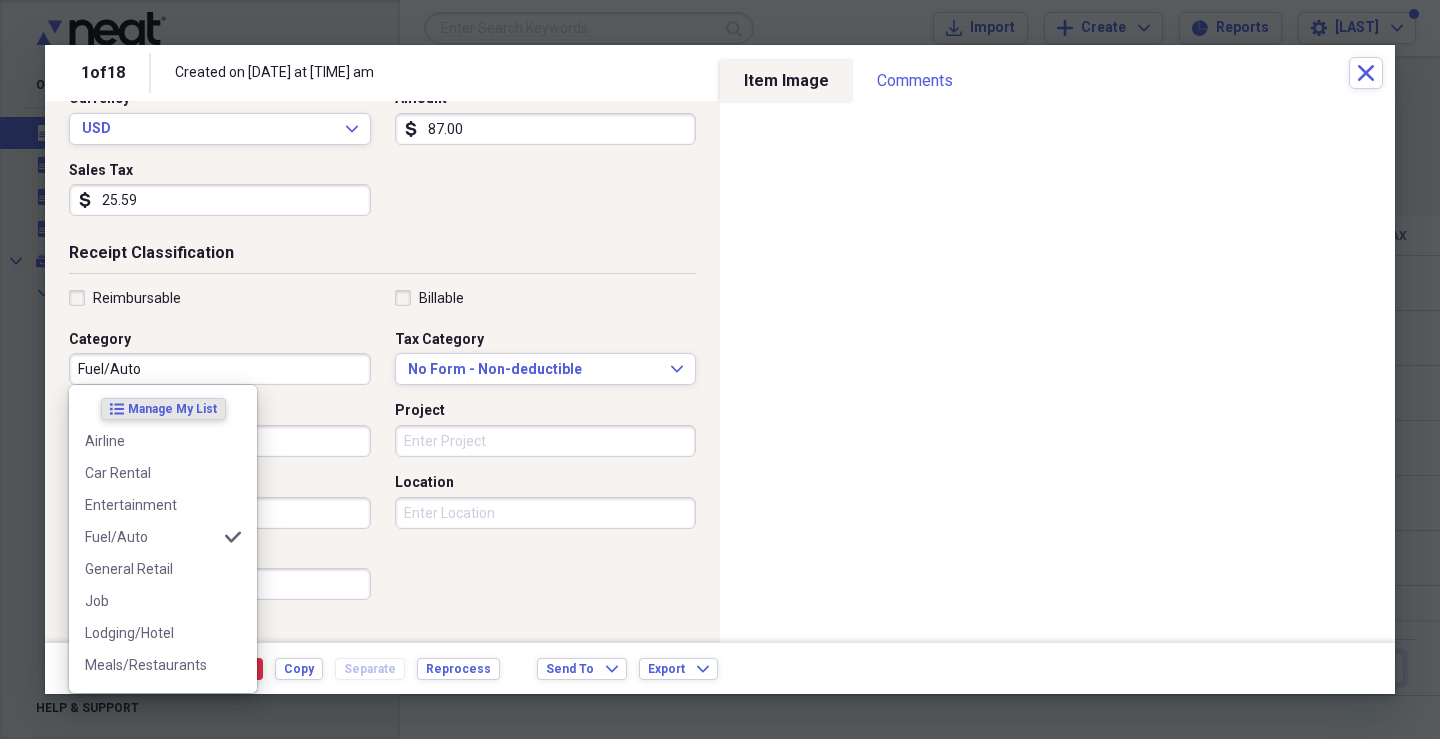 click on "Fuel/Auto" at bounding box center [220, 369] 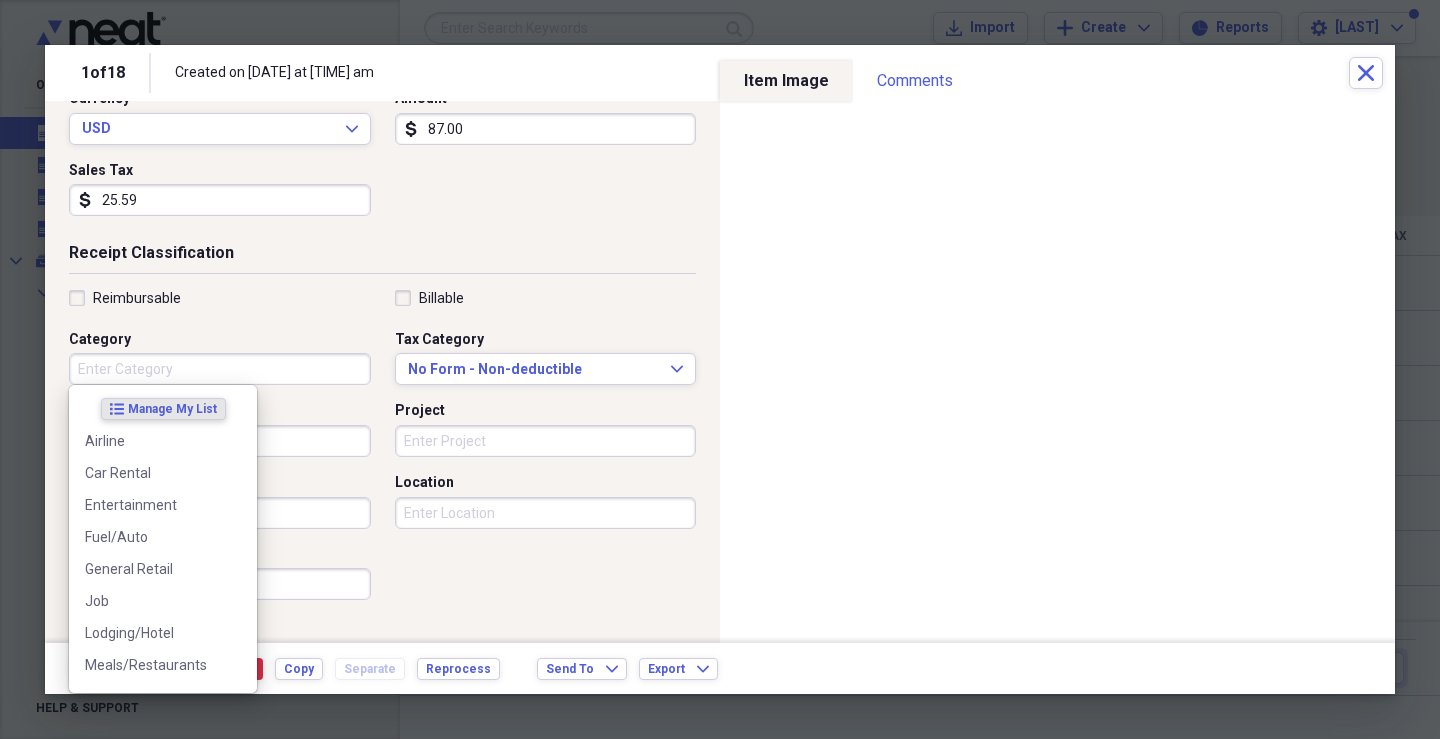 type 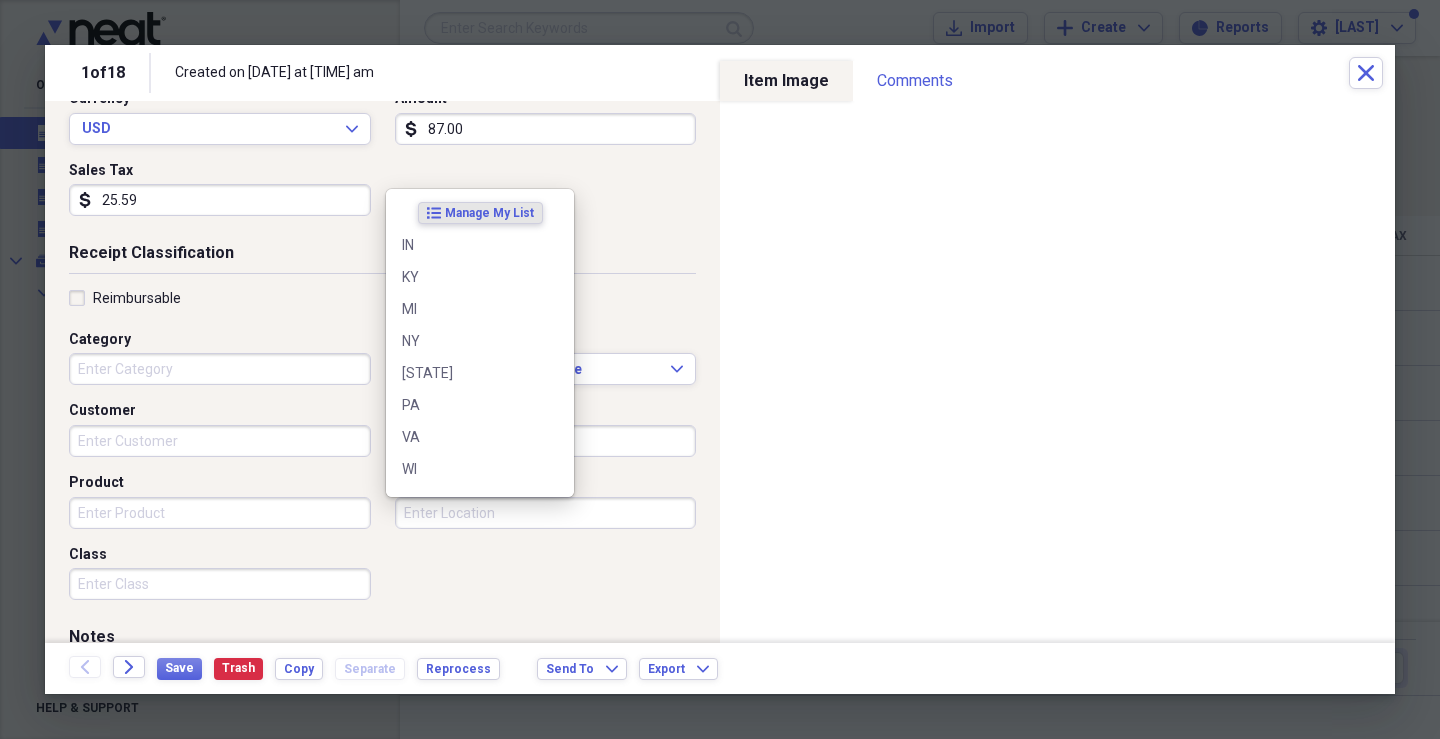 click on "Location" at bounding box center [546, 513] 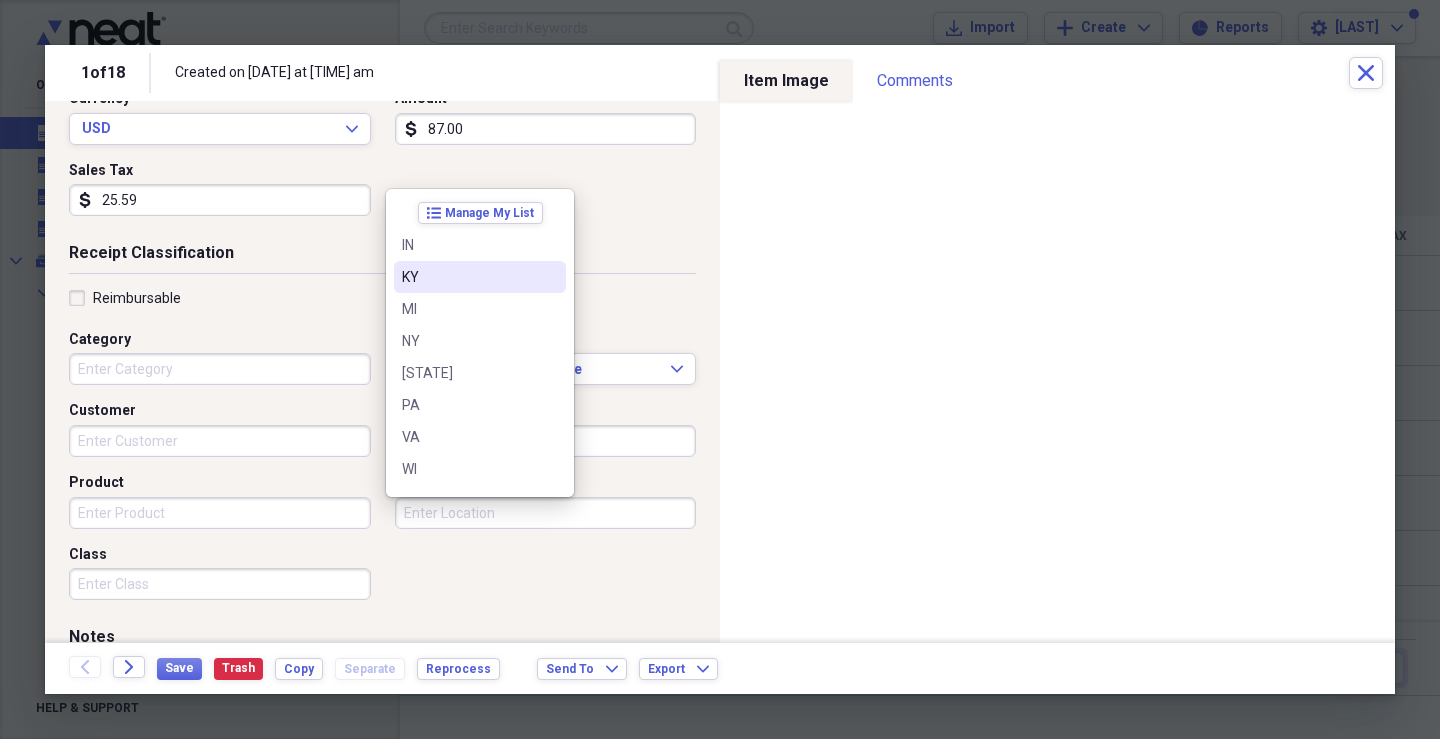 click on "KY" at bounding box center (468, 277) 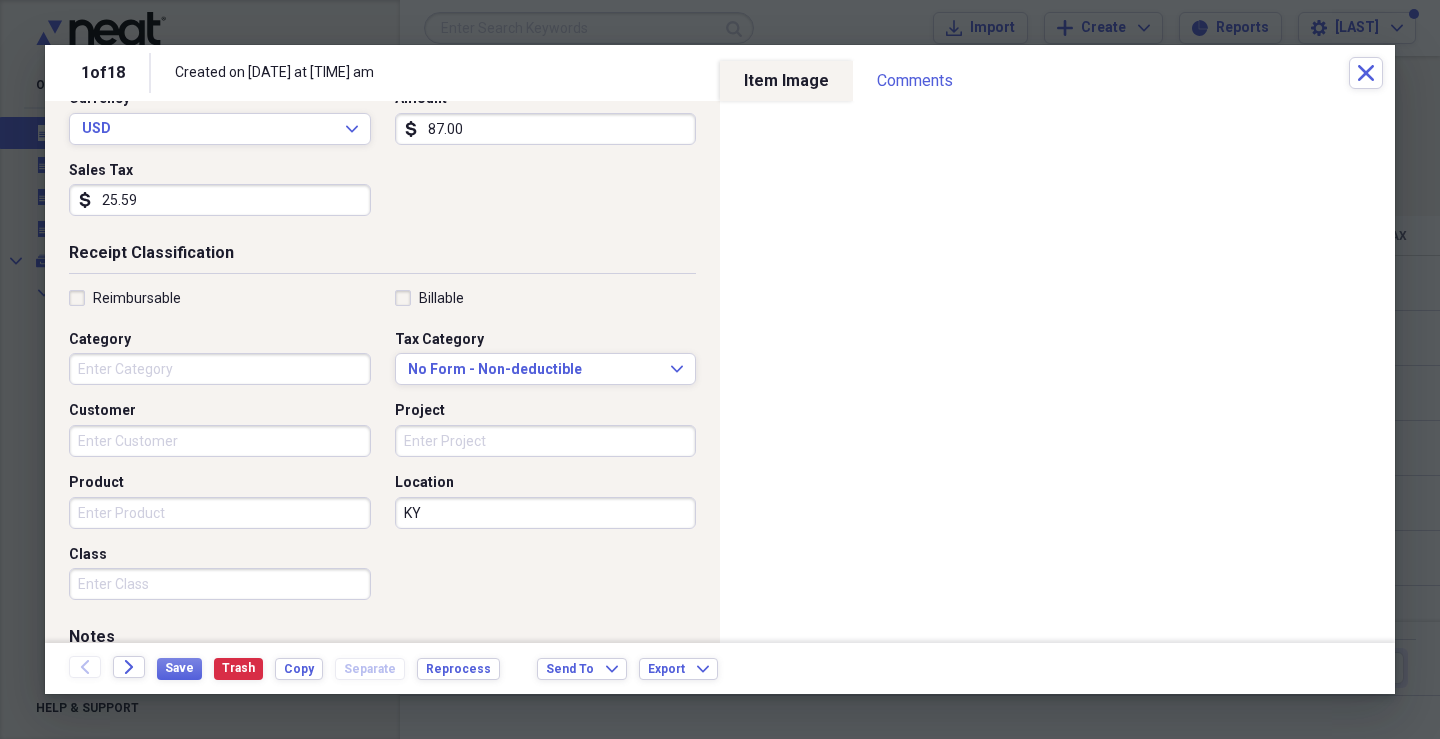 click on "Product" at bounding box center [220, 513] 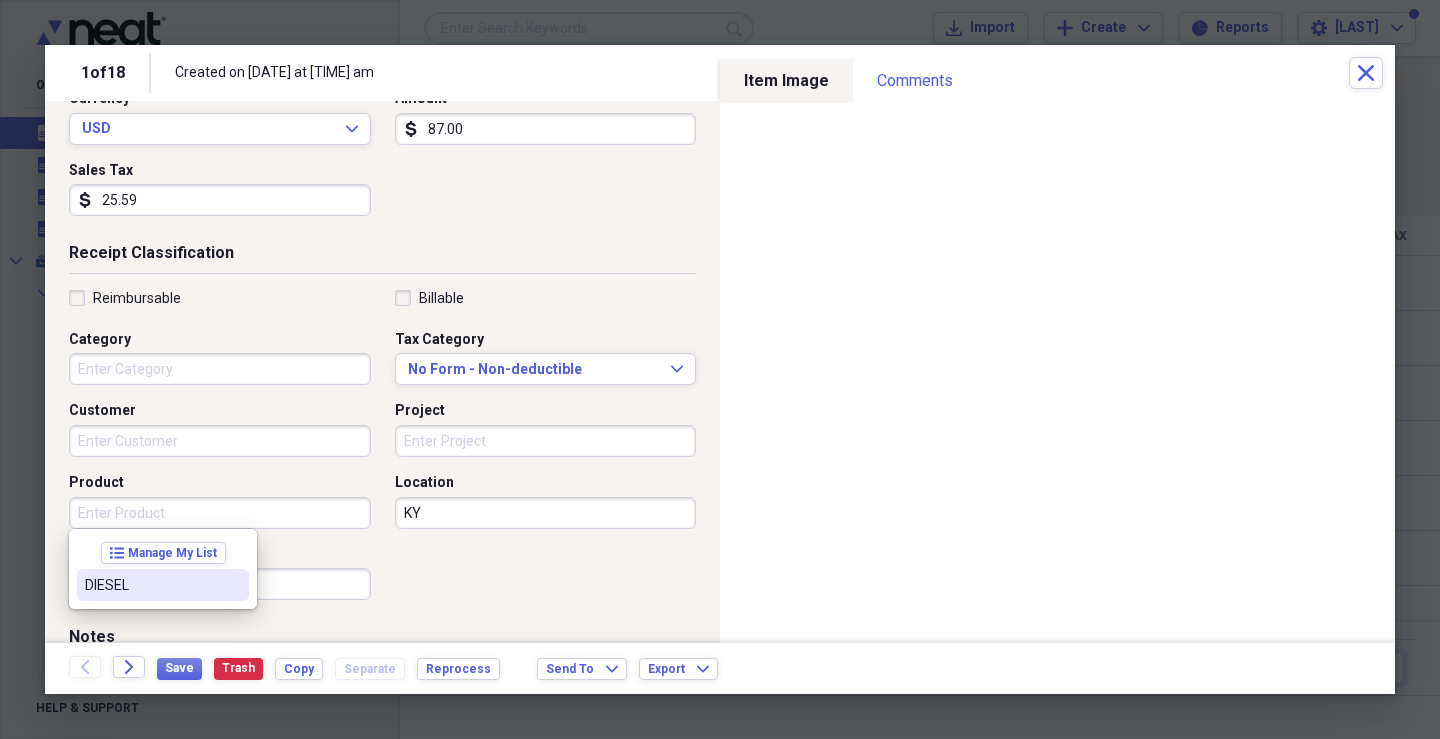 click on "DIESEL" at bounding box center [151, 585] 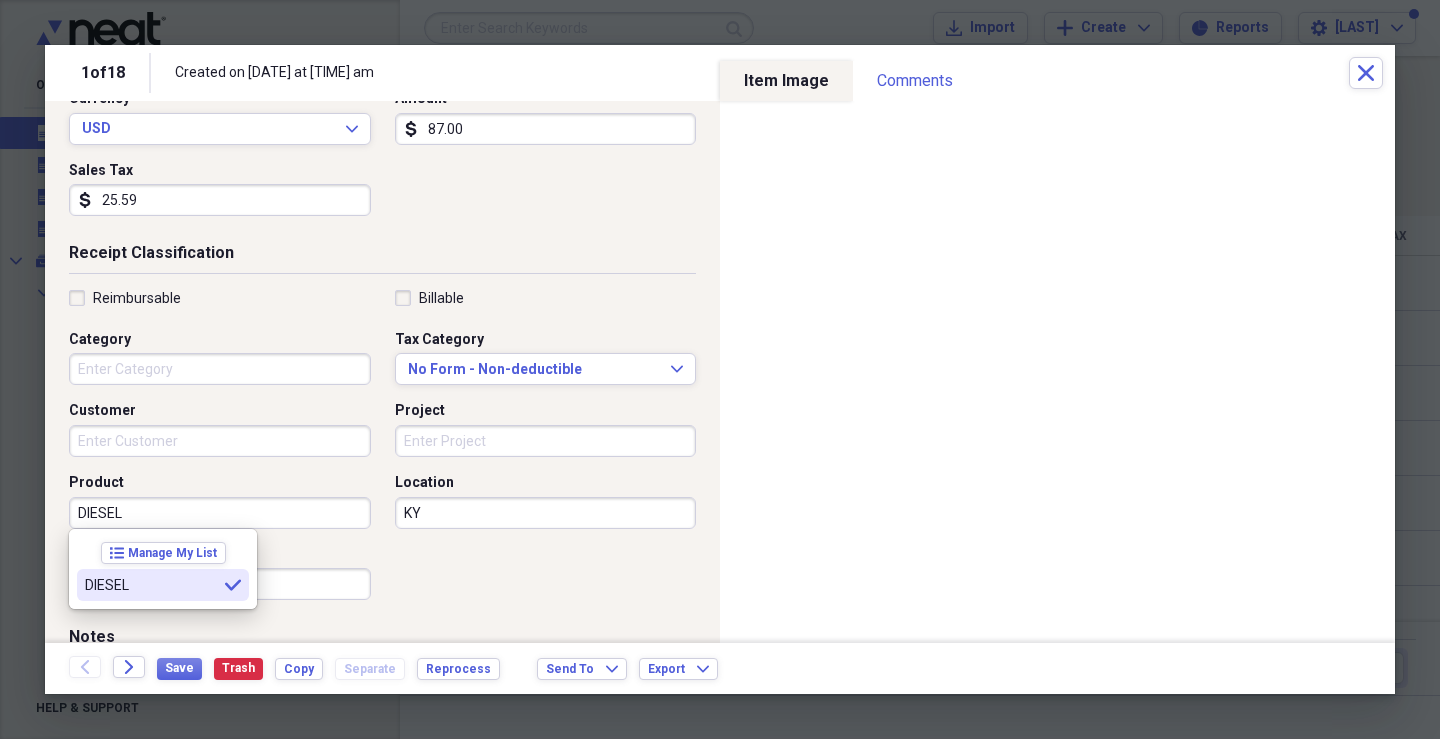 type on "DIESEL" 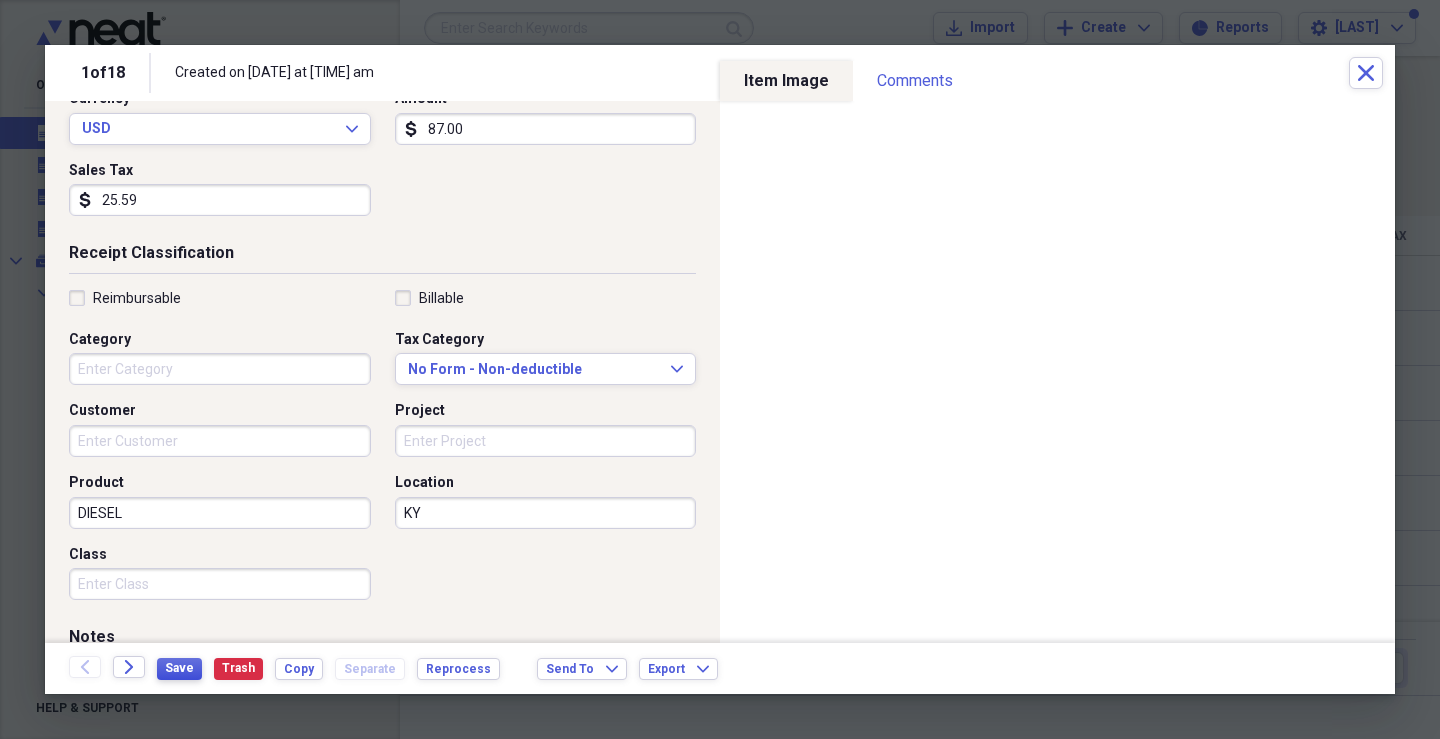 click on "Save" at bounding box center (179, 668) 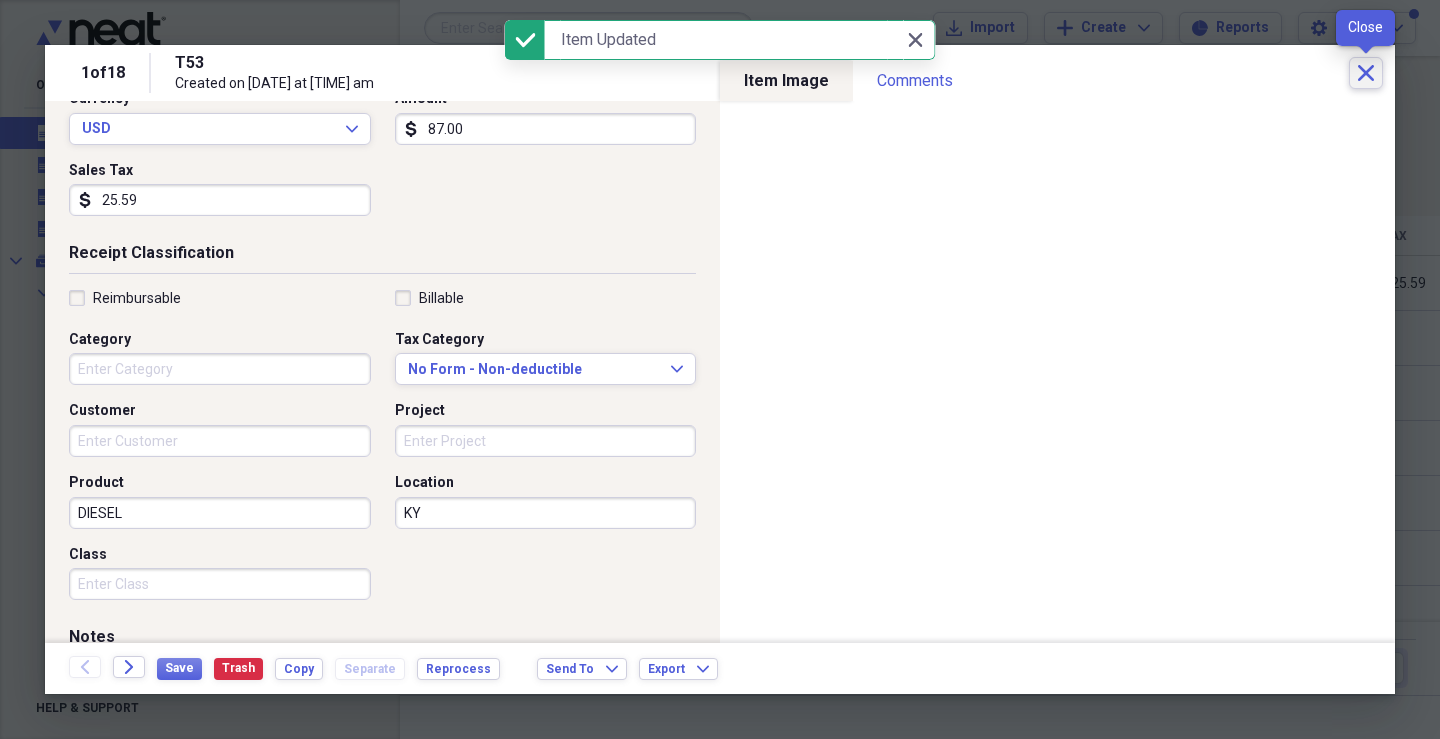 click on "Close" 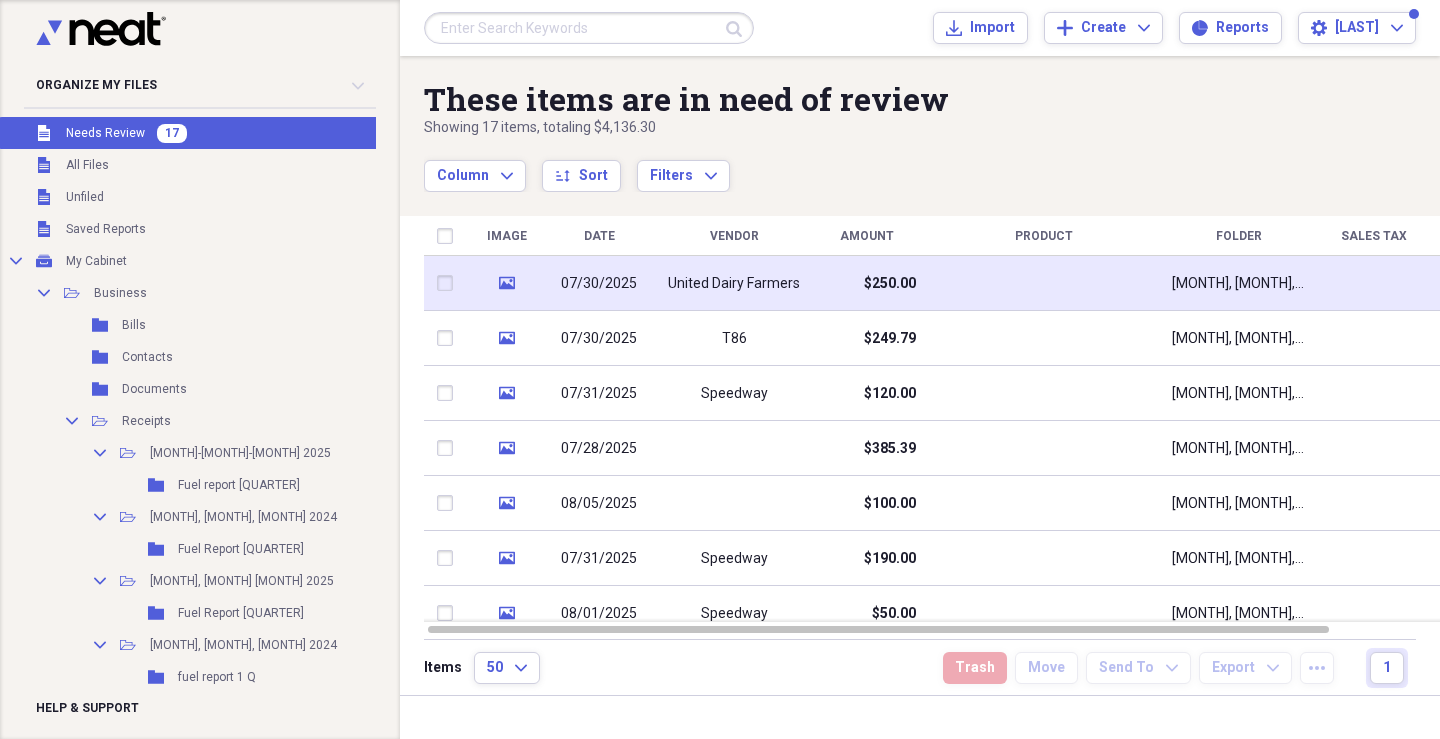 click at bounding box center [1044, 283] 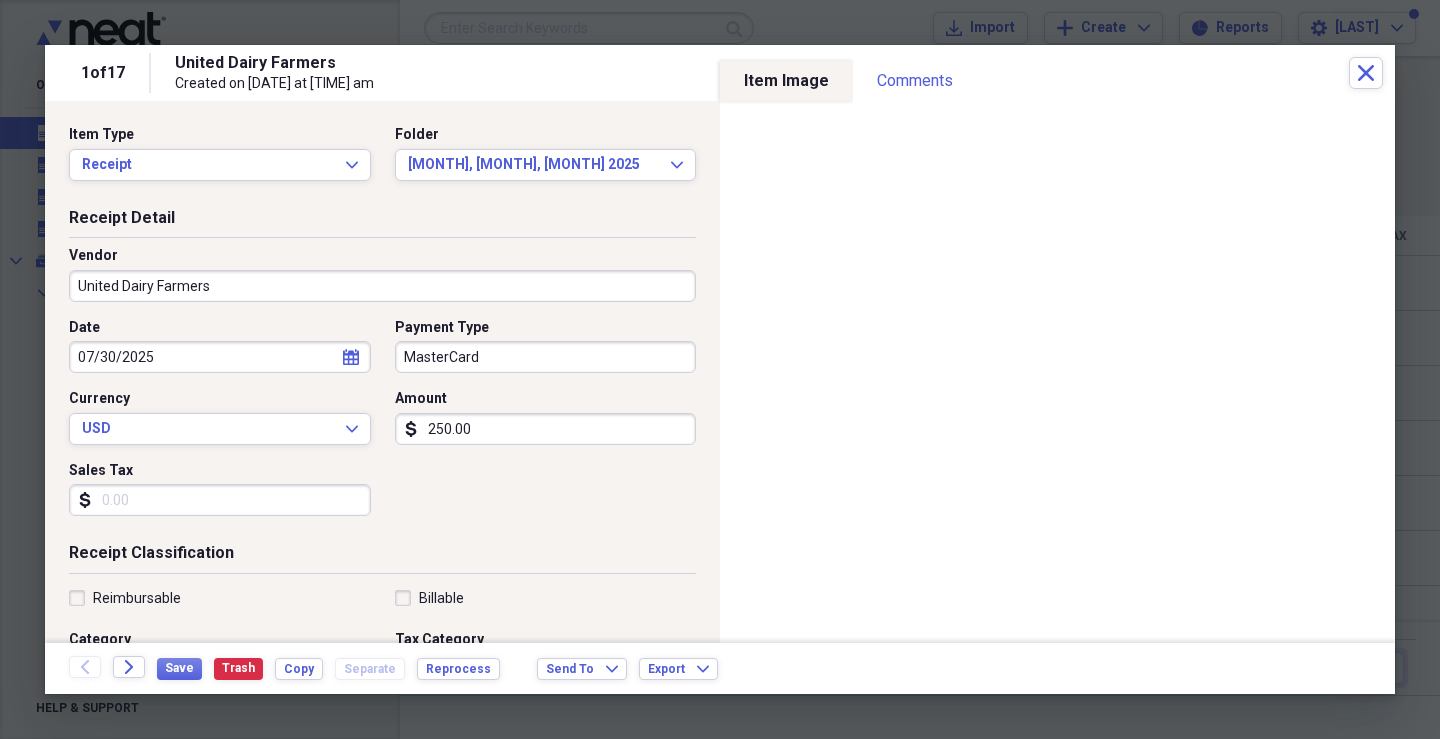 click on "United Dairy Farmers" at bounding box center (382, 286) 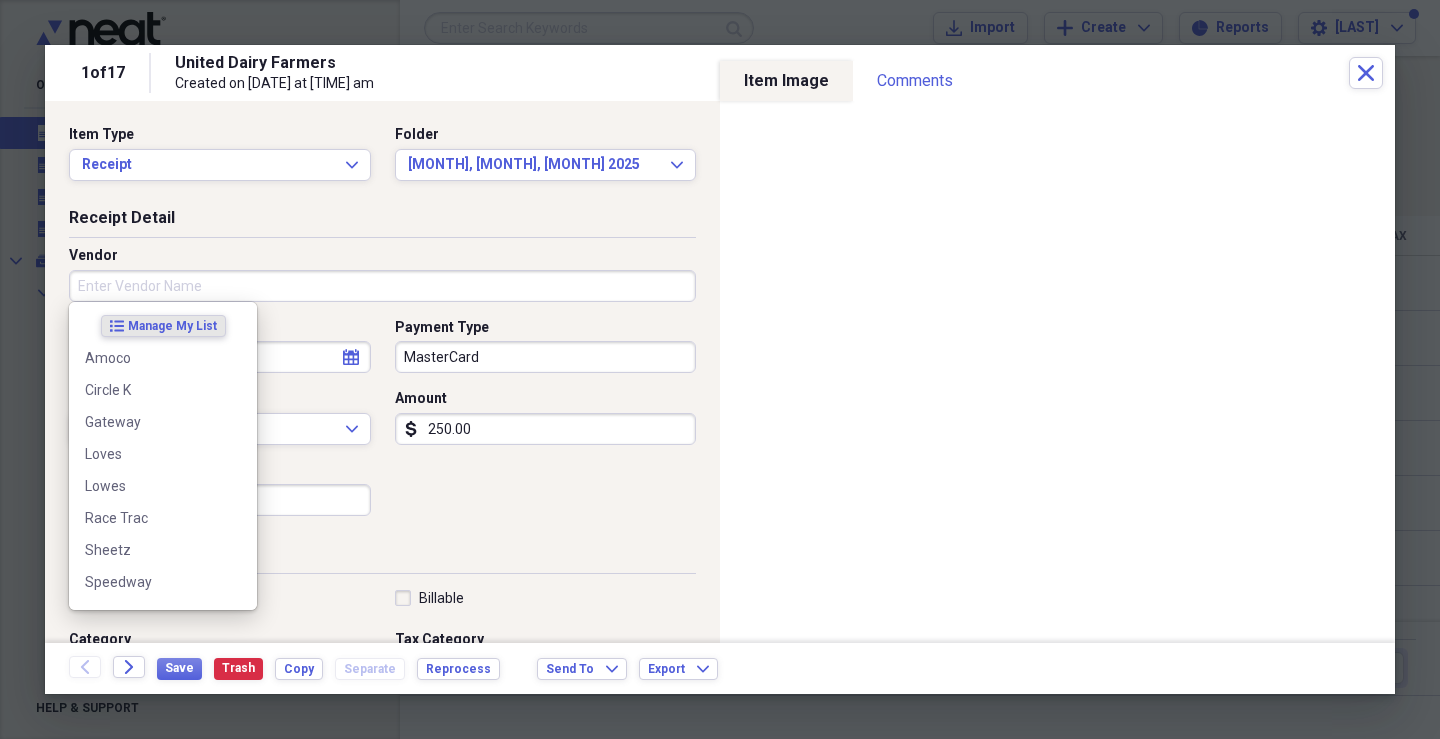 type 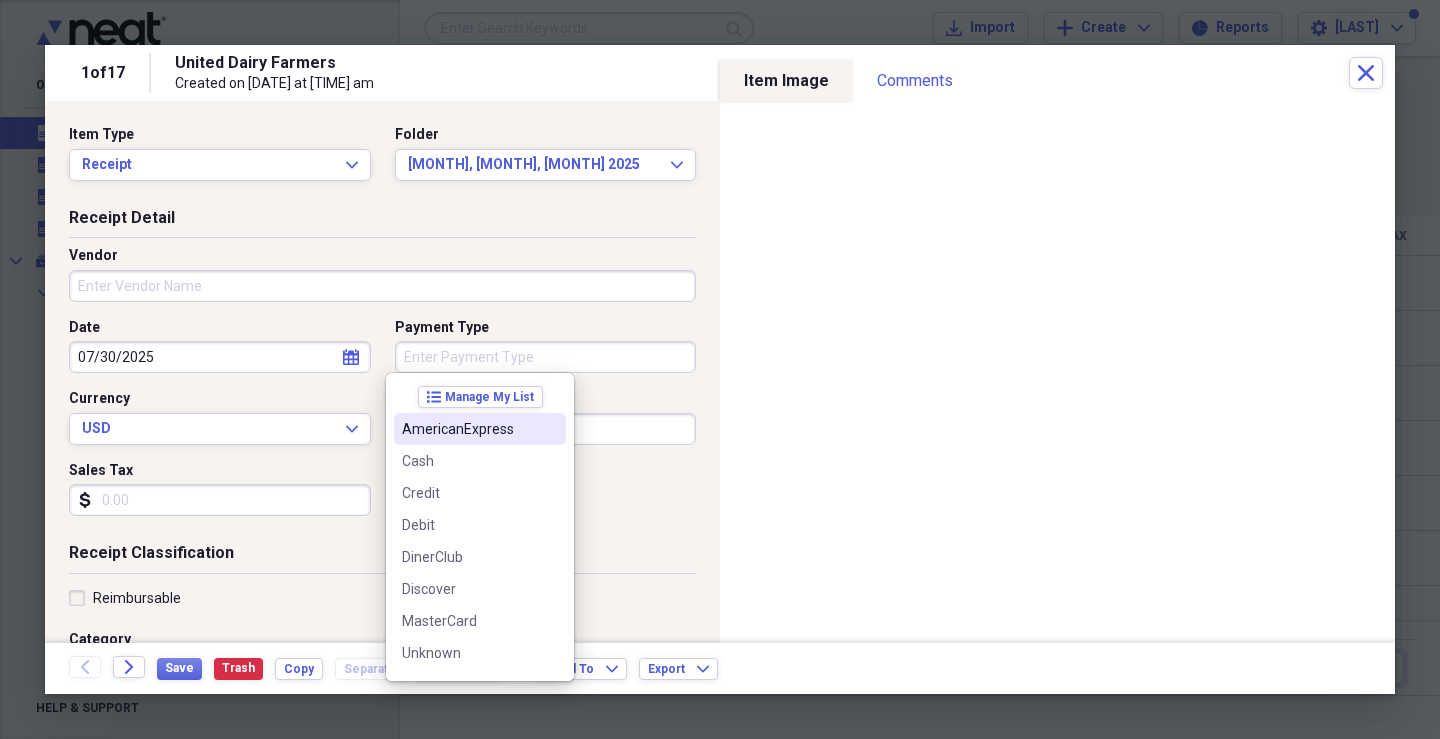 type 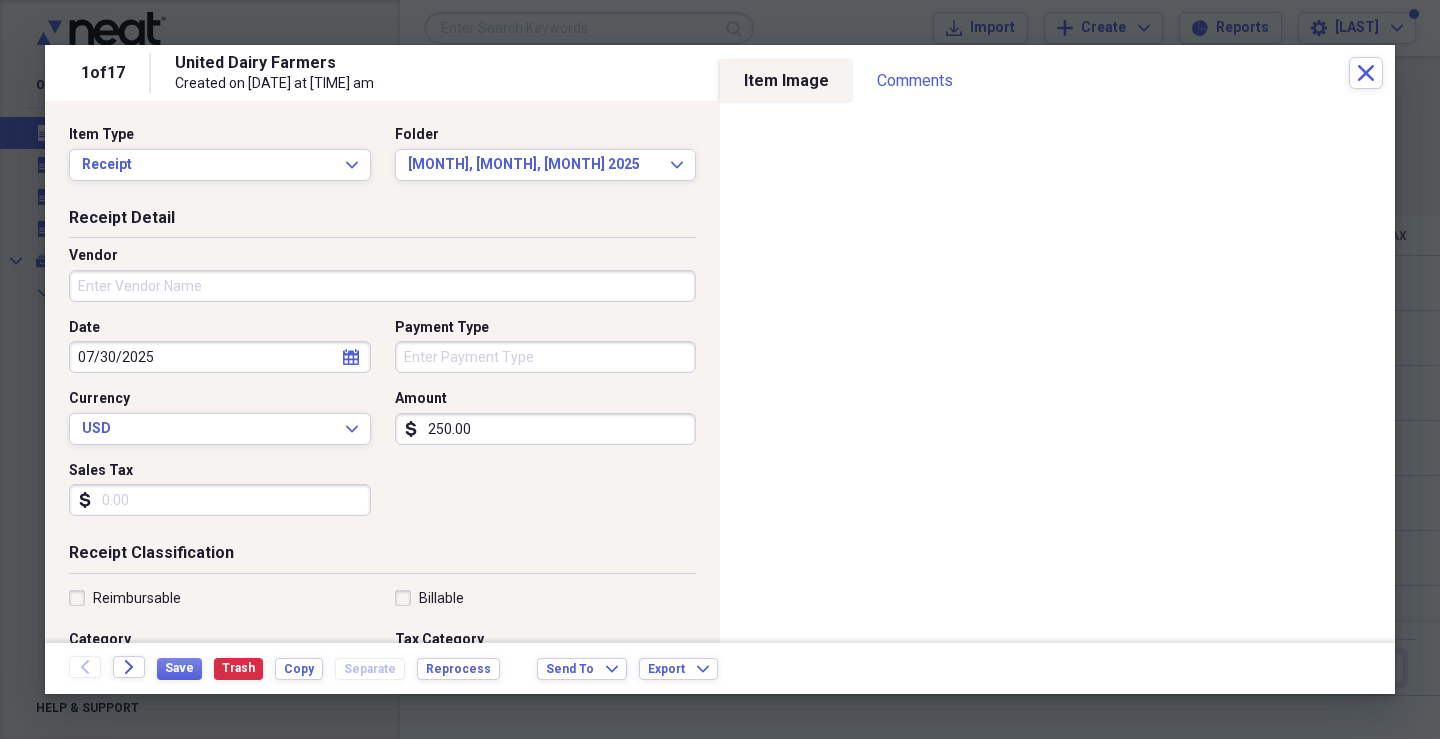 click on "Sales Tax" at bounding box center (220, 500) 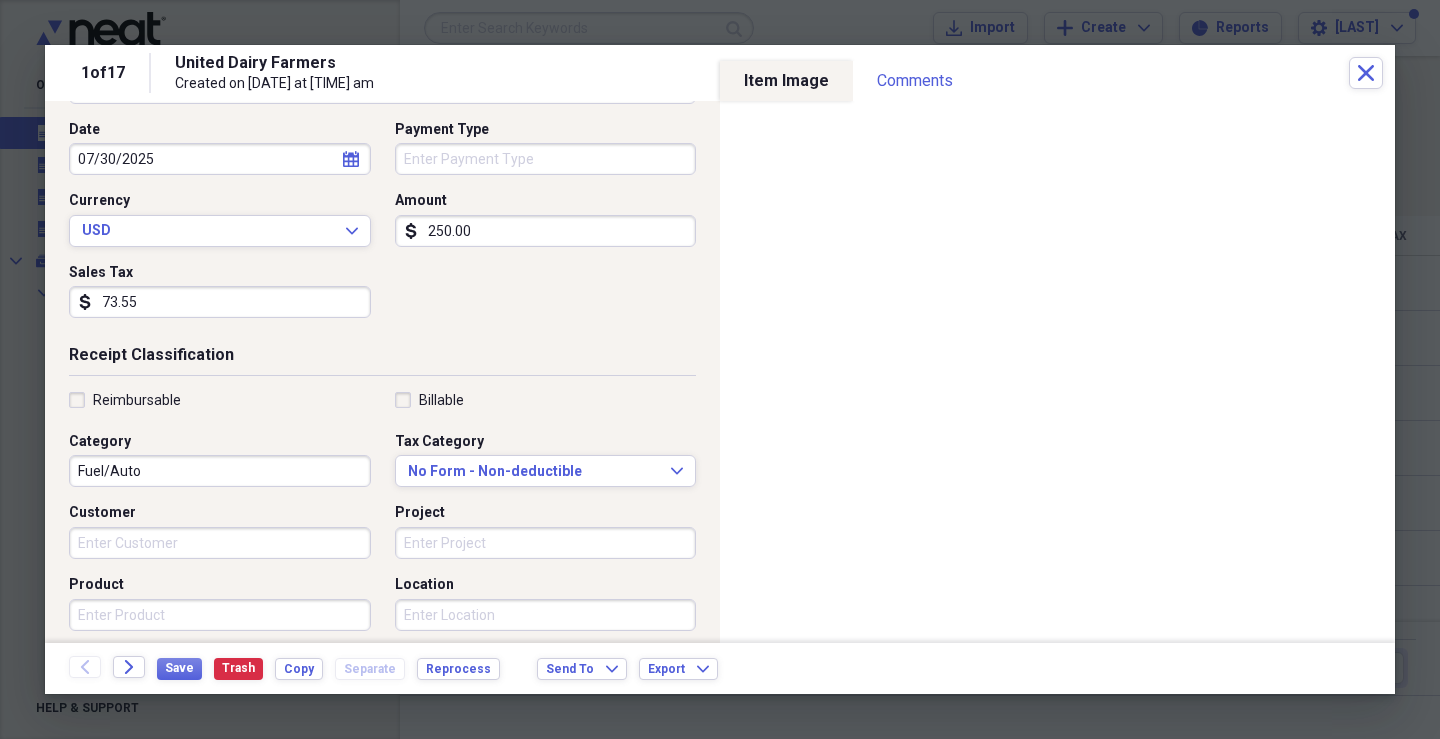 scroll, scrollTop: 200, scrollLeft: 0, axis: vertical 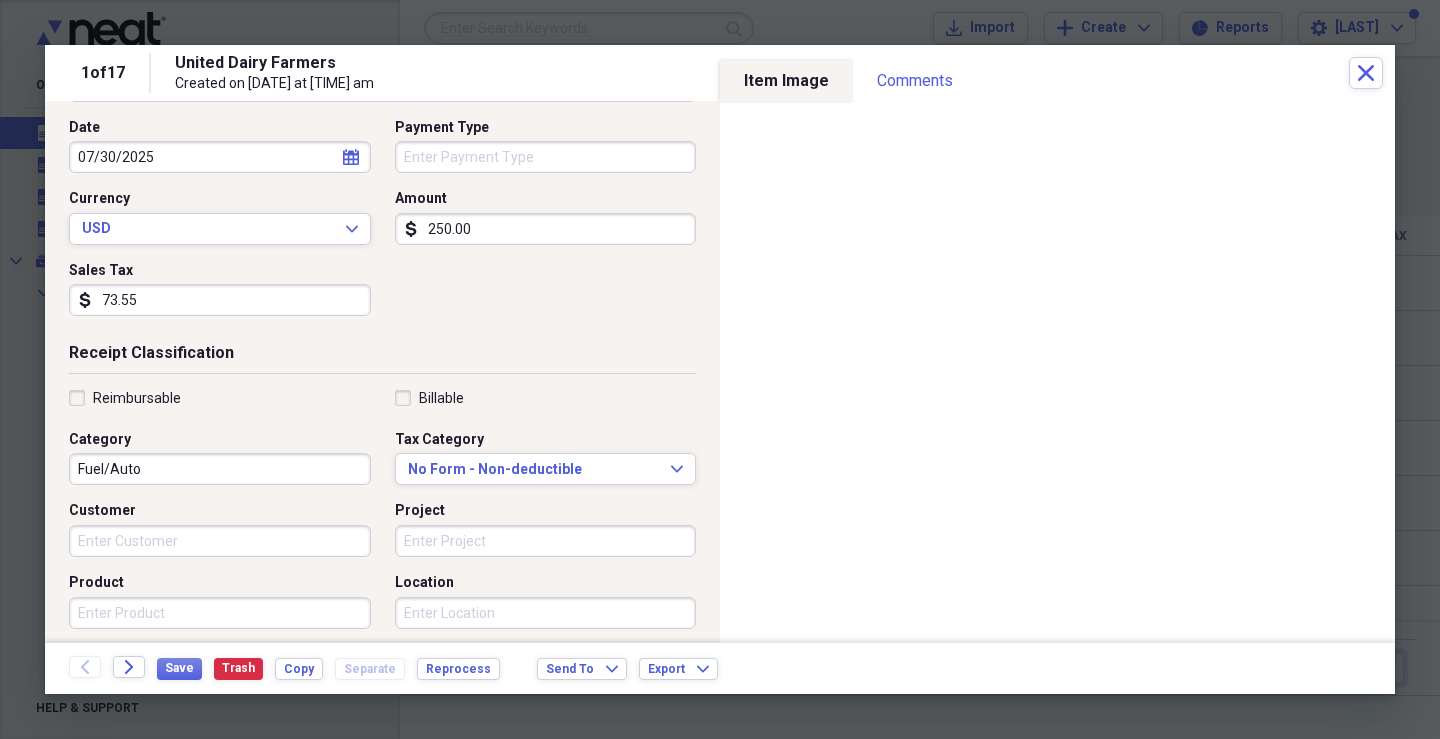 type on "73.55" 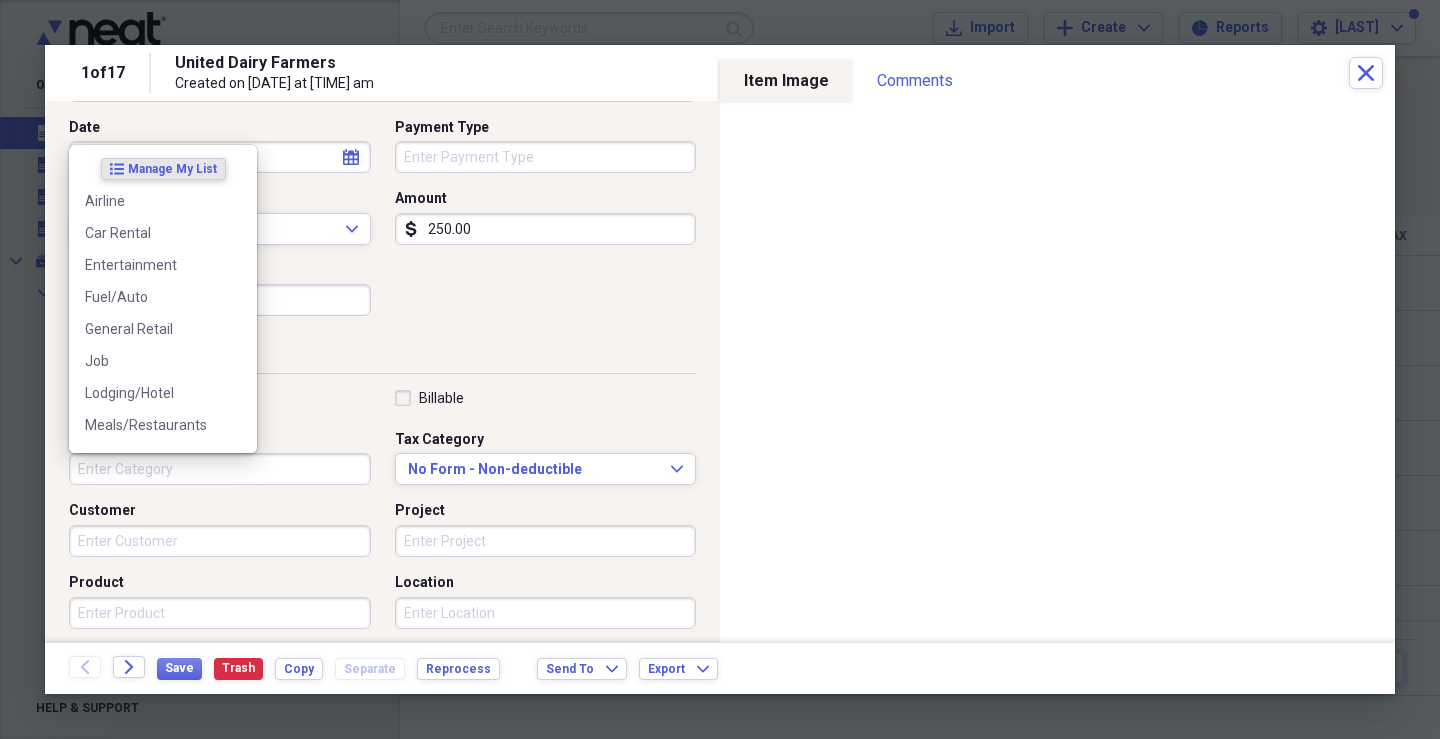 type 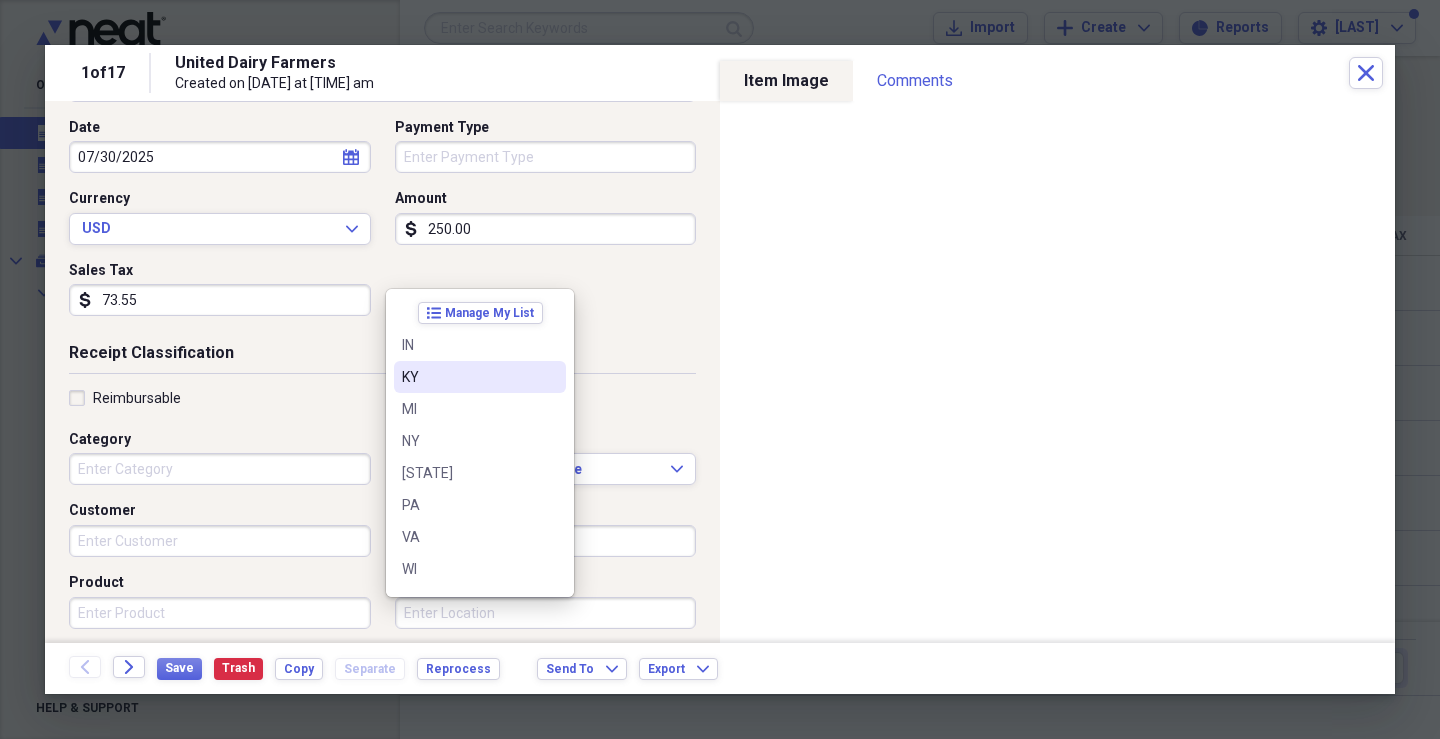 click on "KY" at bounding box center [468, 377] 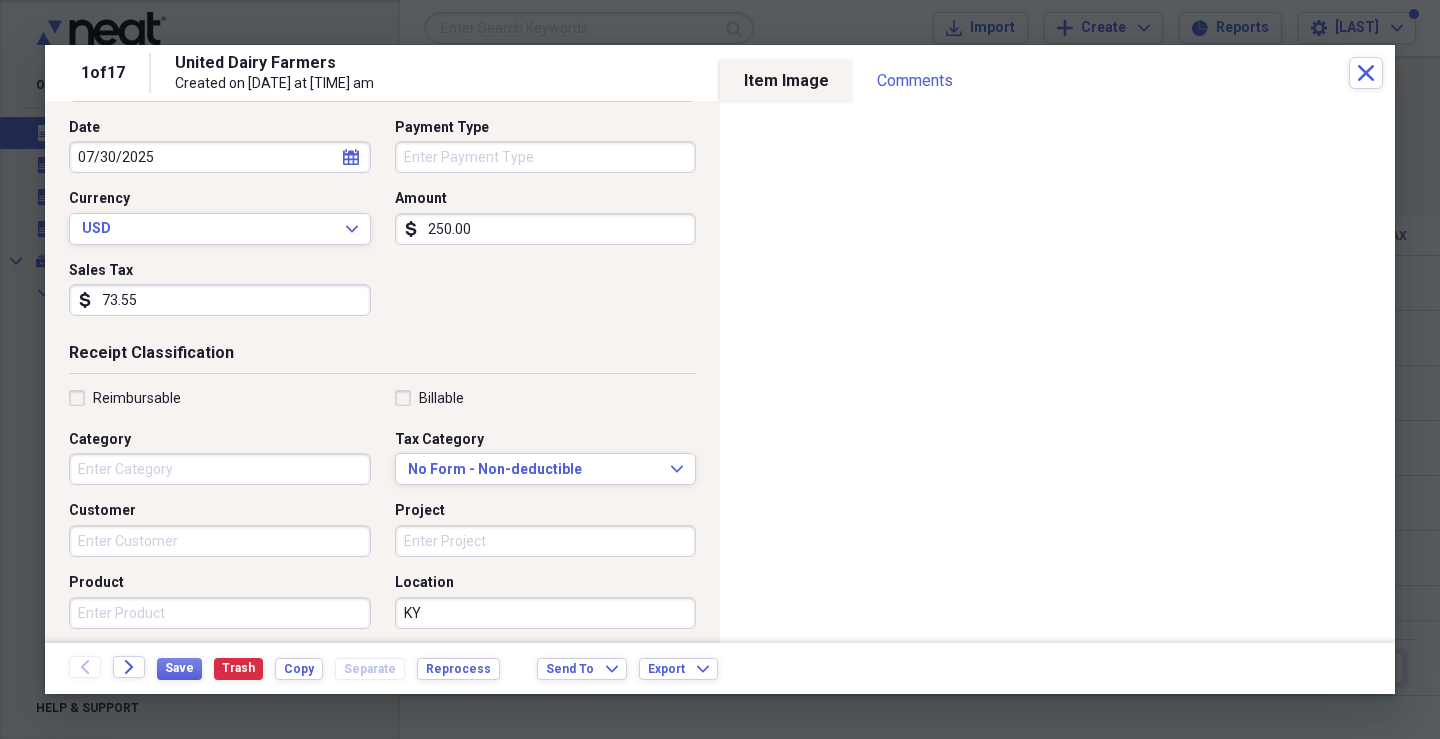 click on "Product" at bounding box center [220, 613] 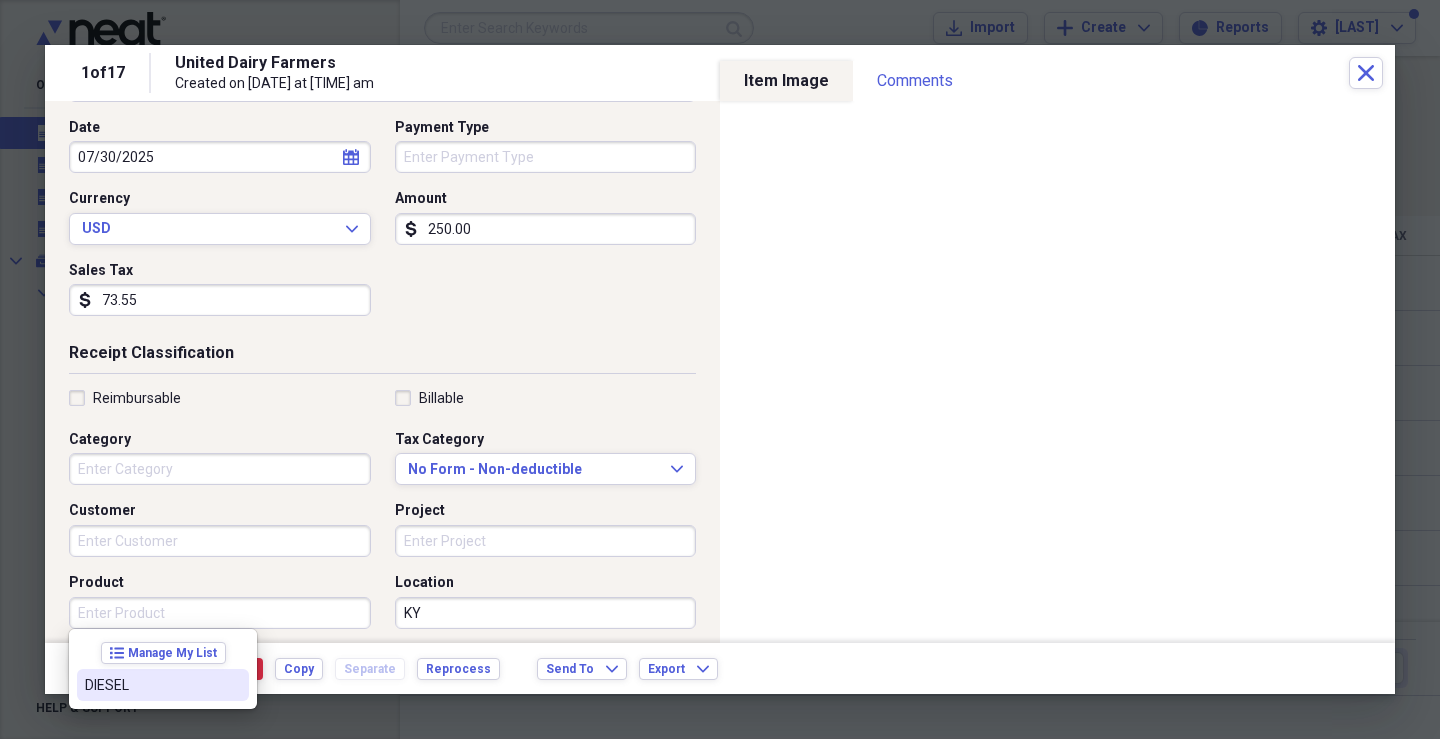 click on "DIESEL" at bounding box center [151, 685] 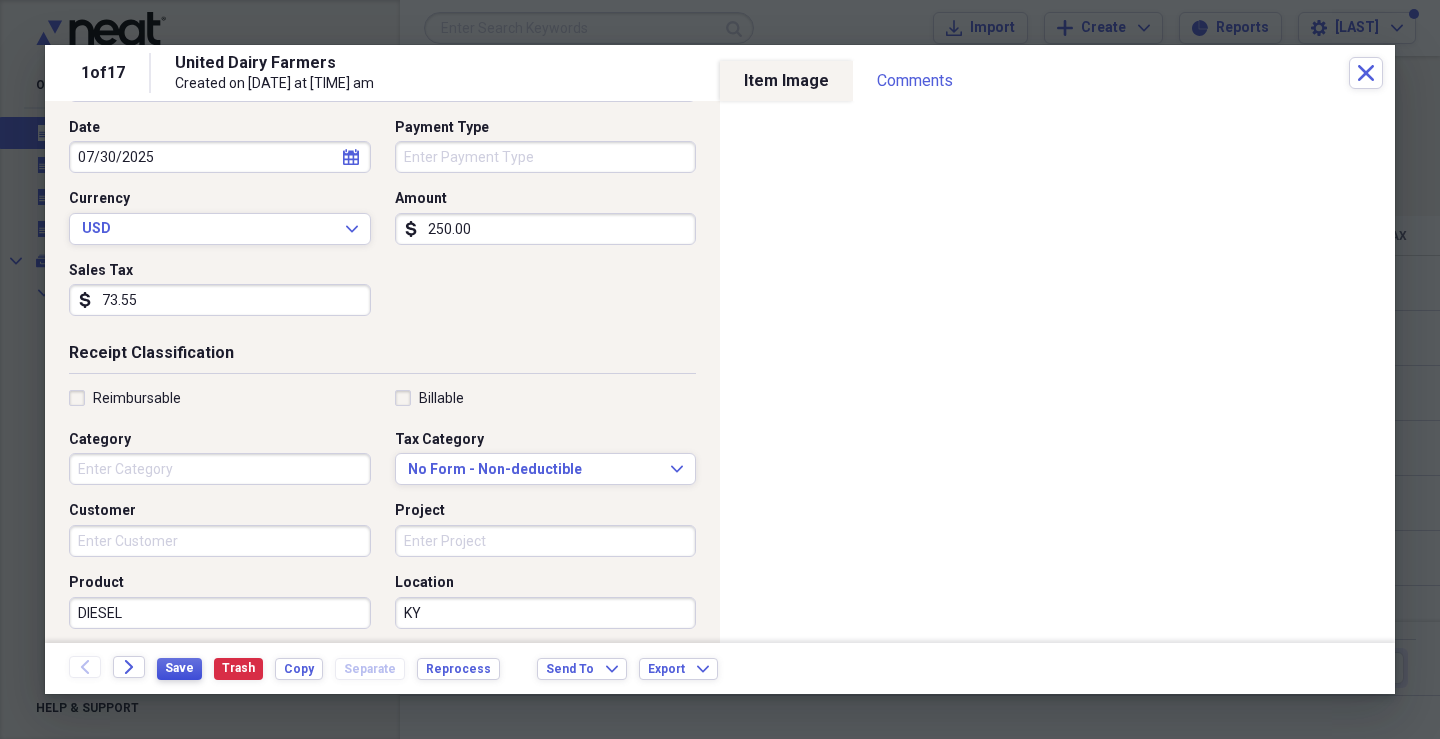click on "Save" at bounding box center (179, 668) 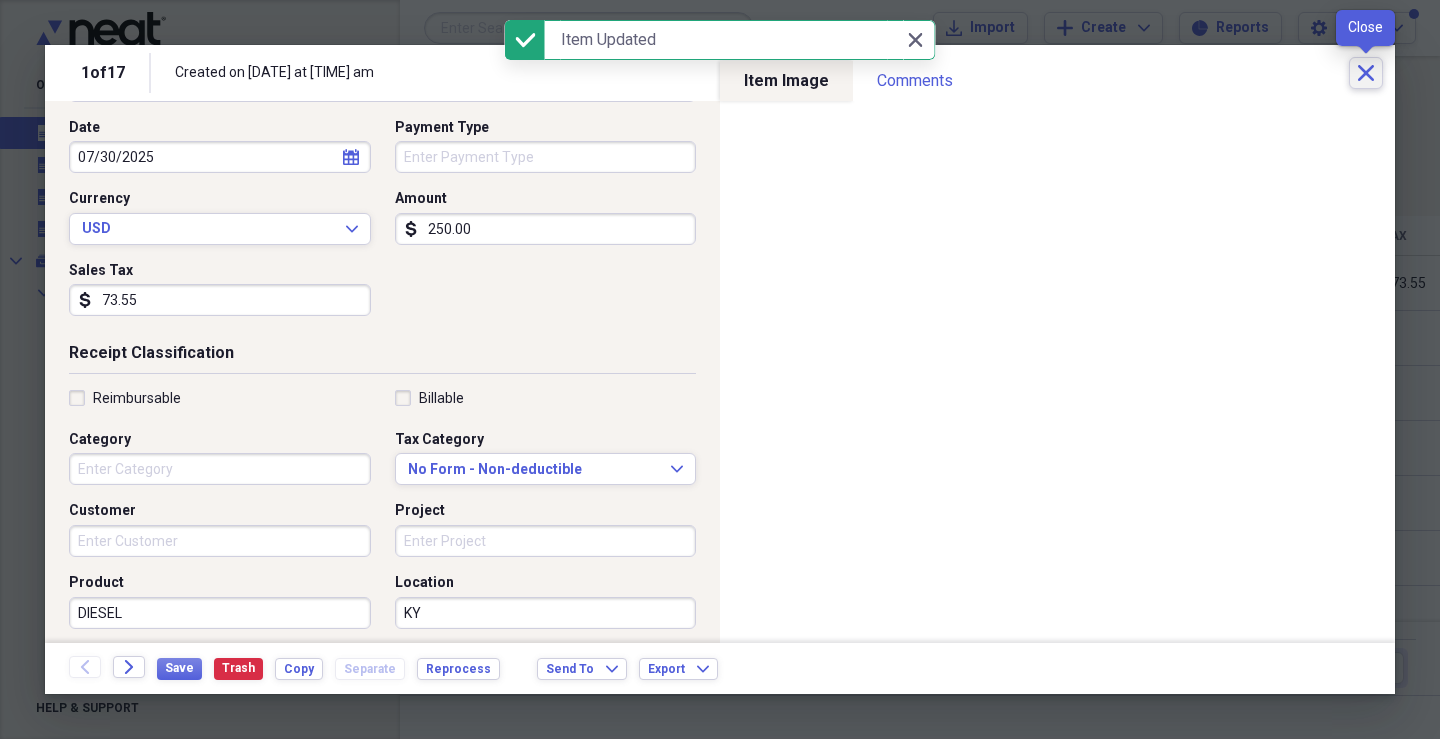 click on "Close" at bounding box center (1366, 73) 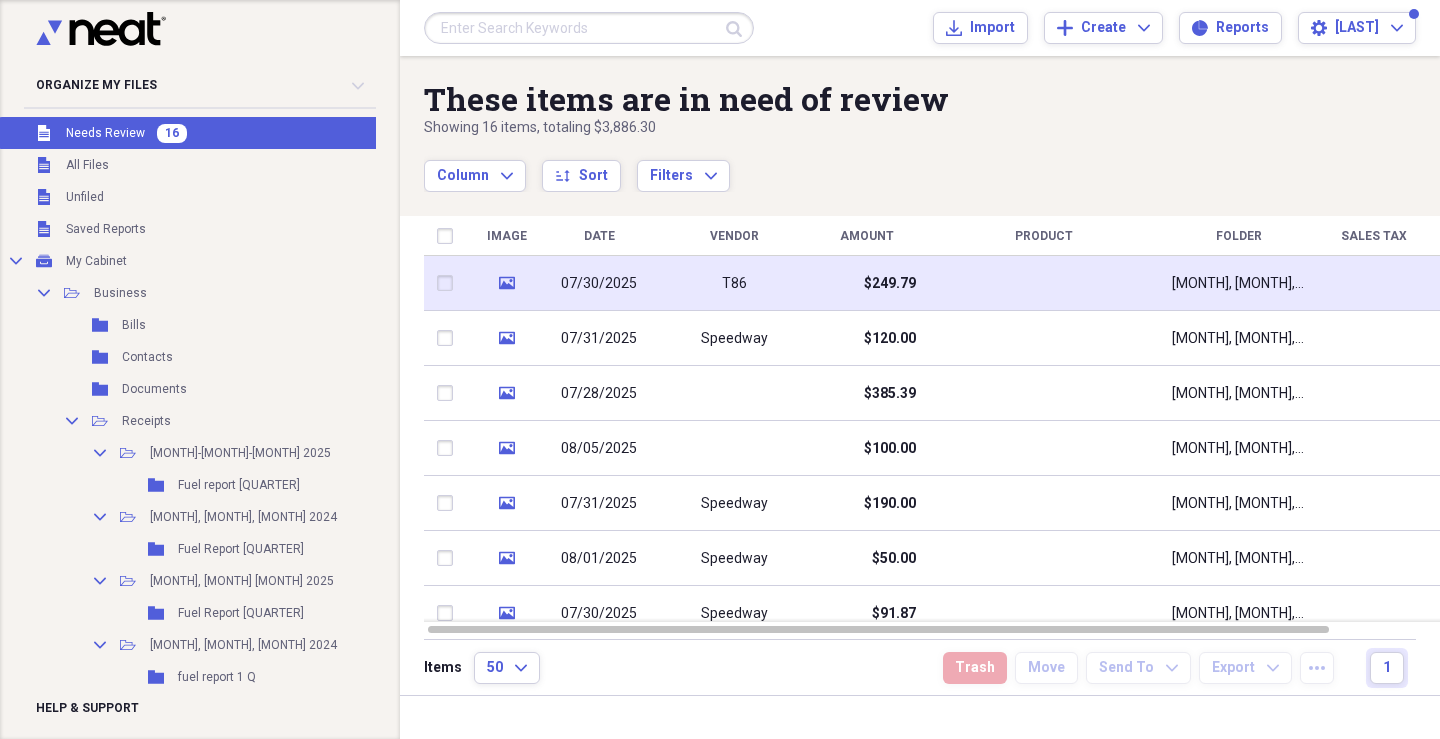 click on "$249.79" at bounding box center [890, 284] 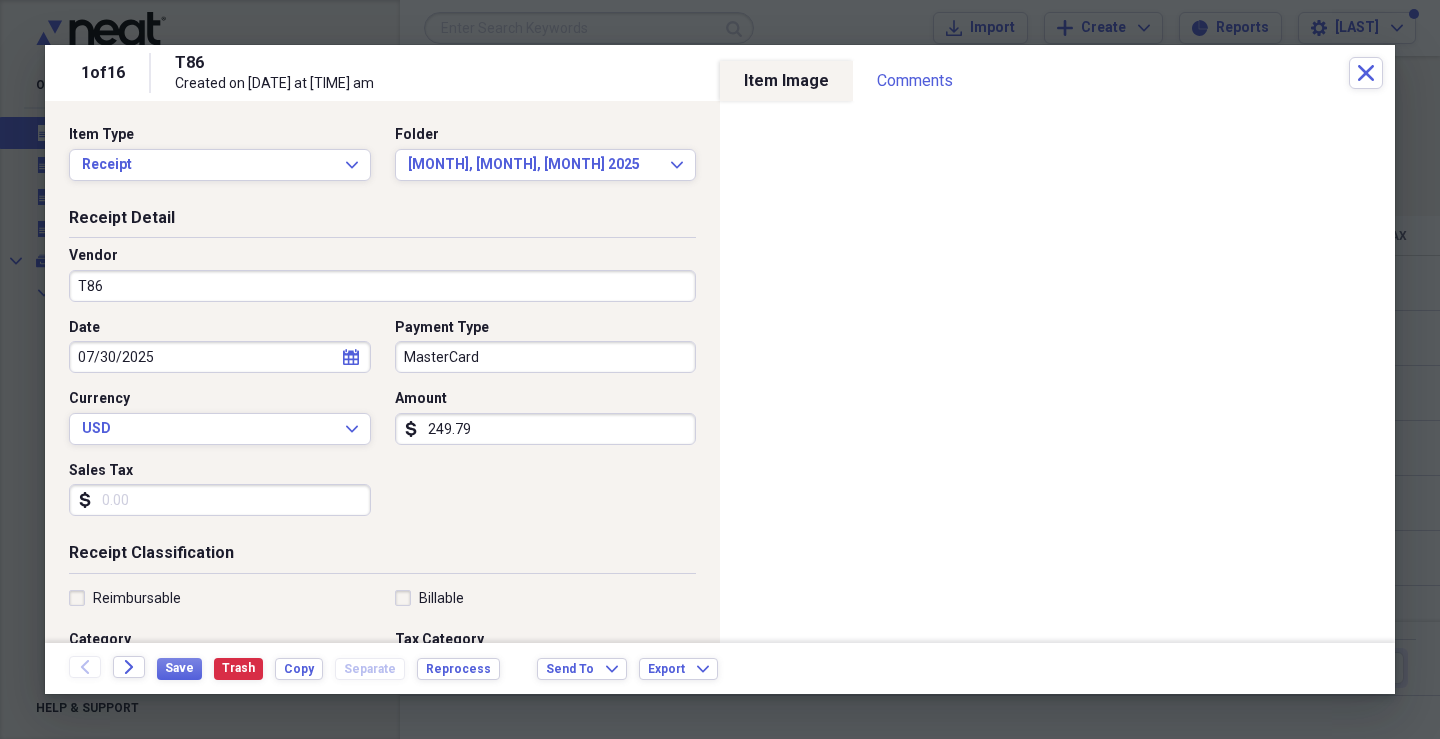 click on "MasterCard" at bounding box center [546, 357] 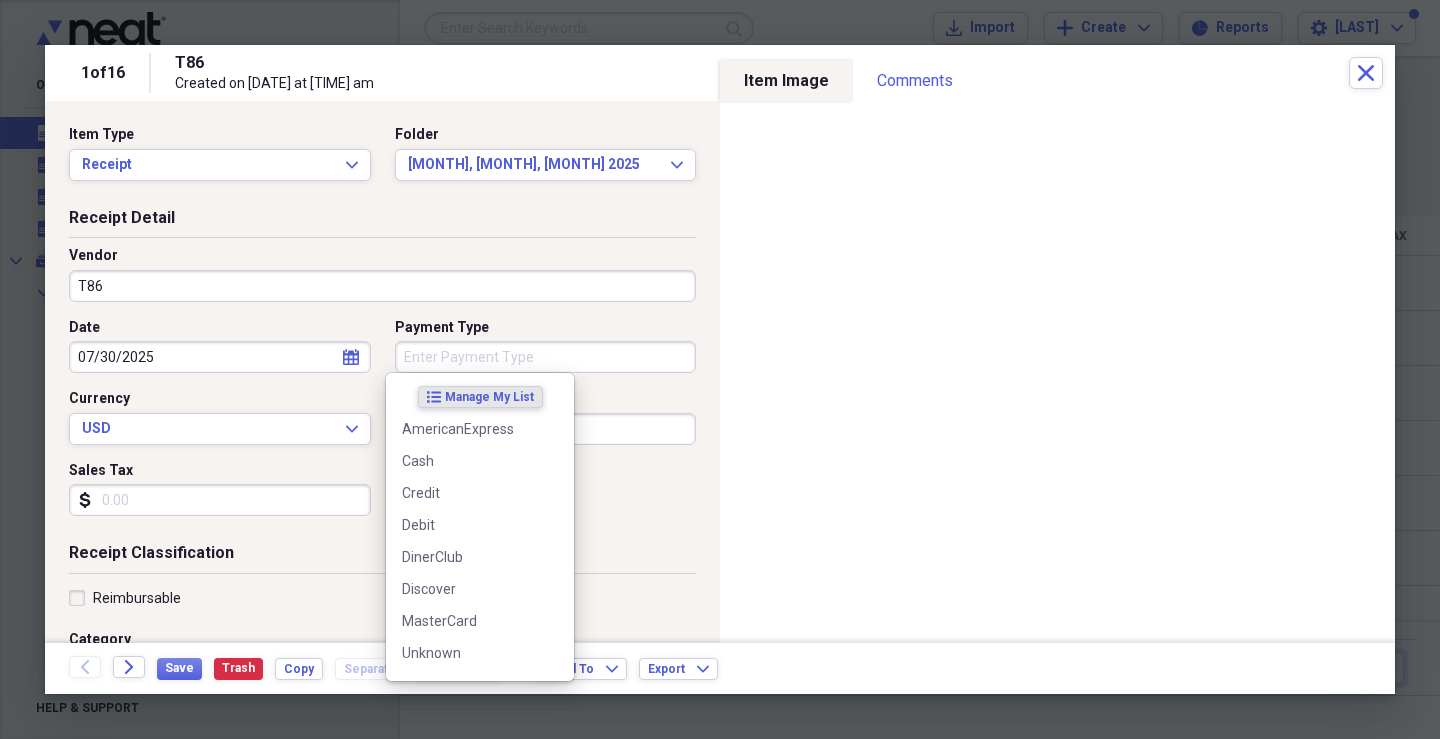 type 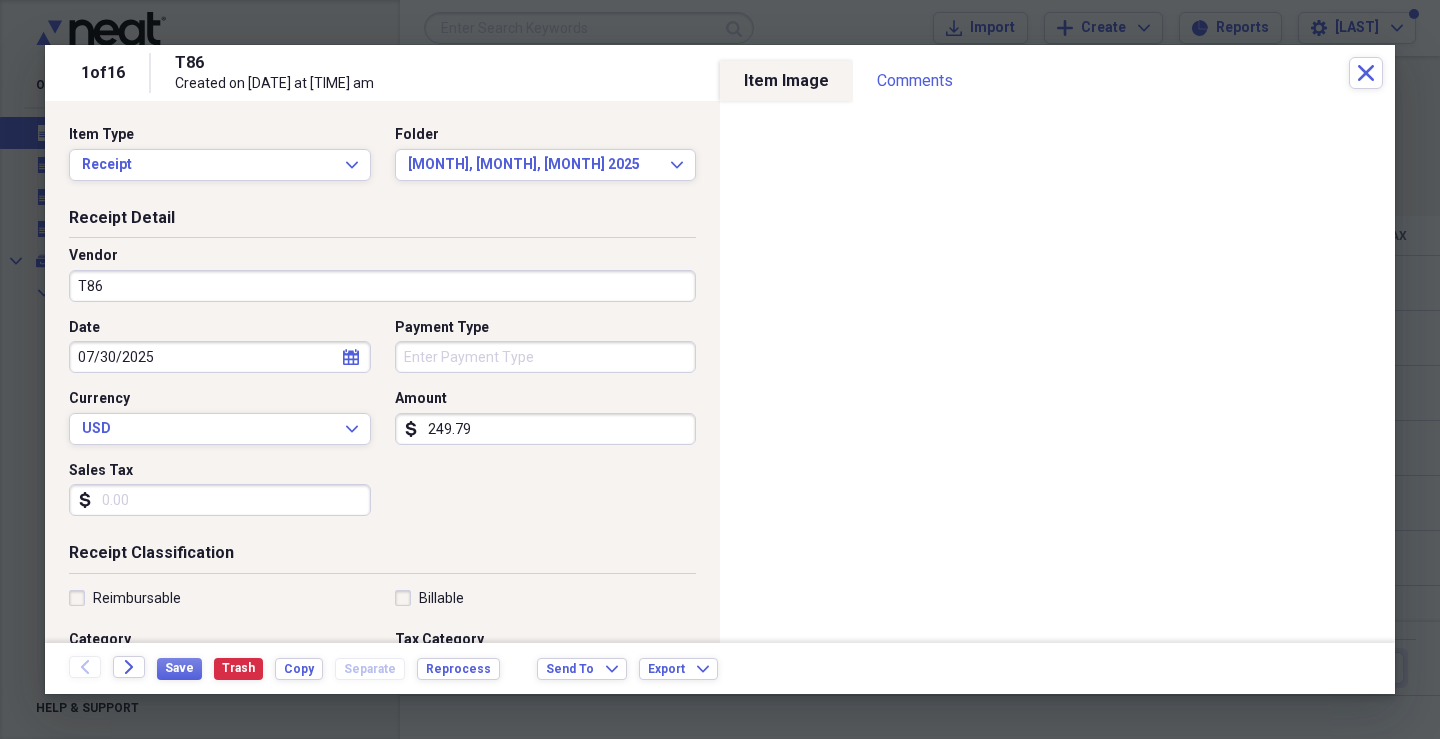 click on "Sales Tax" at bounding box center (220, 500) 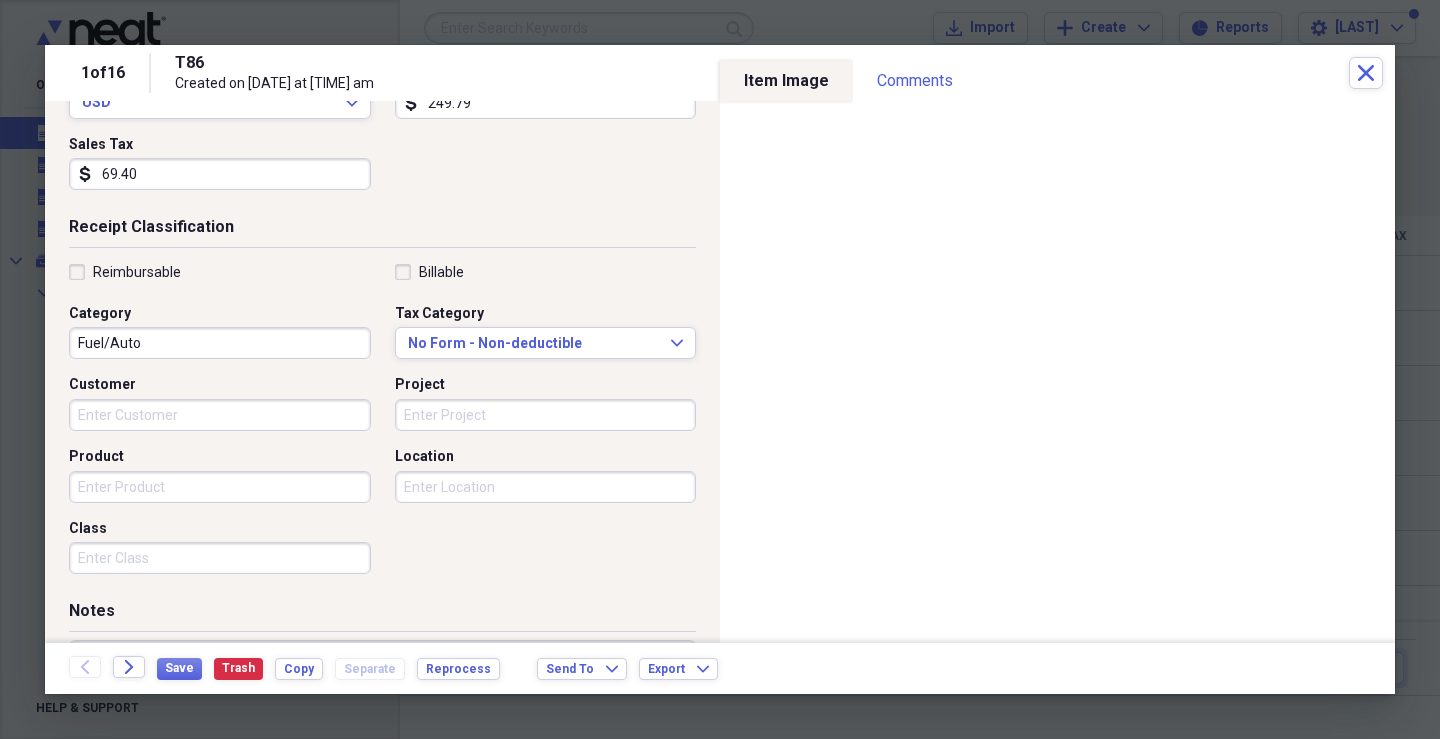scroll, scrollTop: 400, scrollLeft: 0, axis: vertical 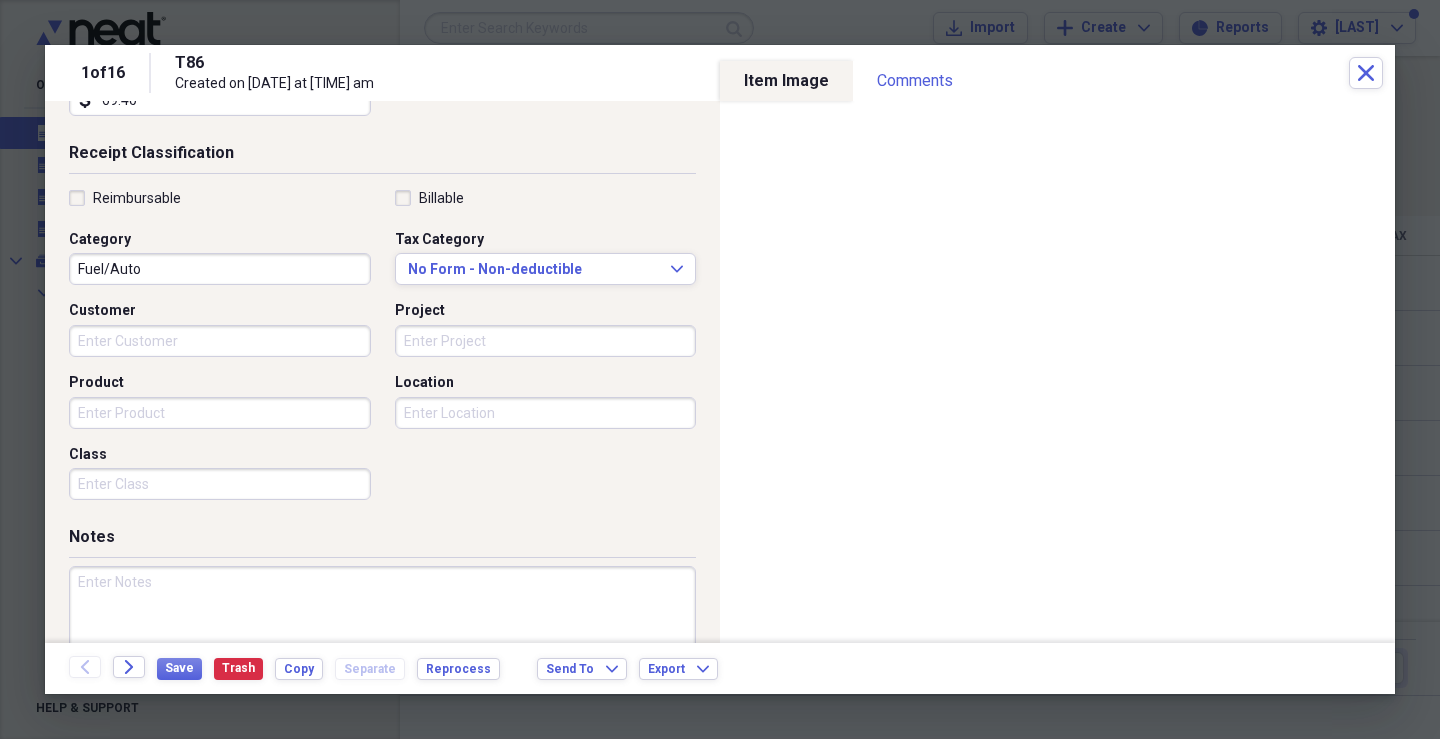 type on "69.40" 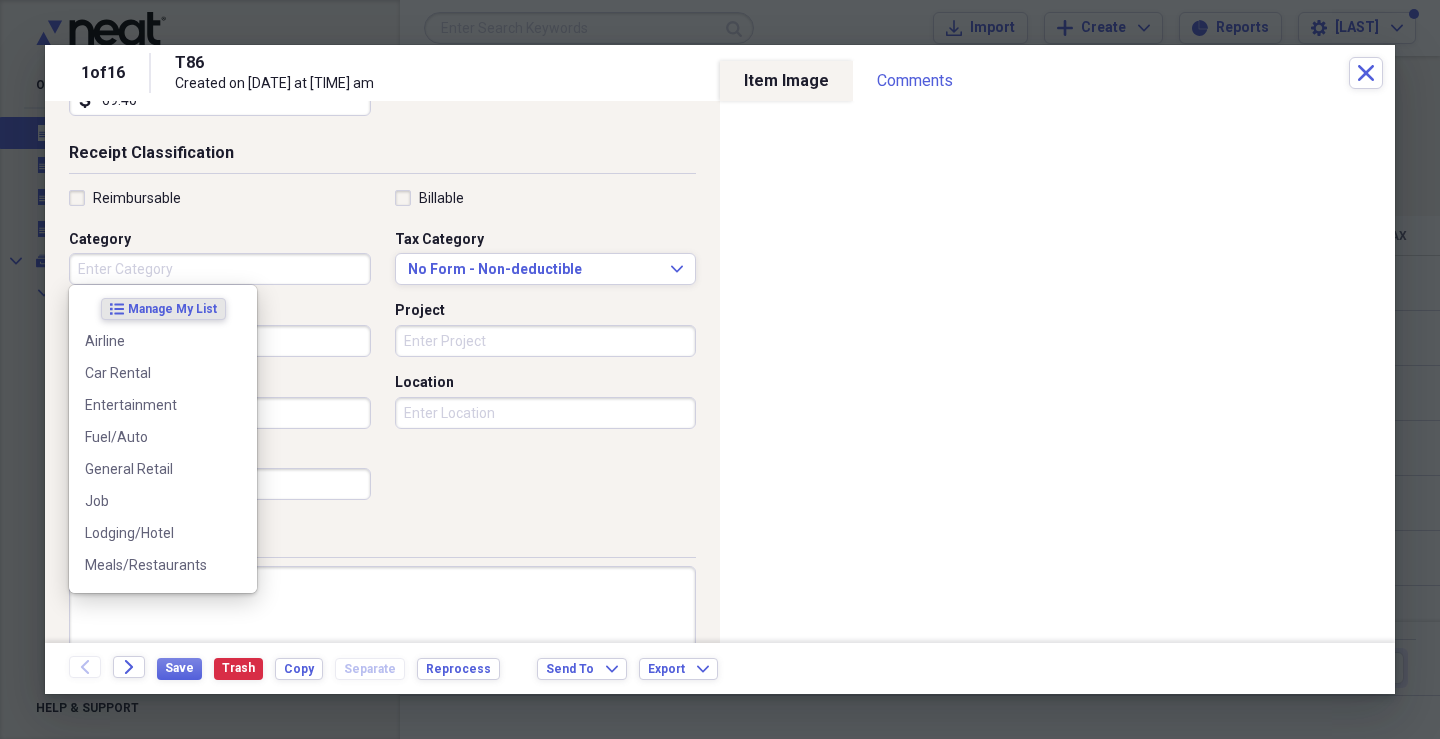 type 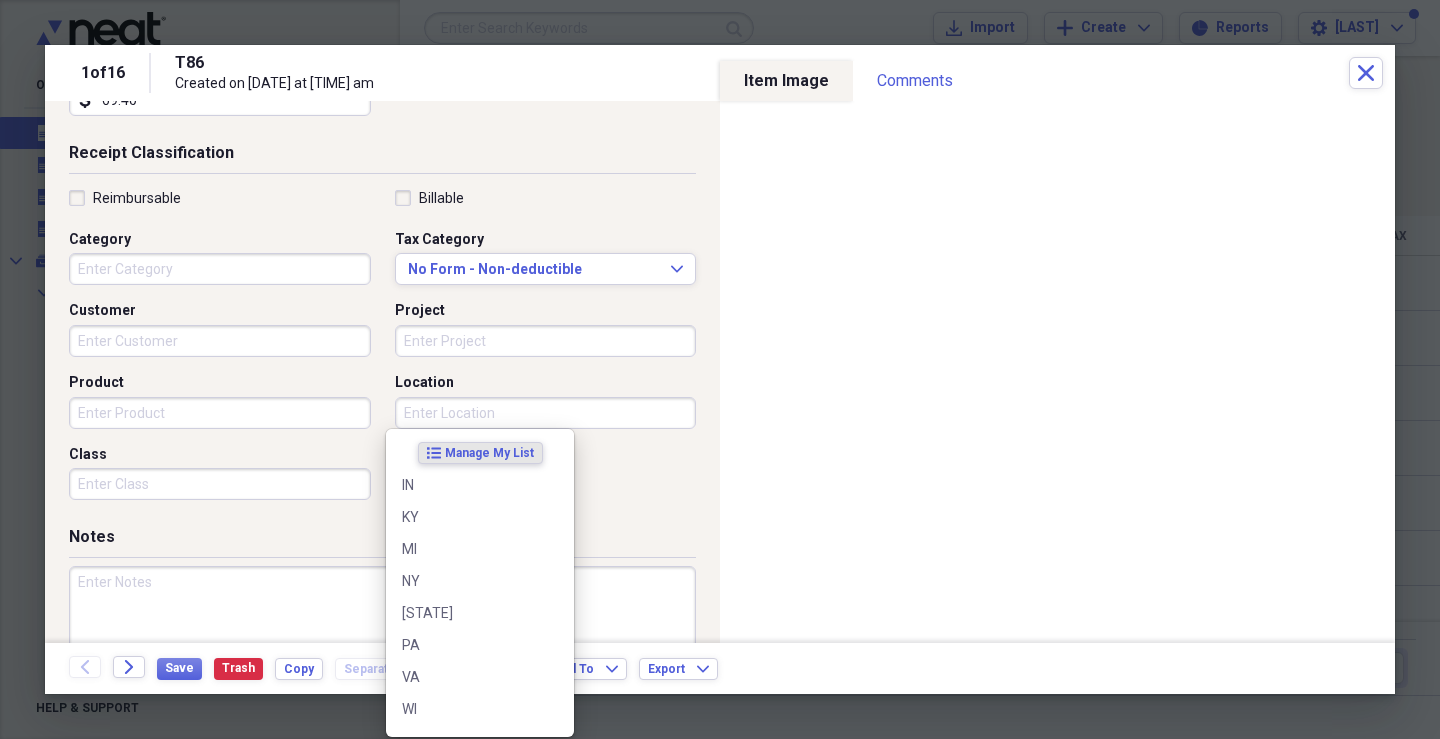 click on "Location" at bounding box center [546, 413] 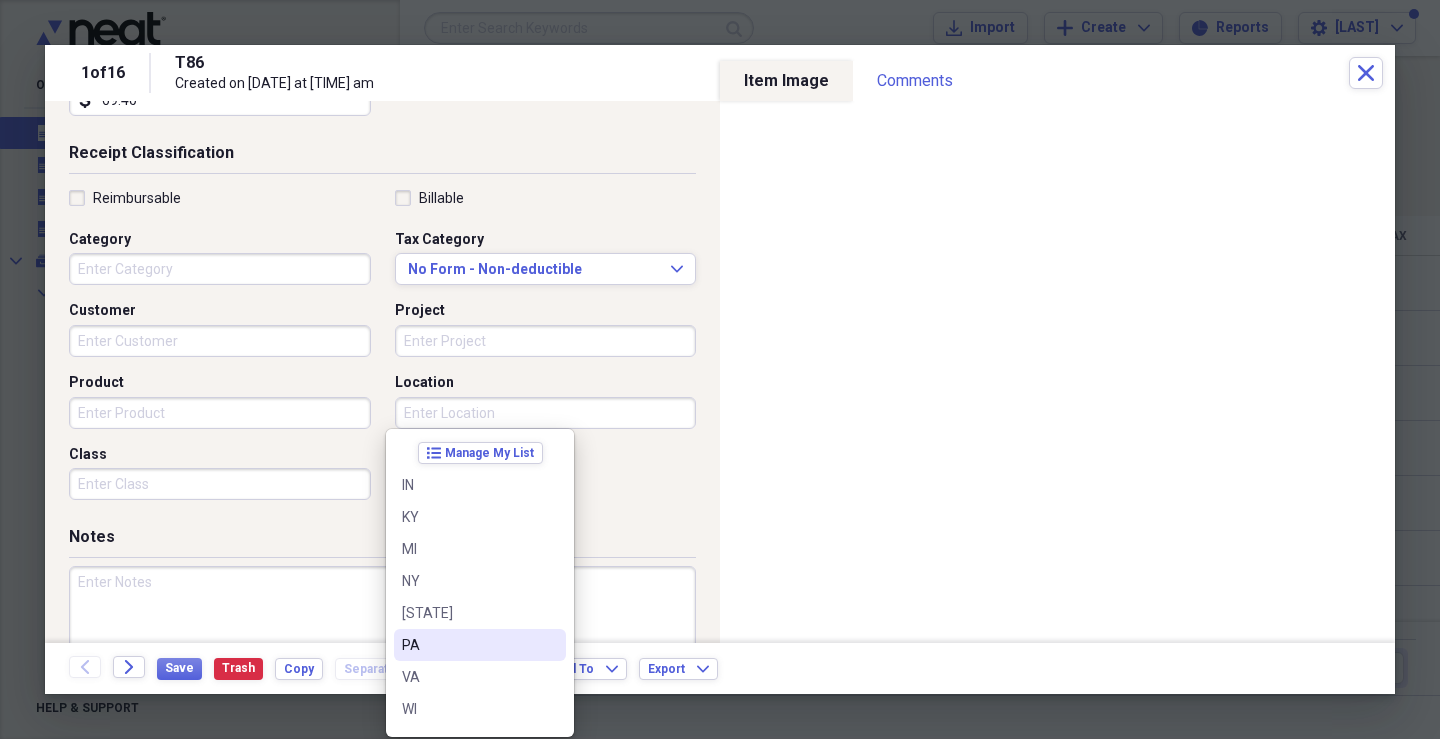 scroll, scrollTop: 28, scrollLeft: 0, axis: vertical 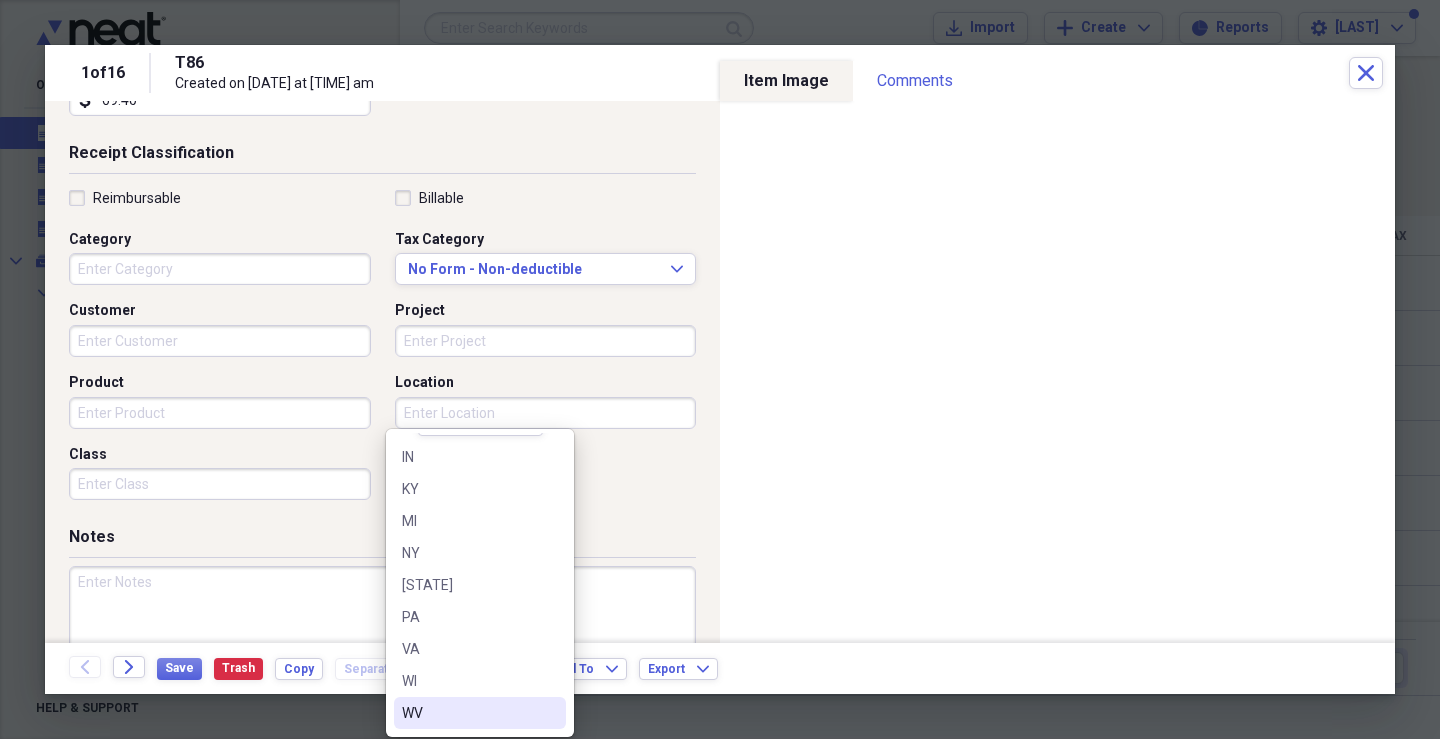 click on "WV" at bounding box center (468, 713) 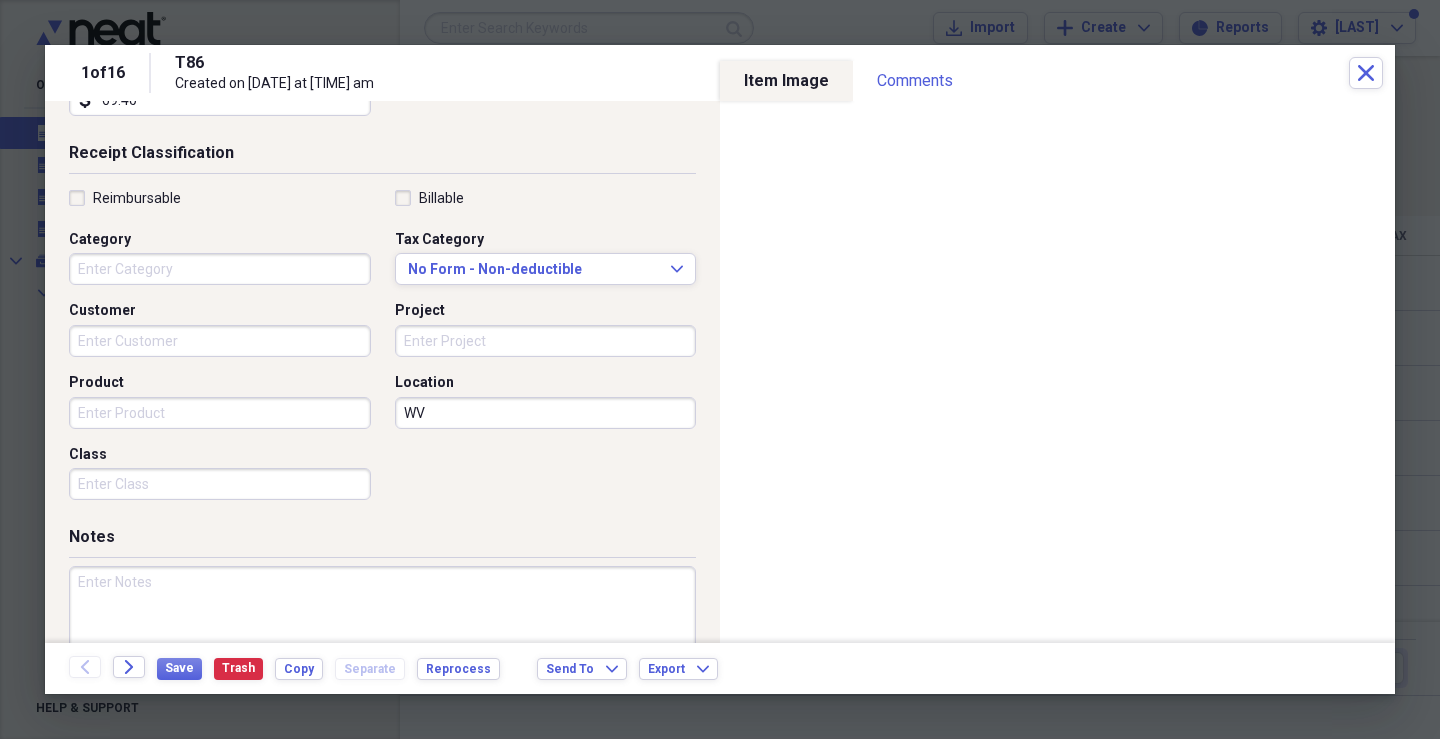 click on "Product" at bounding box center [220, 413] 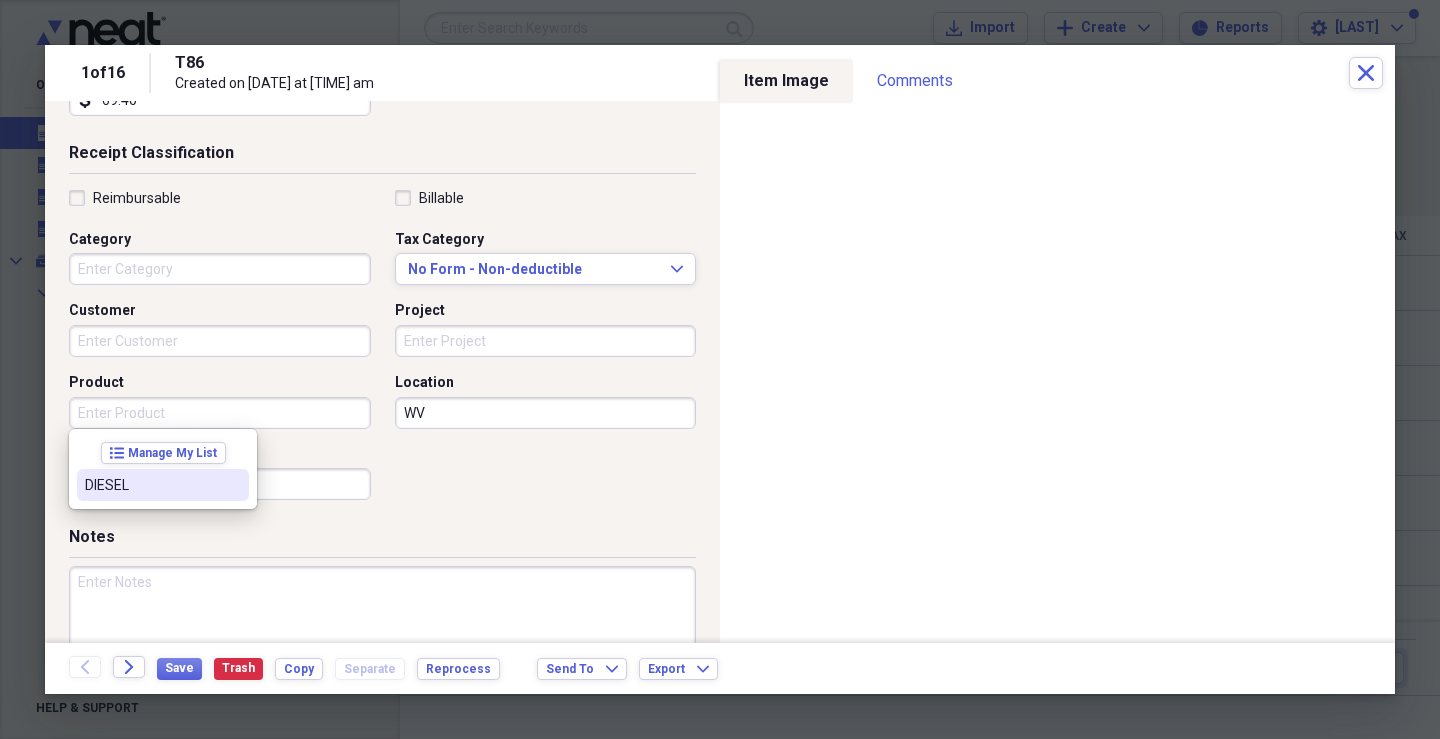 click on "DIESEL" at bounding box center (151, 485) 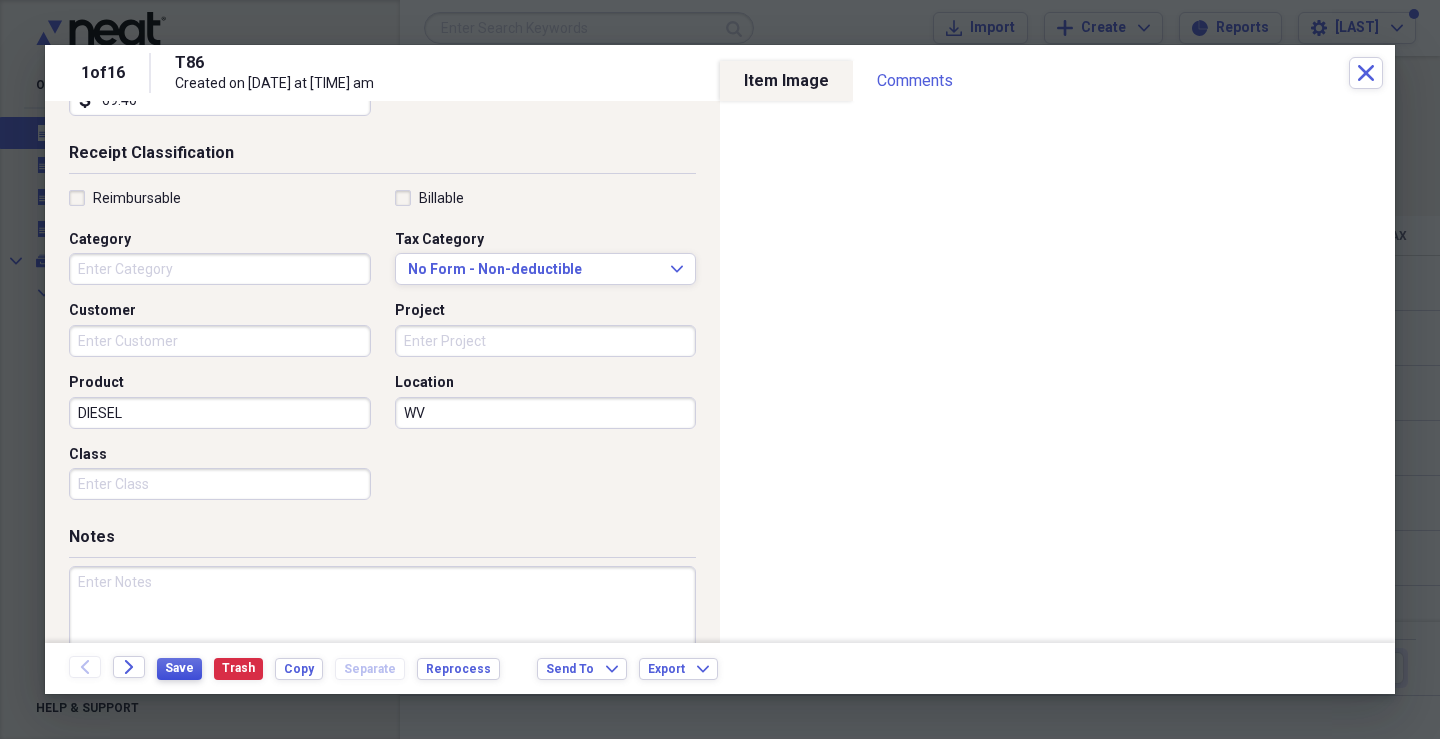 click on "Save" at bounding box center [179, 668] 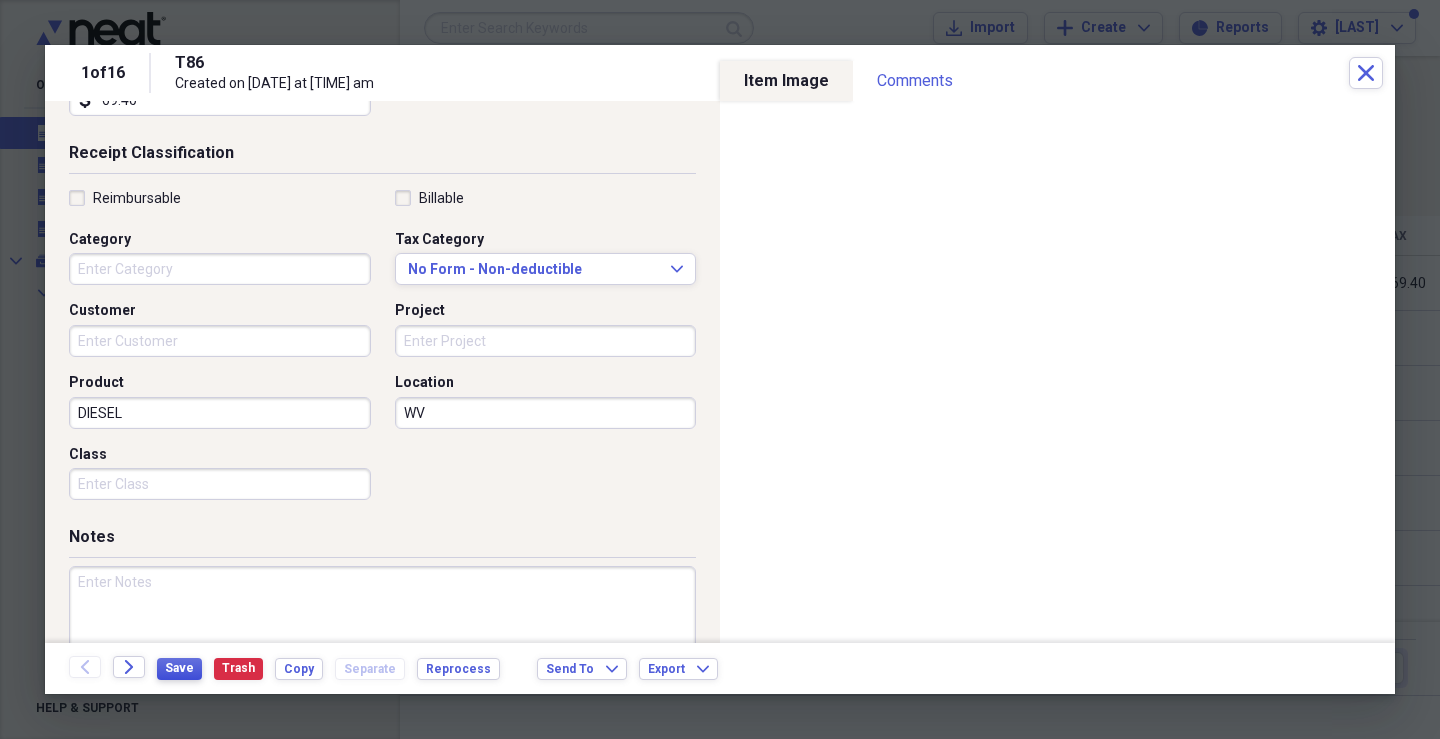 click on "Save" at bounding box center [179, 668] 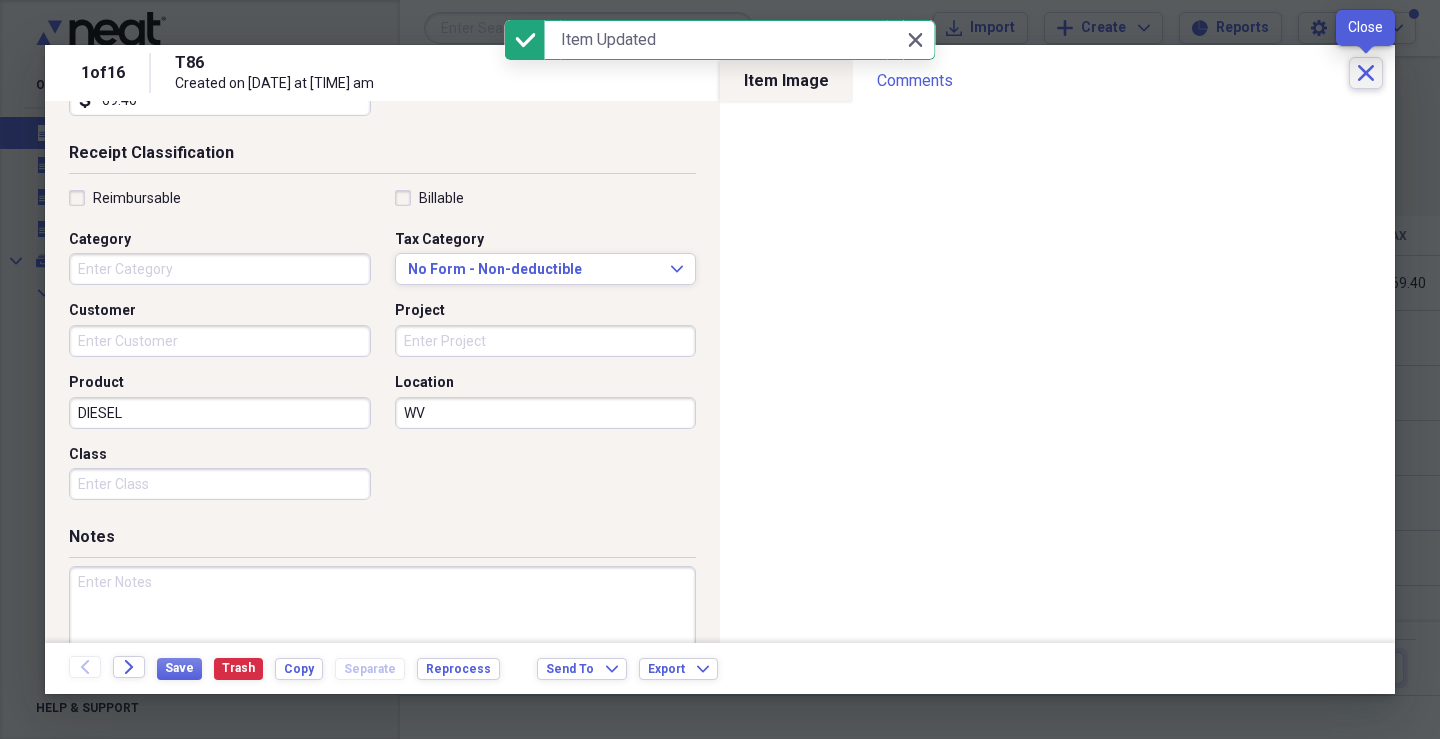 click on "Close" 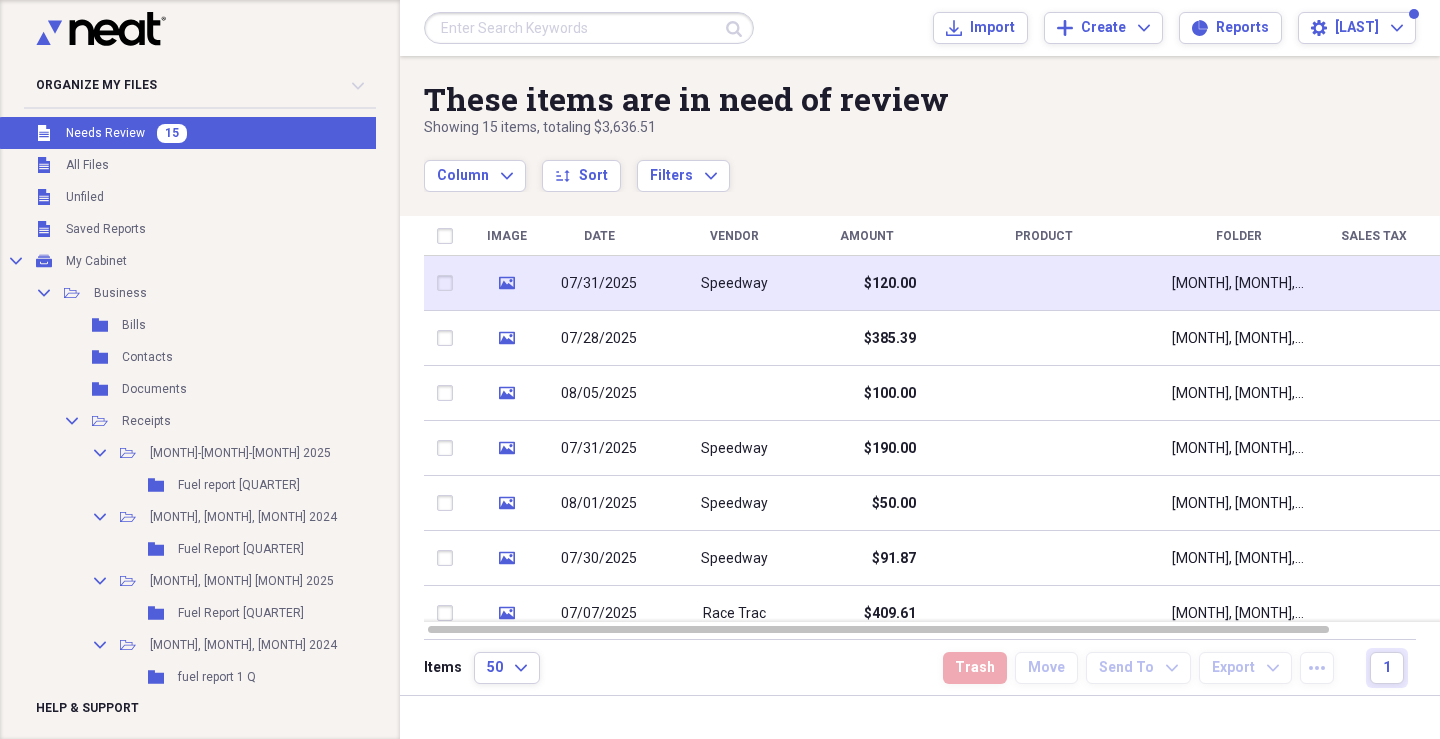click on "$120.00" at bounding box center [866, 283] 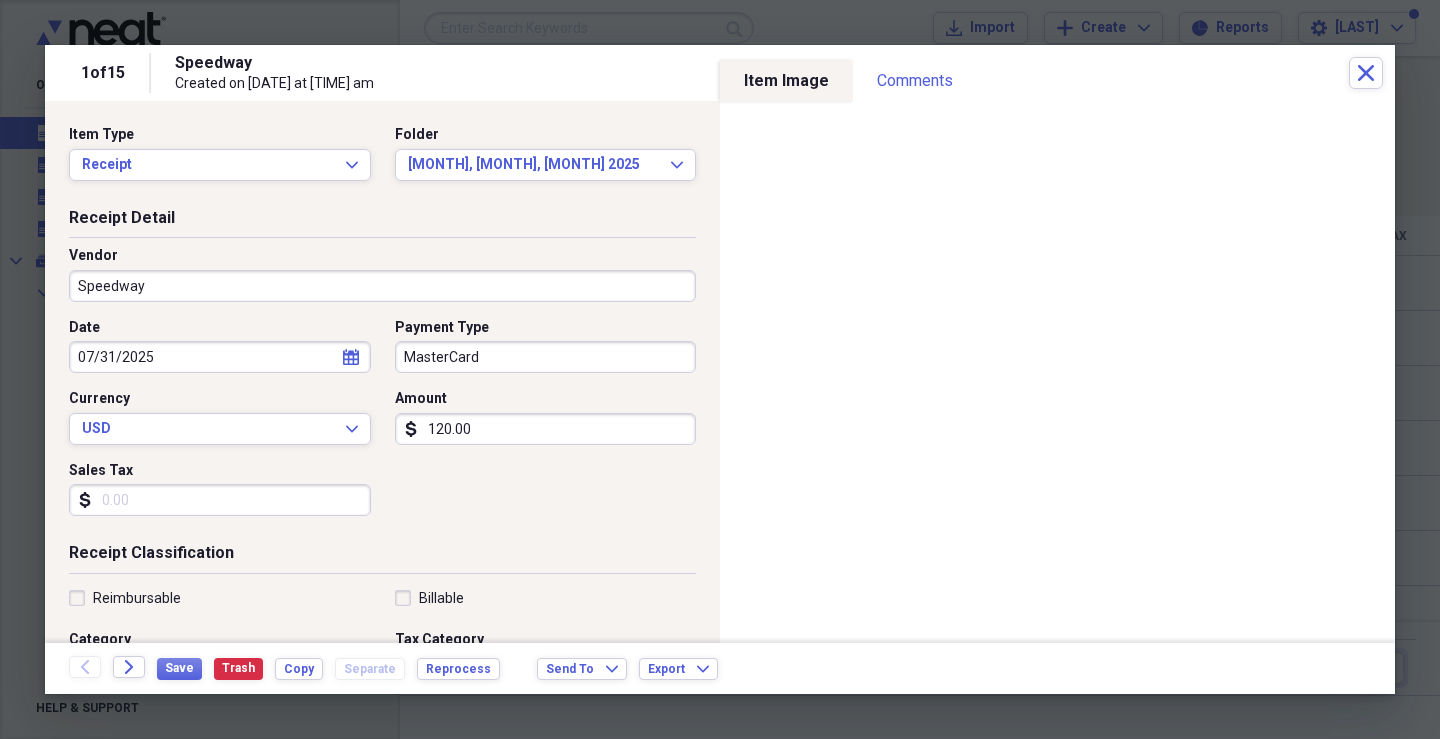 click on "Speedway" at bounding box center (382, 286) 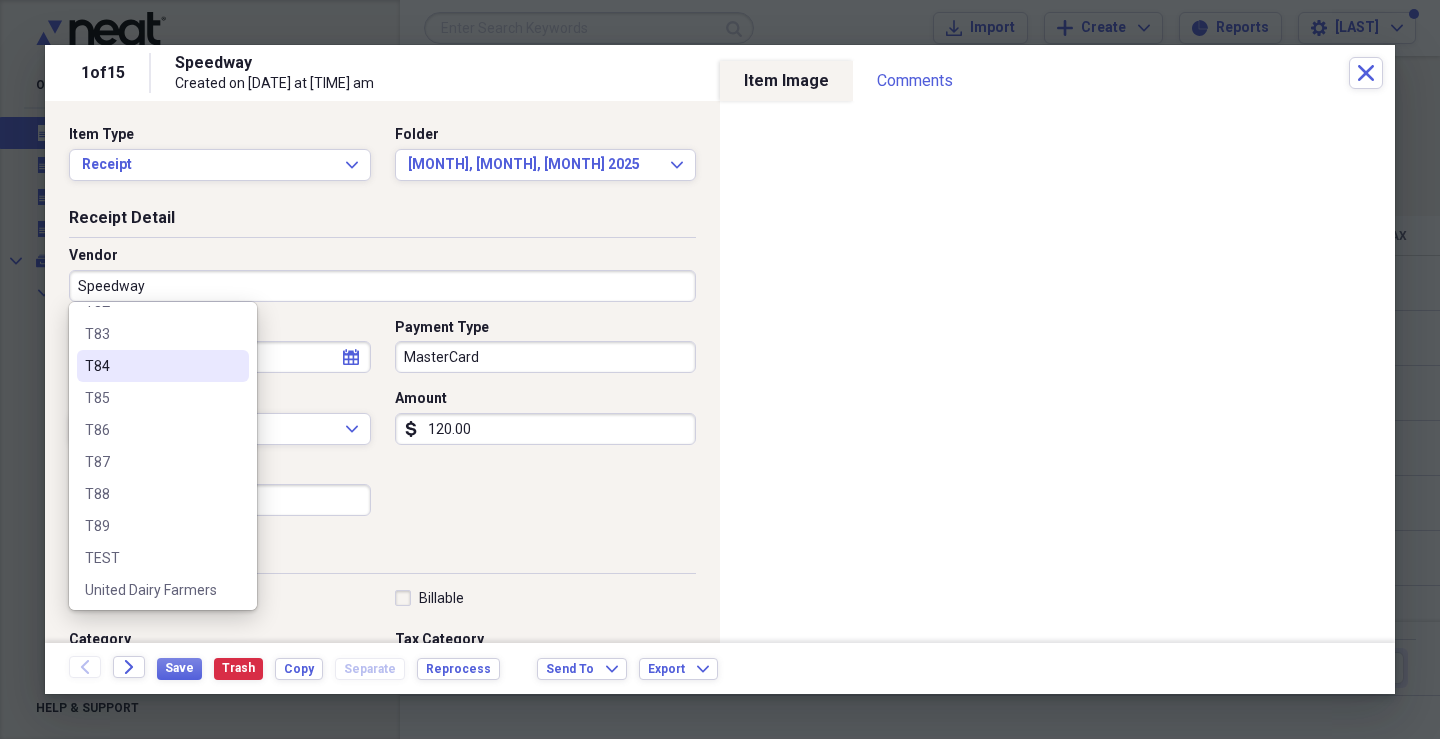 scroll, scrollTop: 1300, scrollLeft: 0, axis: vertical 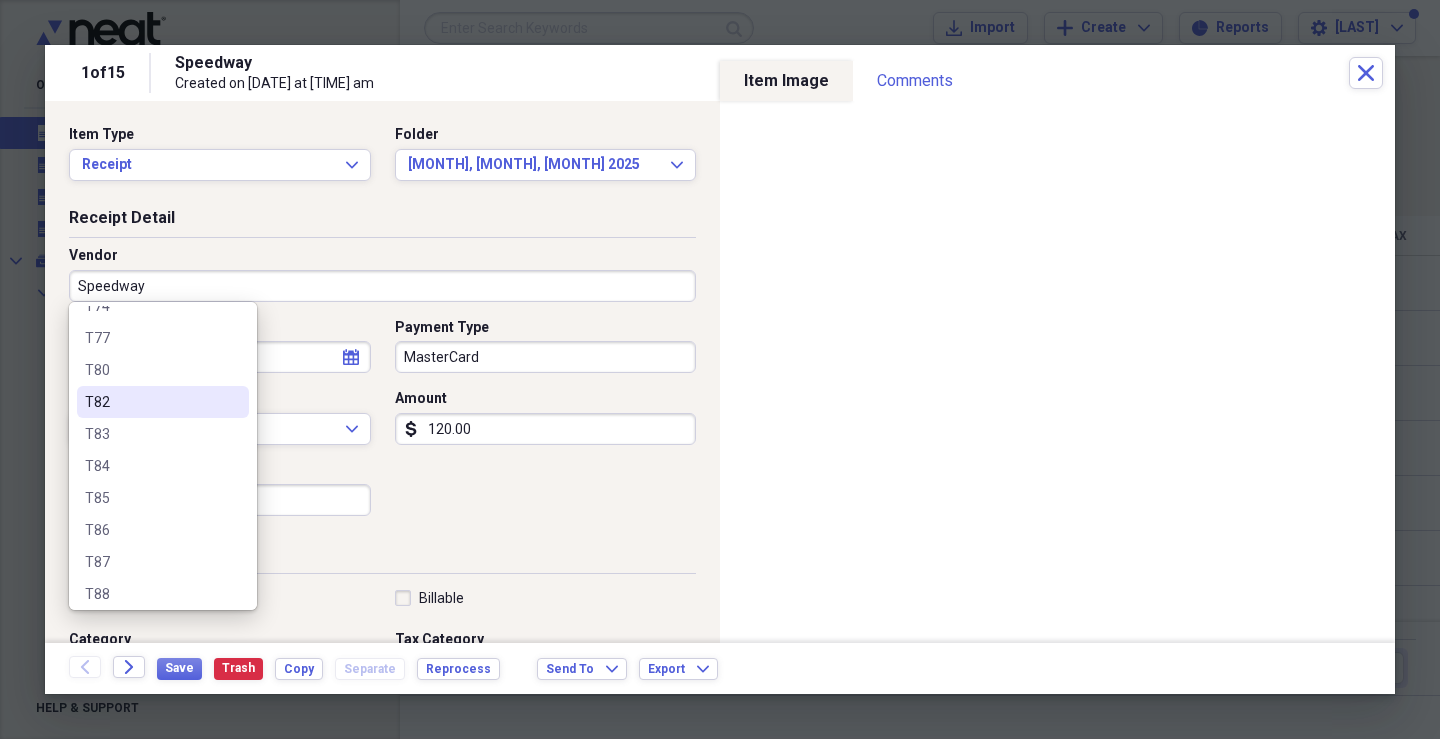click on "T82" at bounding box center [151, 402] 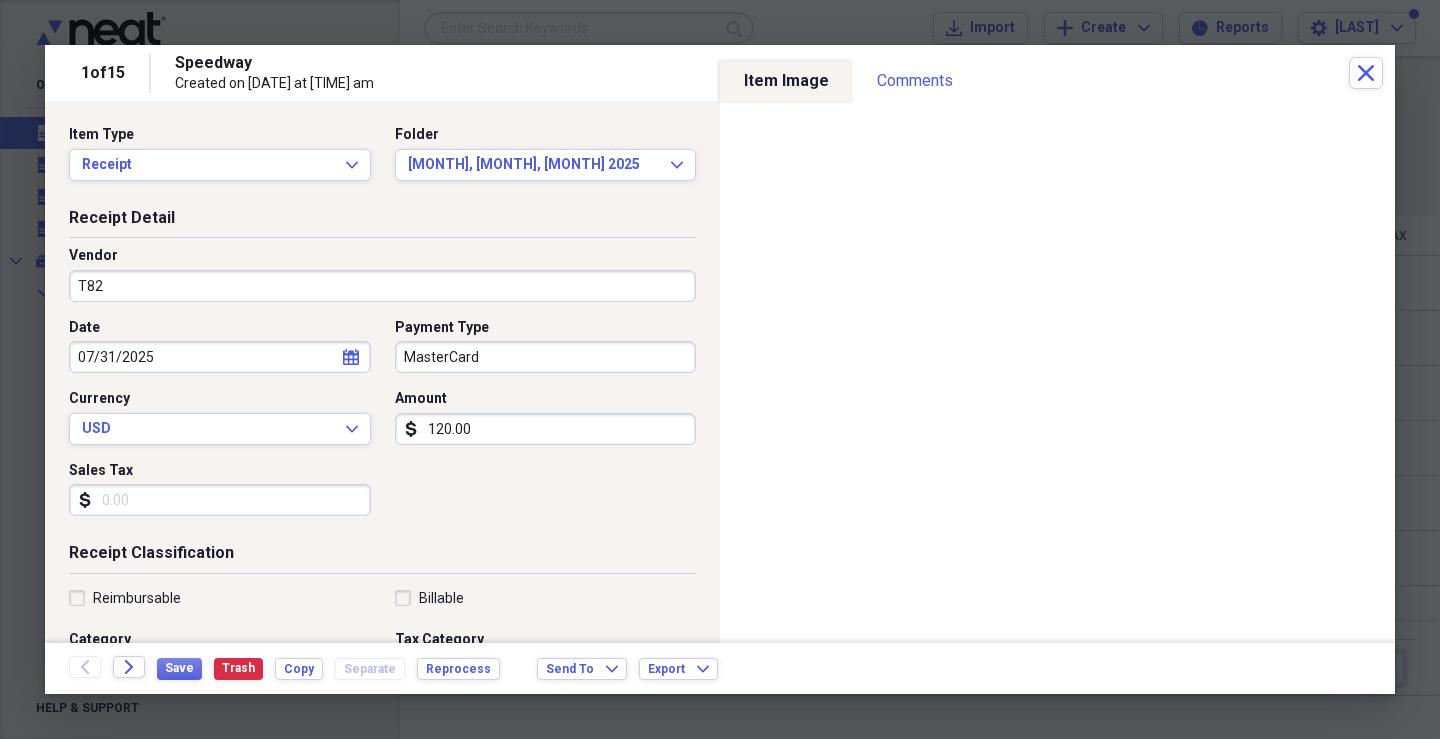click on "Payment Type" at bounding box center (546, 328) 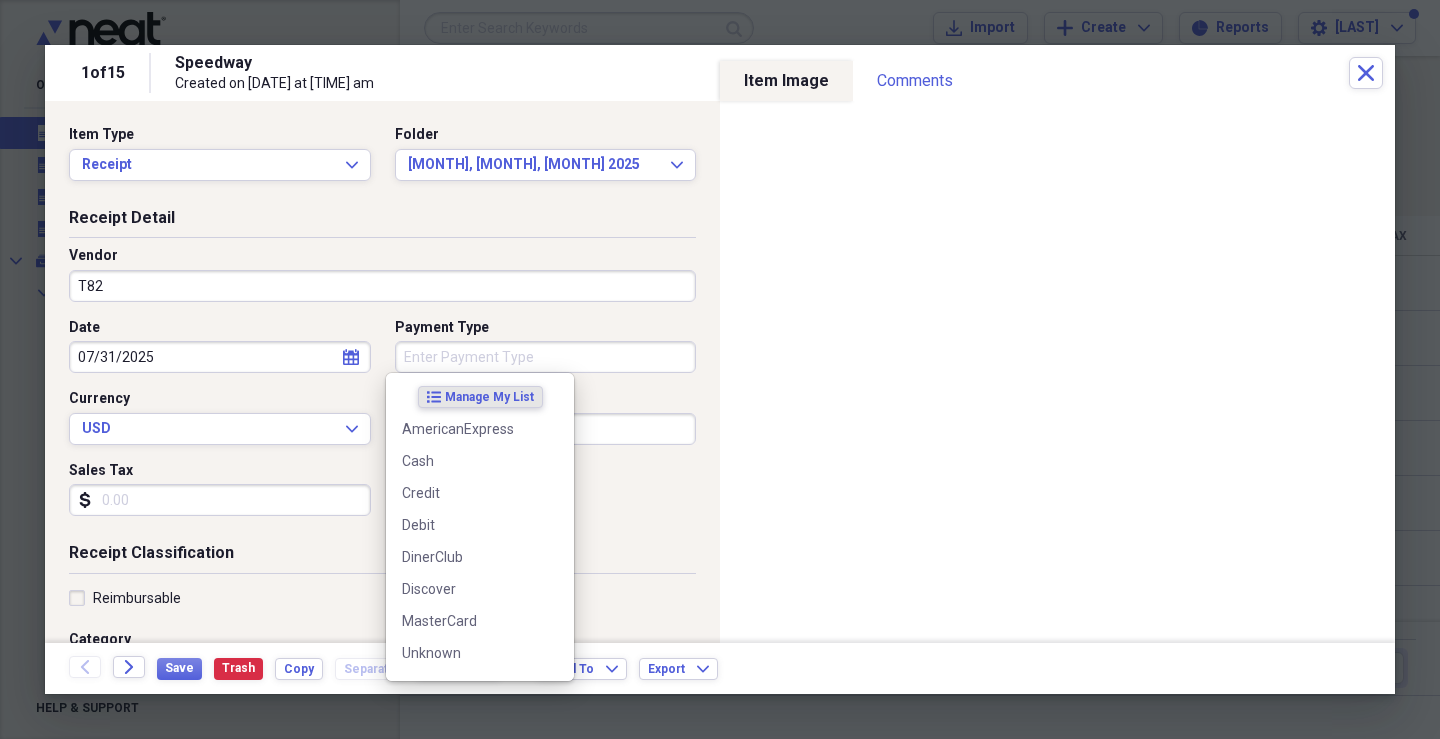 type 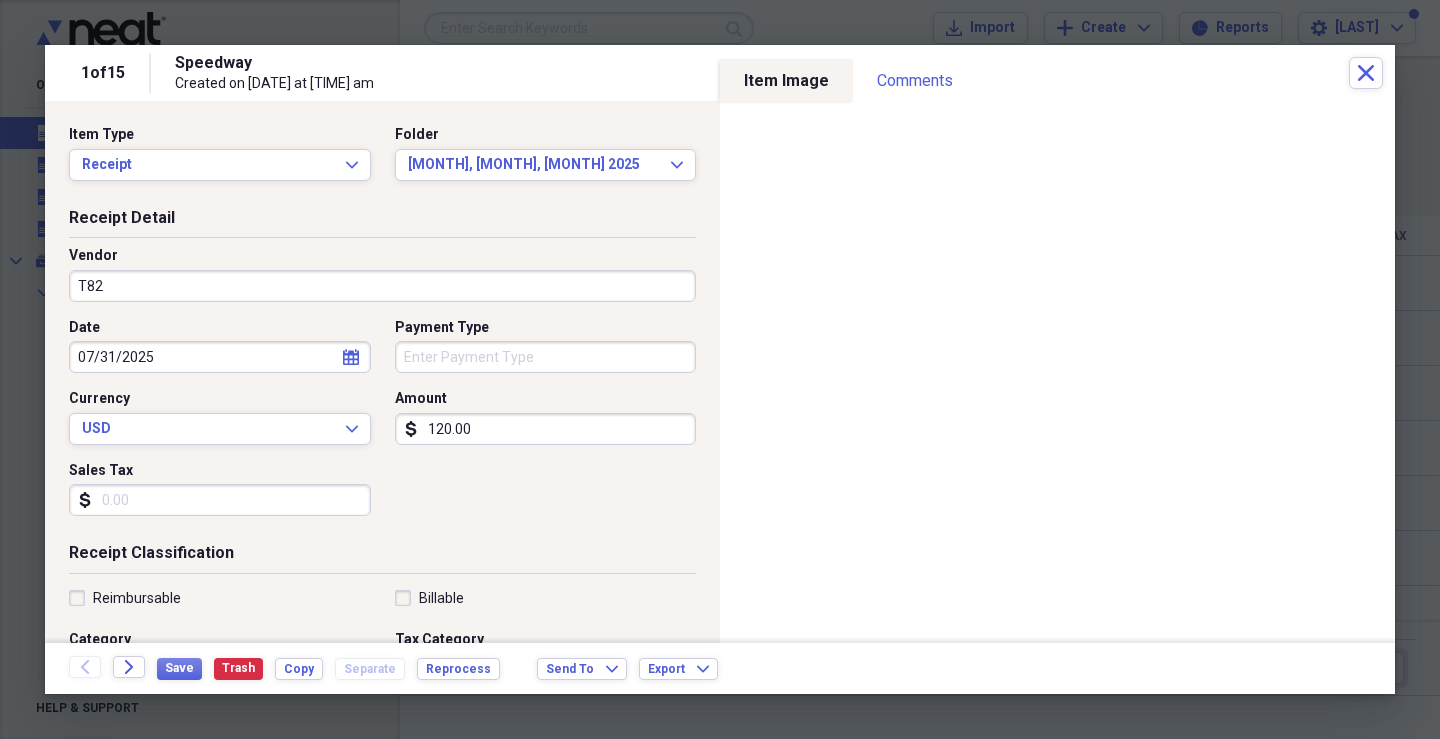 click on "Sales Tax" at bounding box center [220, 500] 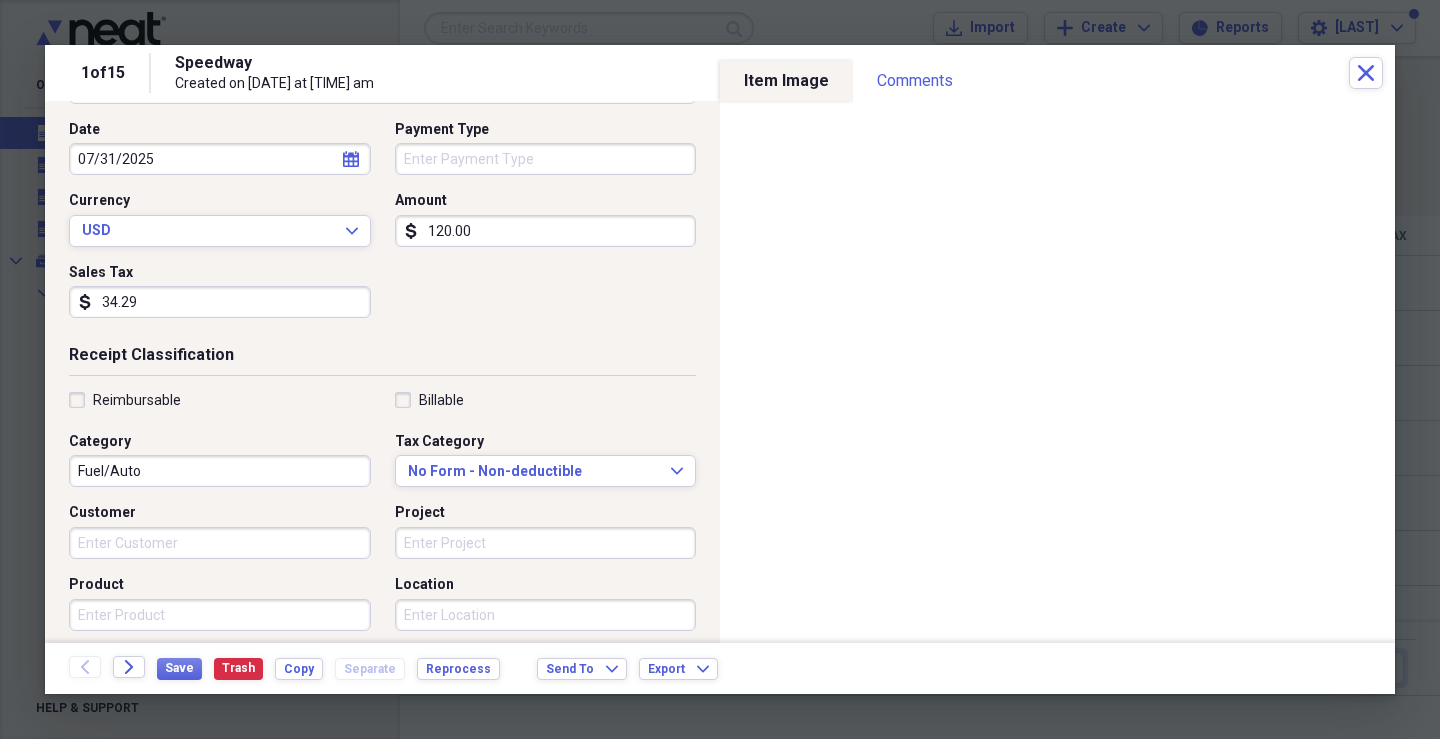 scroll, scrollTop: 200, scrollLeft: 0, axis: vertical 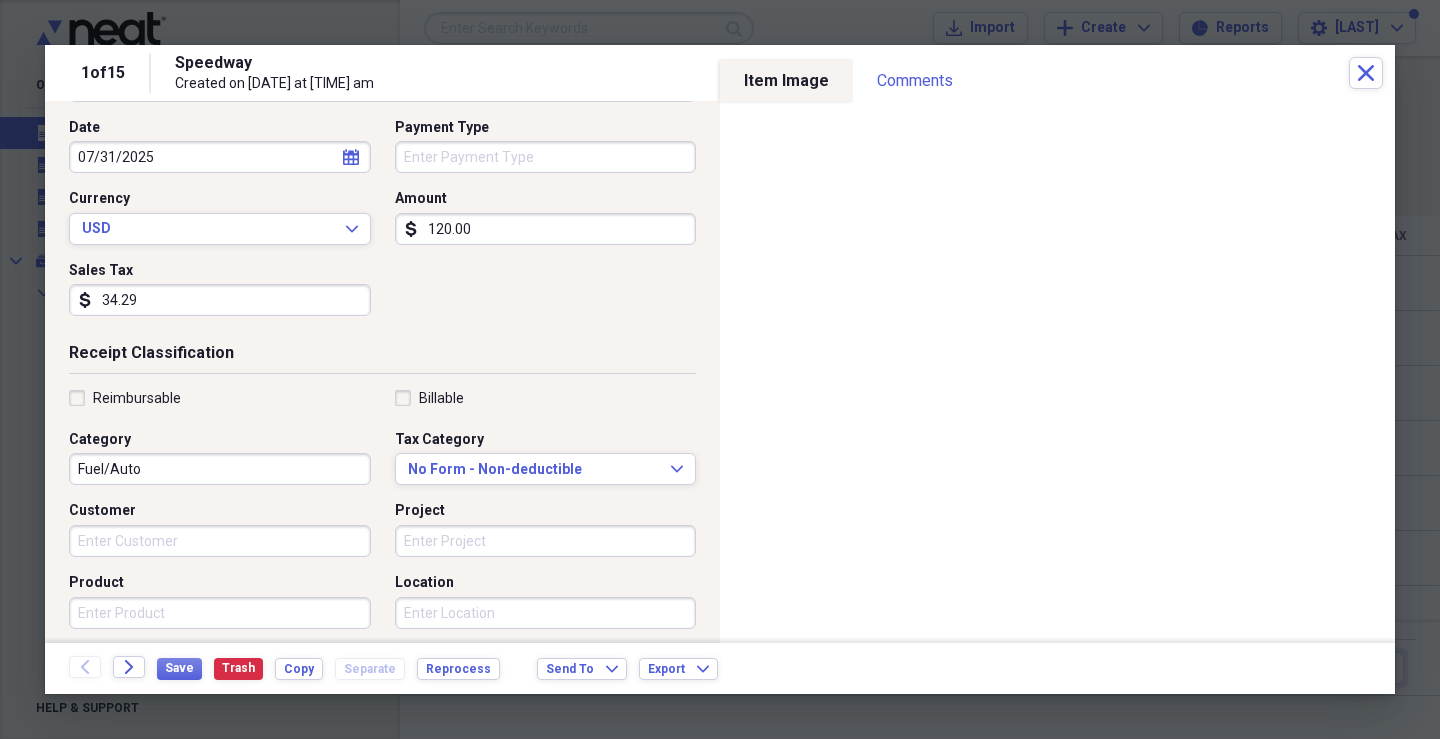 type on "34.29" 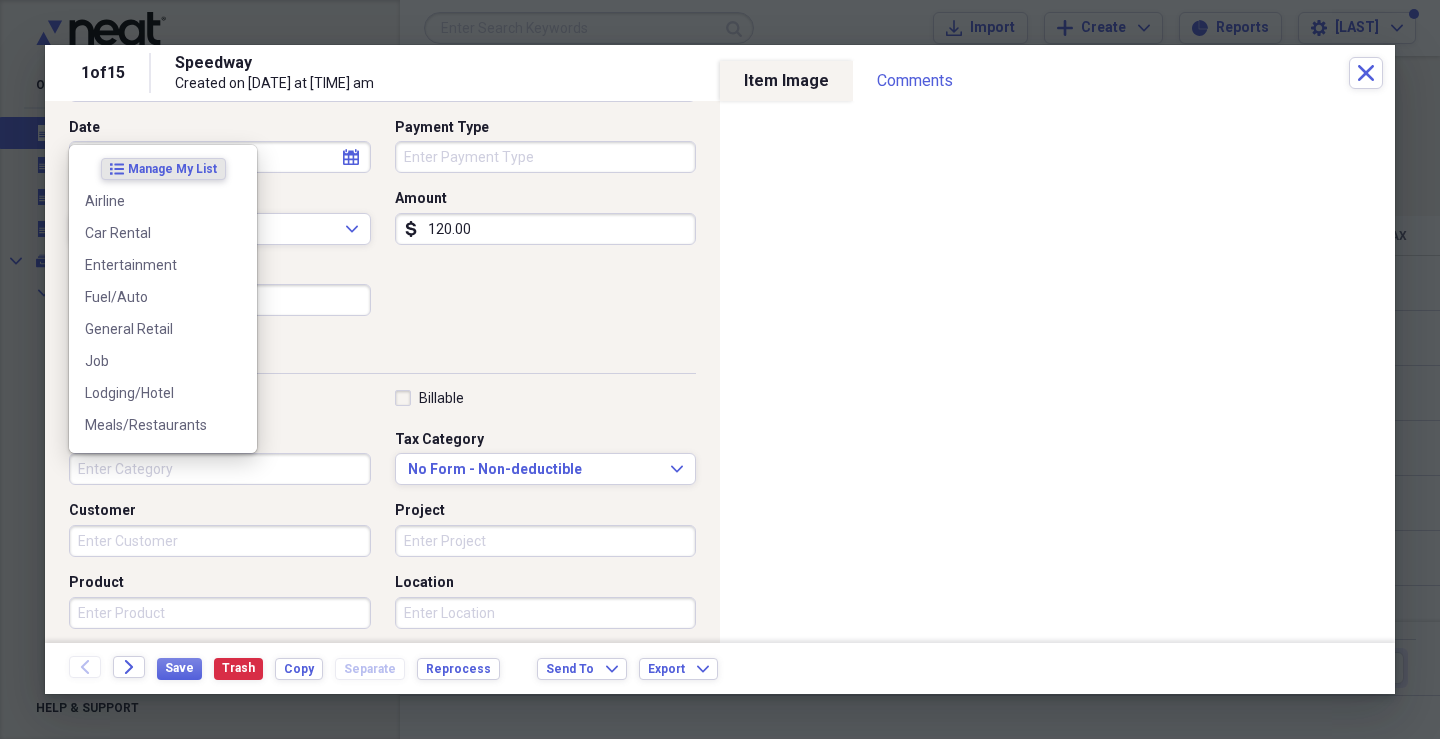 type 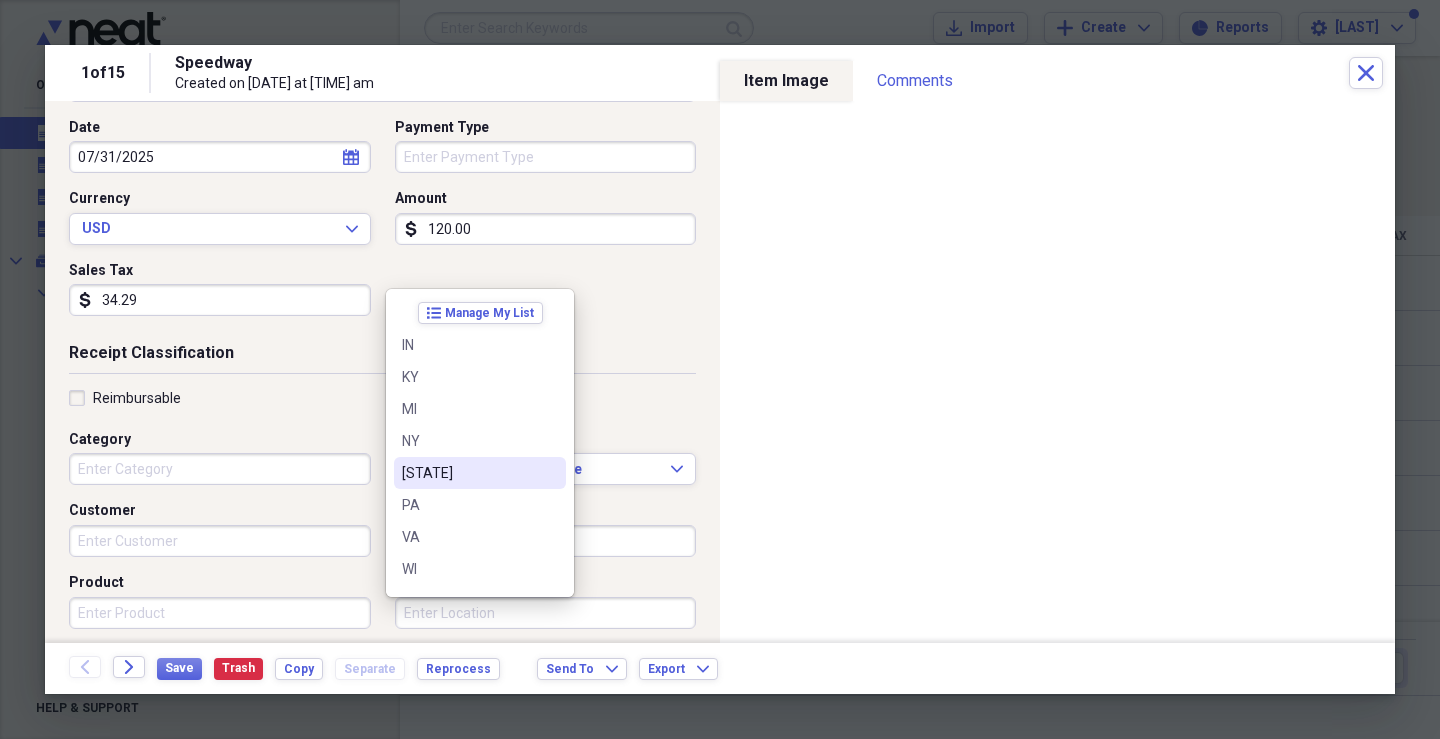 click on "[STATE]" at bounding box center (480, 473) 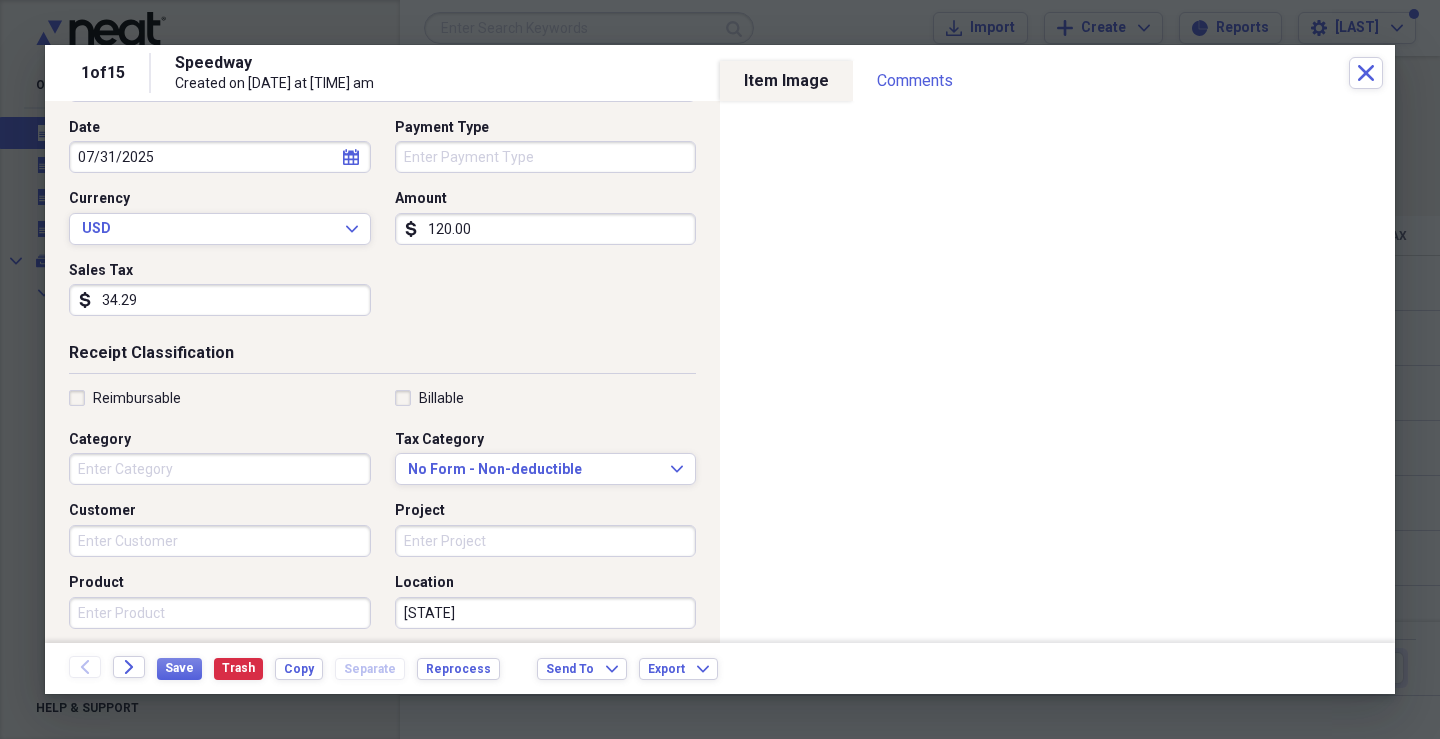click on "Product" at bounding box center [220, 613] 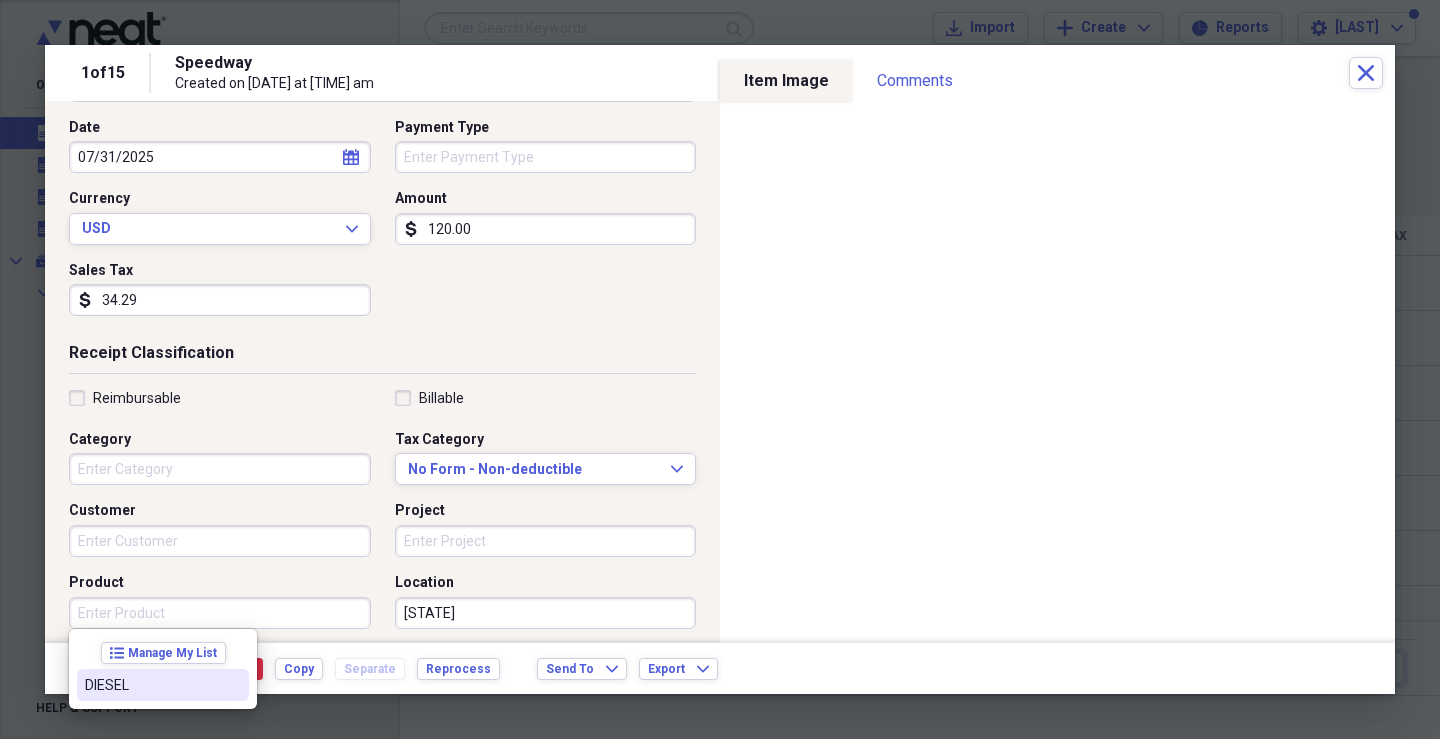 click on "DIESEL" at bounding box center [163, 685] 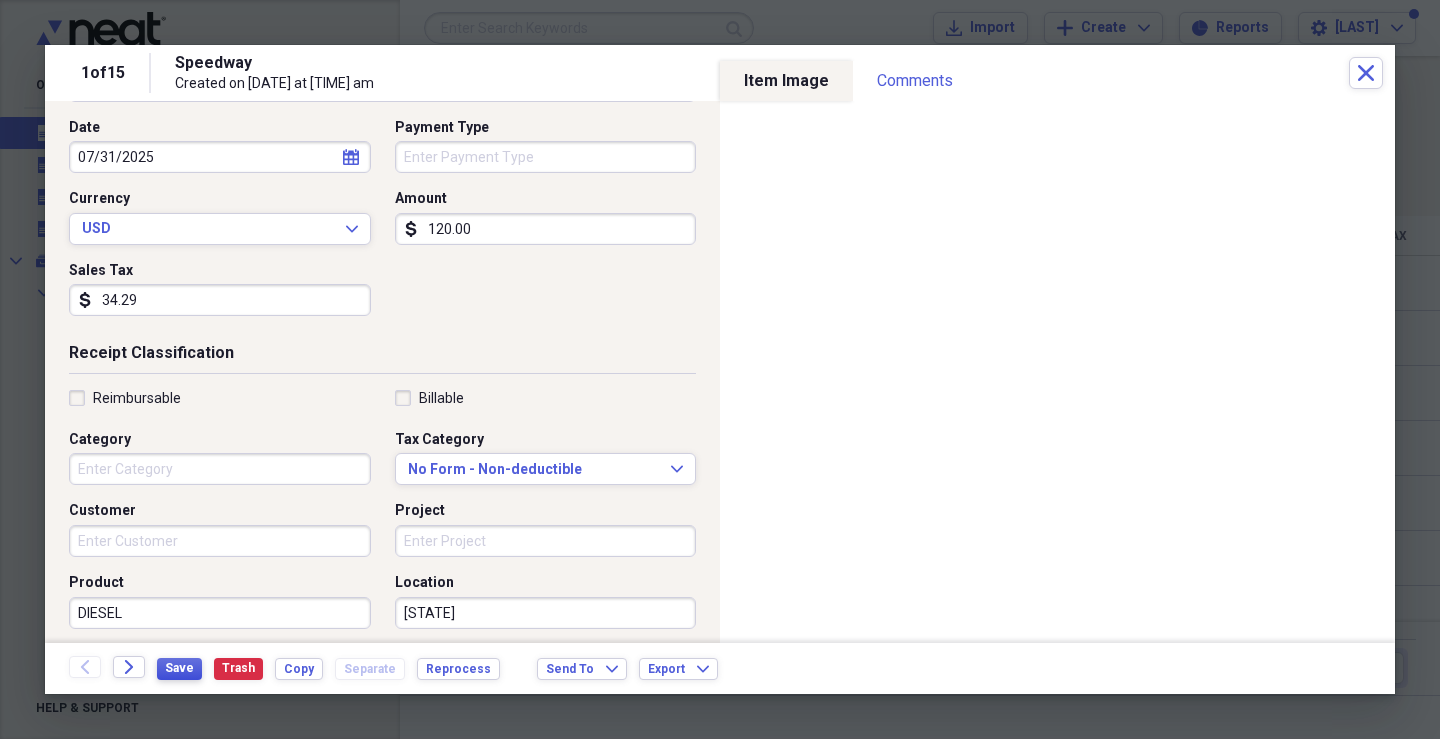 click on "Save" at bounding box center [179, 668] 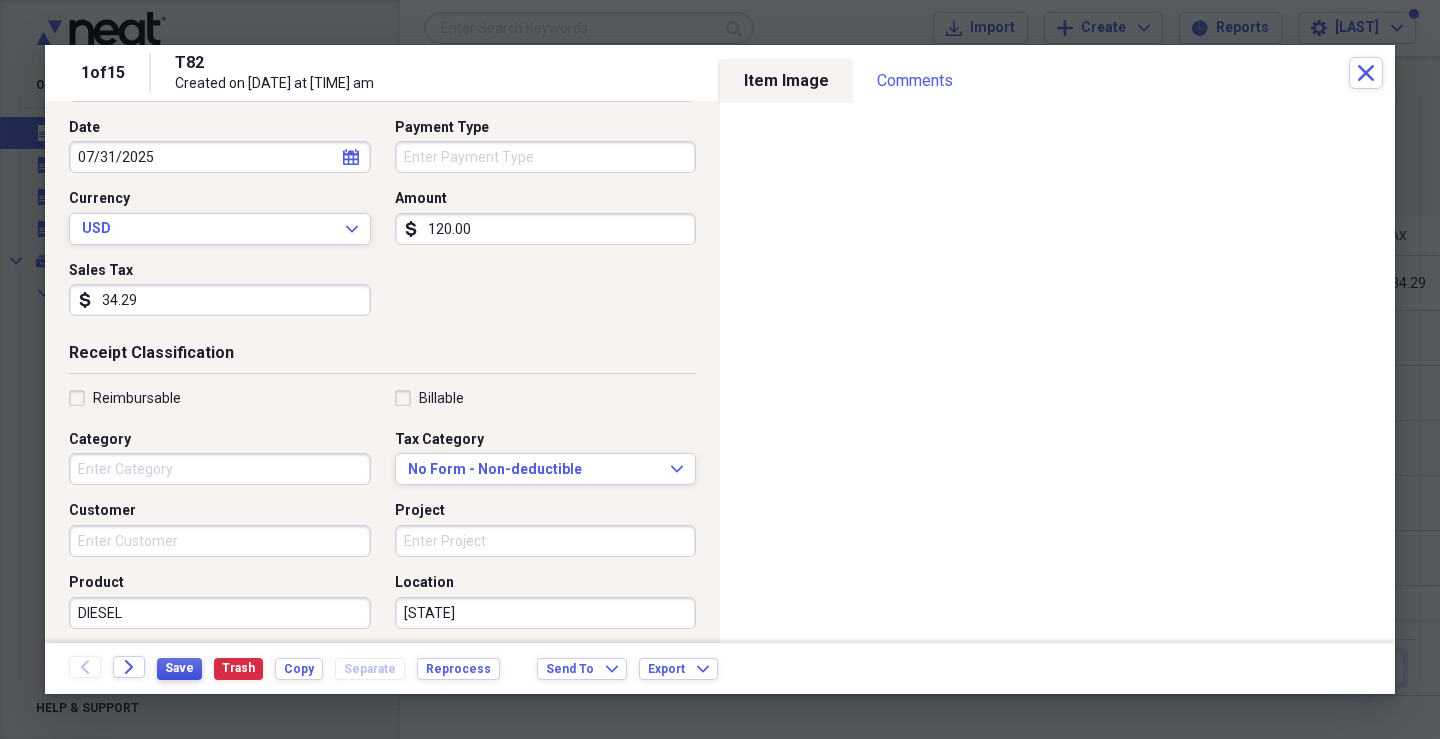 click on "Save" at bounding box center [179, 669] 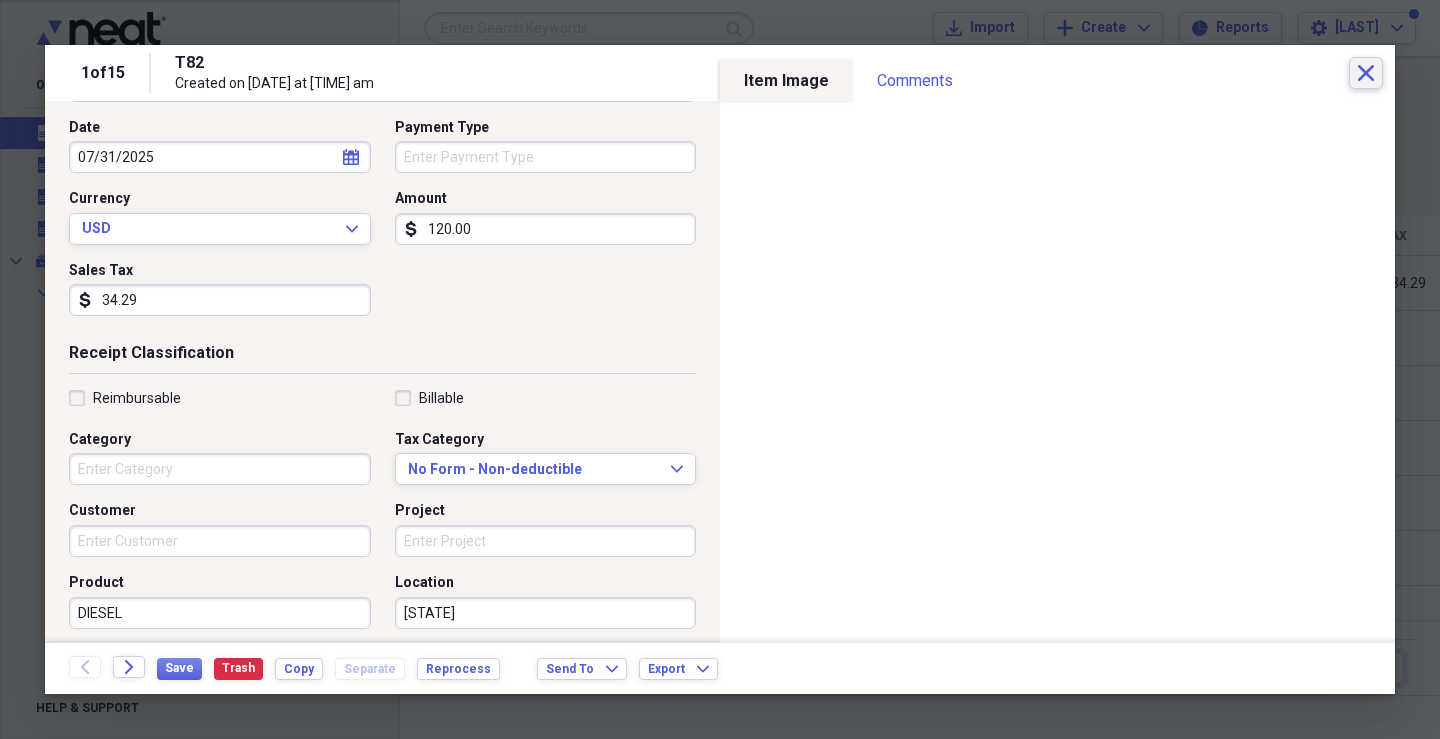 click on "Close" at bounding box center [1366, 73] 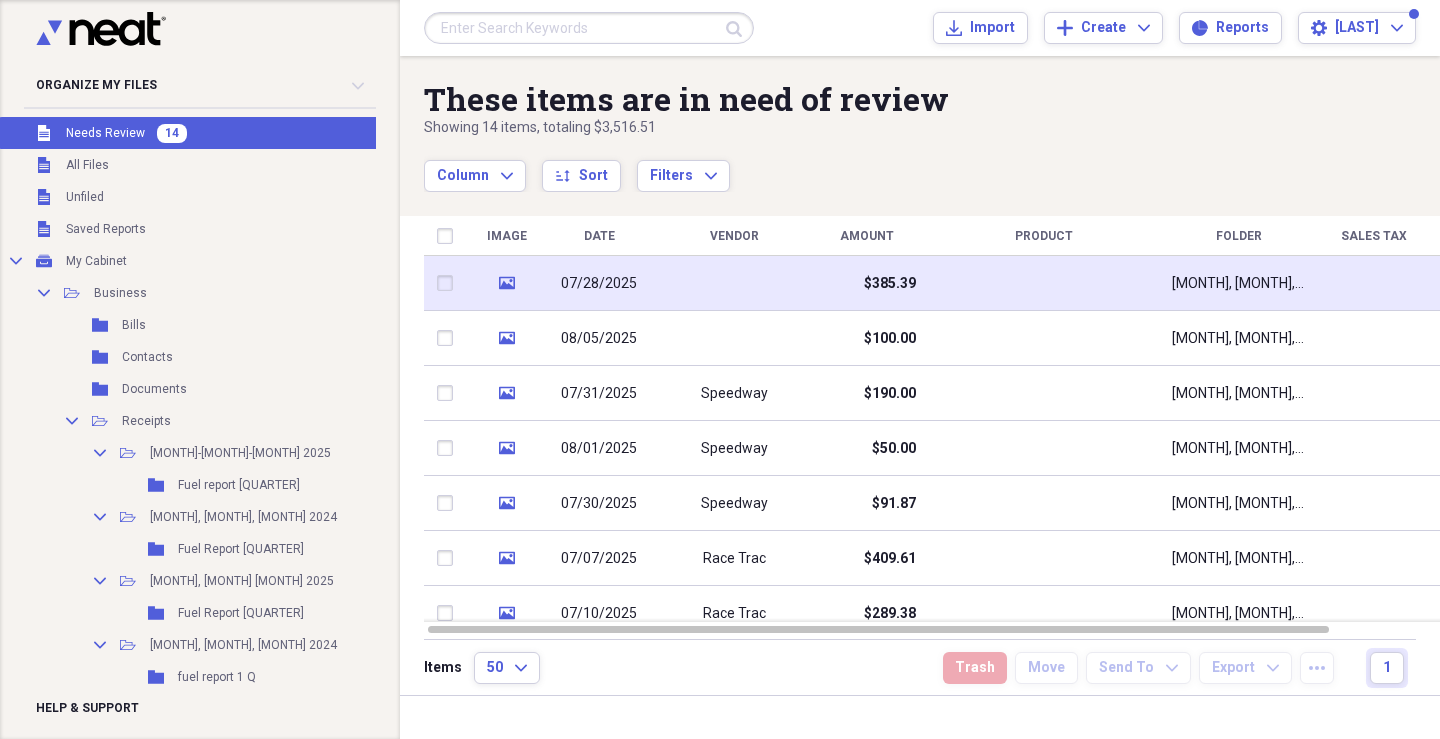 click at bounding box center (1044, 283) 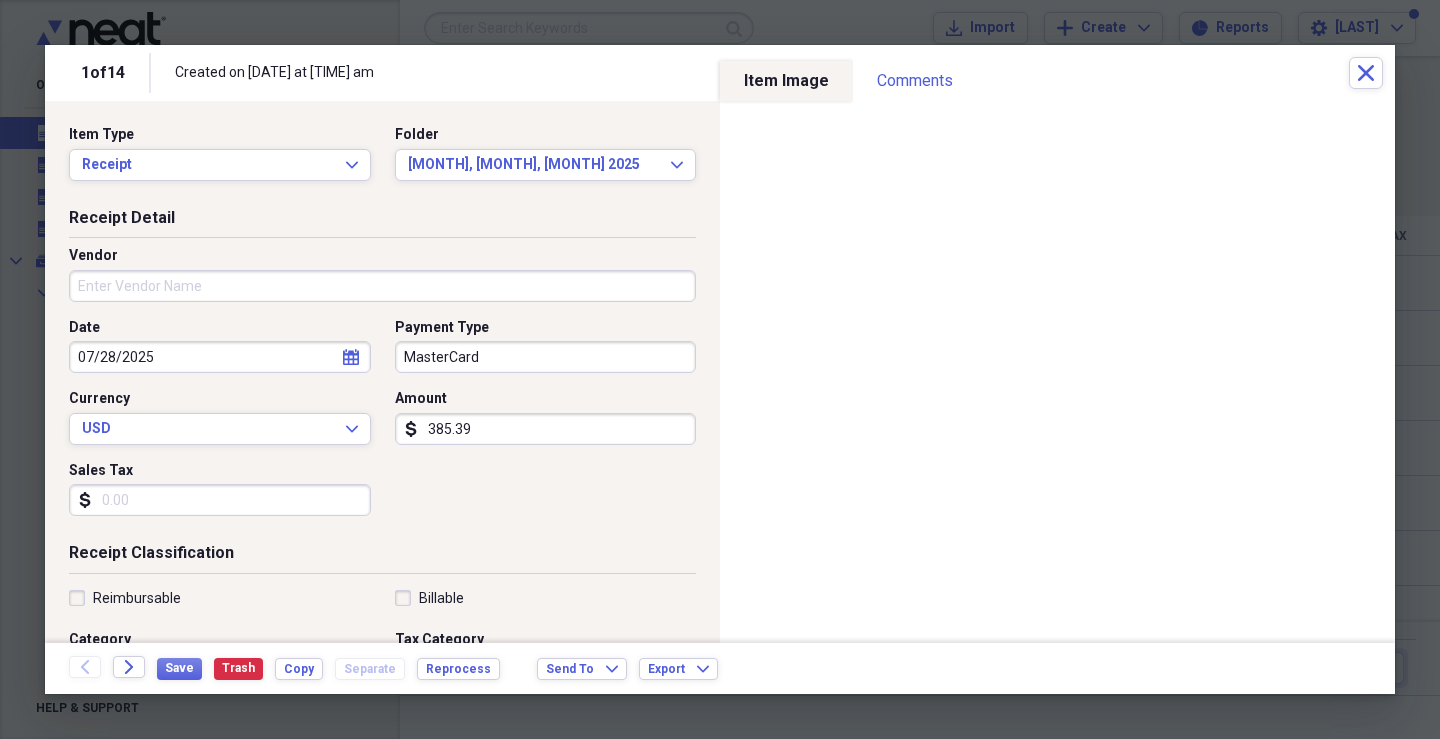 click on "Vendor" at bounding box center [382, 286] 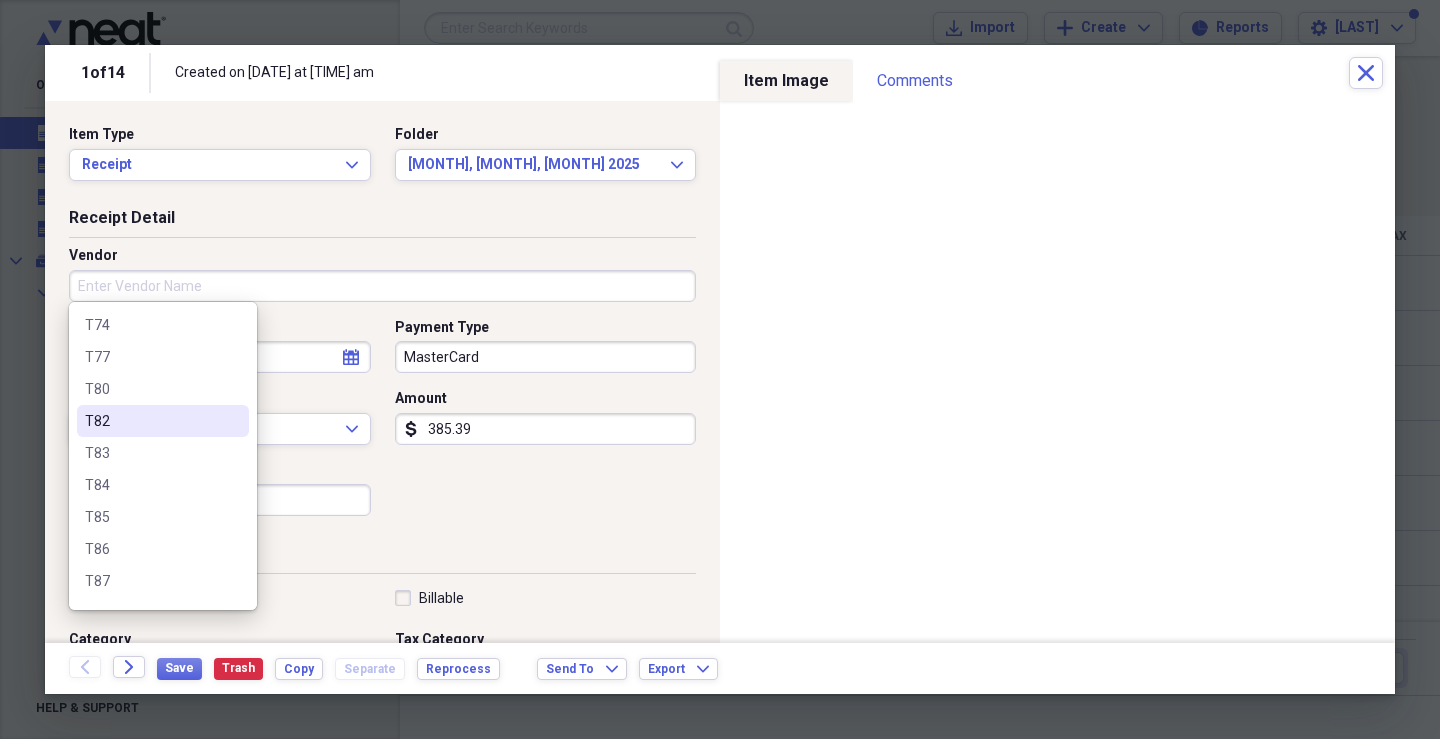 scroll, scrollTop: 1400, scrollLeft: 0, axis: vertical 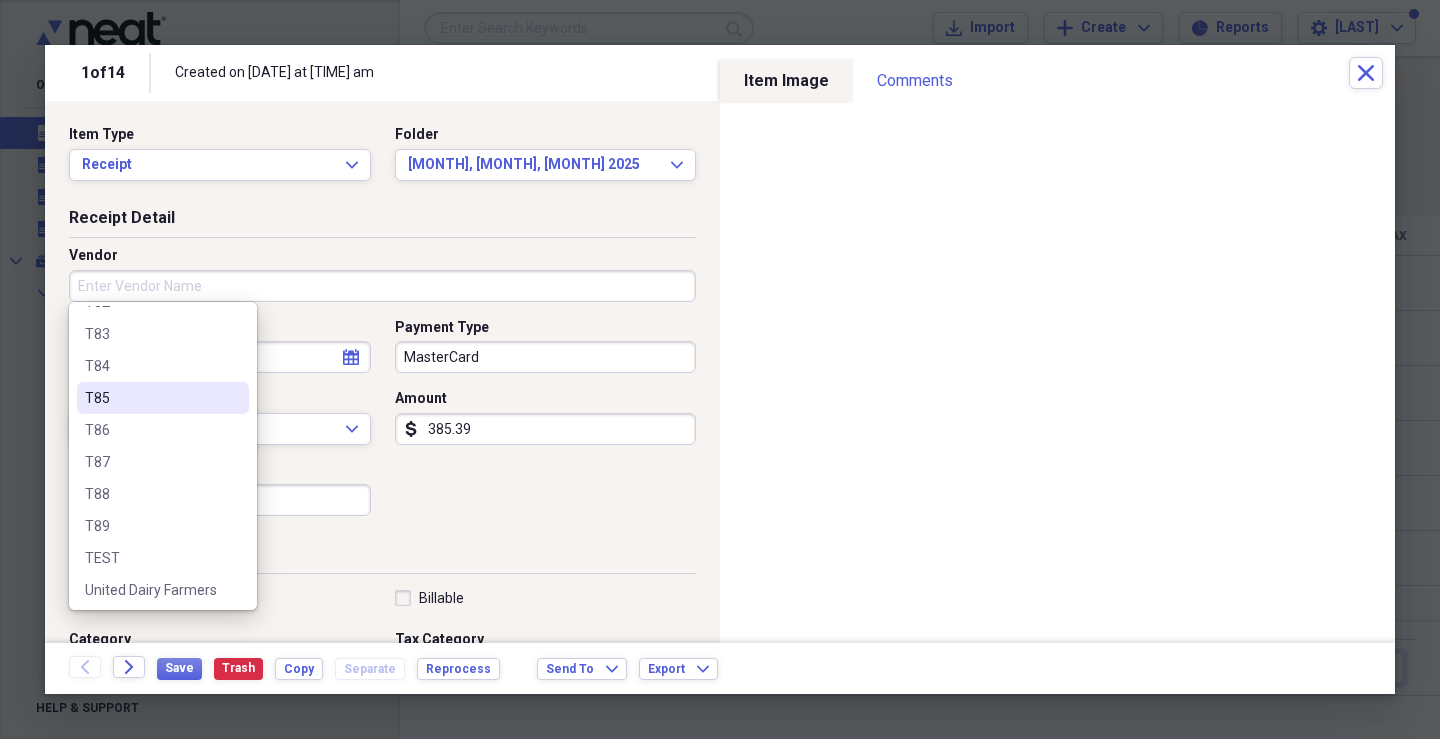 click on "T85" at bounding box center [151, 398] 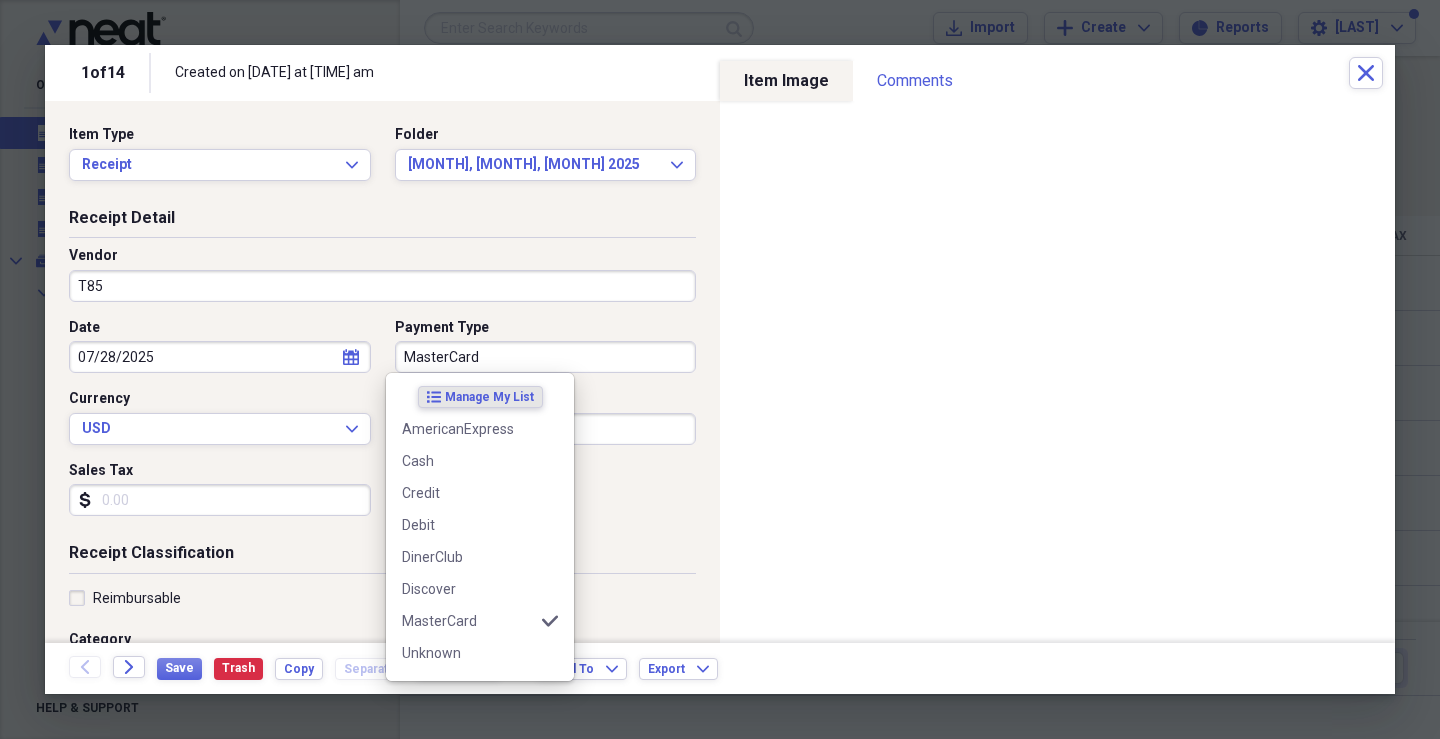 click on "MasterCard" at bounding box center (546, 357) 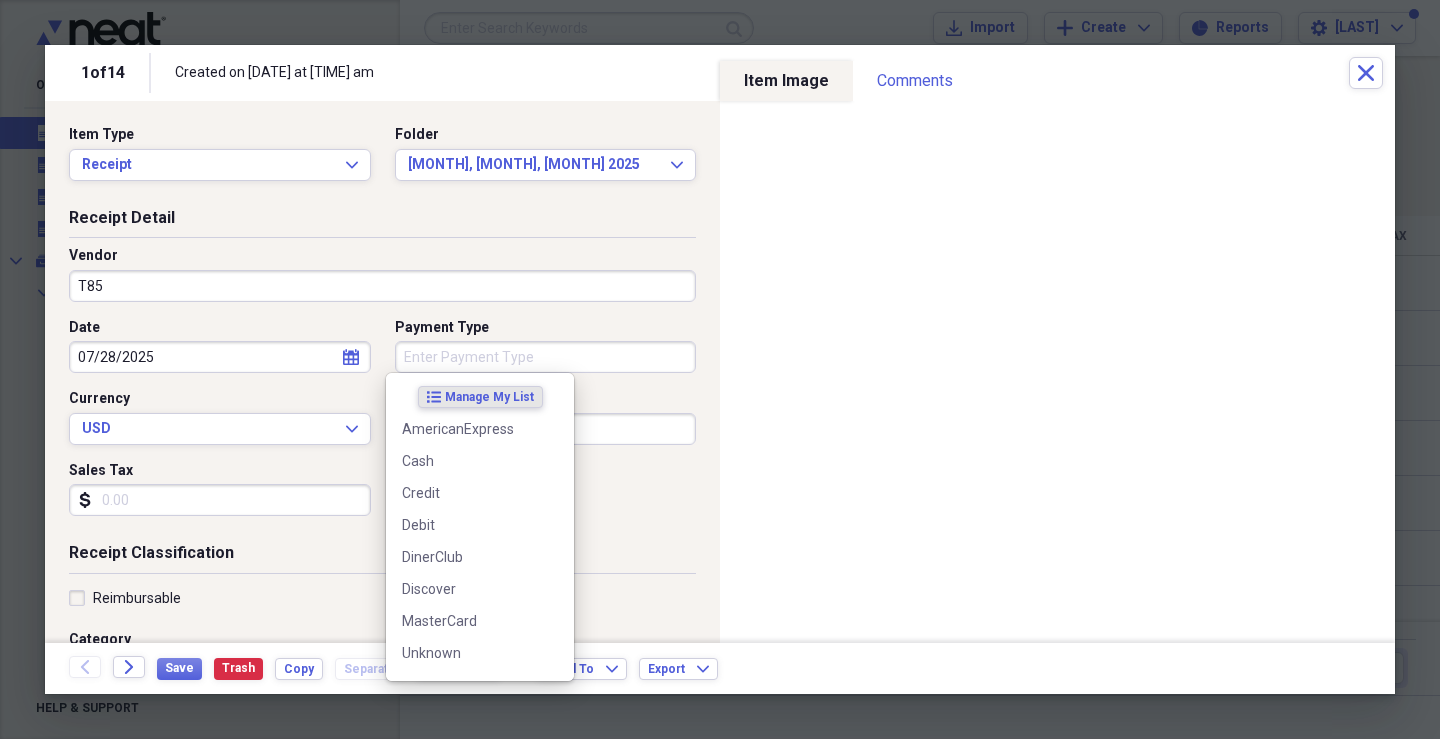 type 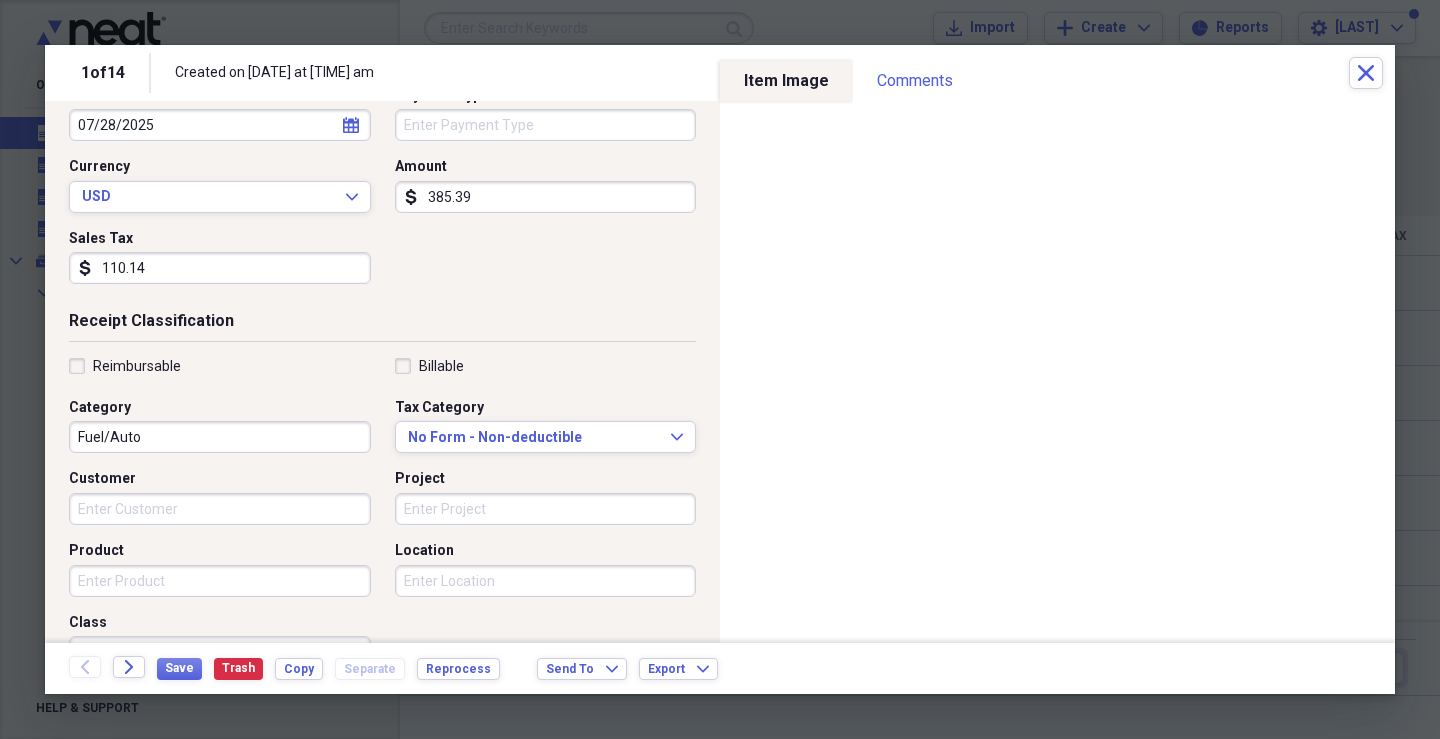 scroll, scrollTop: 400, scrollLeft: 0, axis: vertical 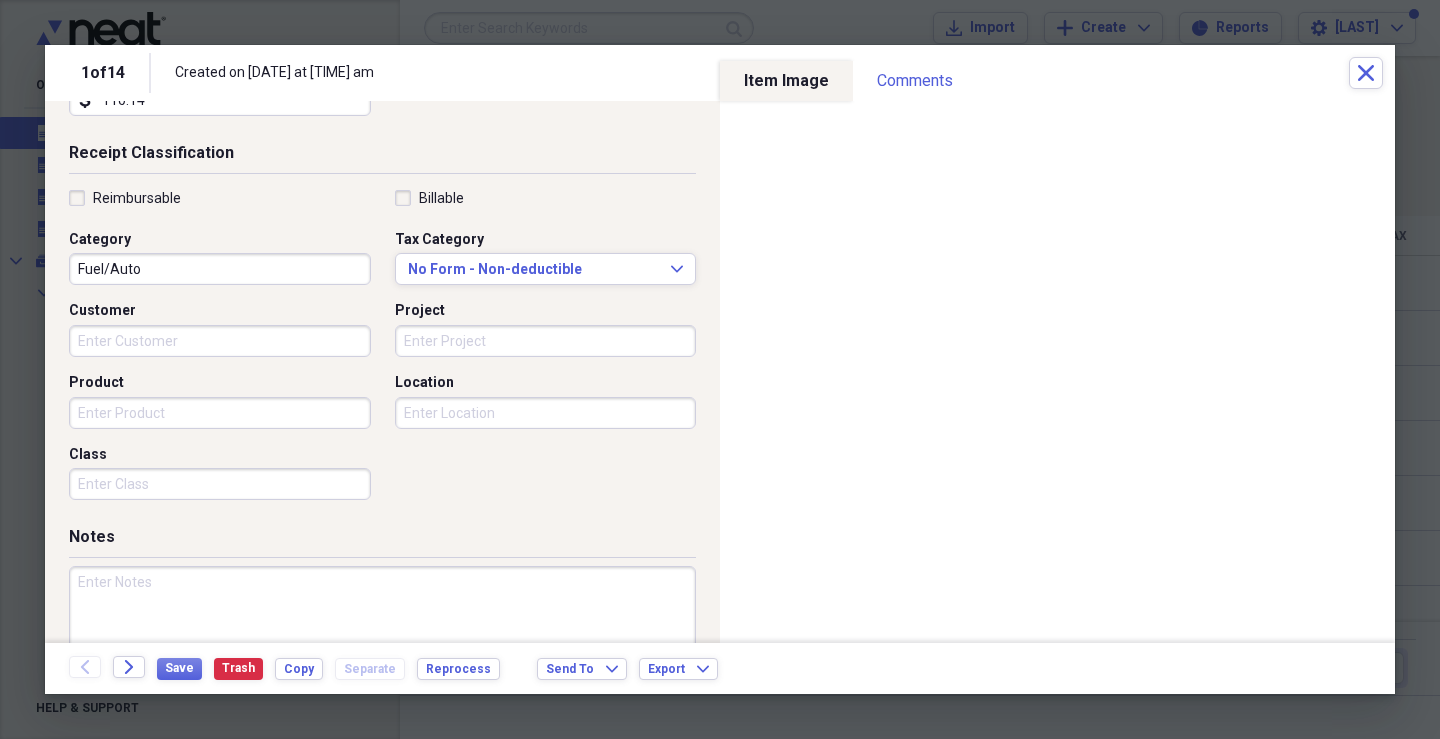 type on "110.14" 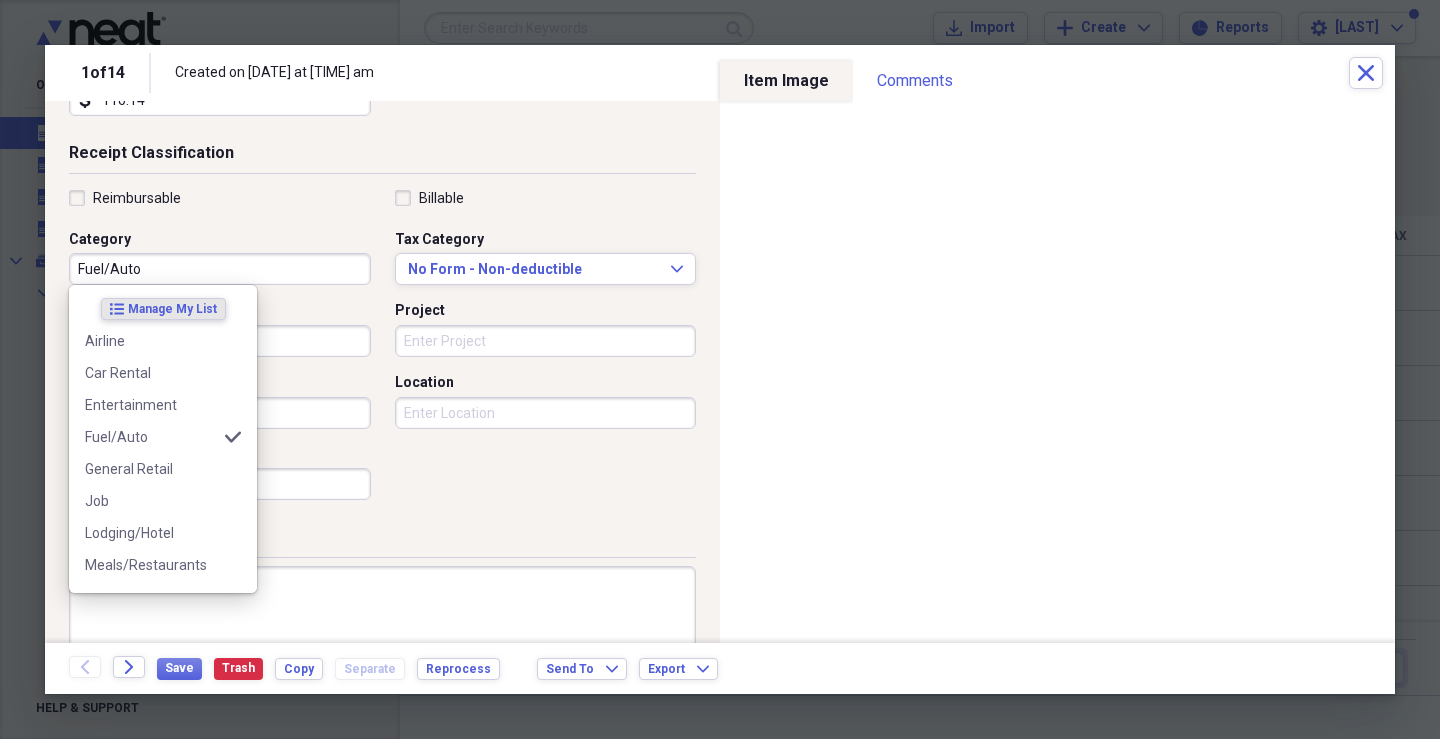 click on "Fuel/Auto" at bounding box center [220, 269] 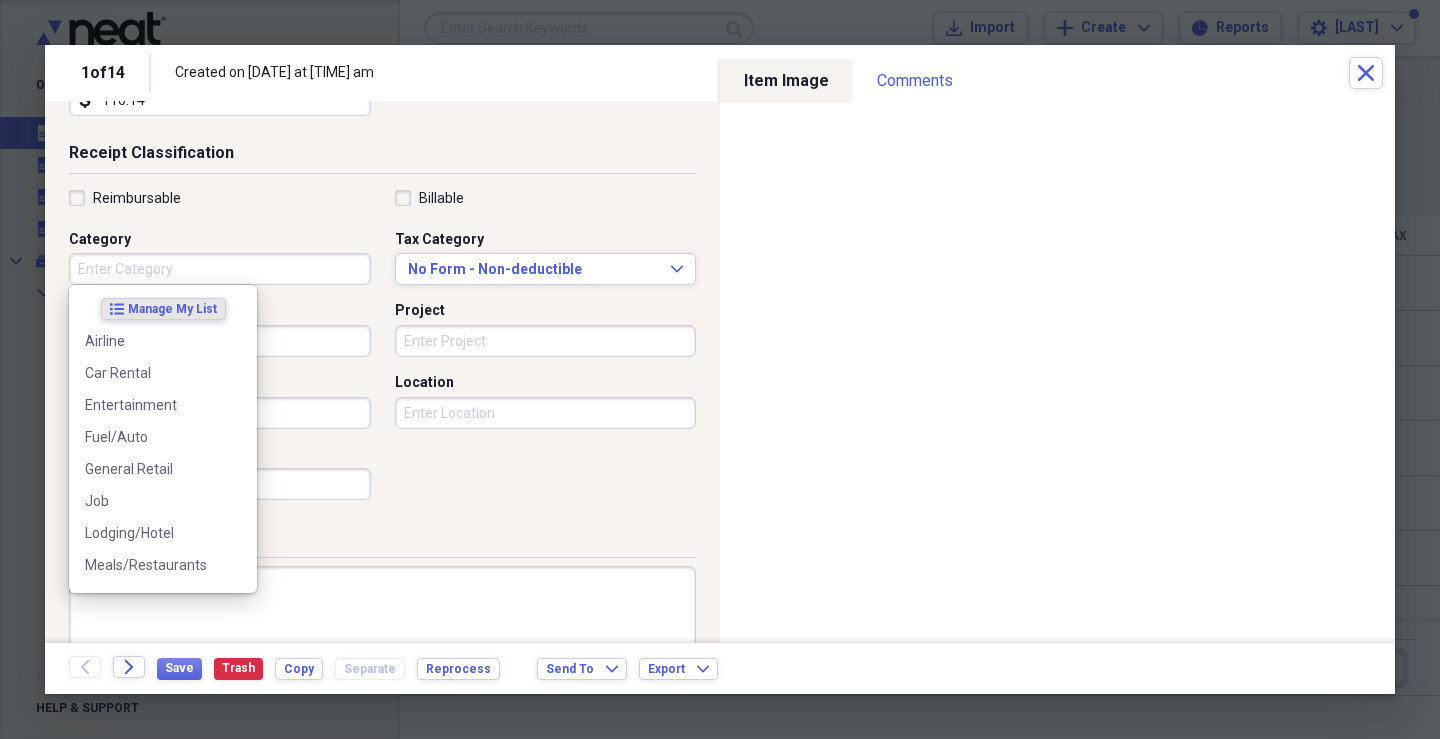 type 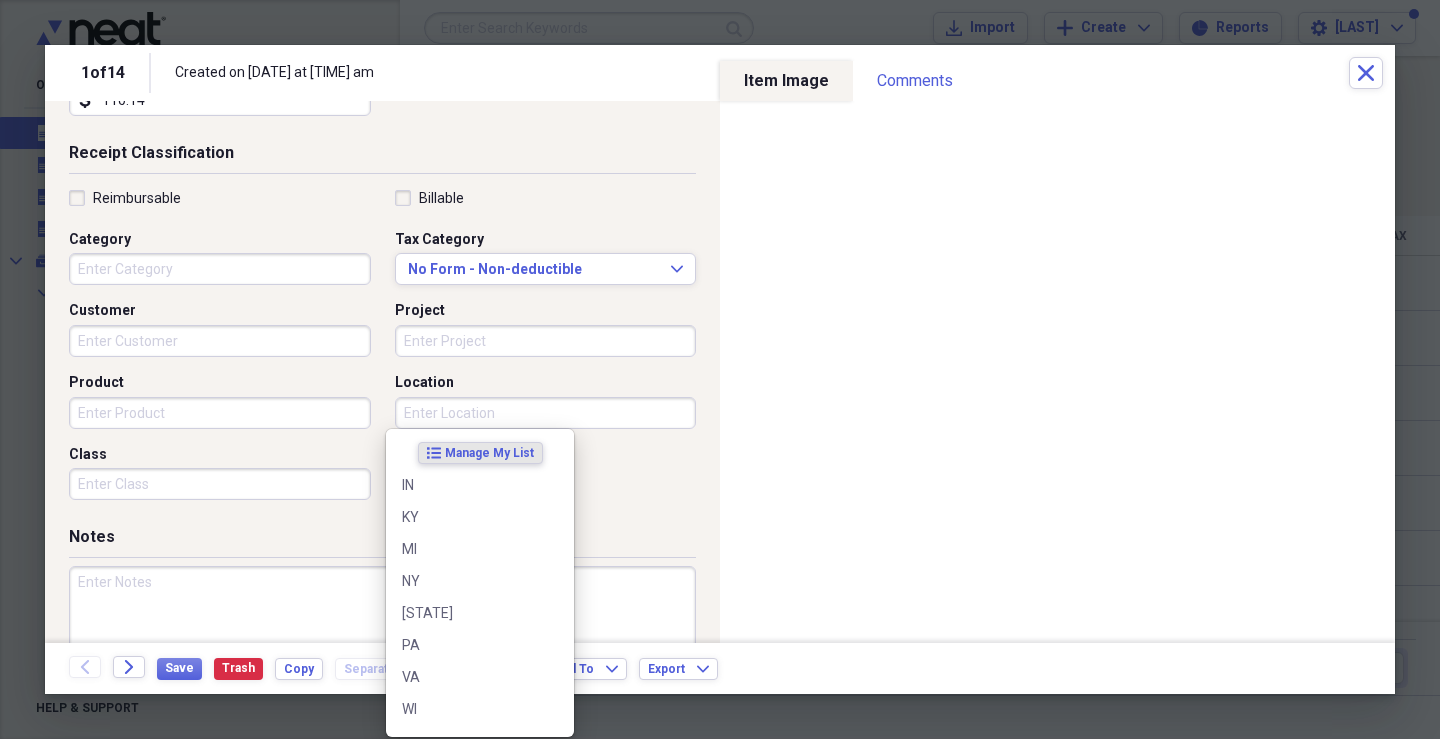 click on "Location" at bounding box center [546, 413] 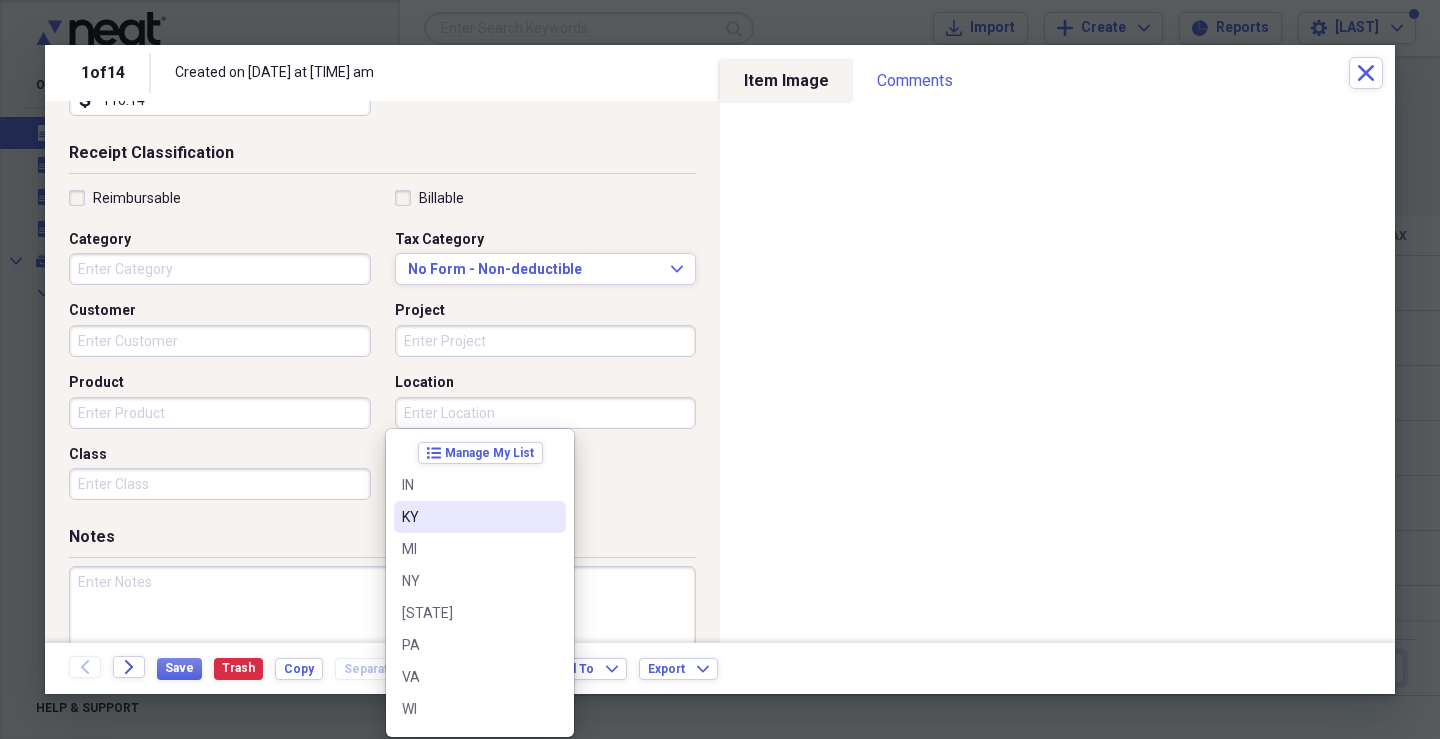 click on "KY" at bounding box center [468, 517] 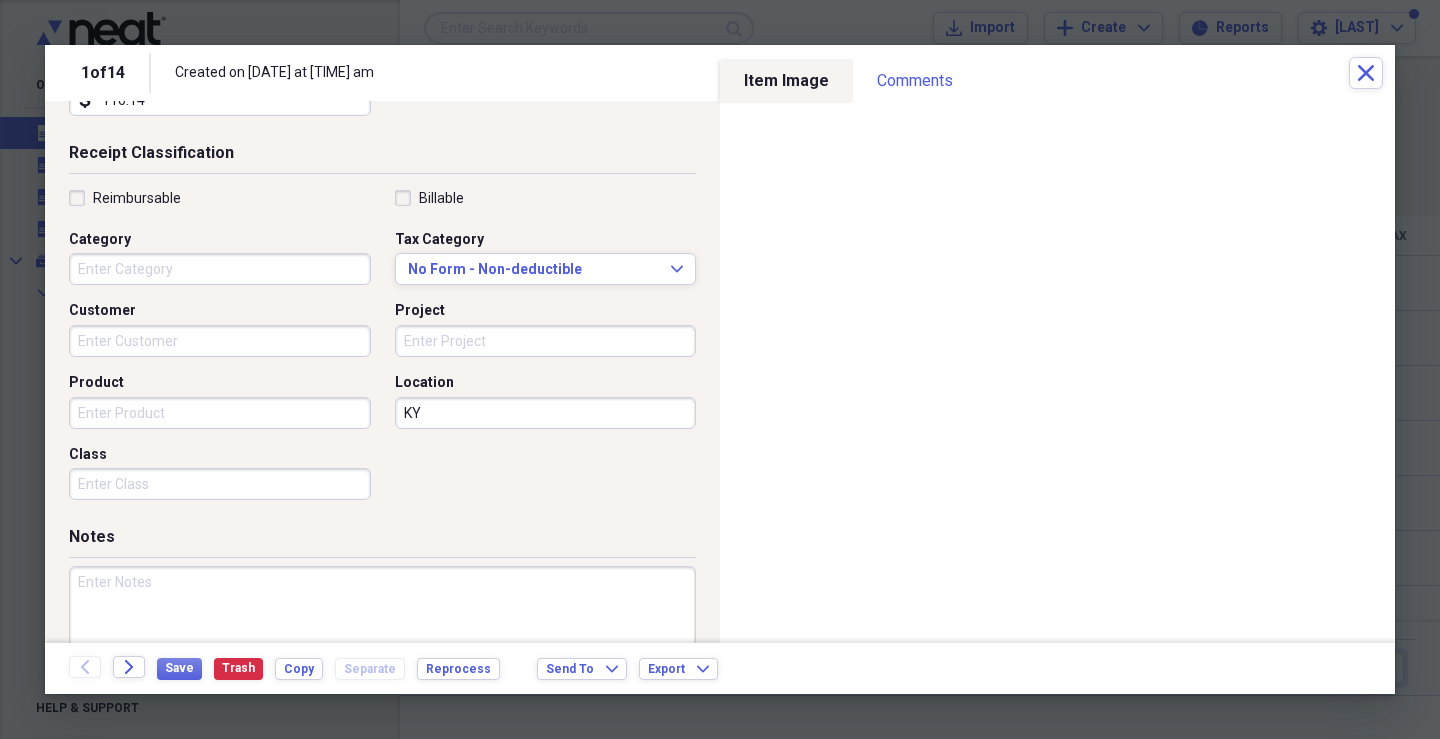 click on "Product" at bounding box center [220, 413] 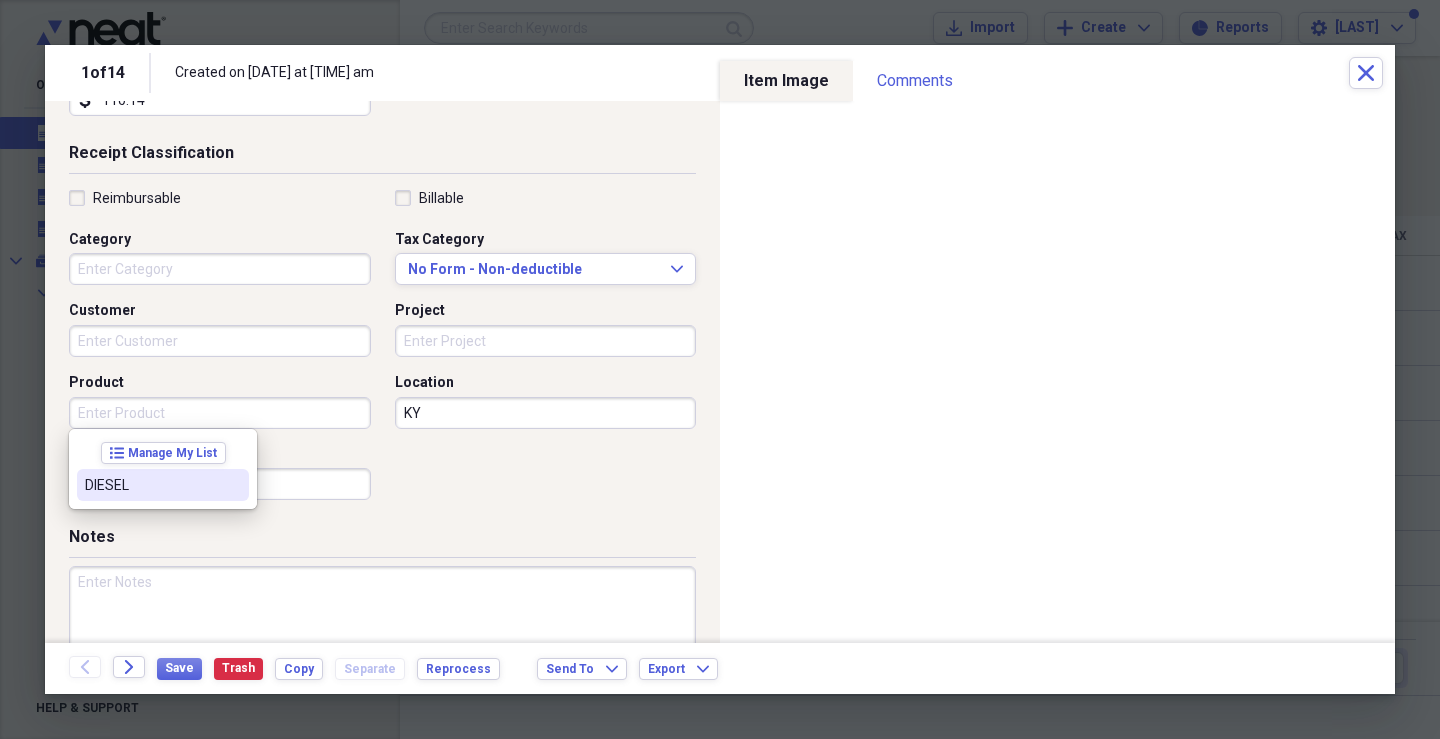 click on "DIESEL" at bounding box center (151, 485) 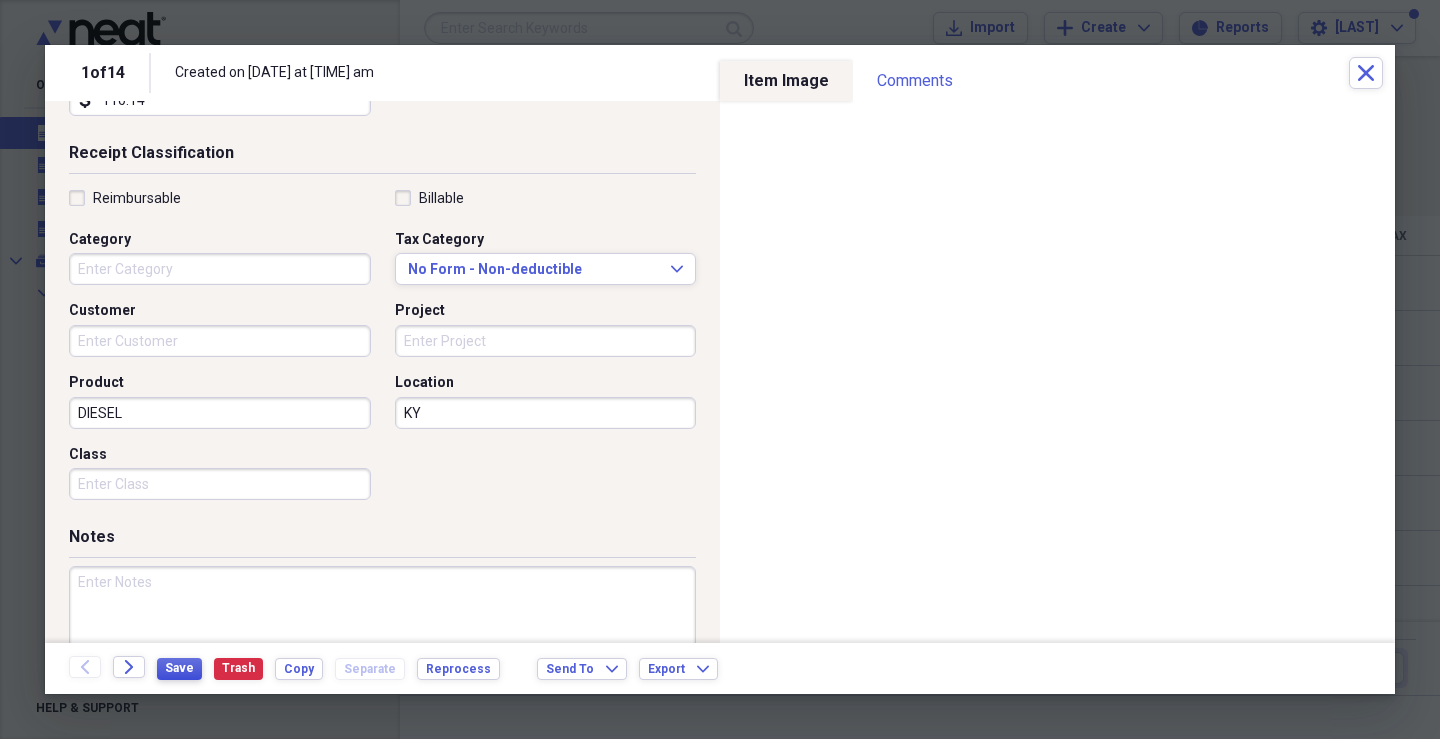 click on "Save" at bounding box center (179, 668) 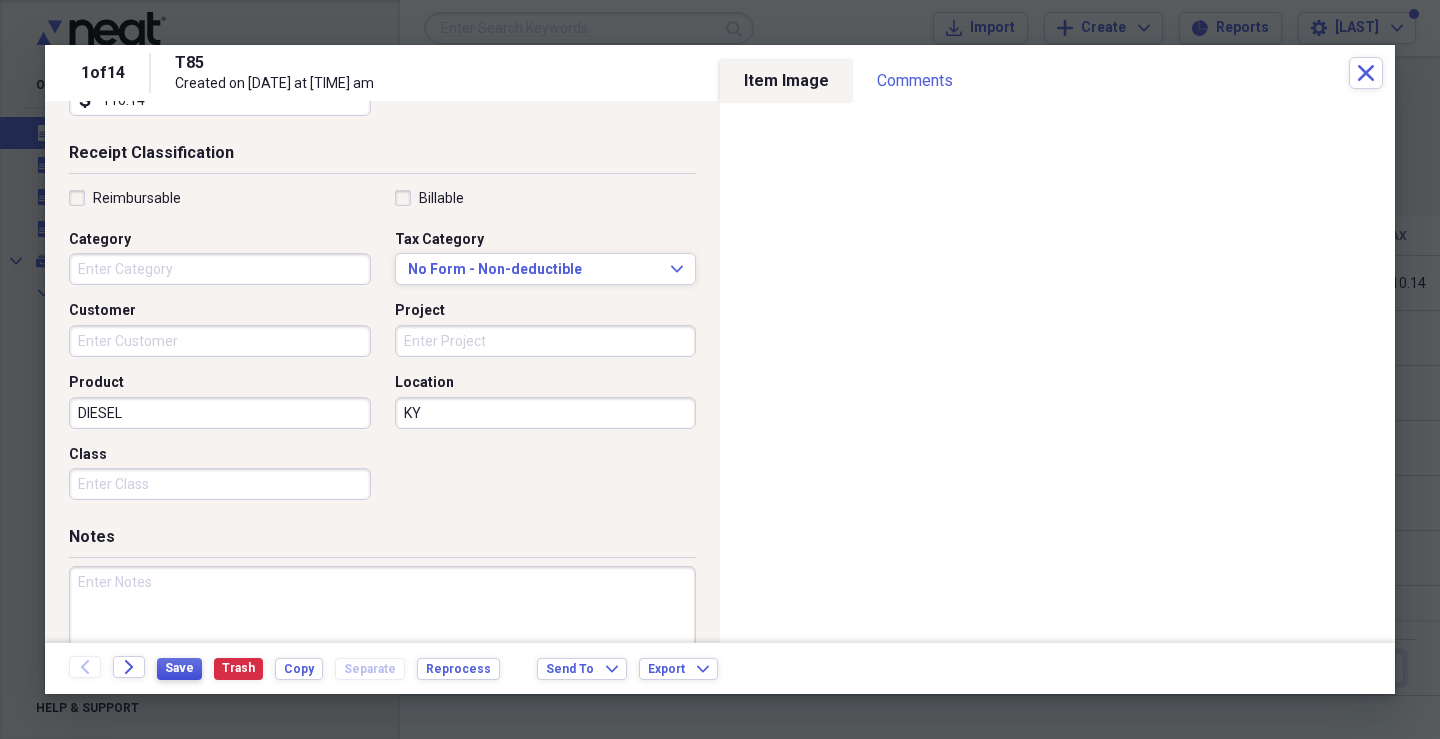click on "Save" at bounding box center (179, 668) 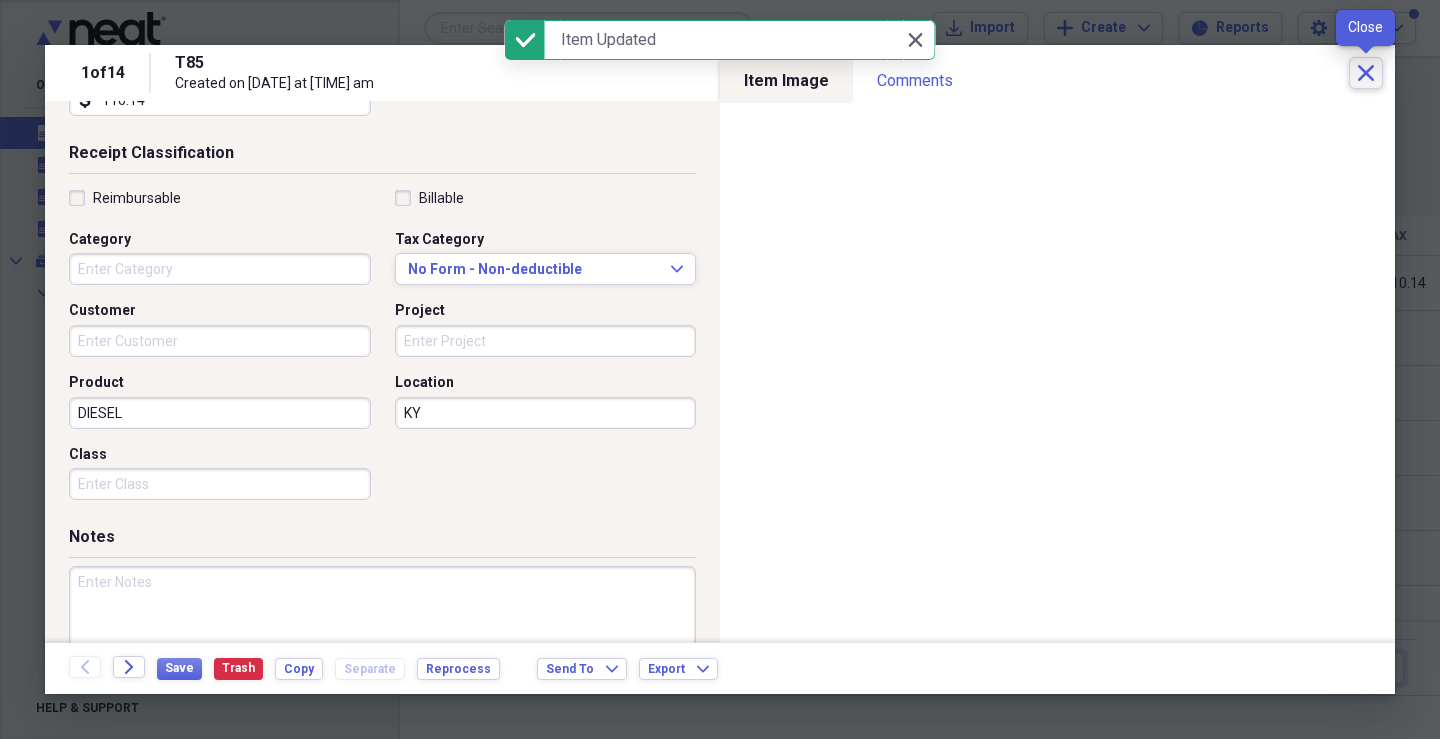 click on "Close" 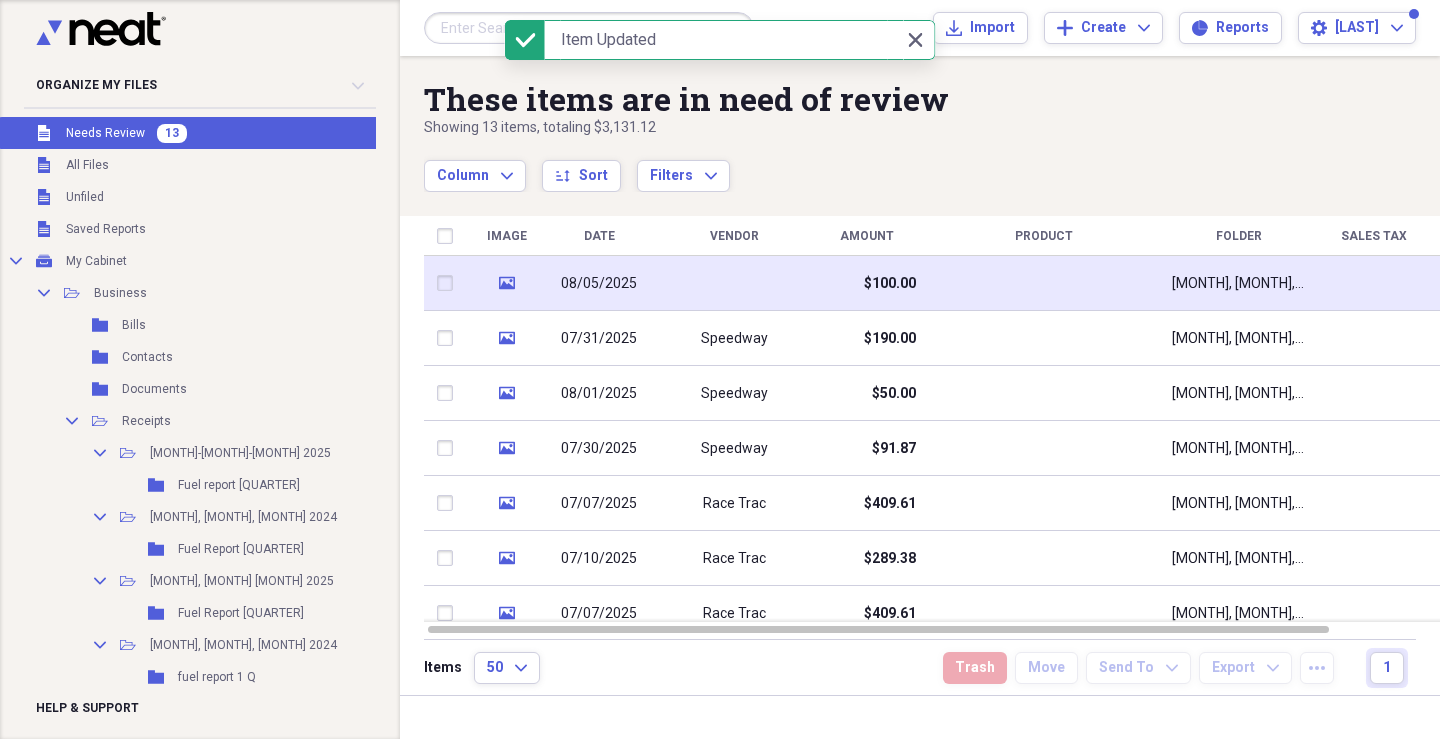 click on "$100.00" at bounding box center (890, 284) 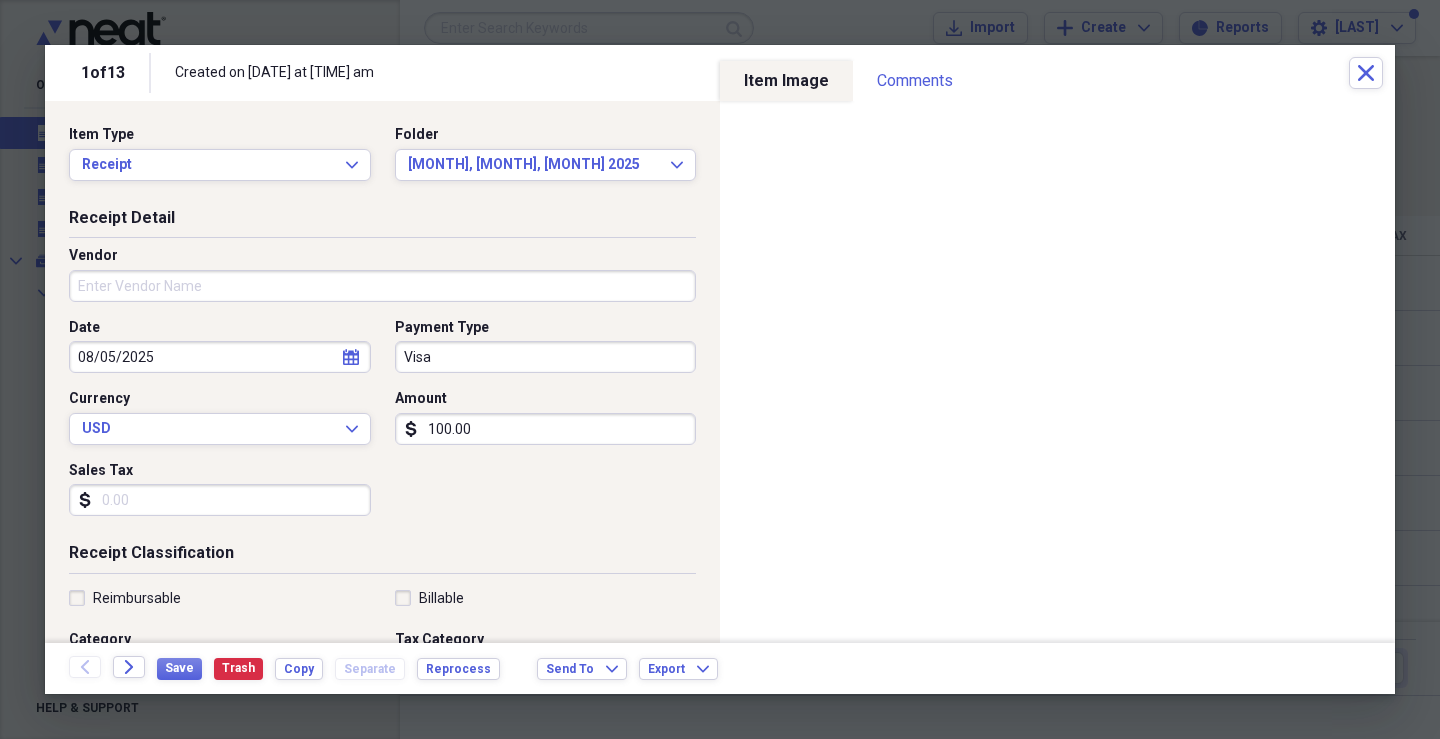 click on "Vendor" at bounding box center [382, 286] 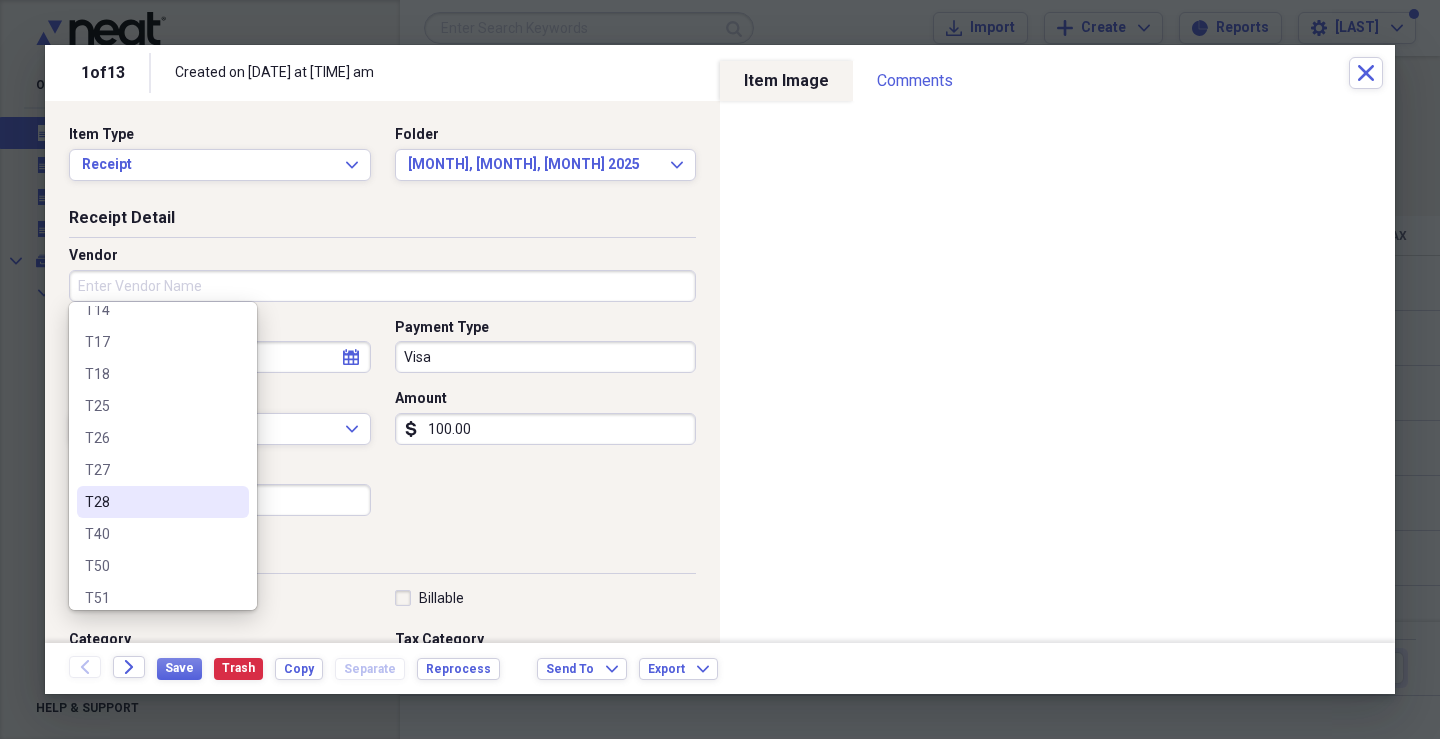 scroll, scrollTop: 300, scrollLeft: 0, axis: vertical 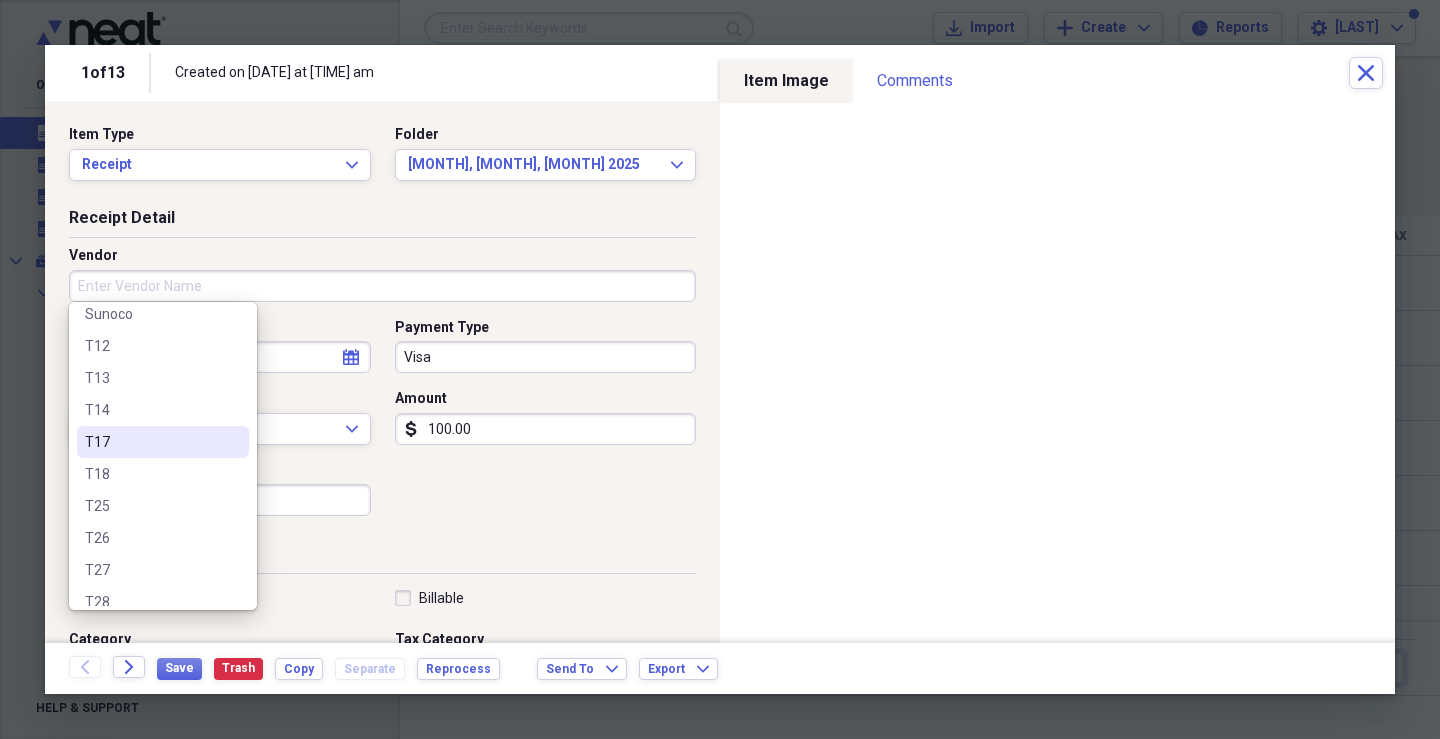 click on "T17" at bounding box center (151, 442) 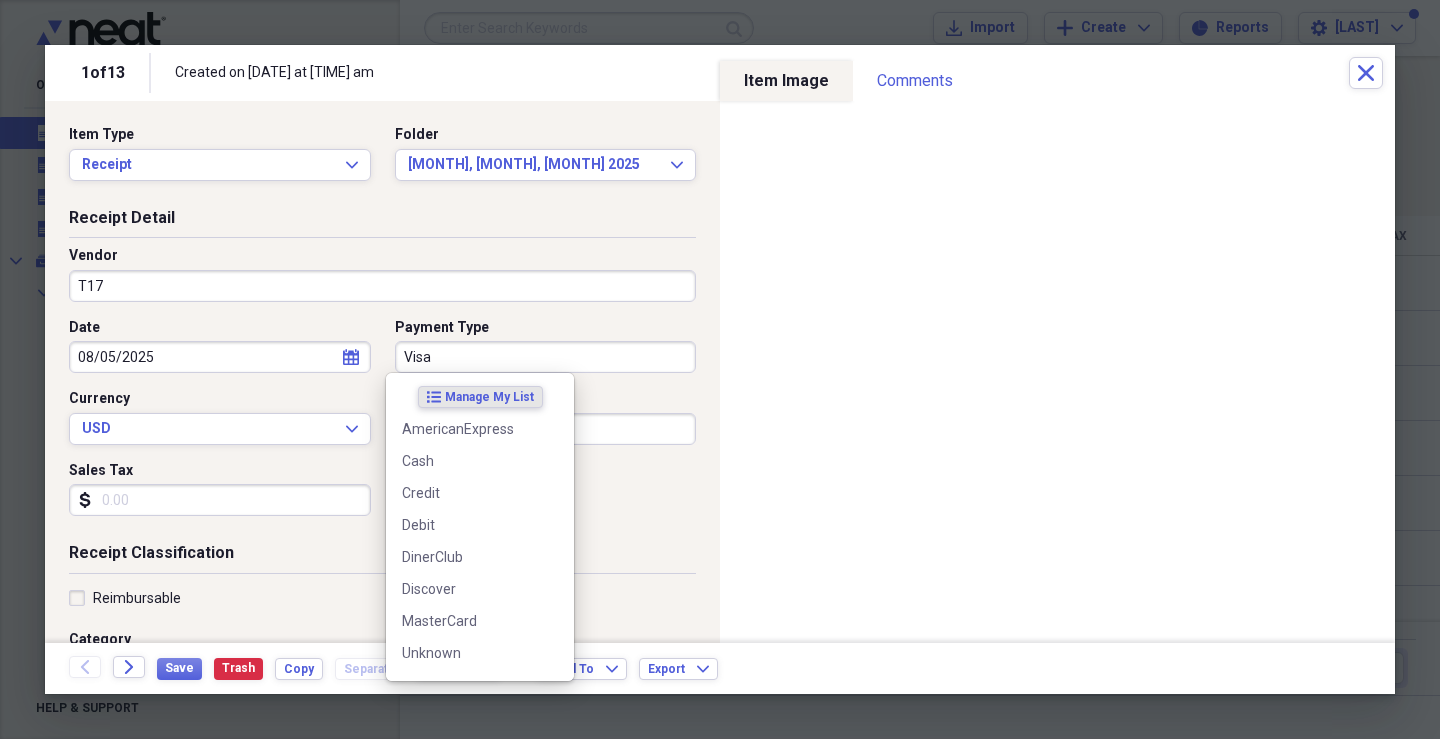 click on "Visa" at bounding box center (546, 357) 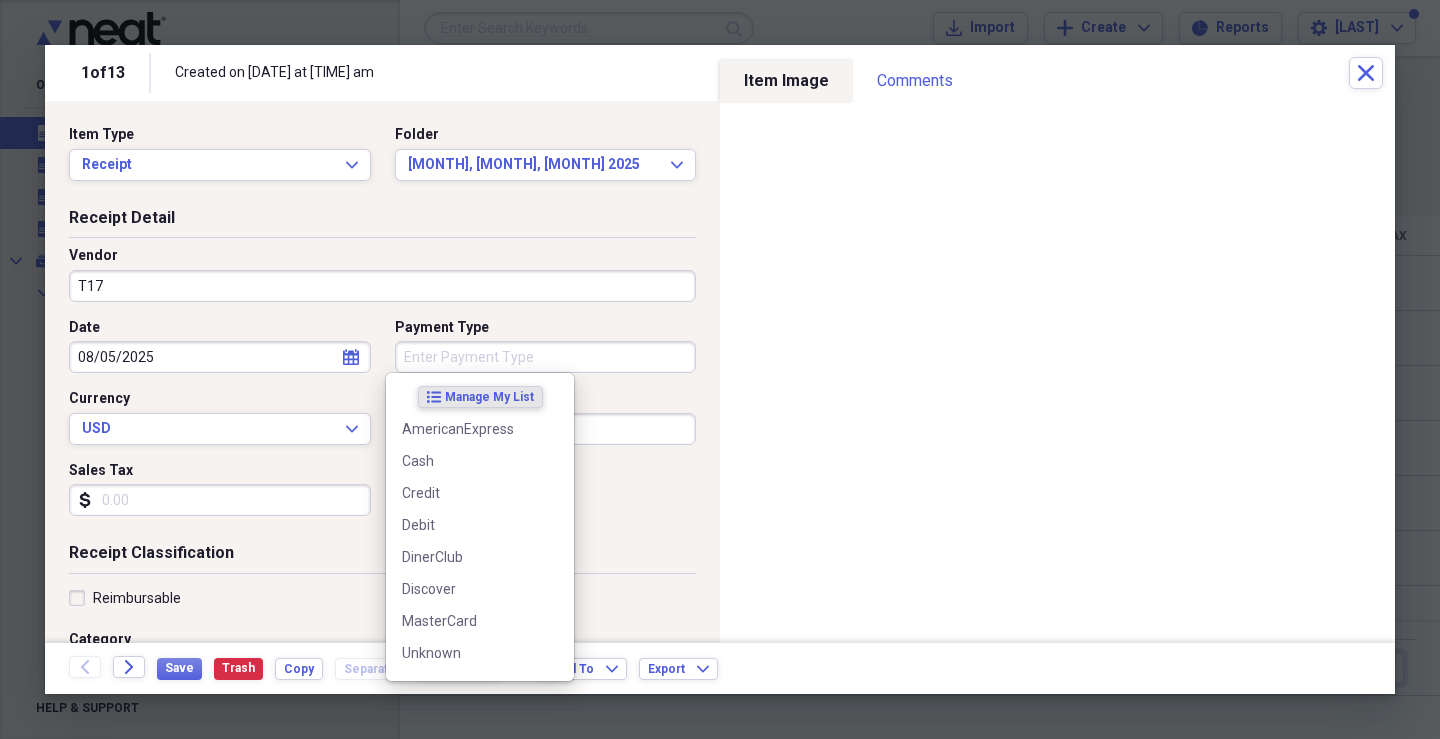 type 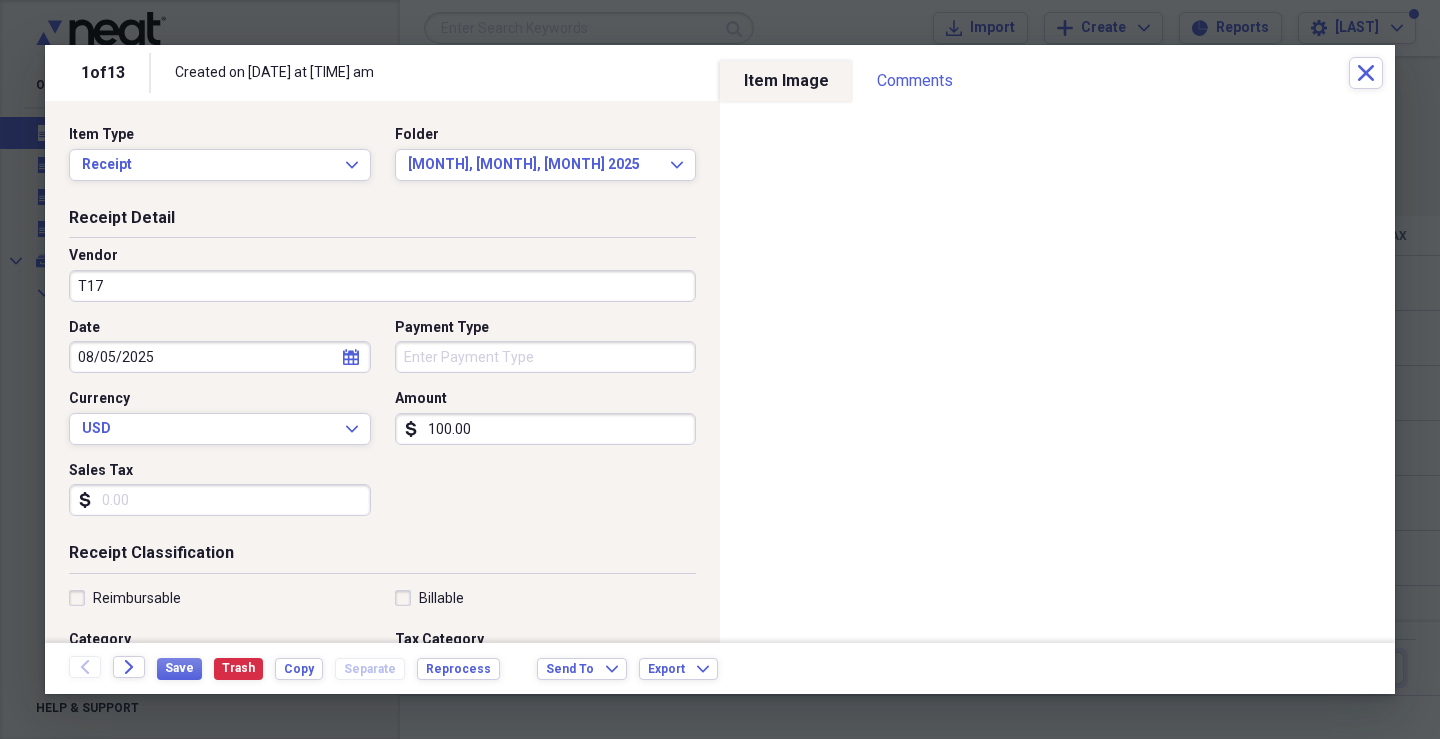 click on "Sales Tax" at bounding box center (220, 500) 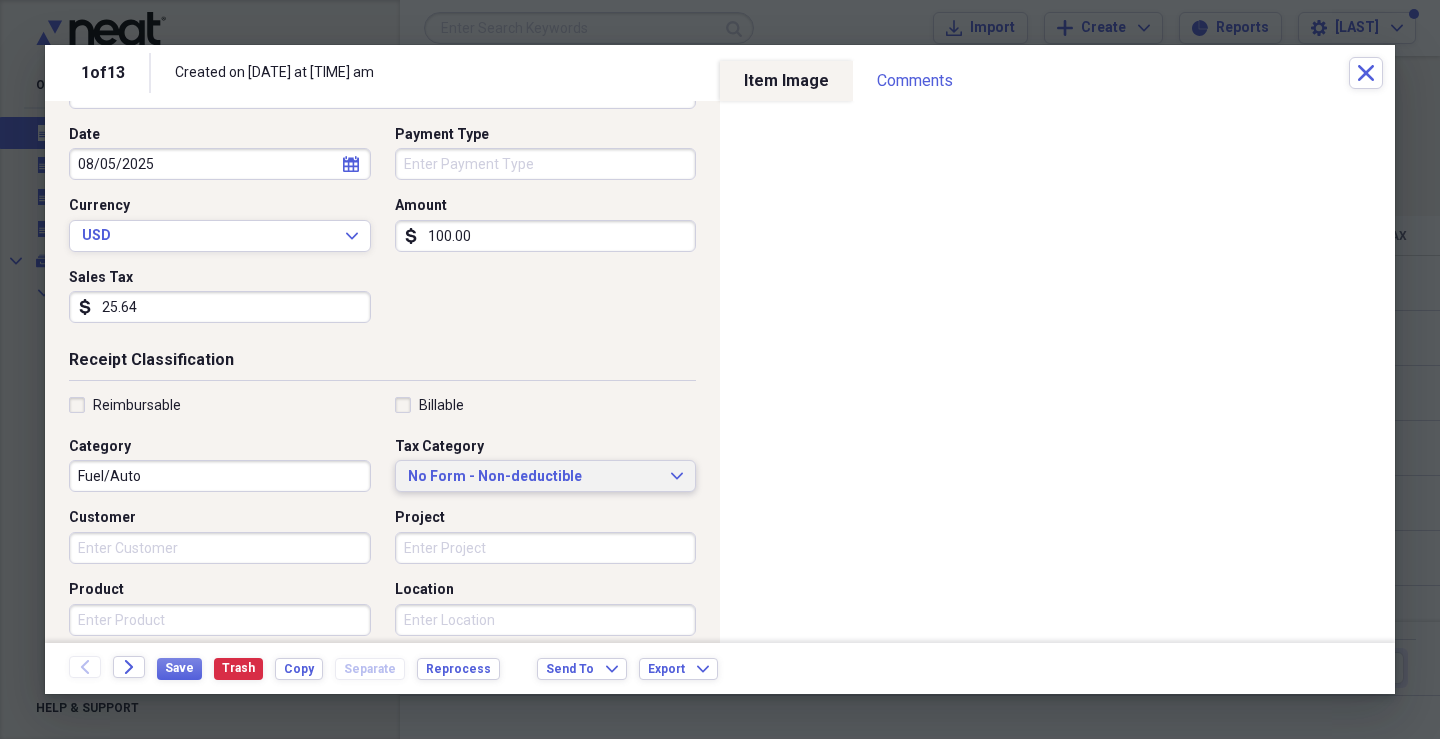 scroll, scrollTop: 200, scrollLeft: 0, axis: vertical 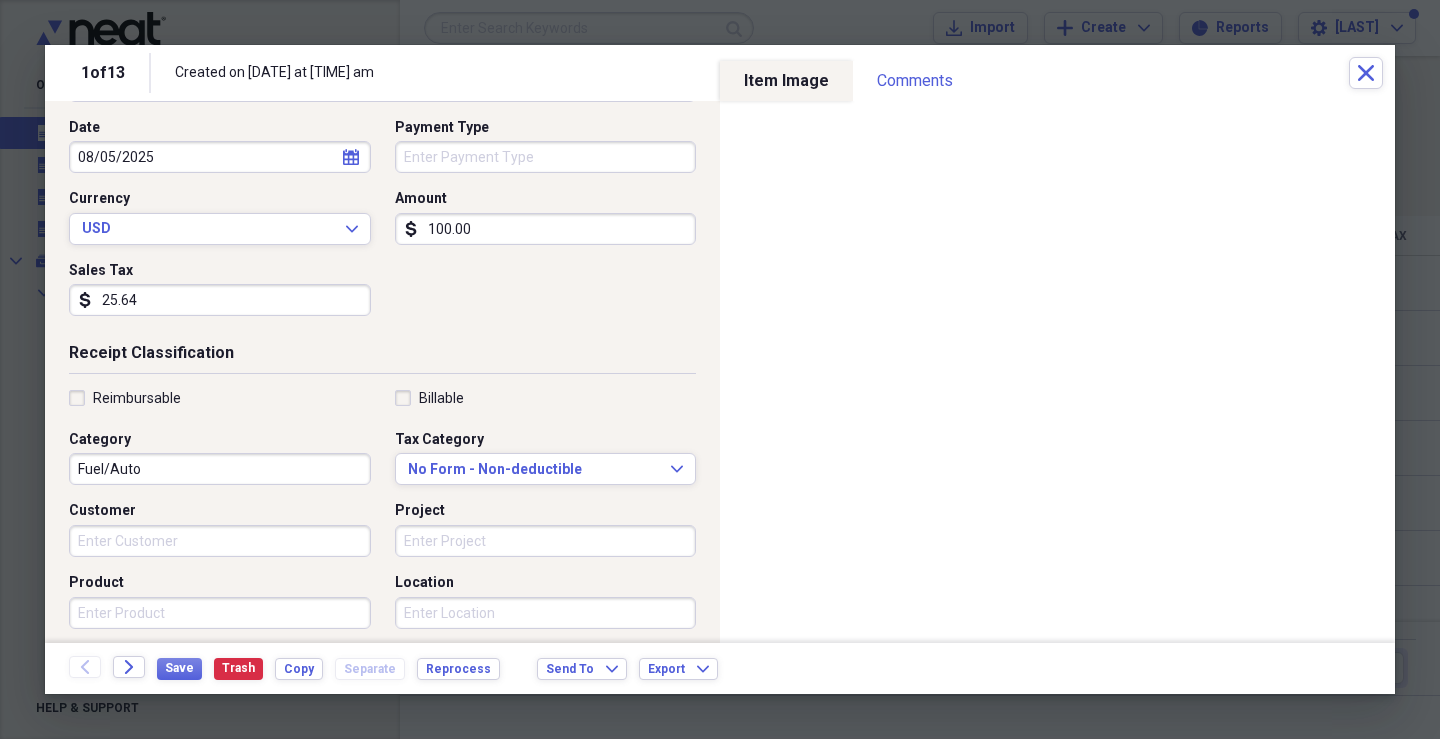 type on "25.64" 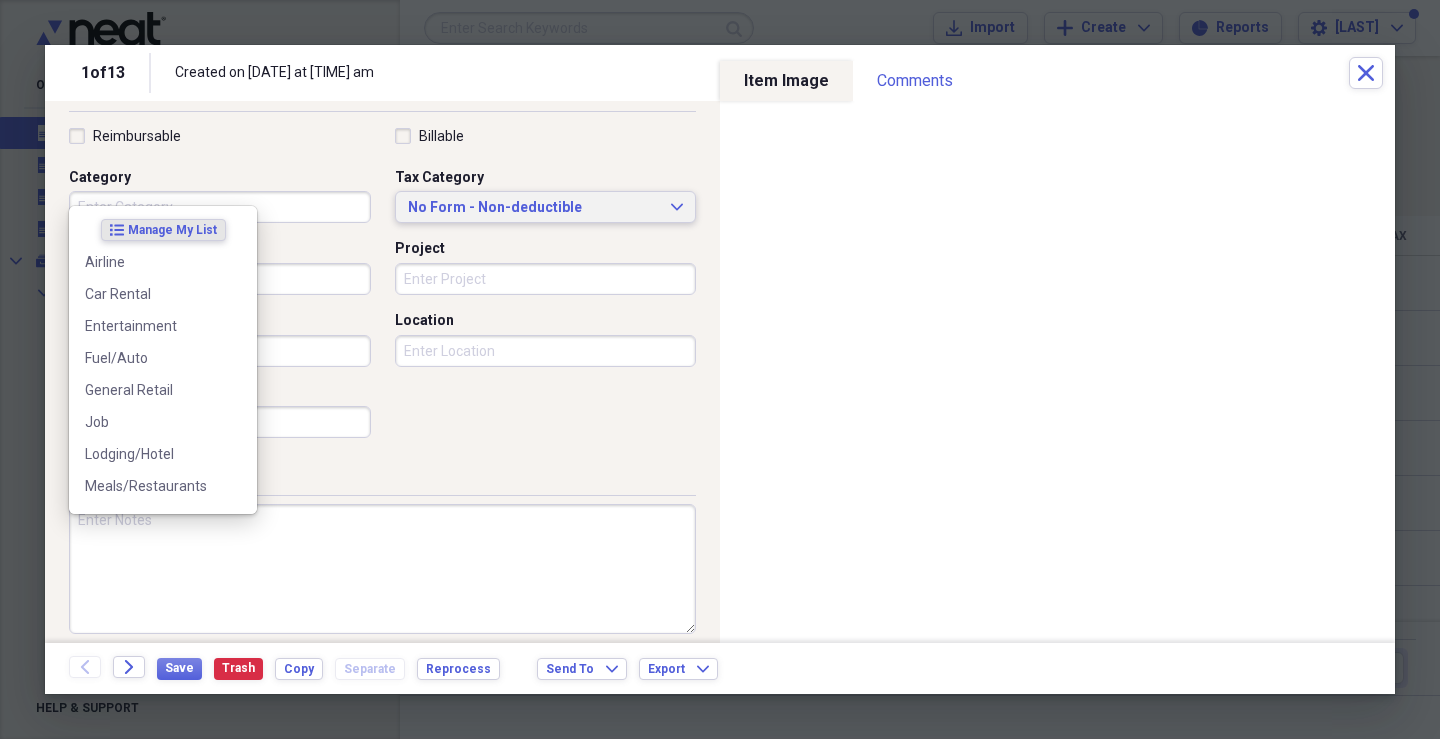 scroll, scrollTop: 479, scrollLeft: 0, axis: vertical 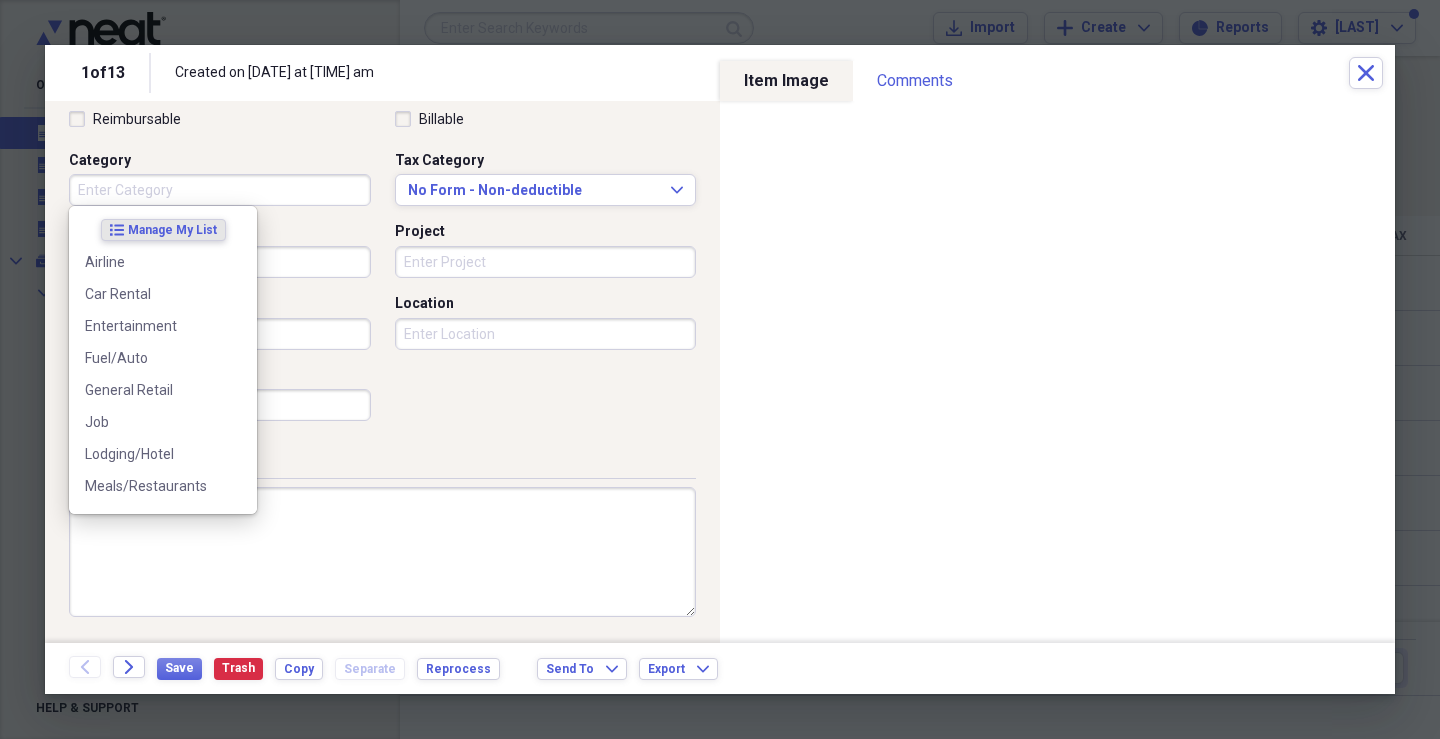 type 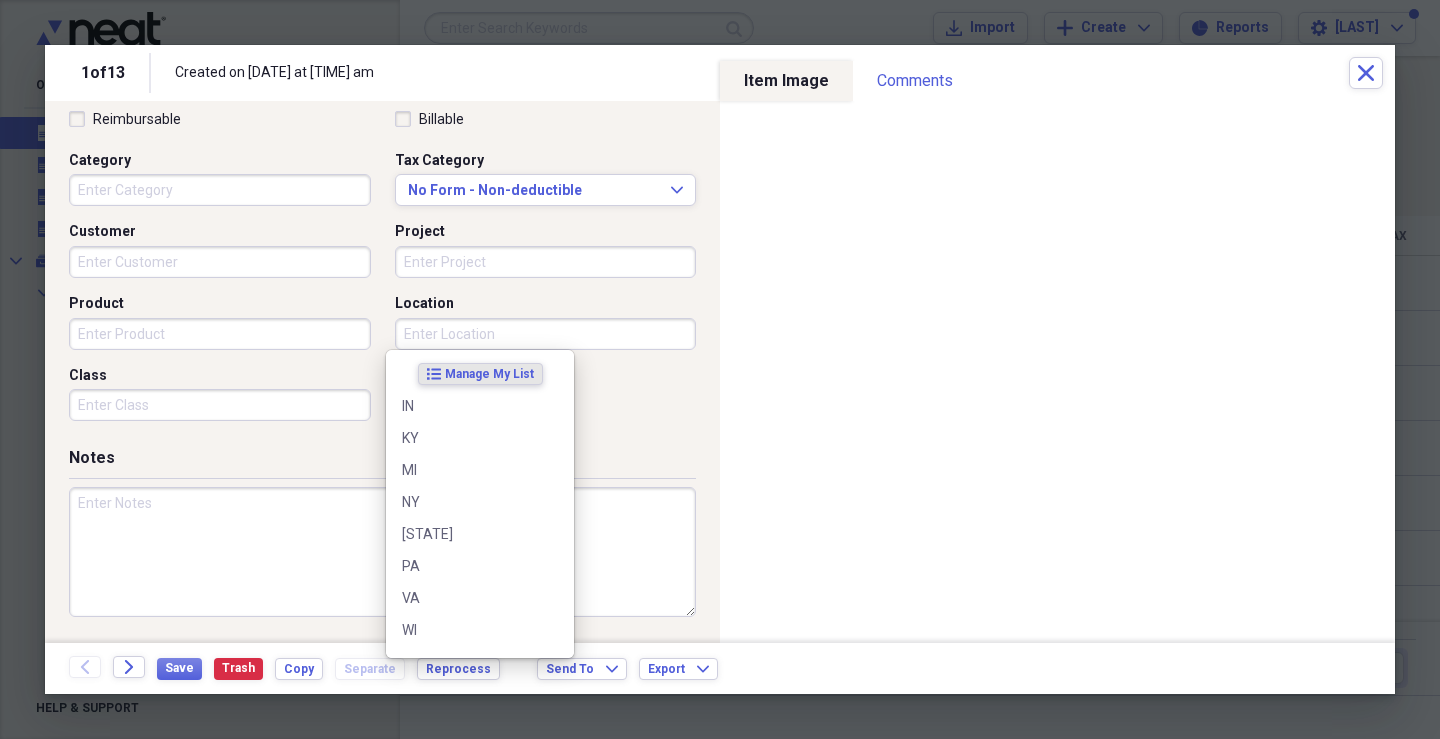 click on "Location" at bounding box center [546, 334] 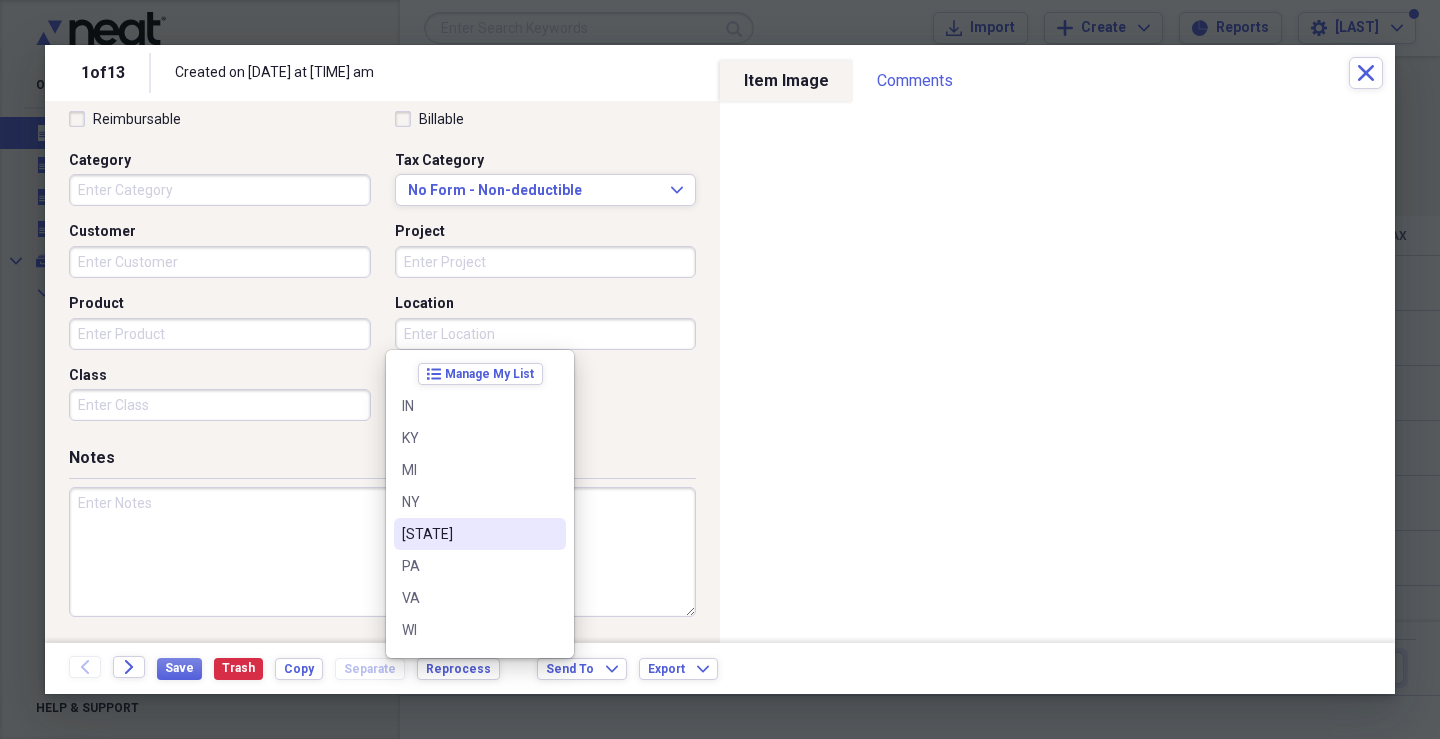 click on "[STATE]" at bounding box center (468, 534) 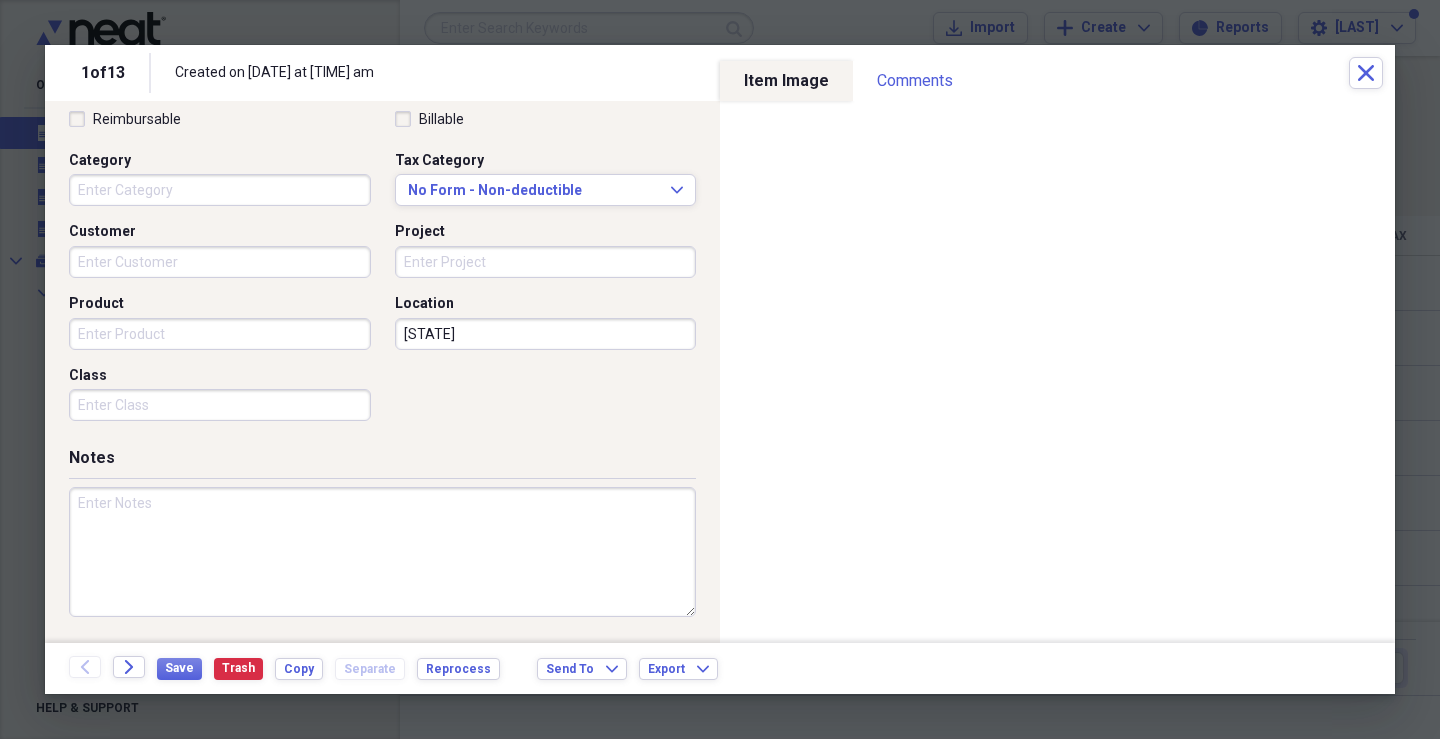 click on "Product" at bounding box center [220, 334] 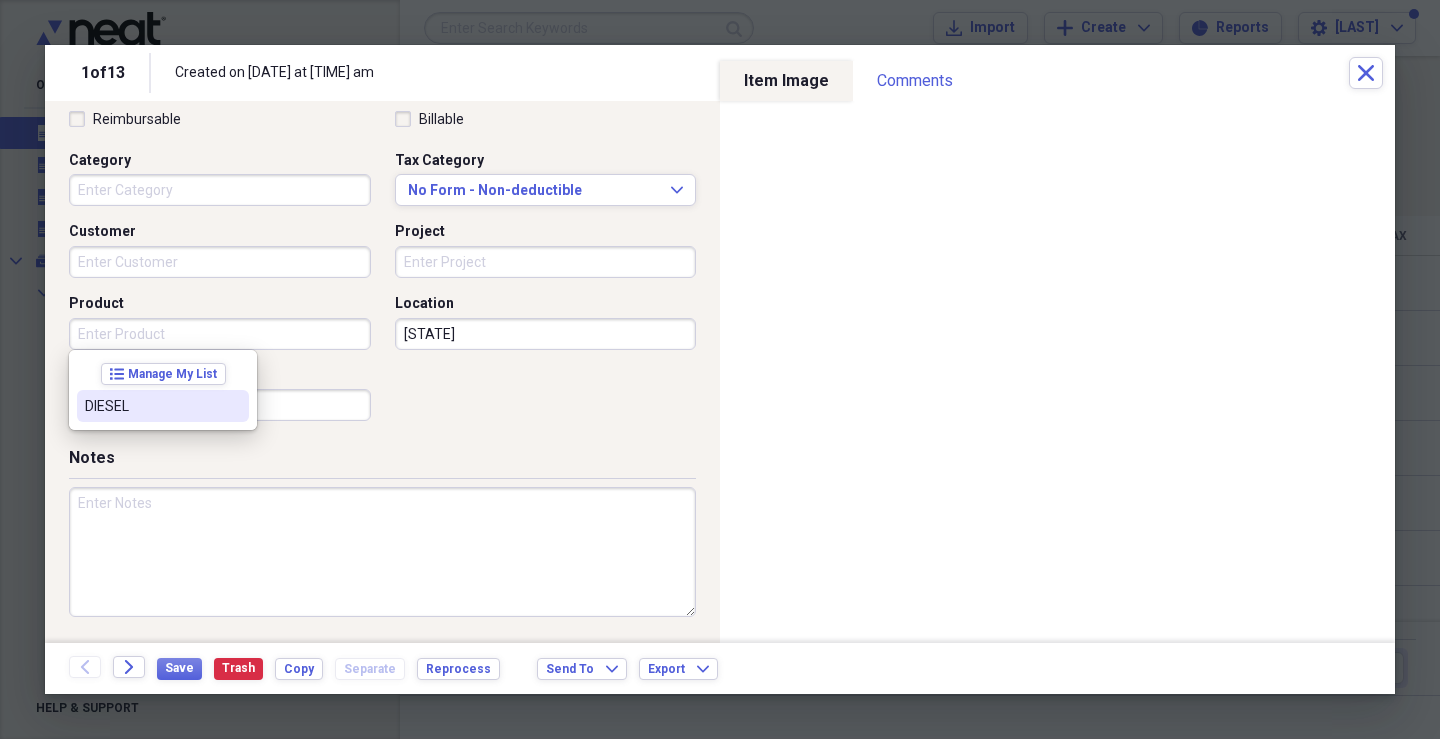 click on "DIESEL" at bounding box center [151, 406] 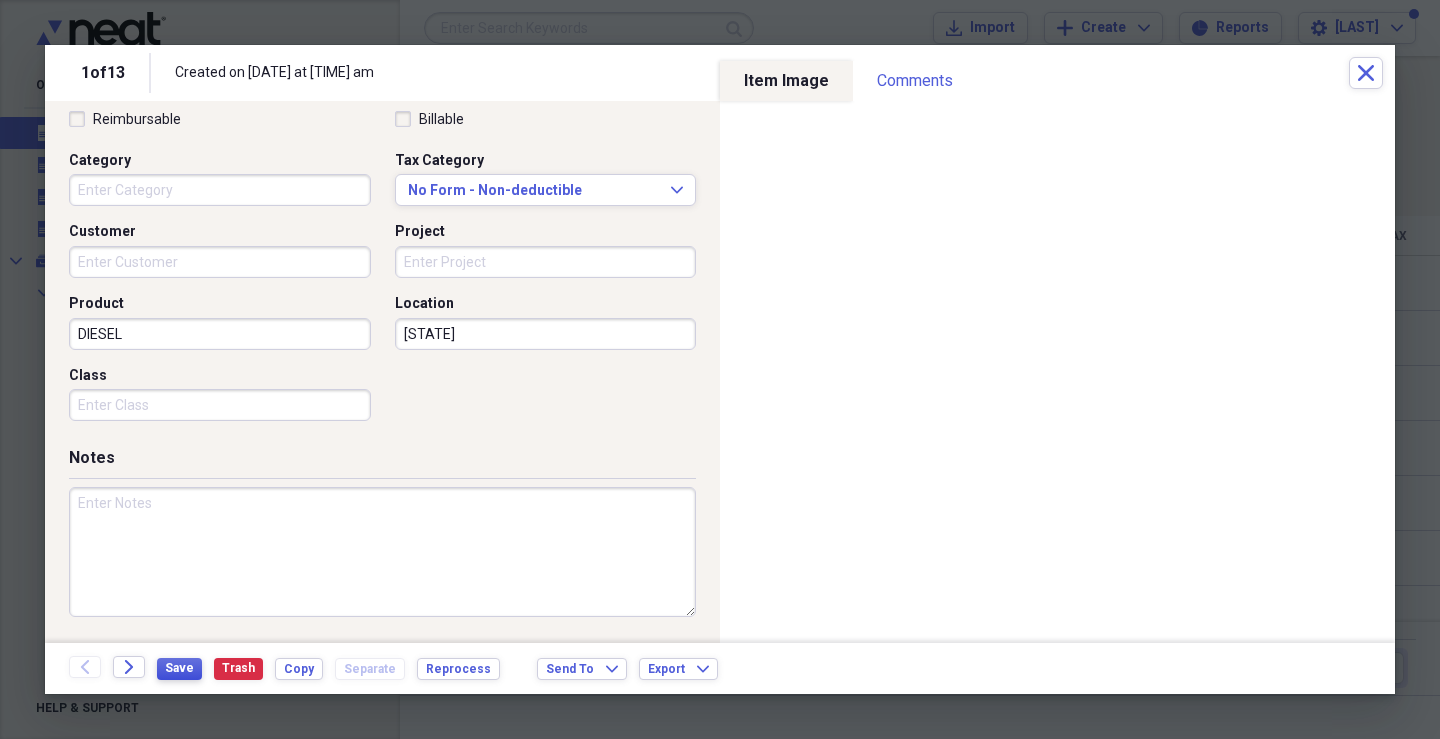 click on "Save" at bounding box center (179, 668) 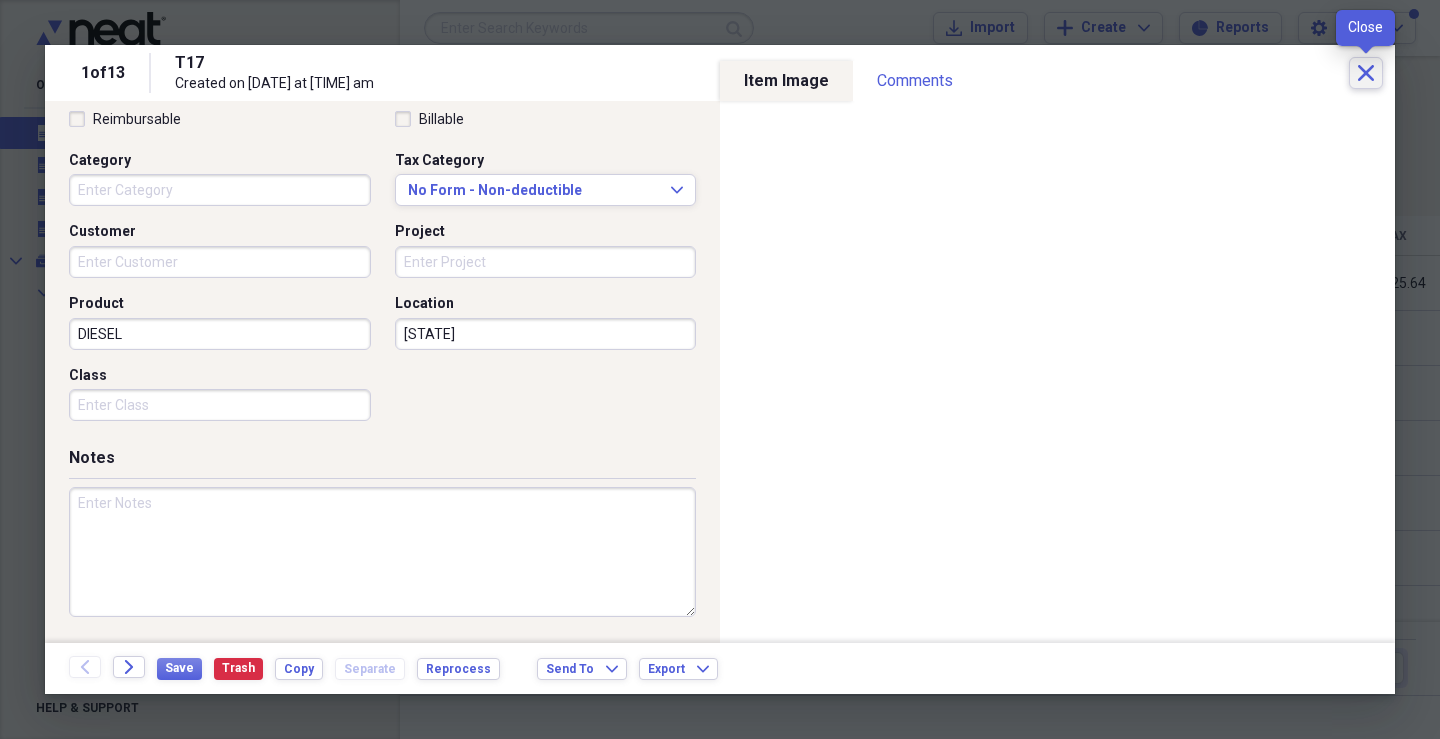 click on "Close" 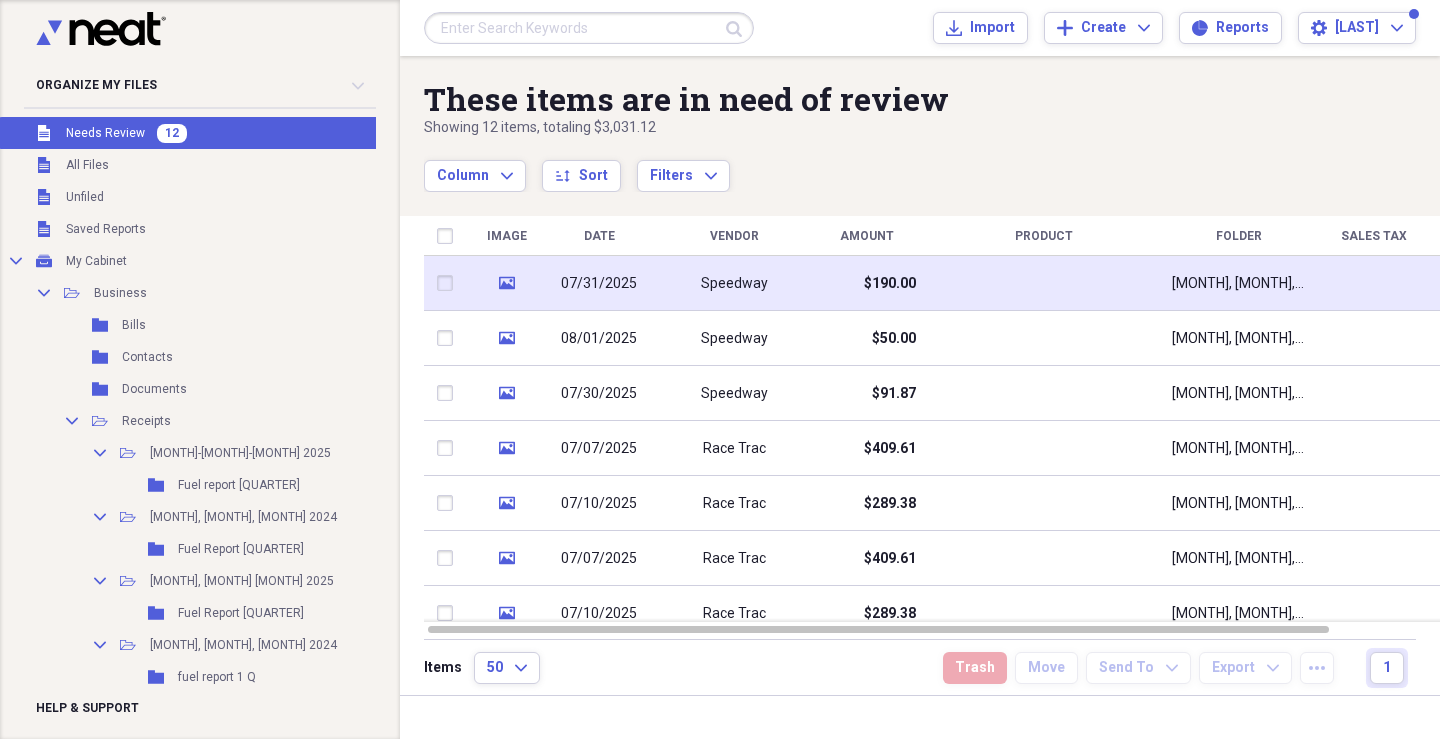 click on "$190.00" at bounding box center [890, 284] 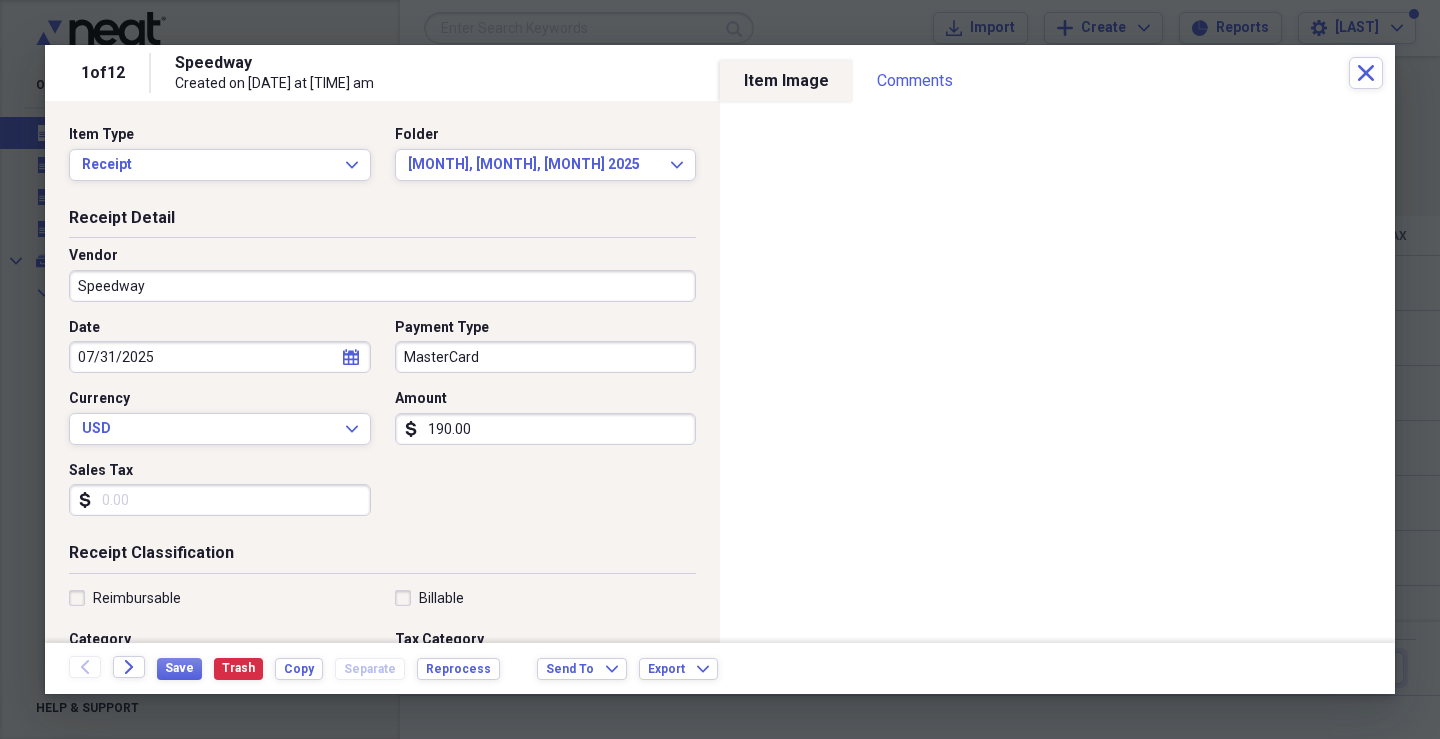 click on "Sales Tax" at bounding box center (220, 500) 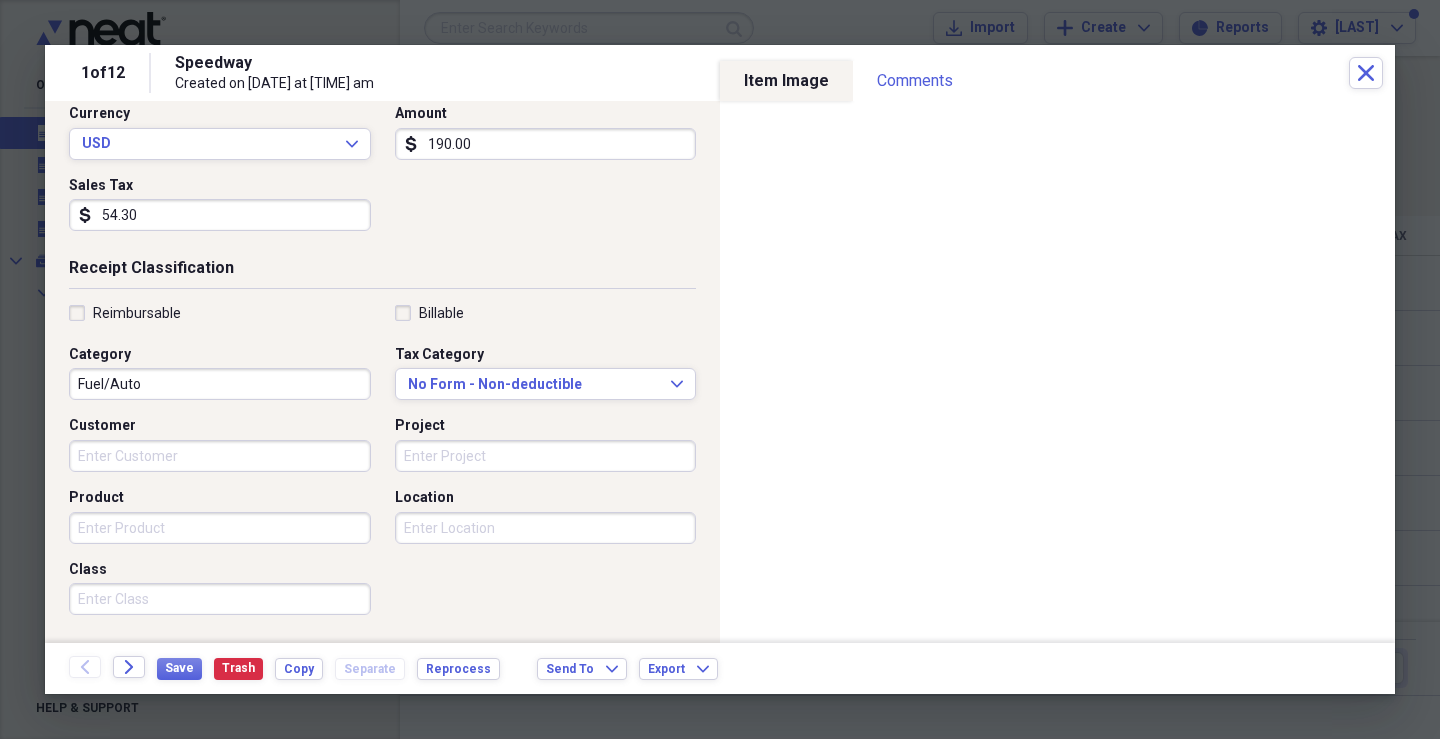 scroll, scrollTop: 300, scrollLeft: 0, axis: vertical 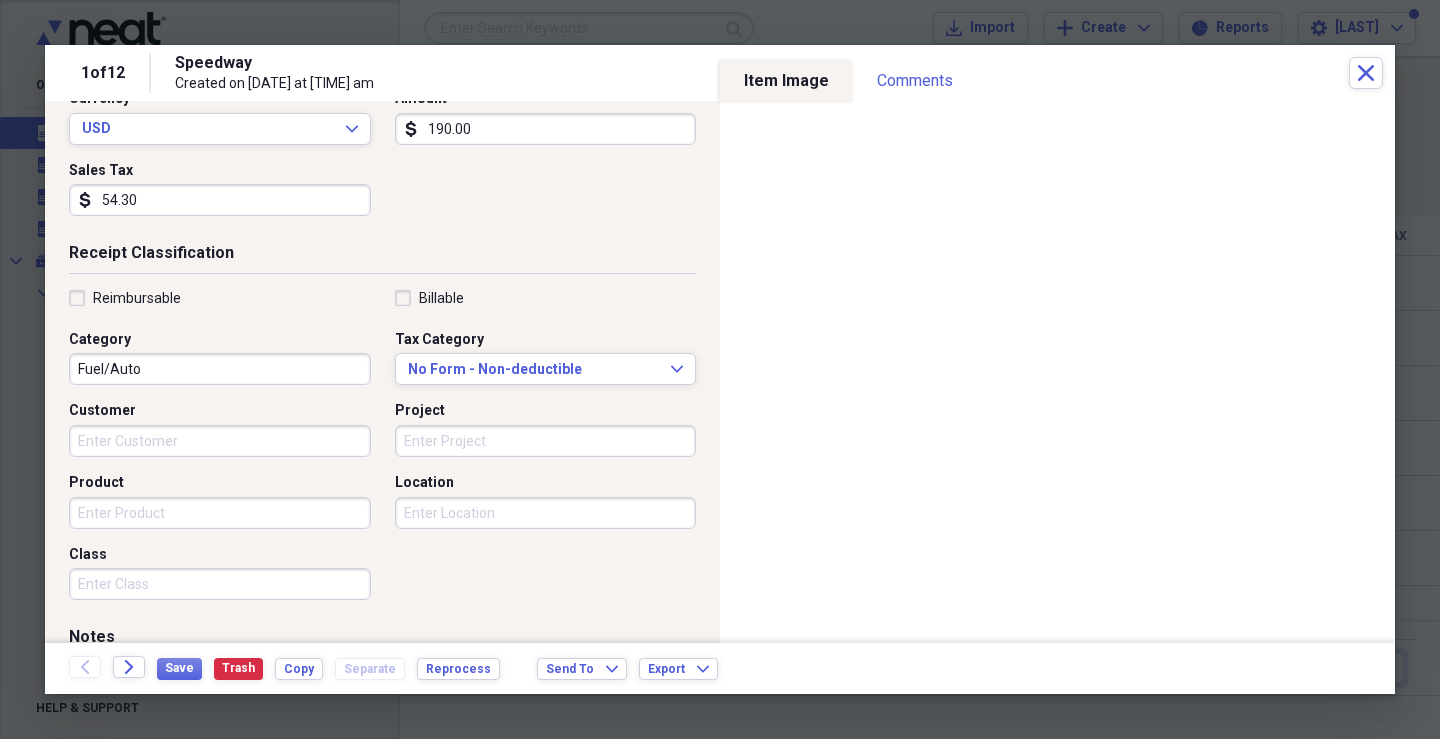 type on "54.30" 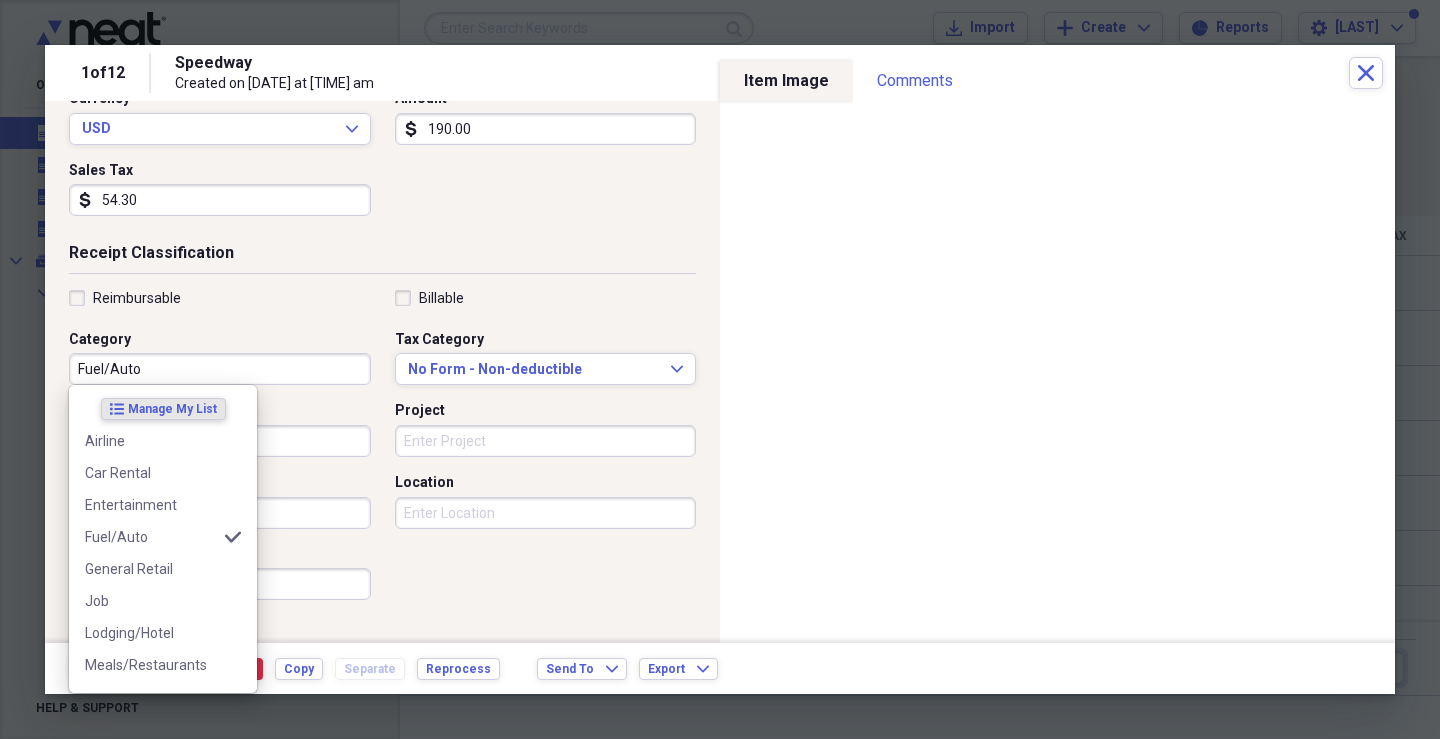 click on "Fuel/Auto" at bounding box center (220, 369) 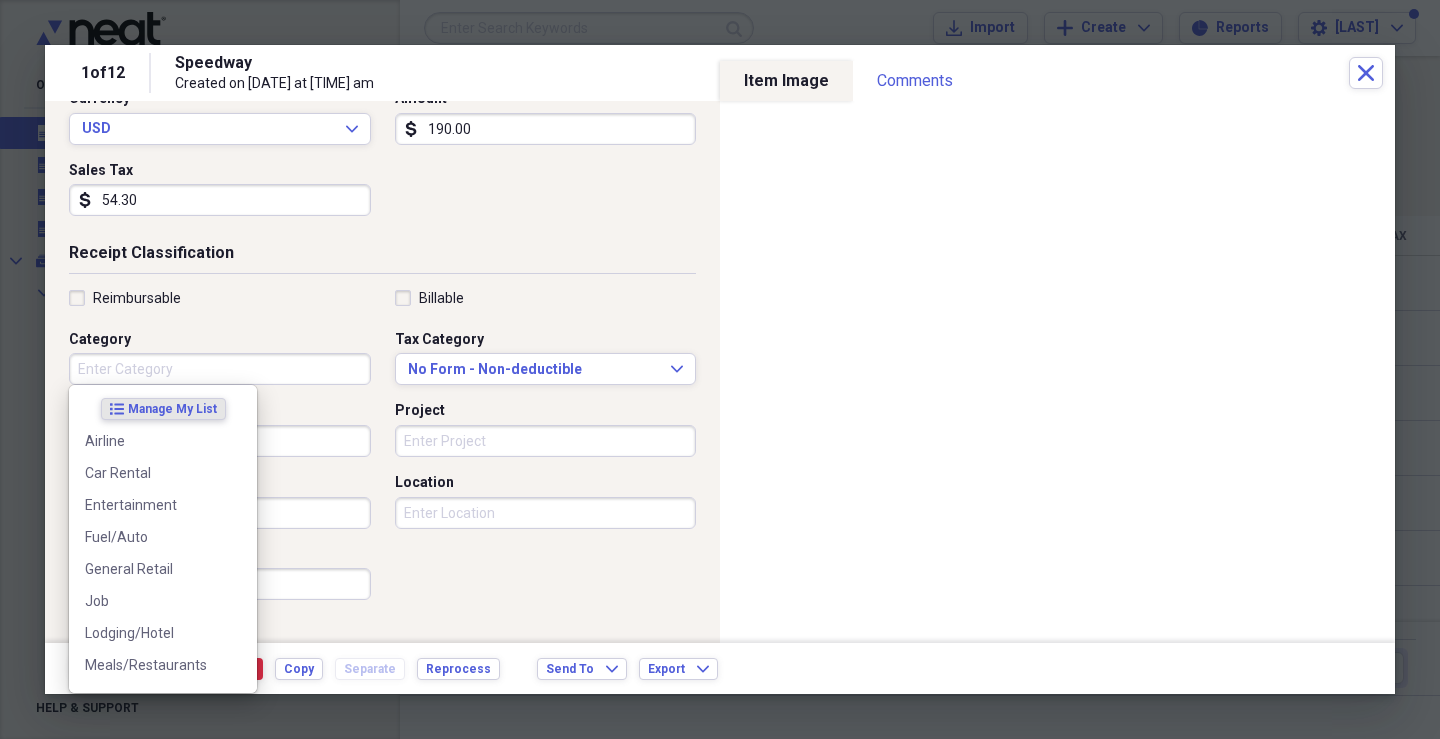 type 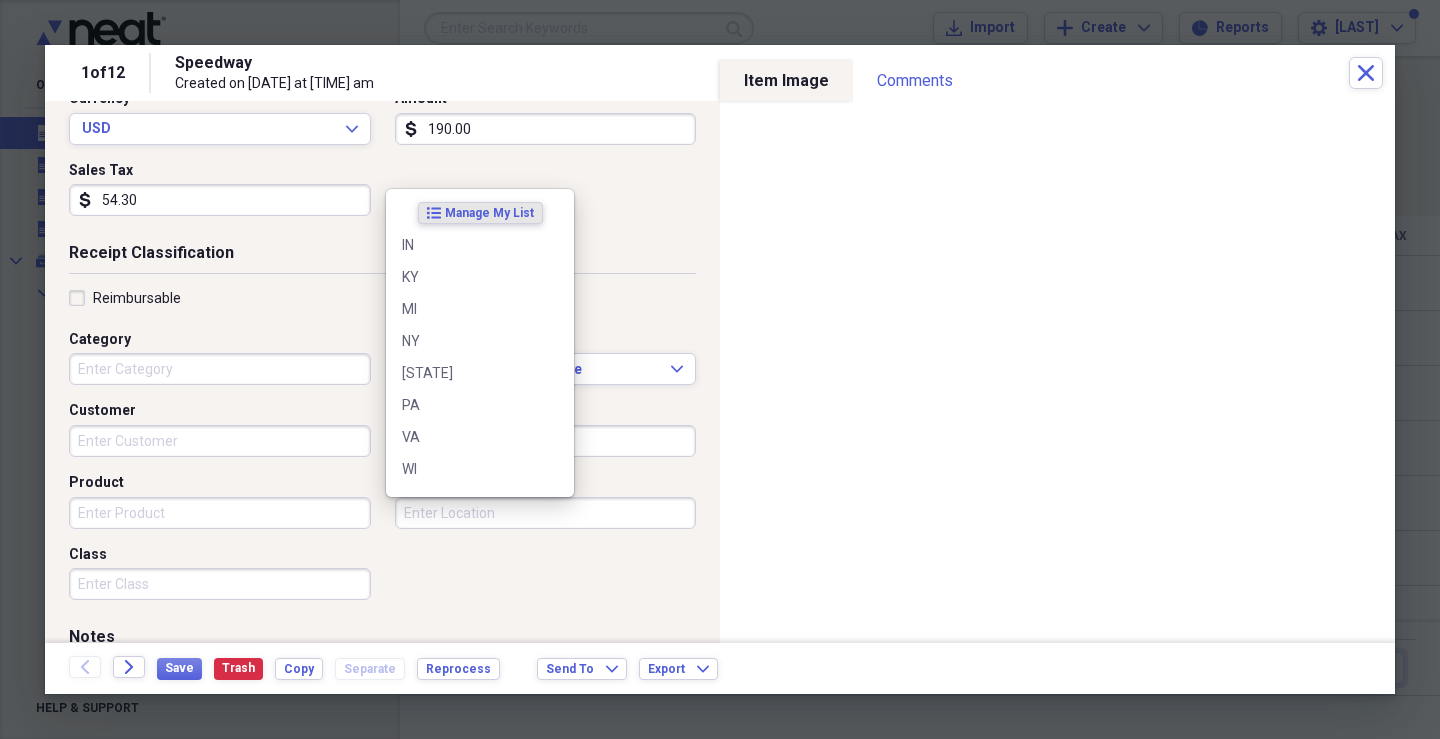 click on "Location" at bounding box center [546, 513] 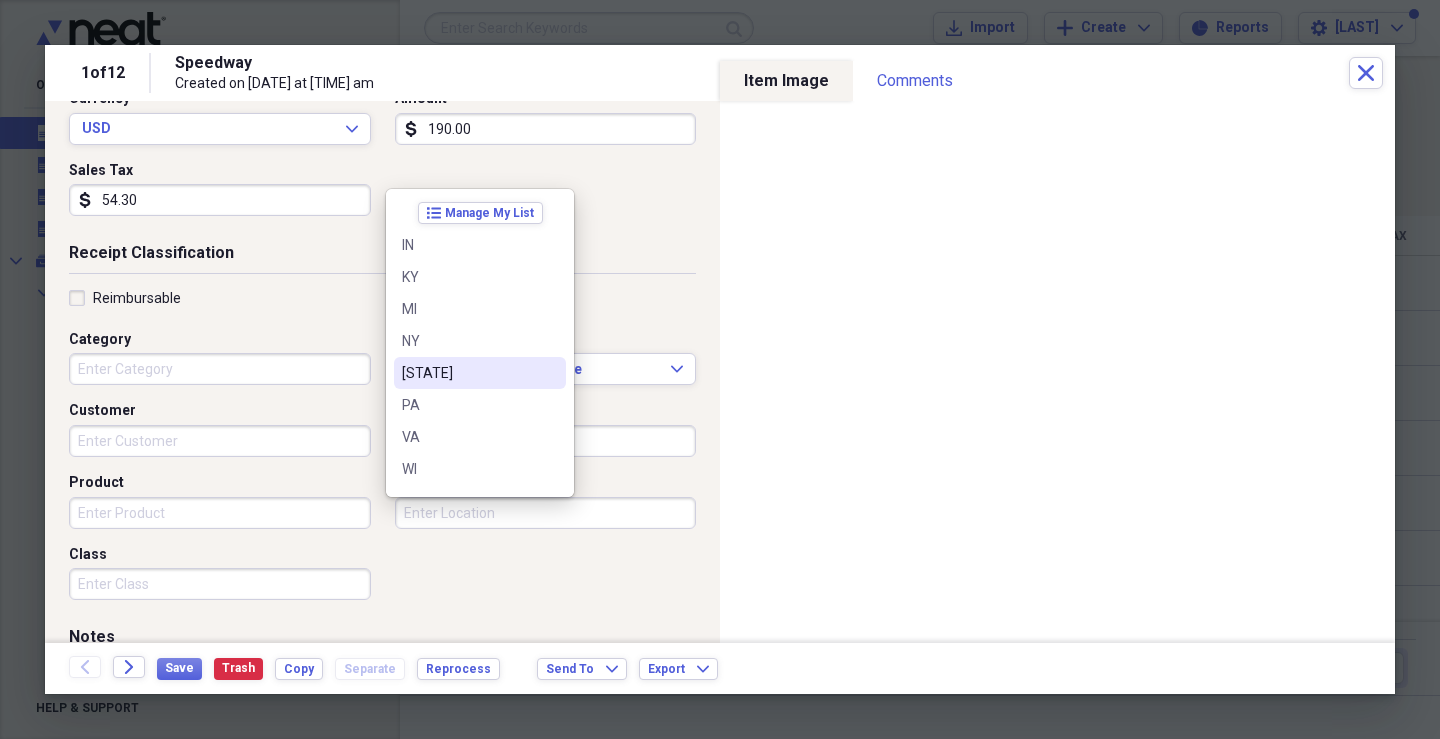 click on "[STATE]" at bounding box center (468, 373) 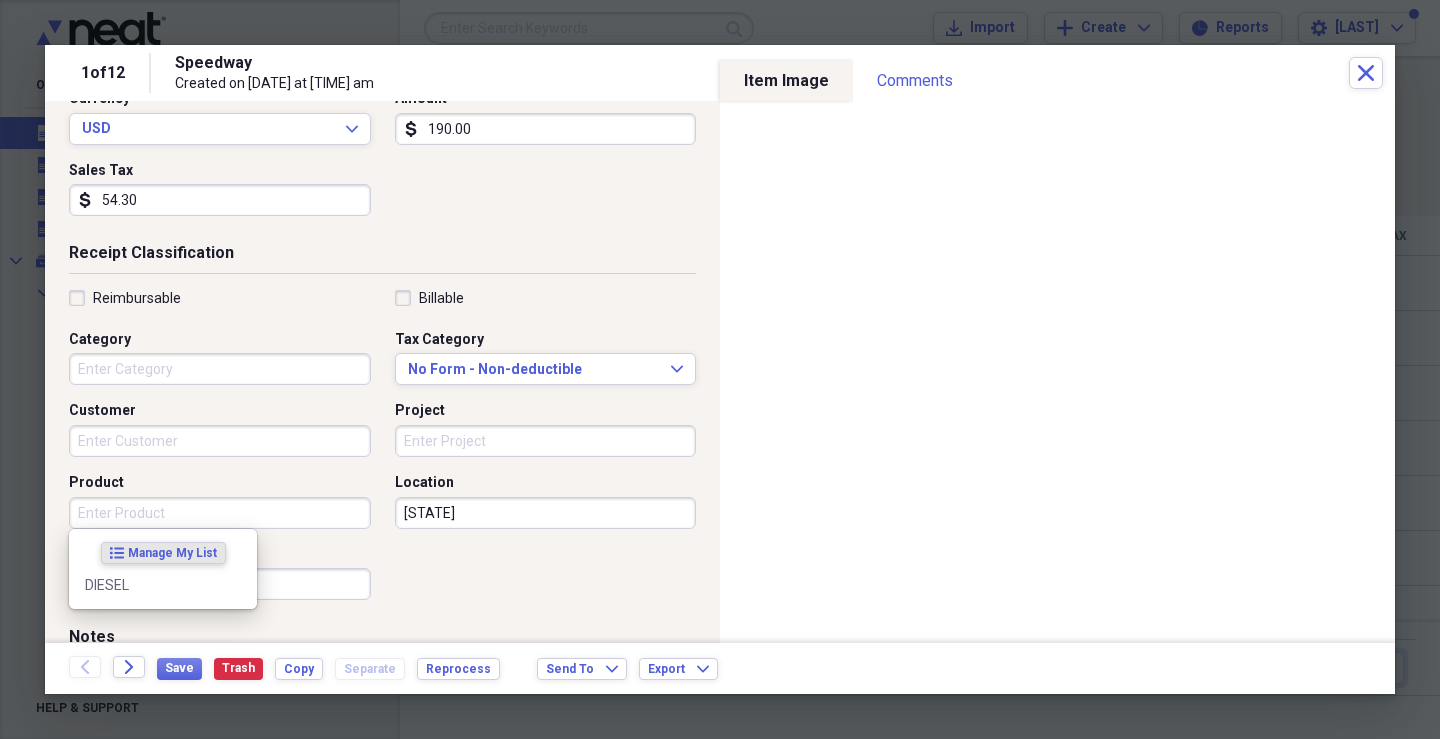 click on "Product" at bounding box center (220, 513) 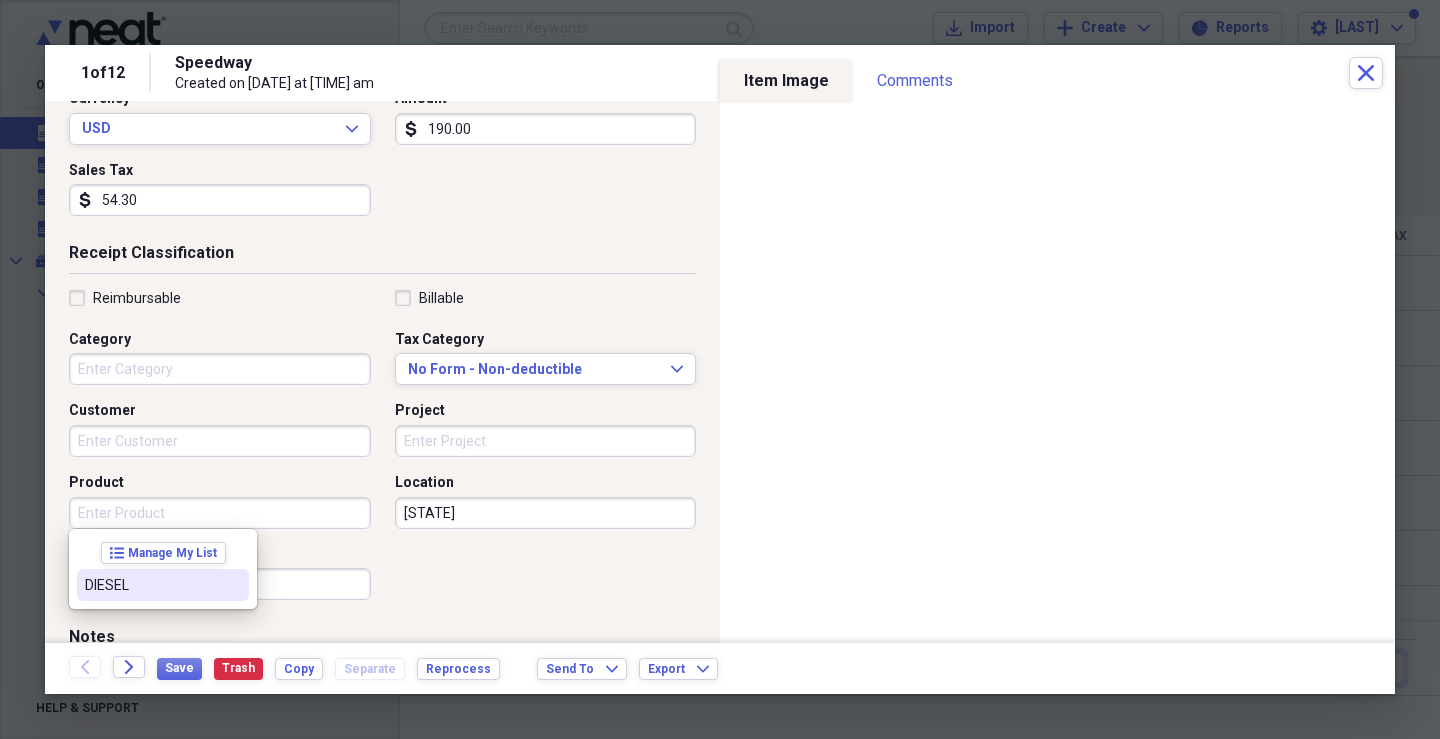 click on "DIESEL" at bounding box center (151, 585) 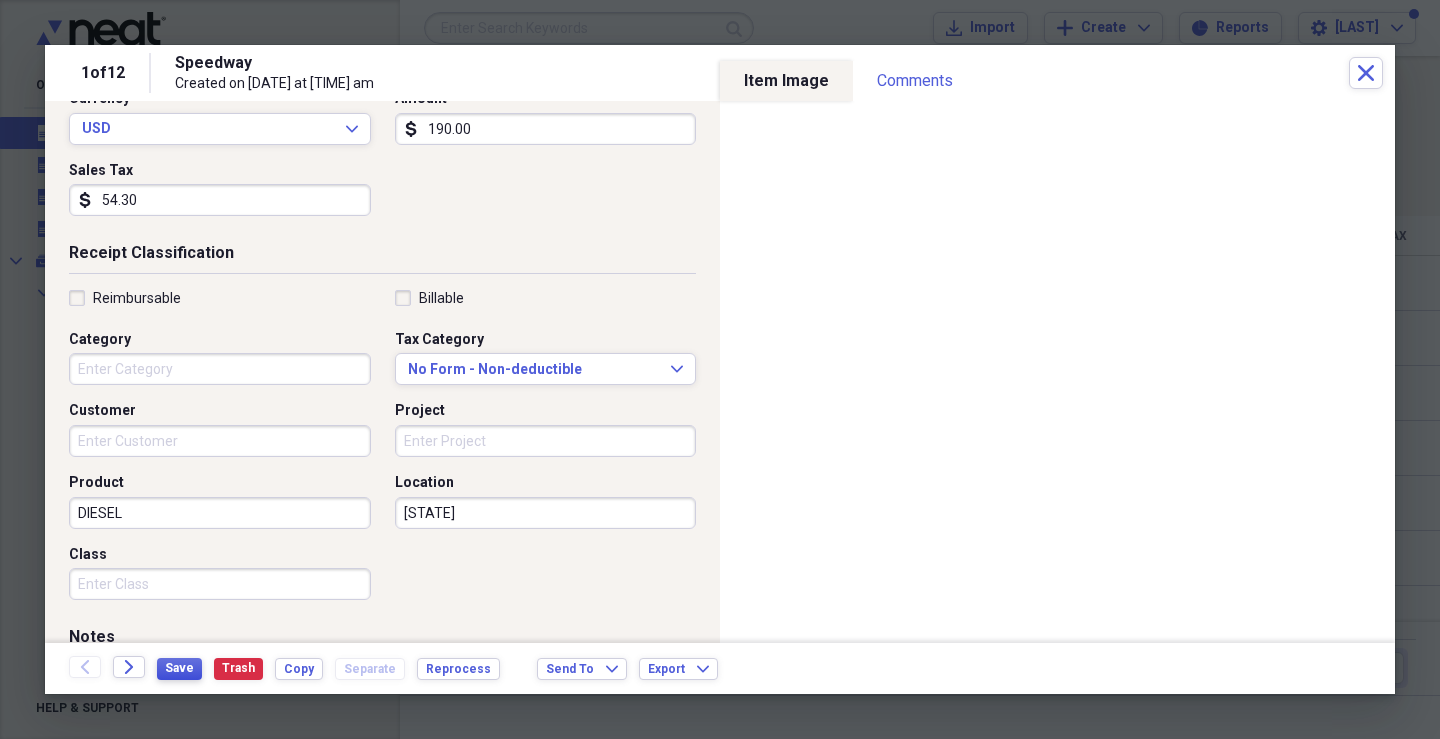 click on "Save" at bounding box center [179, 668] 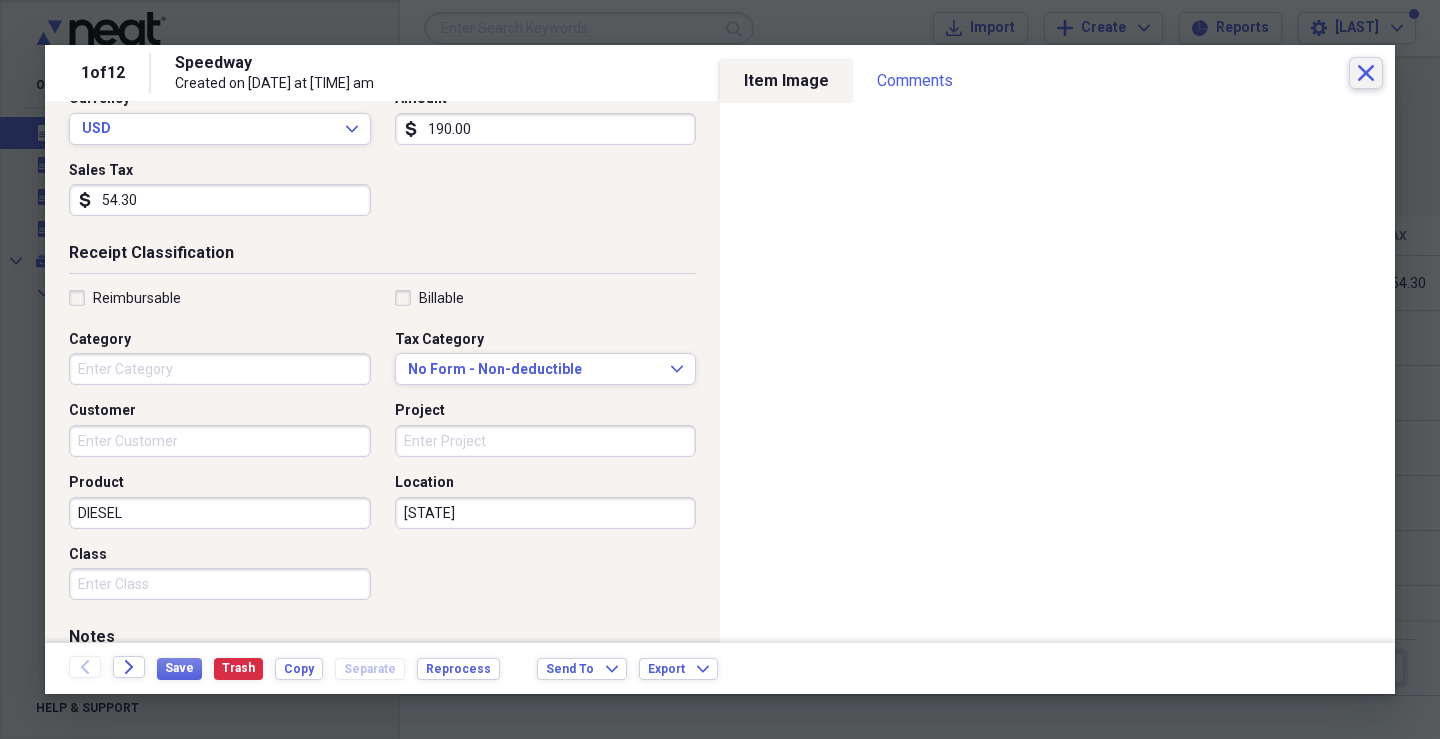 click on "Close" at bounding box center [1366, 73] 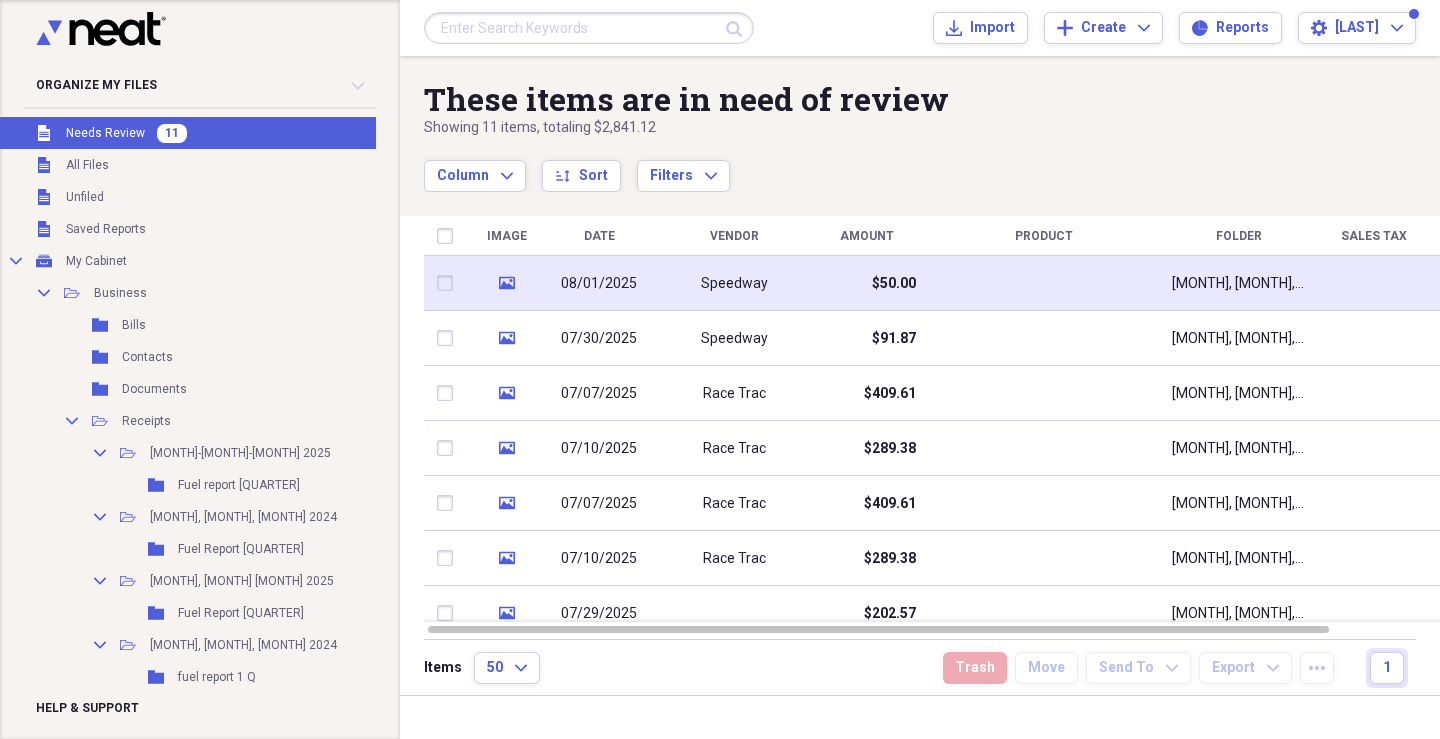 click on "$50.00" at bounding box center (866, 283) 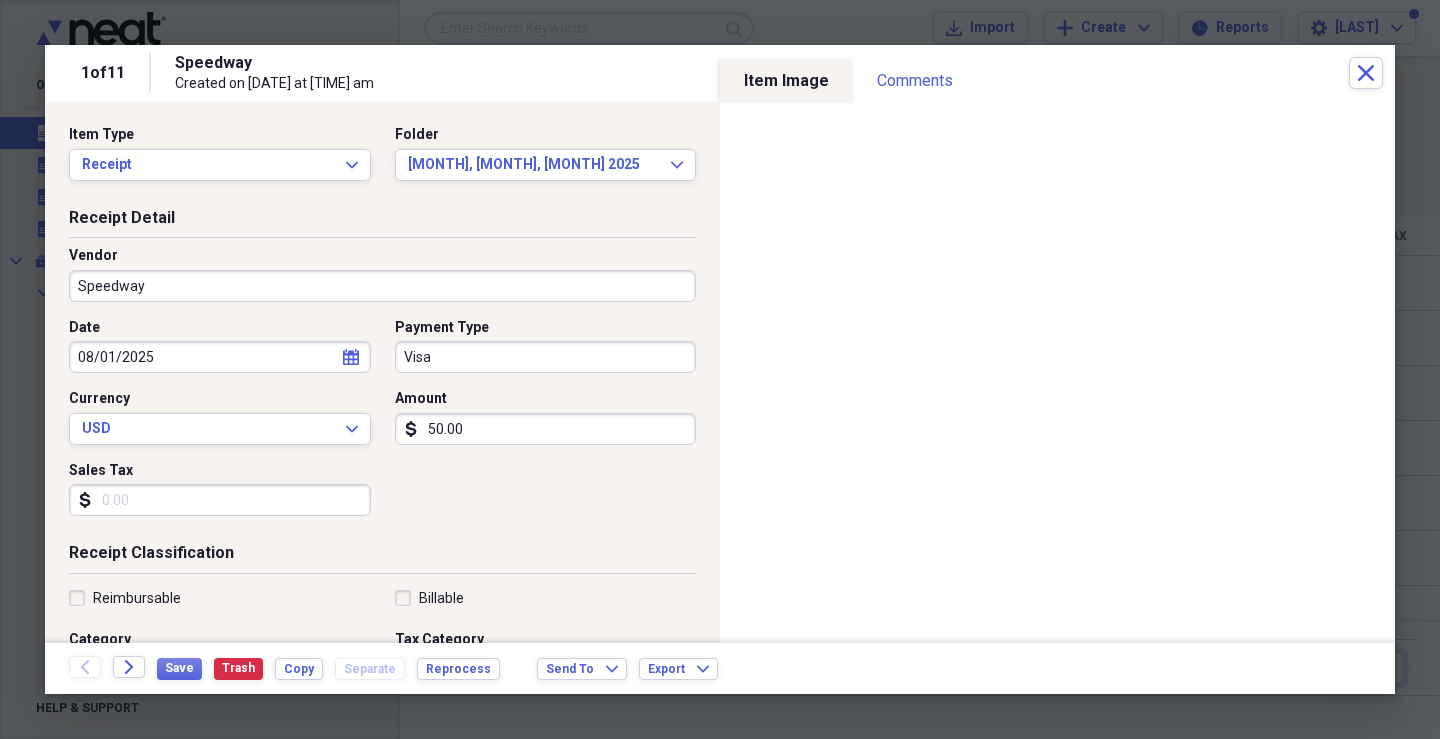 click on "Speedway" at bounding box center [382, 286] 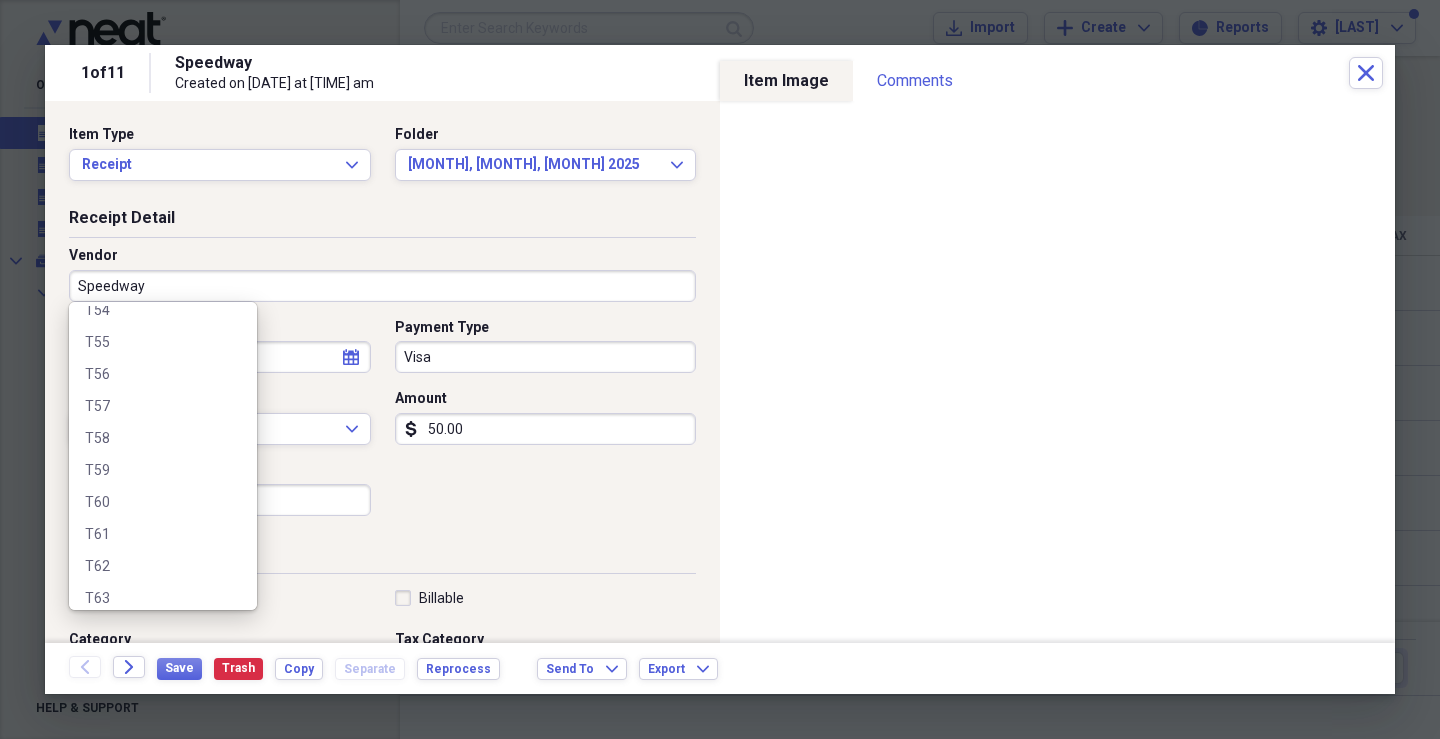 scroll, scrollTop: 800, scrollLeft: 0, axis: vertical 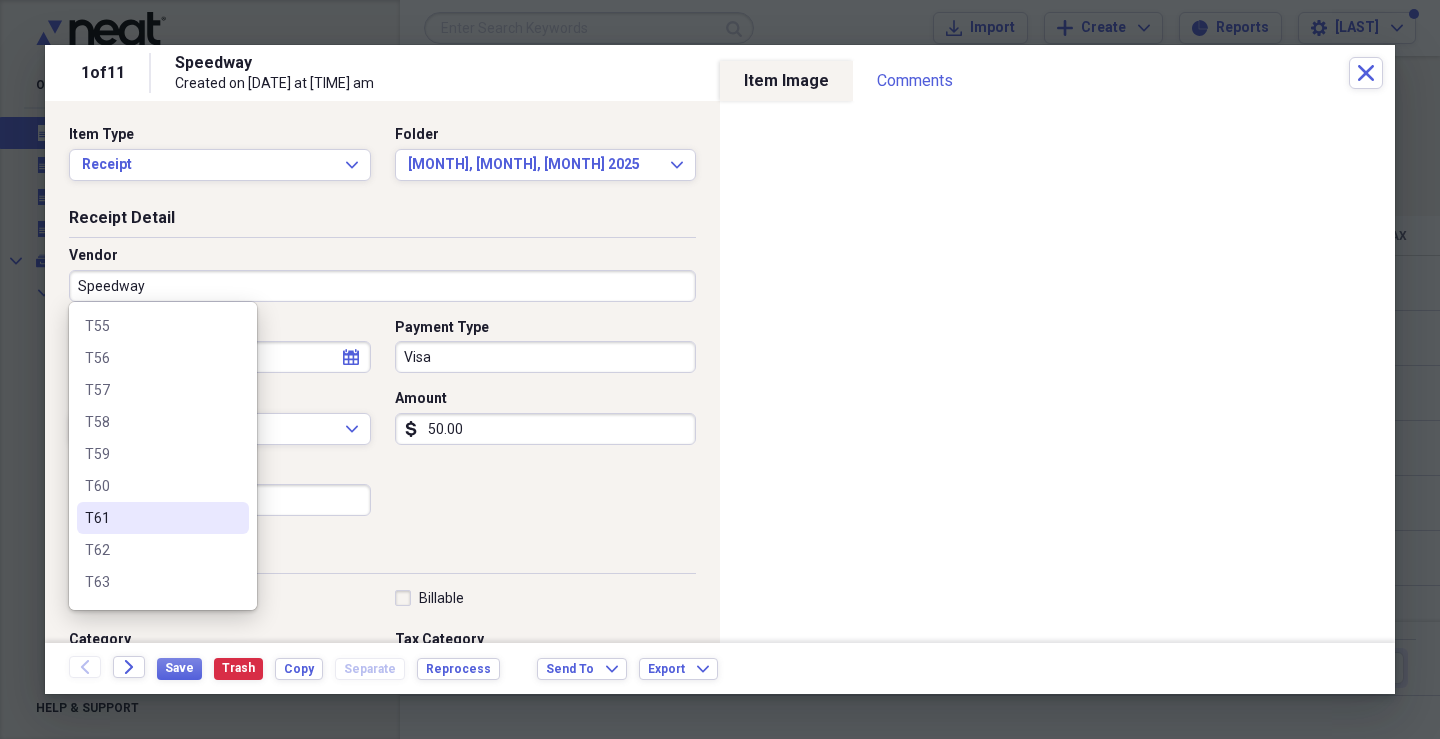 click on "T61" at bounding box center (151, 518) 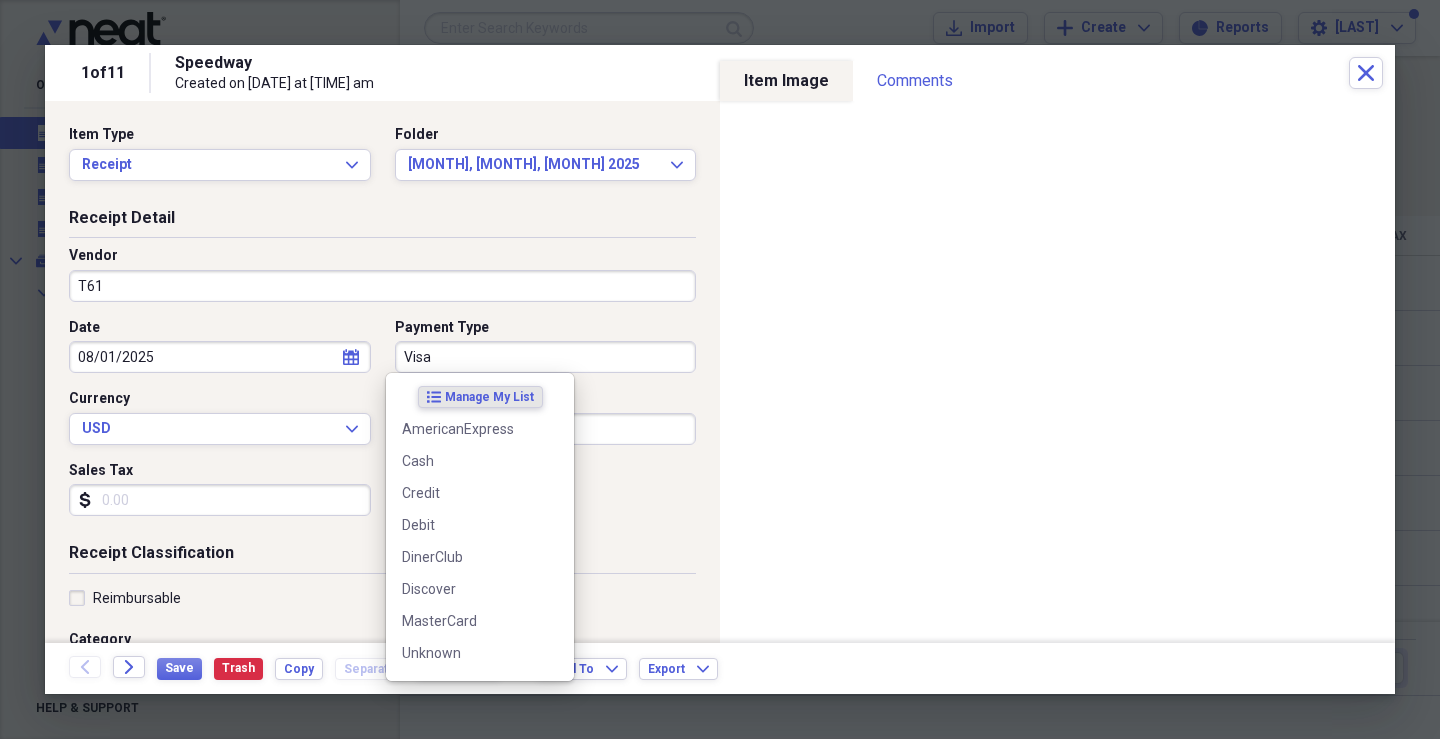 click on "Visa" at bounding box center [546, 357] 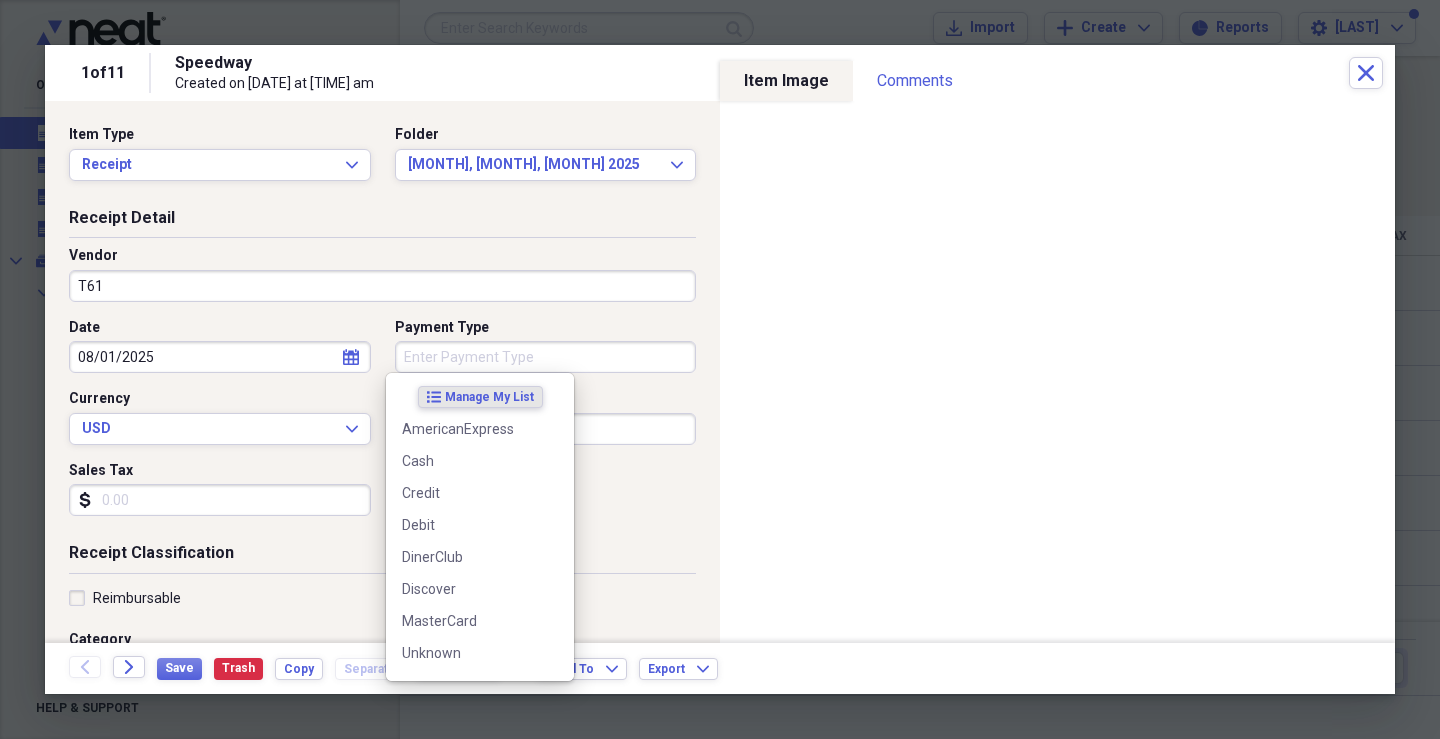 type 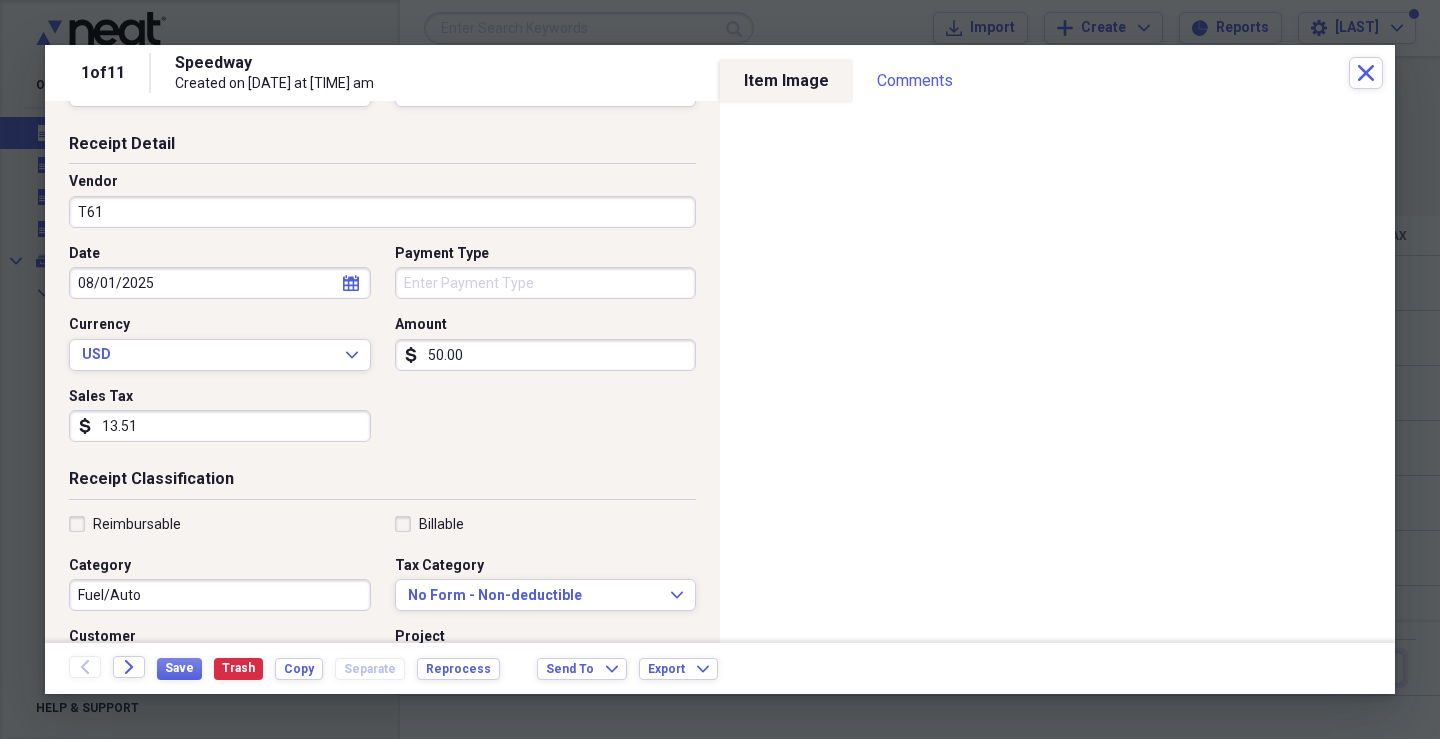 scroll, scrollTop: 200, scrollLeft: 0, axis: vertical 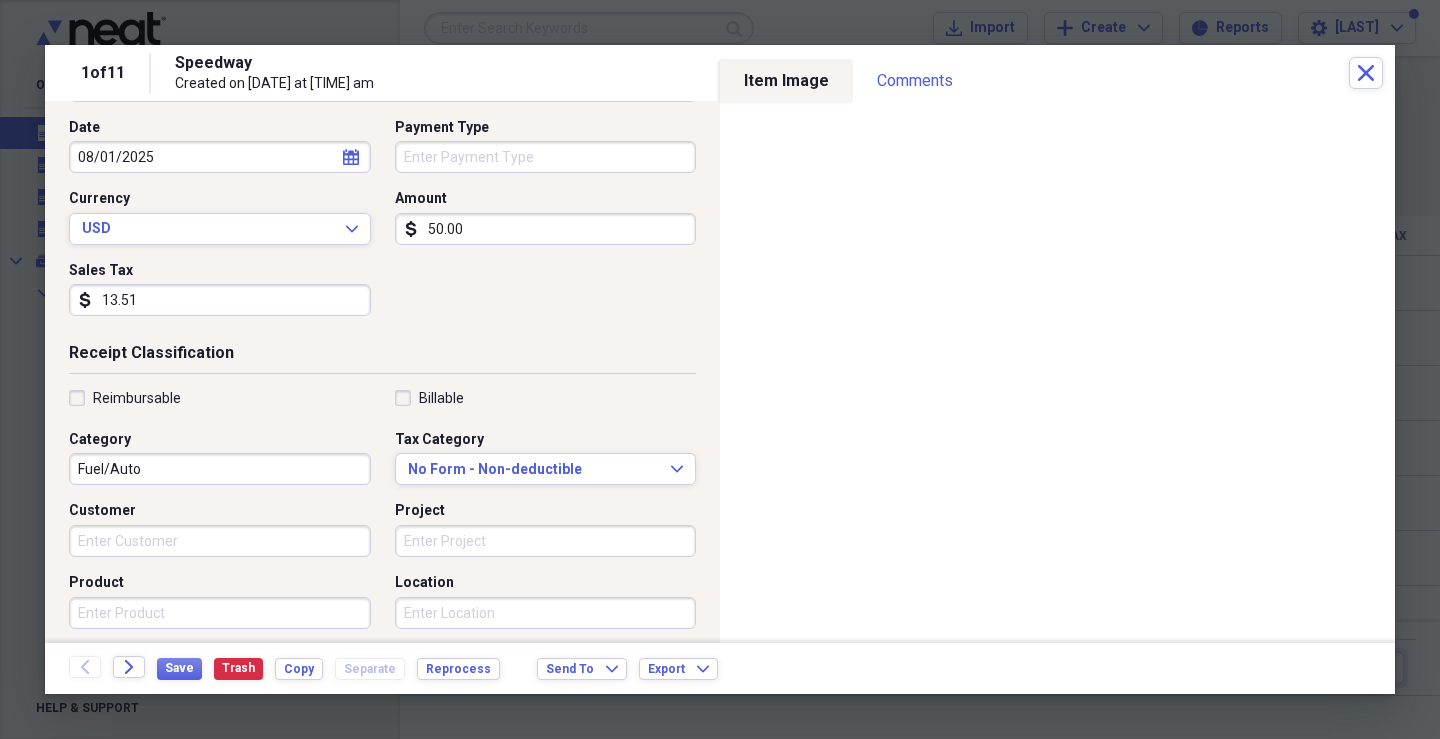 type on "13.51" 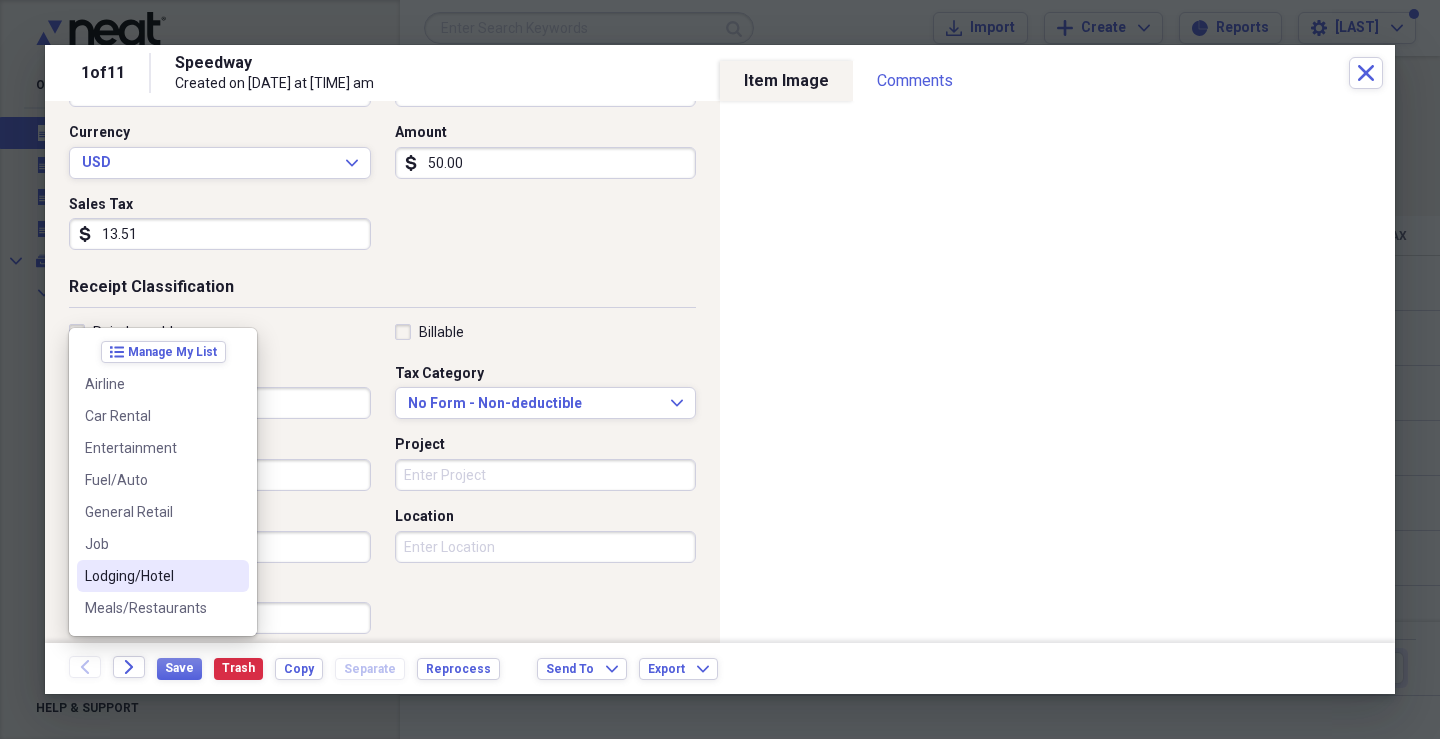scroll, scrollTop: 400, scrollLeft: 0, axis: vertical 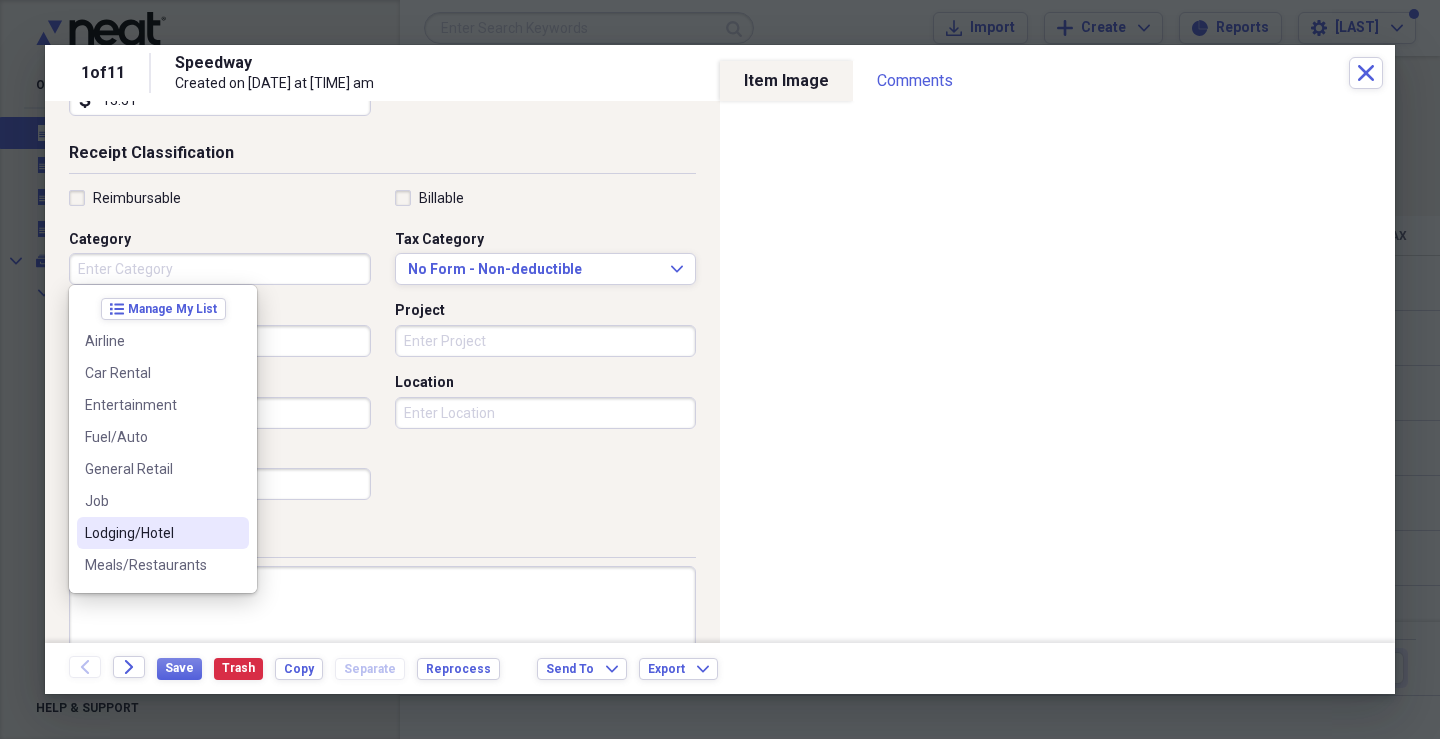 type 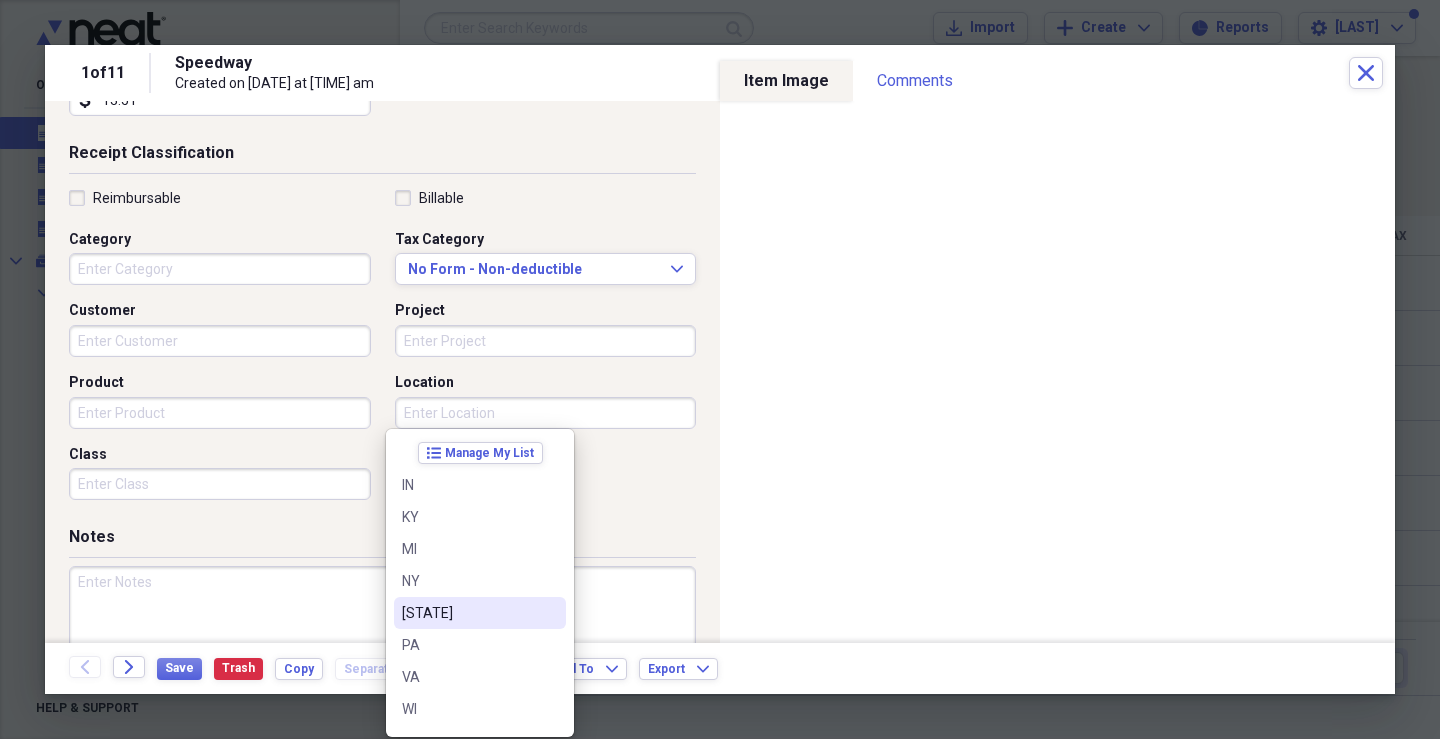 click on "[STATE]" at bounding box center (468, 613) 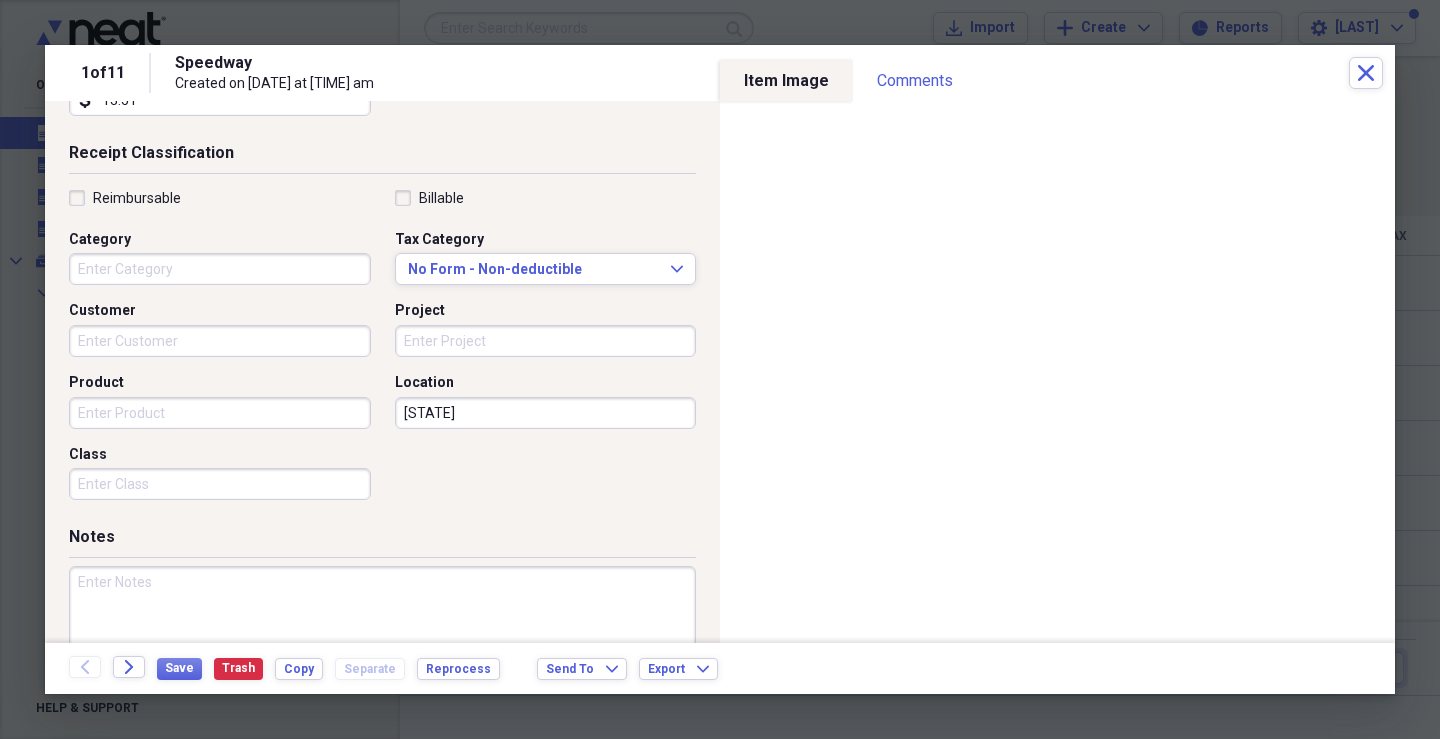 click on "Product" at bounding box center (220, 413) 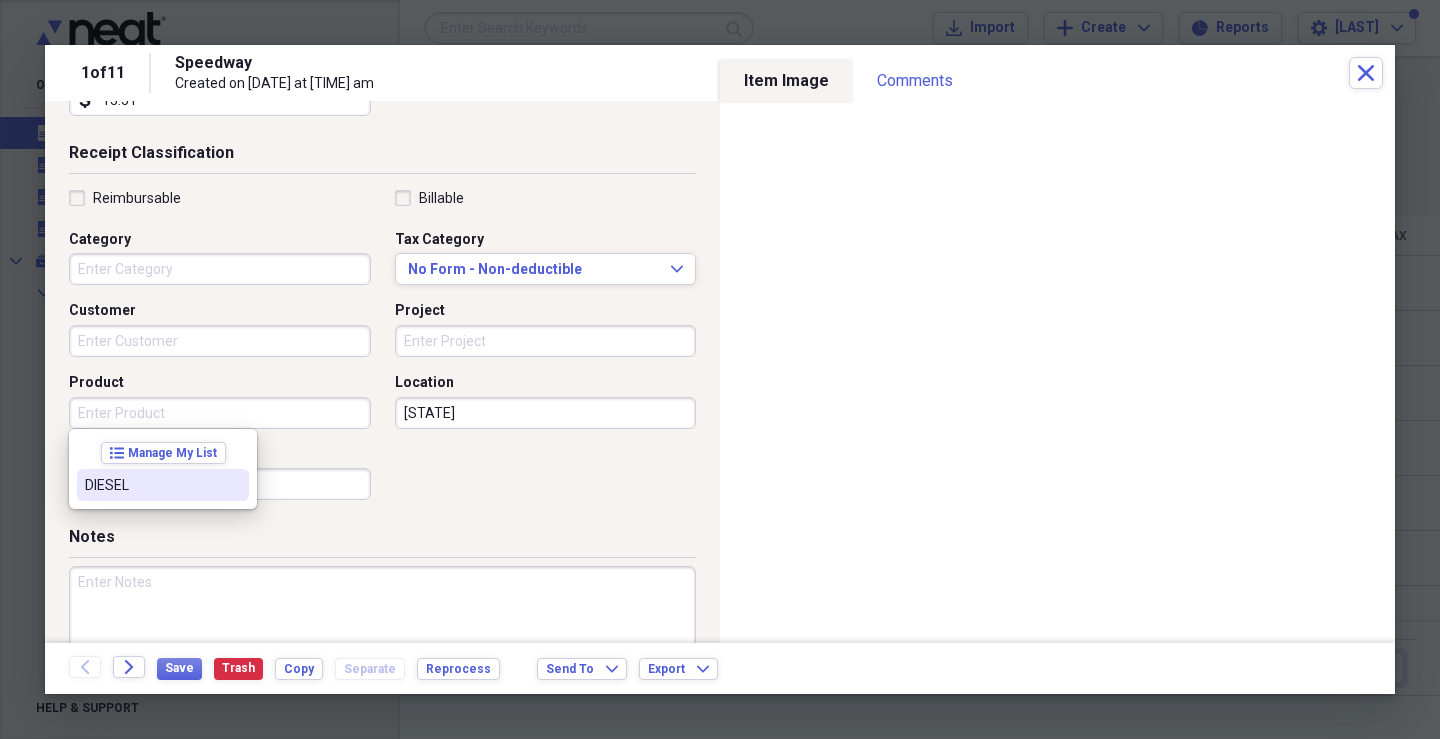 click on "DIESEL" at bounding box center (151, 485) 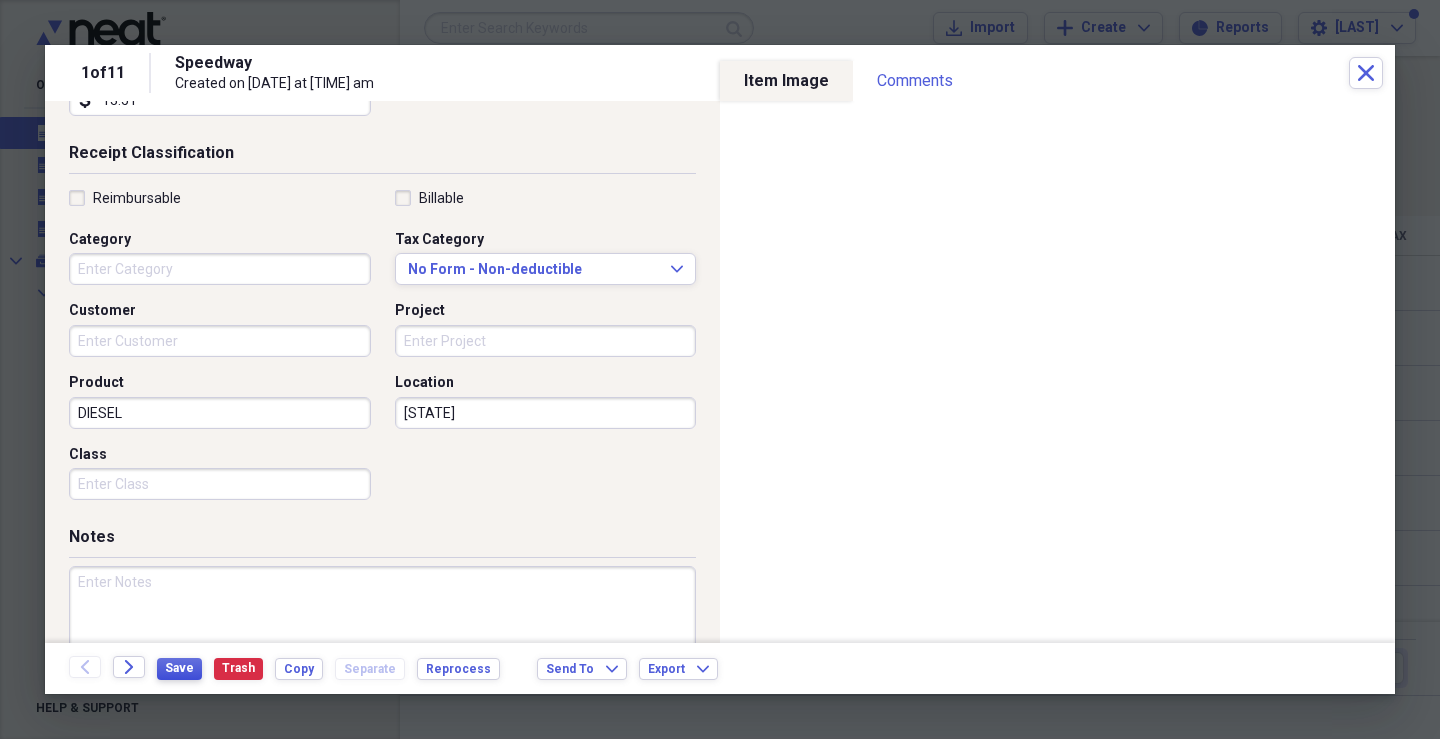 click on "Save" at bounding box center (179, 668) 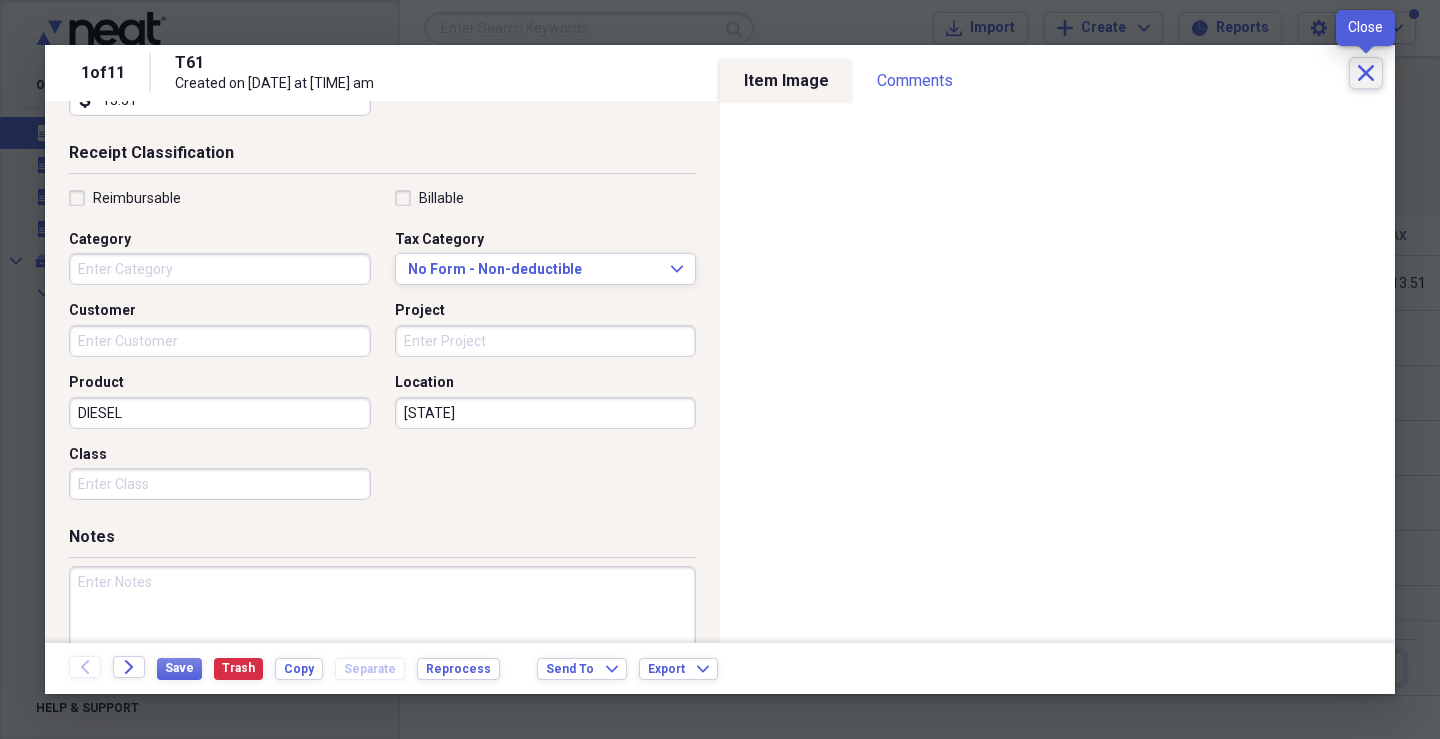 click on "Close" 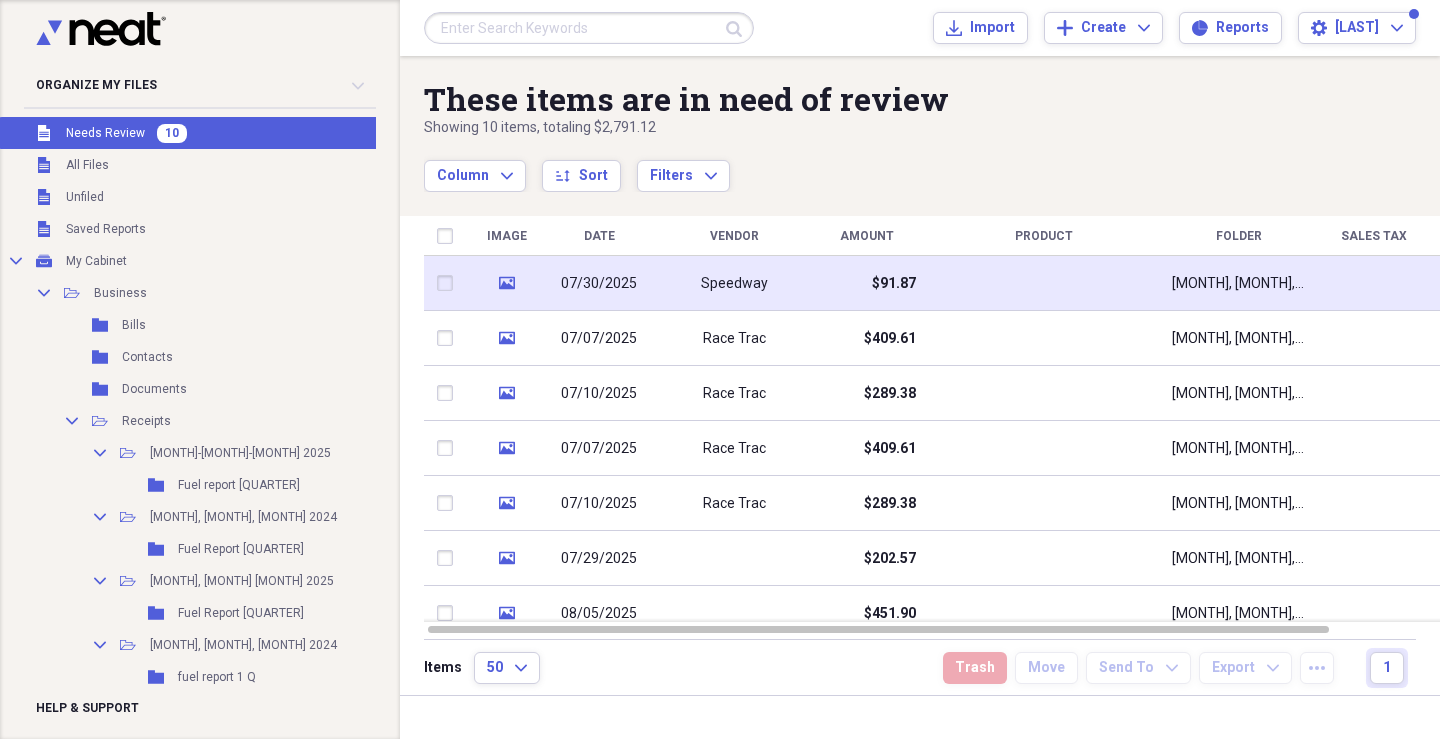 click at bounding box center (1044, 283) 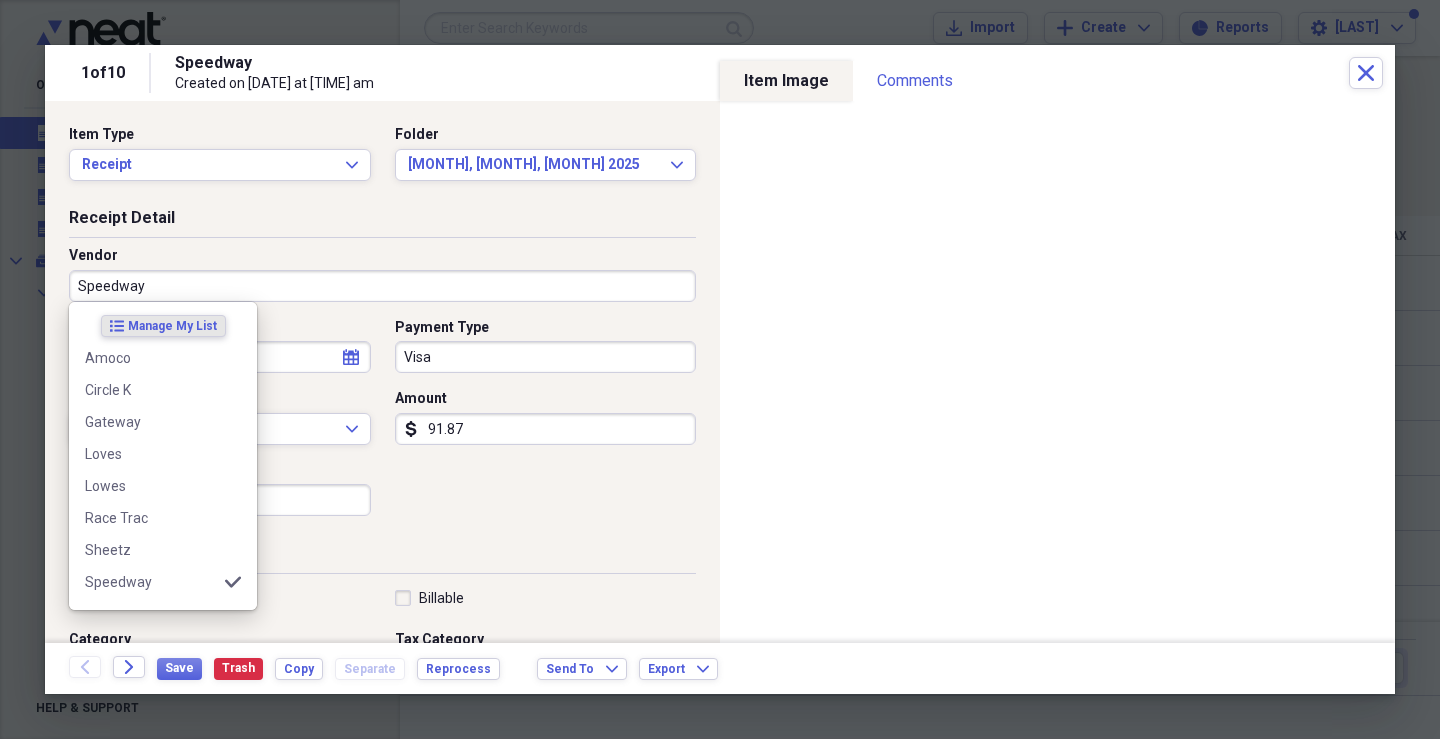 click on "Speedway" at bounding box center (382, 286) 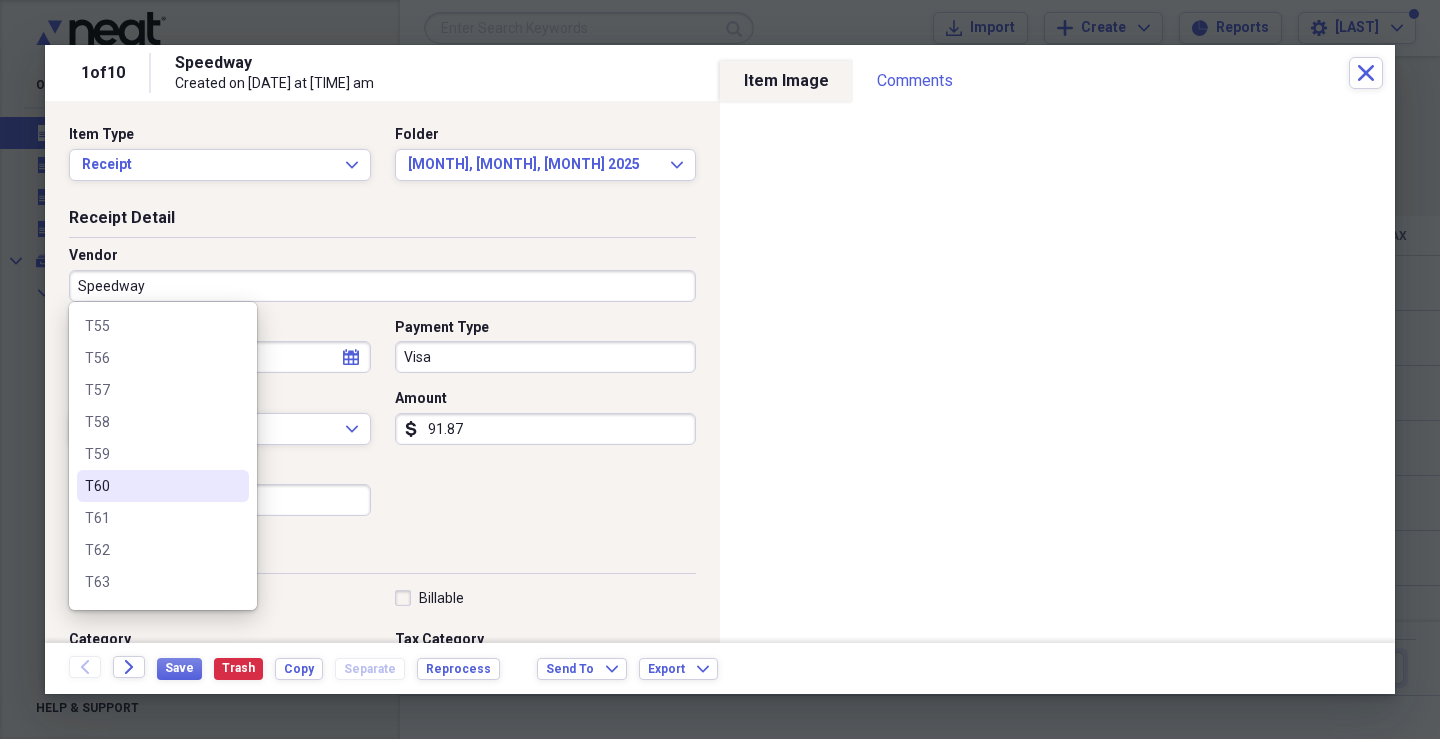 scroll, scrollTop: 900, scrollLeft: 0, axis: vertical 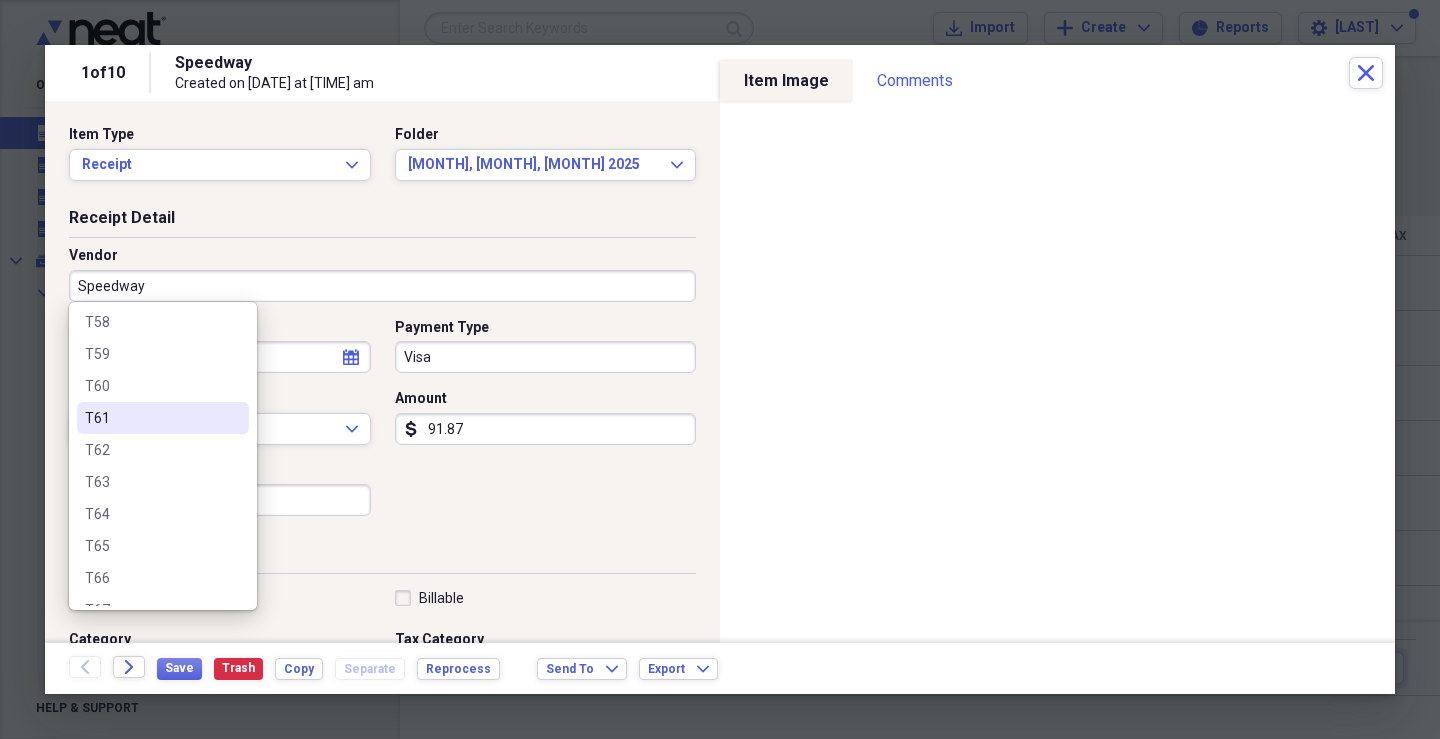 click on "T61" at bounding box center (151, 418) 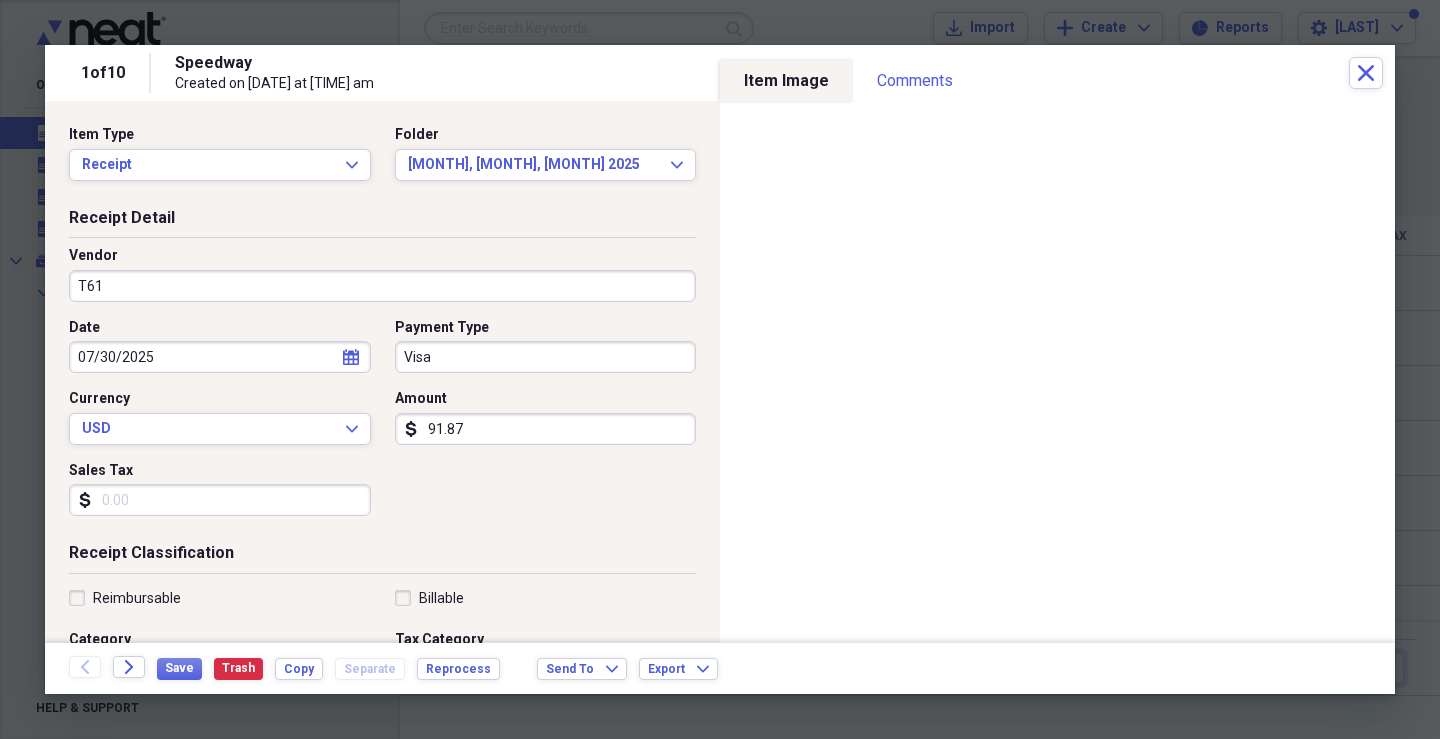 click on "Visa" at bounding box center (546, 357) 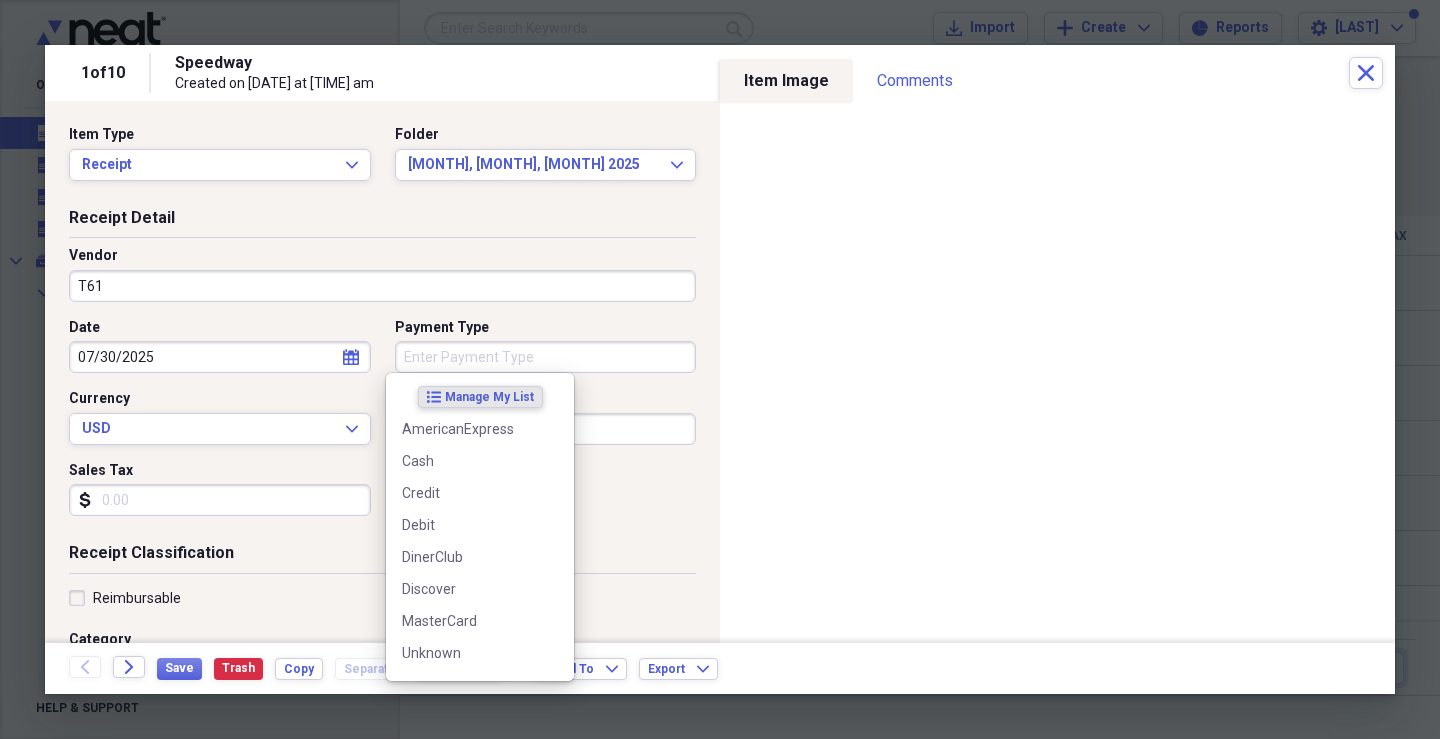 type 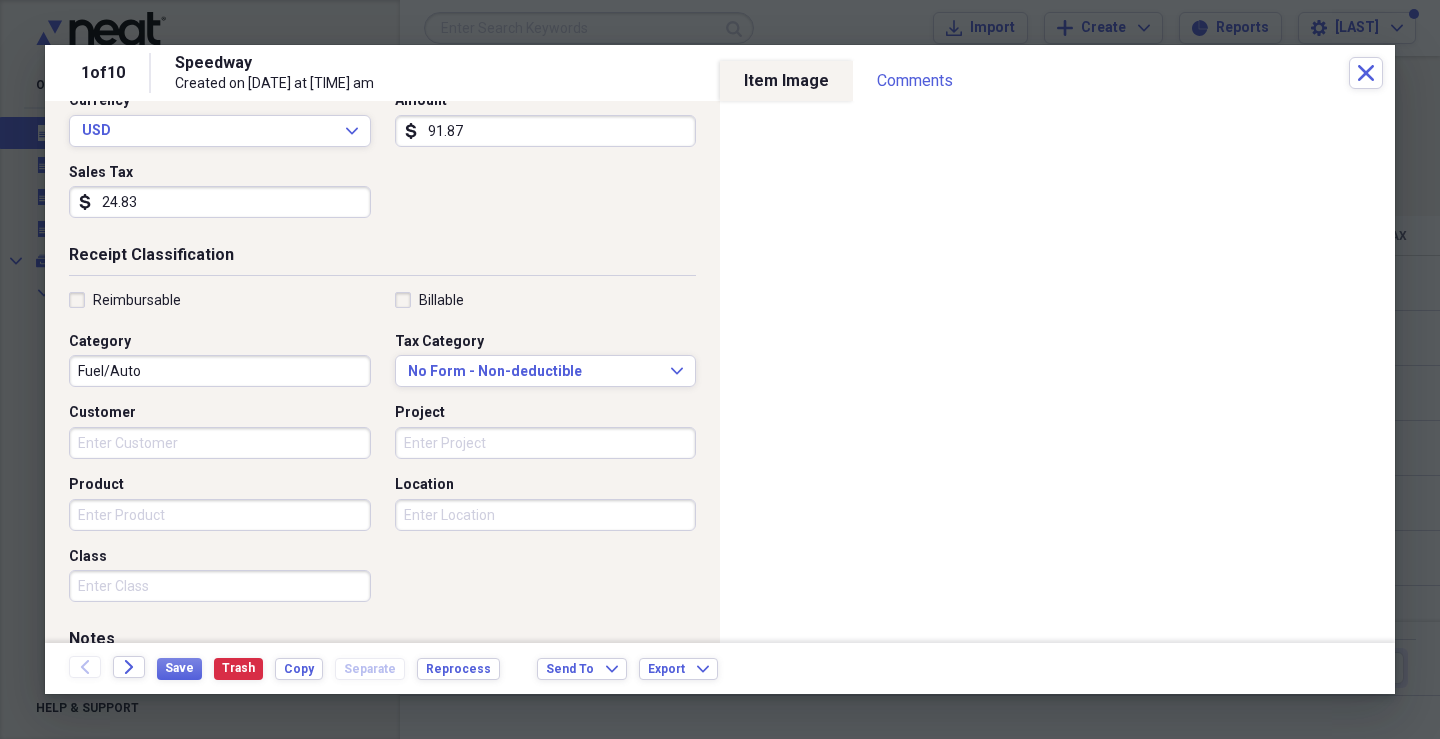 scroll, scrollTop: 300, scrollLeft: 0, axis: vertical 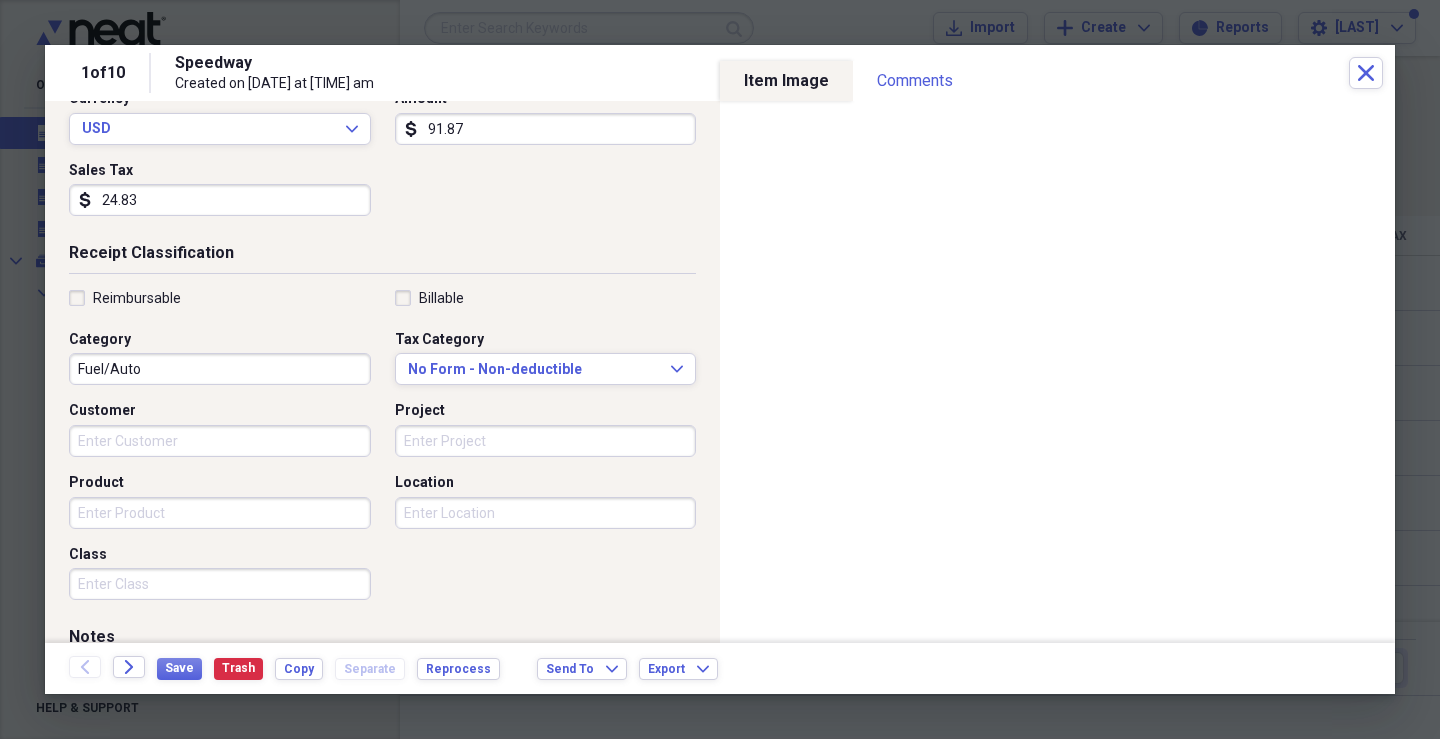 type on "24.83" 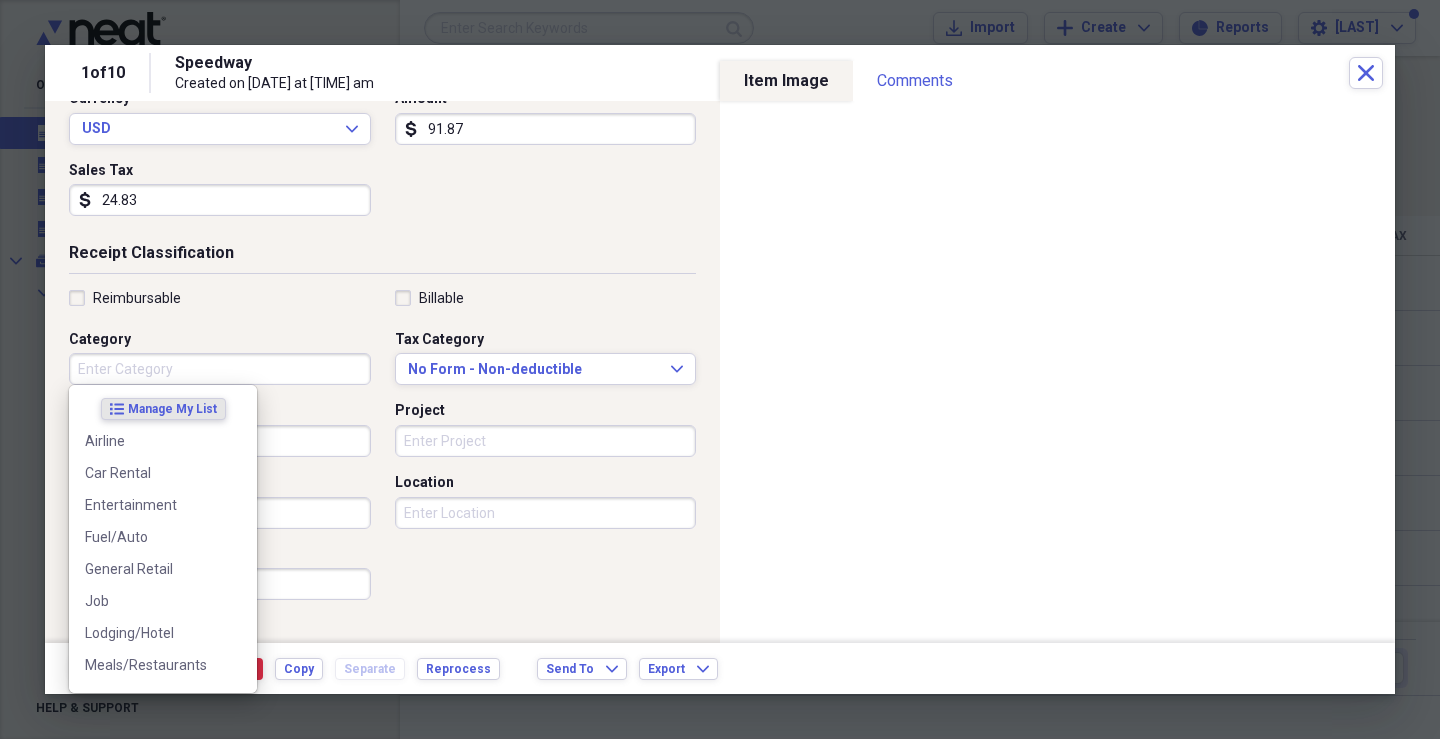 type 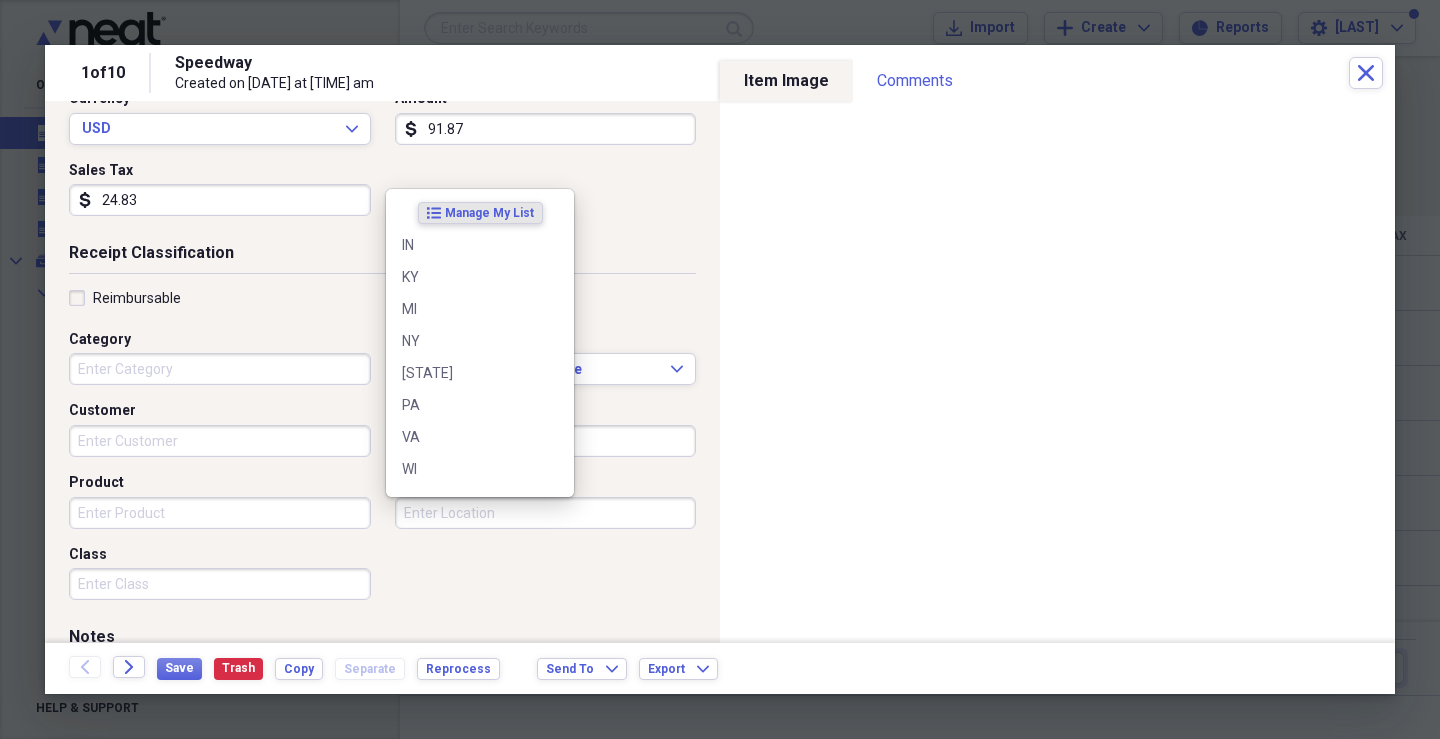 click on "Location" at bounding box center [546, 513] 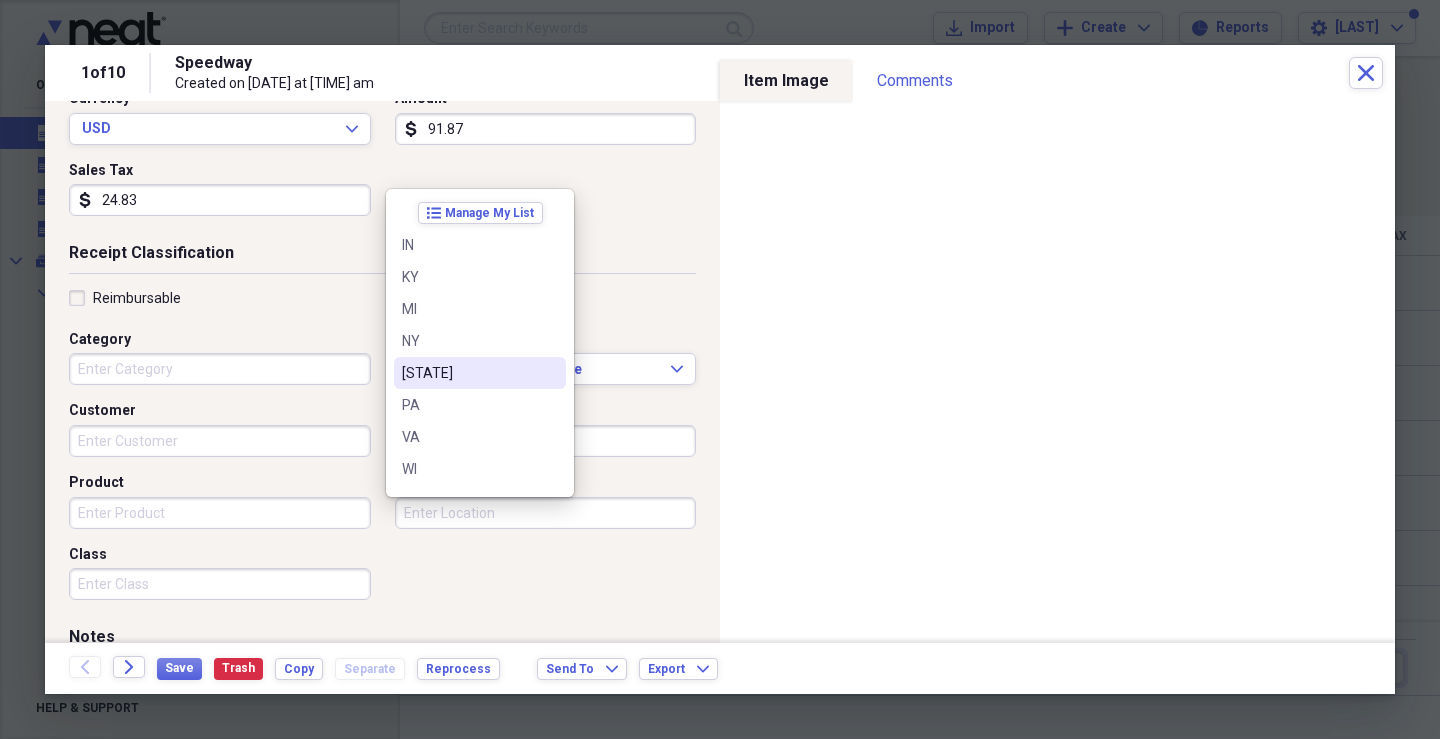click on "[STATE]" at bounding box center [468, 373] 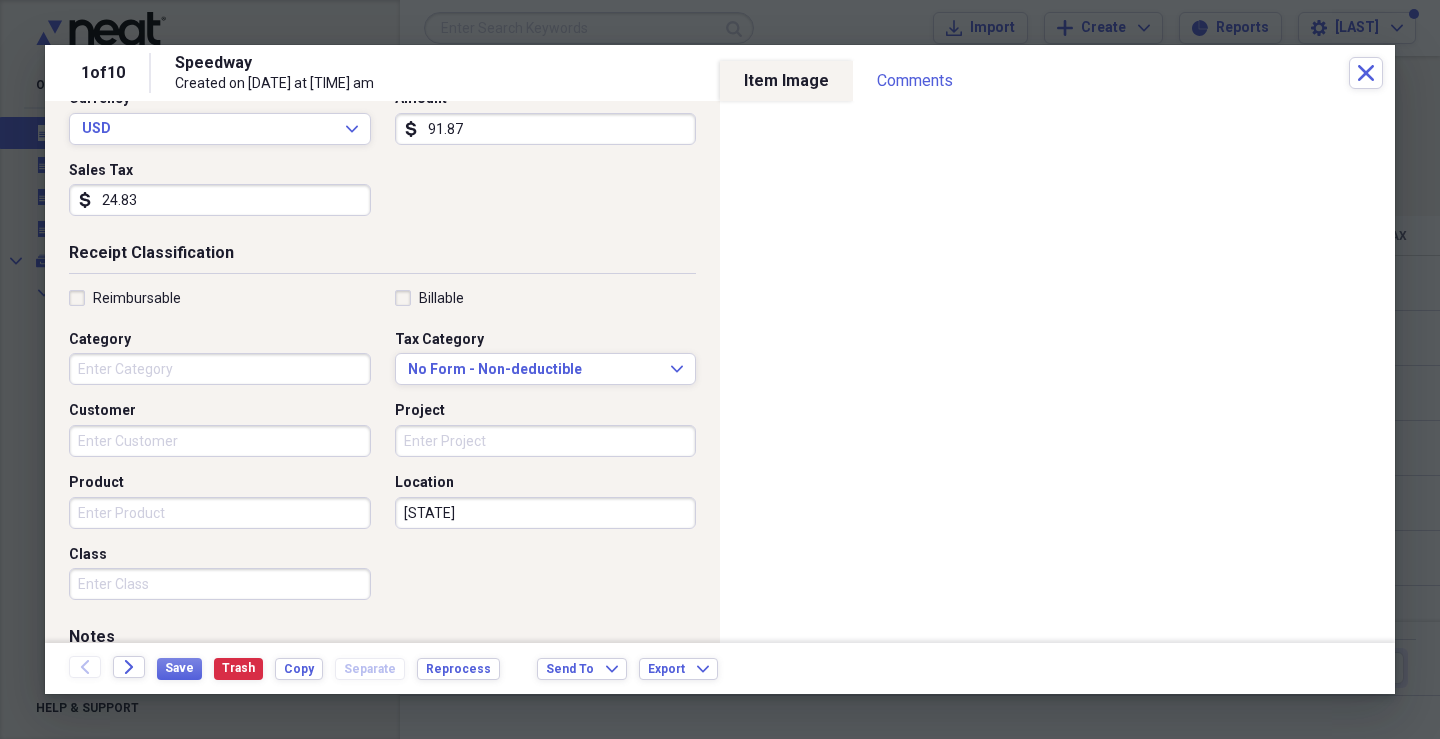 click on "Product" at bounding box center (220, 513) 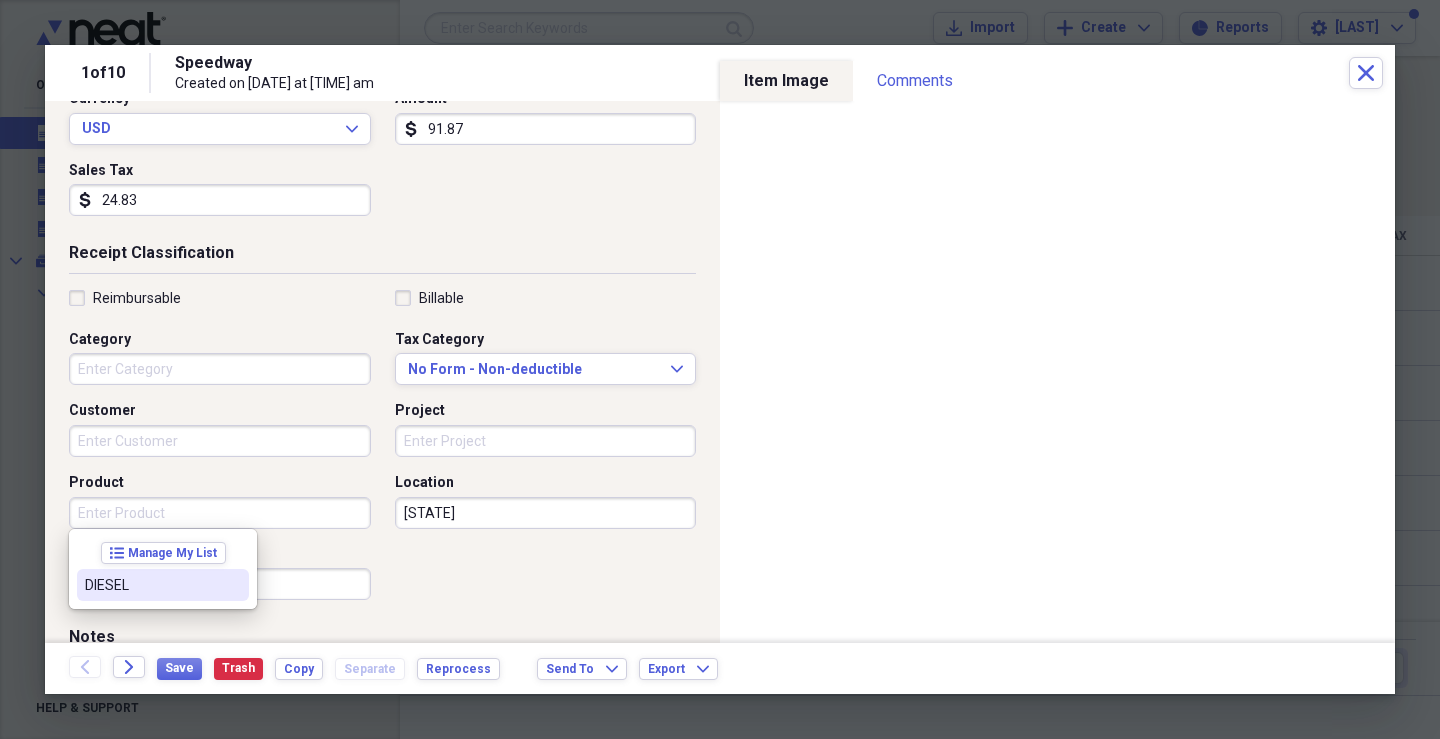 click on "DIESEL" at bounding box center [151, 585] 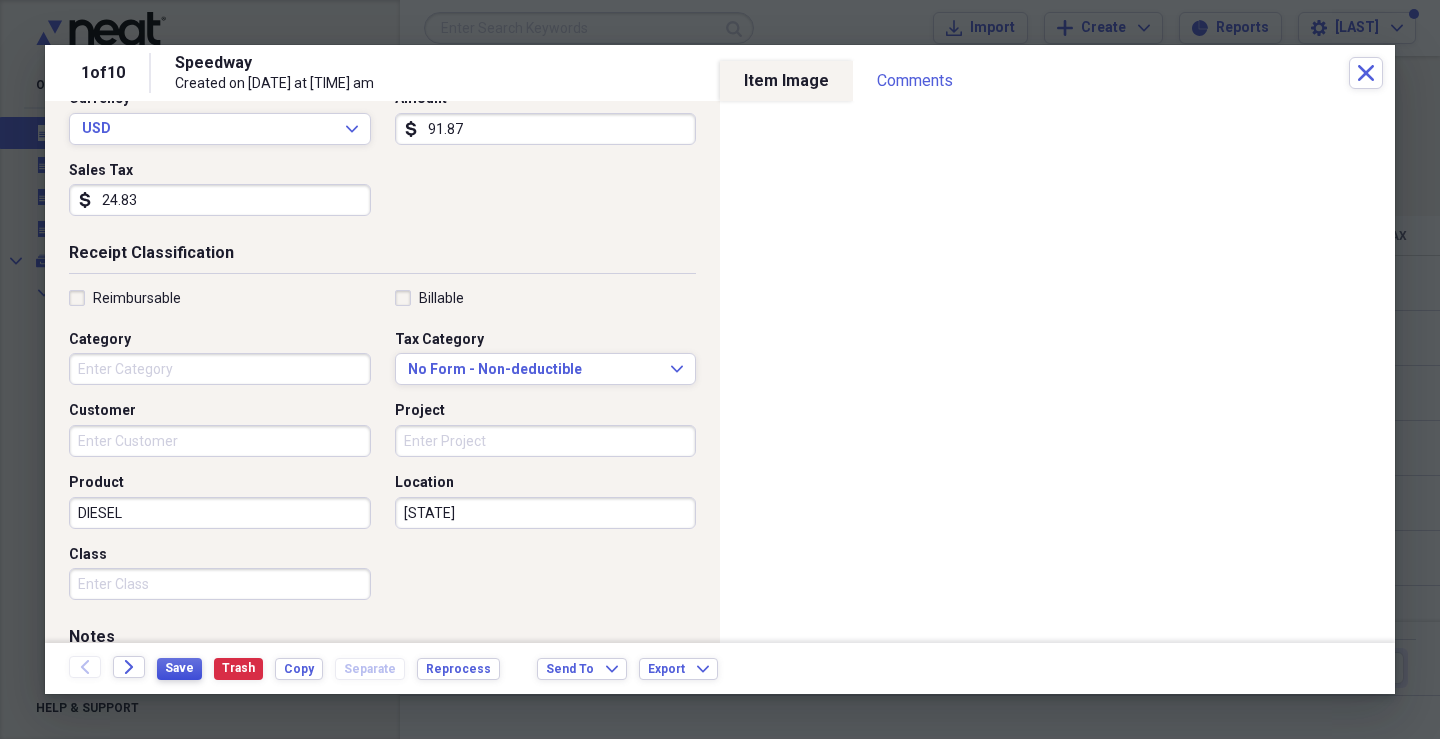 click on "Save" at bounding box center [179, 668] 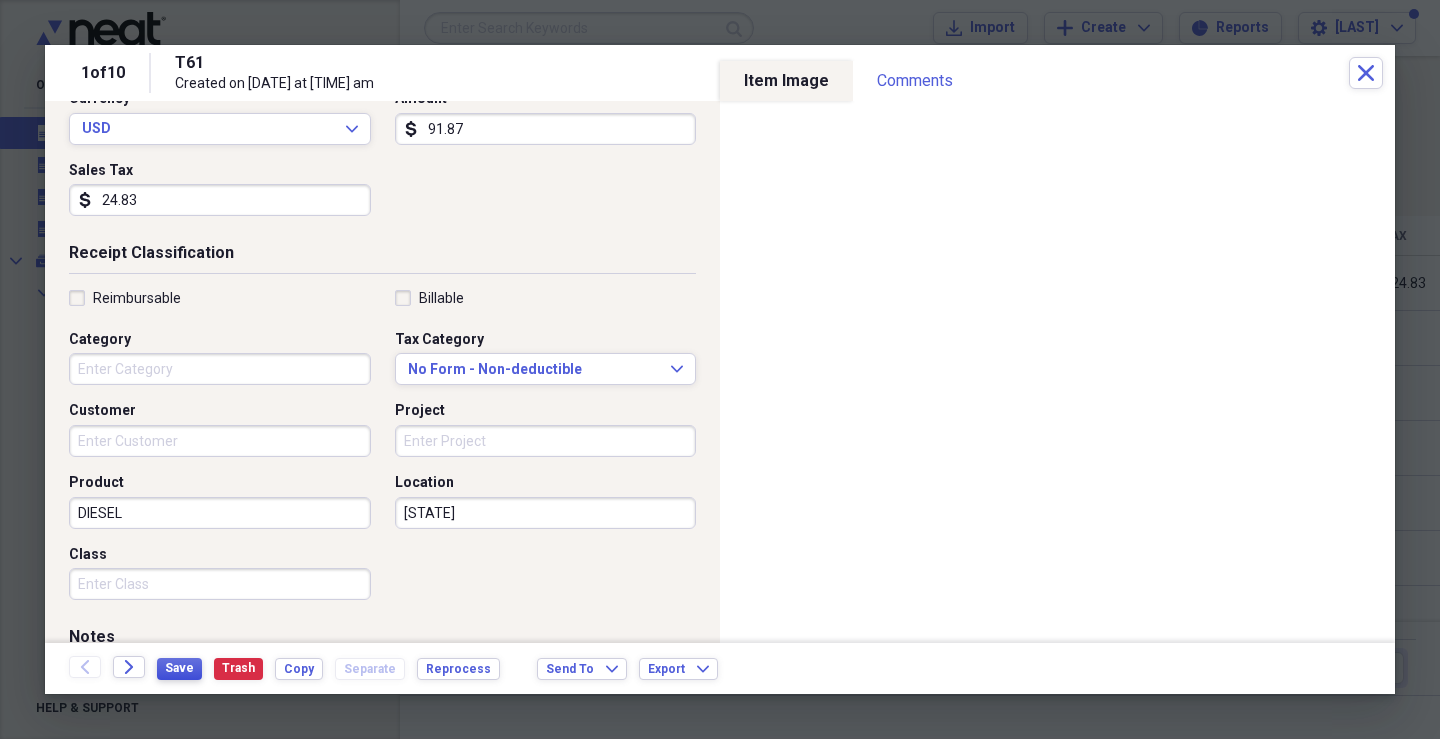 click on "Save" at bounding box center [179, 668] 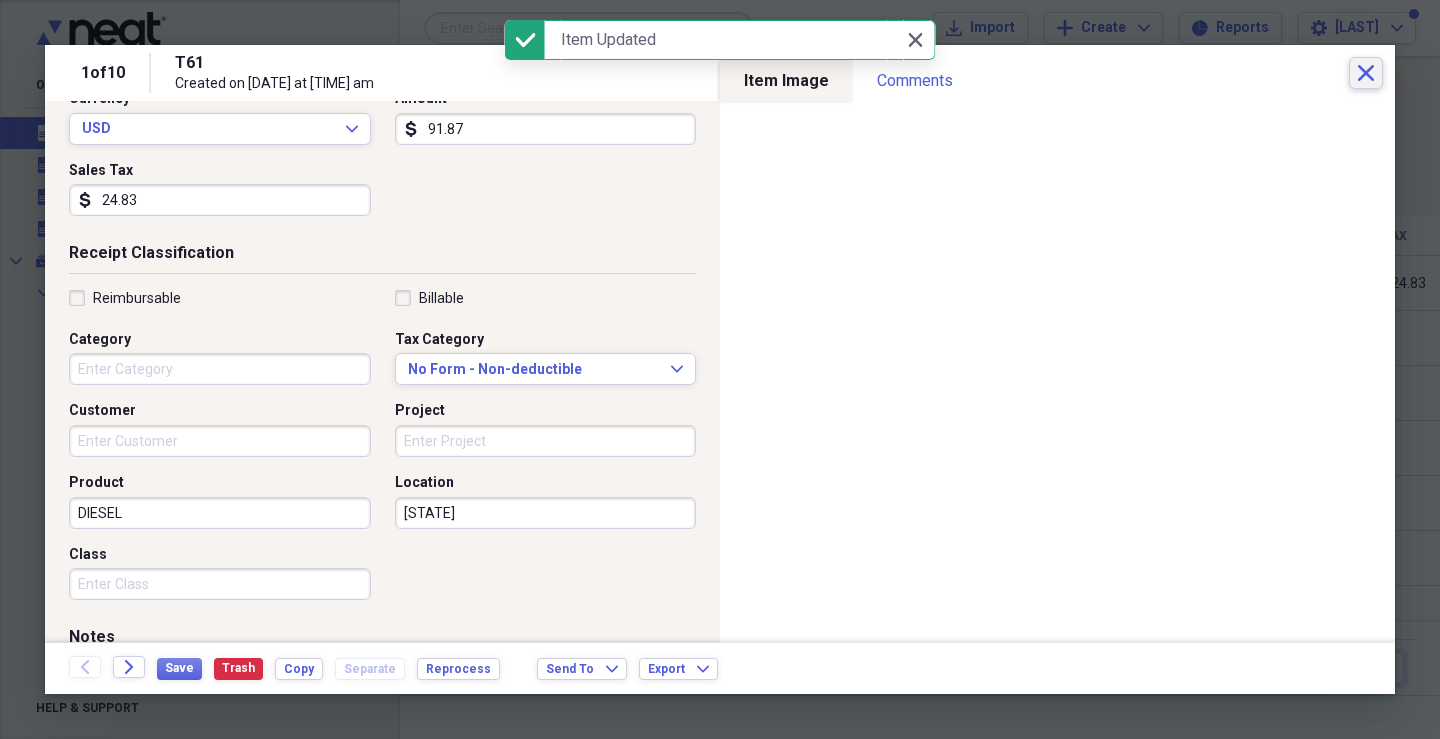 click on "Close" 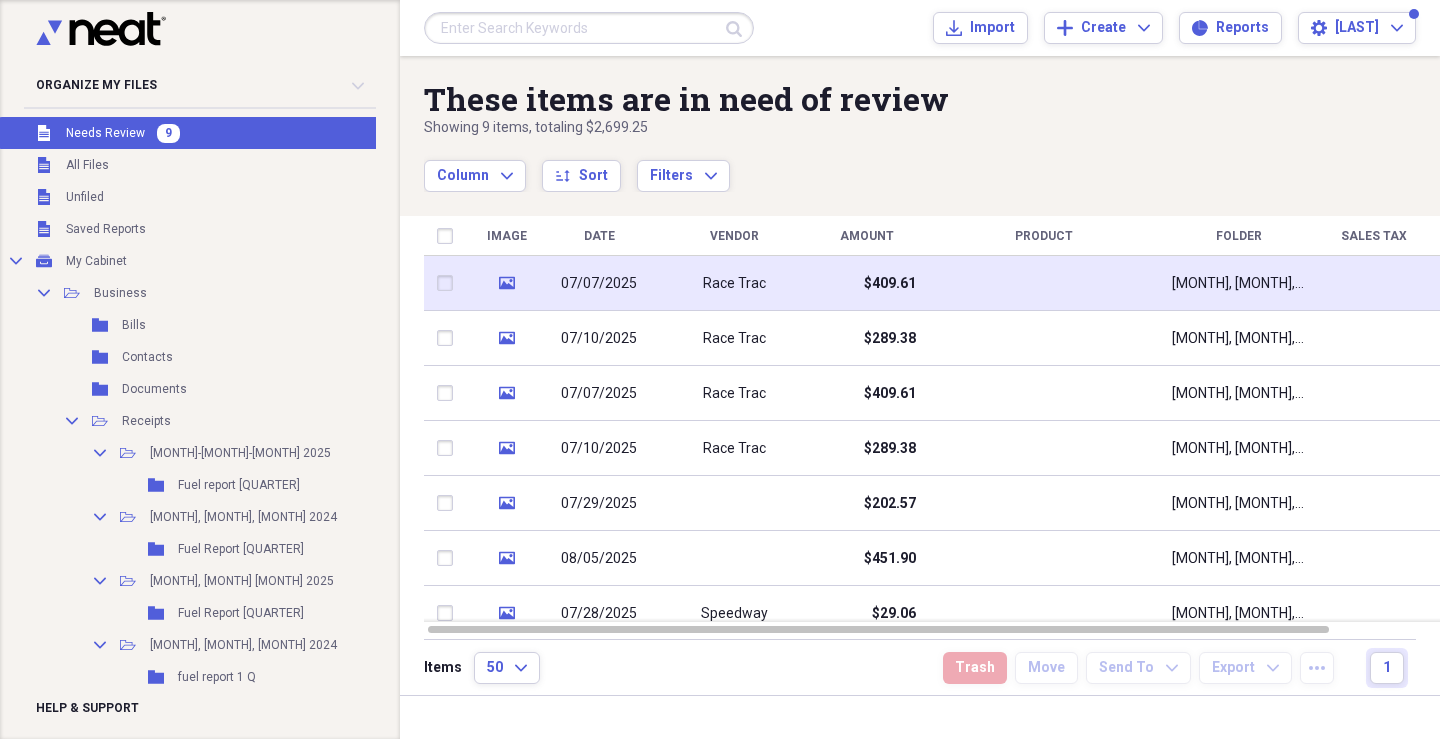 click on "$409.61" at bounding box center (890, 284) 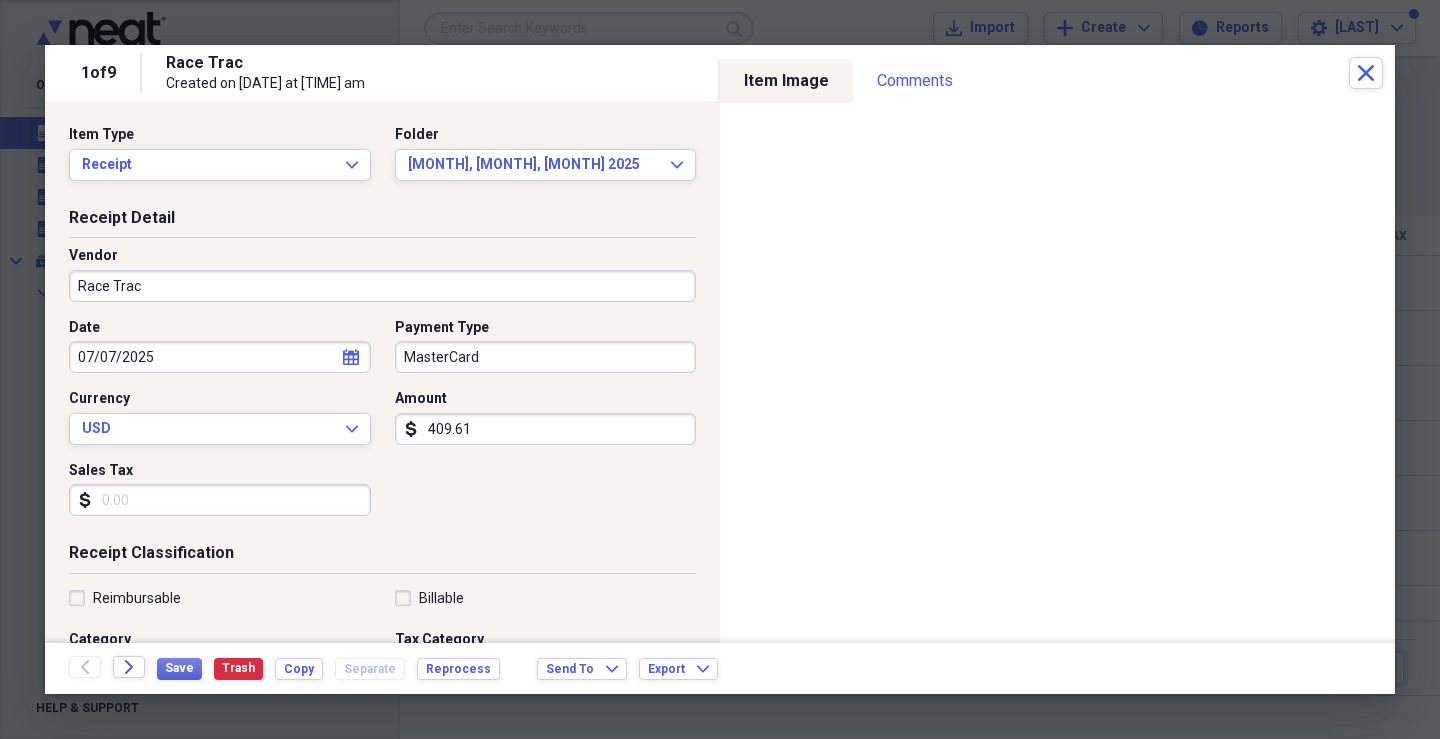 click on "Race Trac" at bounding box center [382, 286] 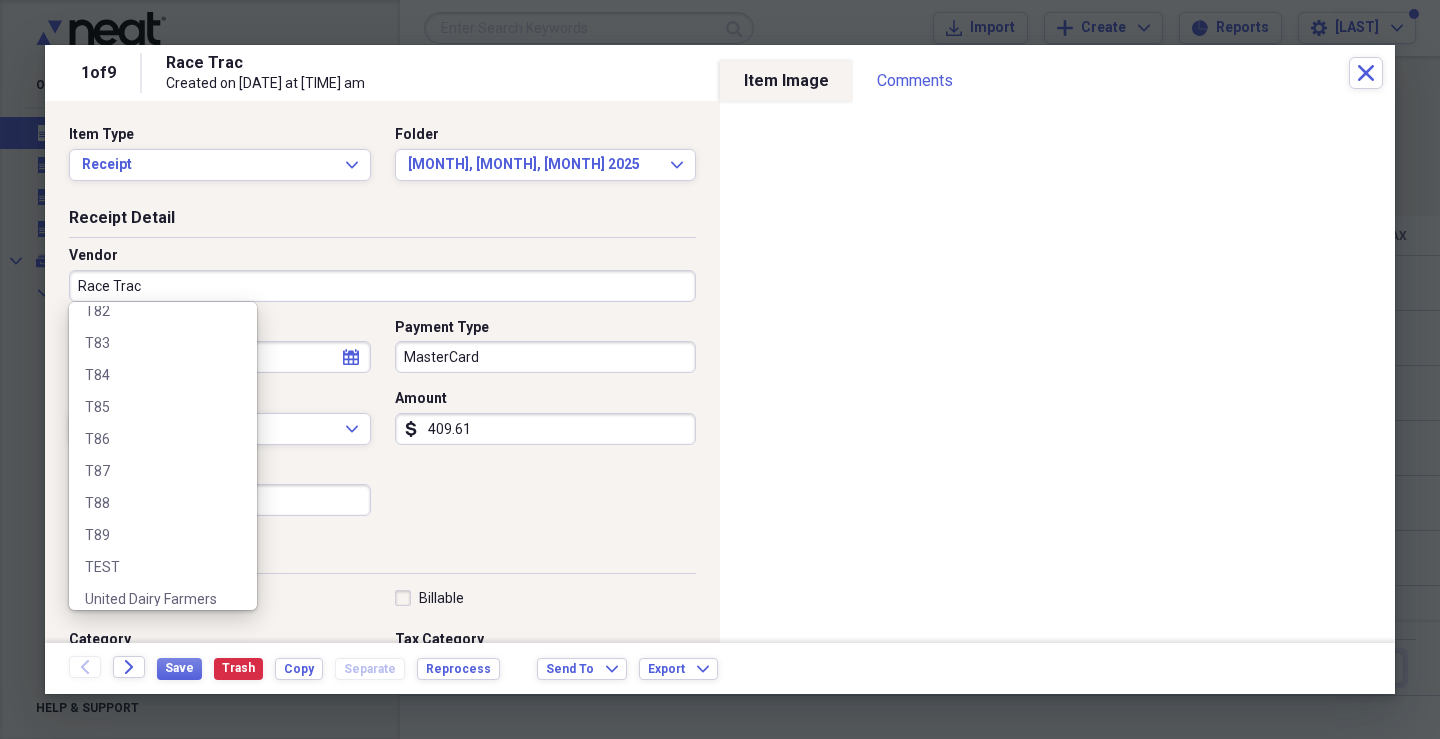 scroll, scrollTop: 1400, scrollLeft: 0, axis: vertical 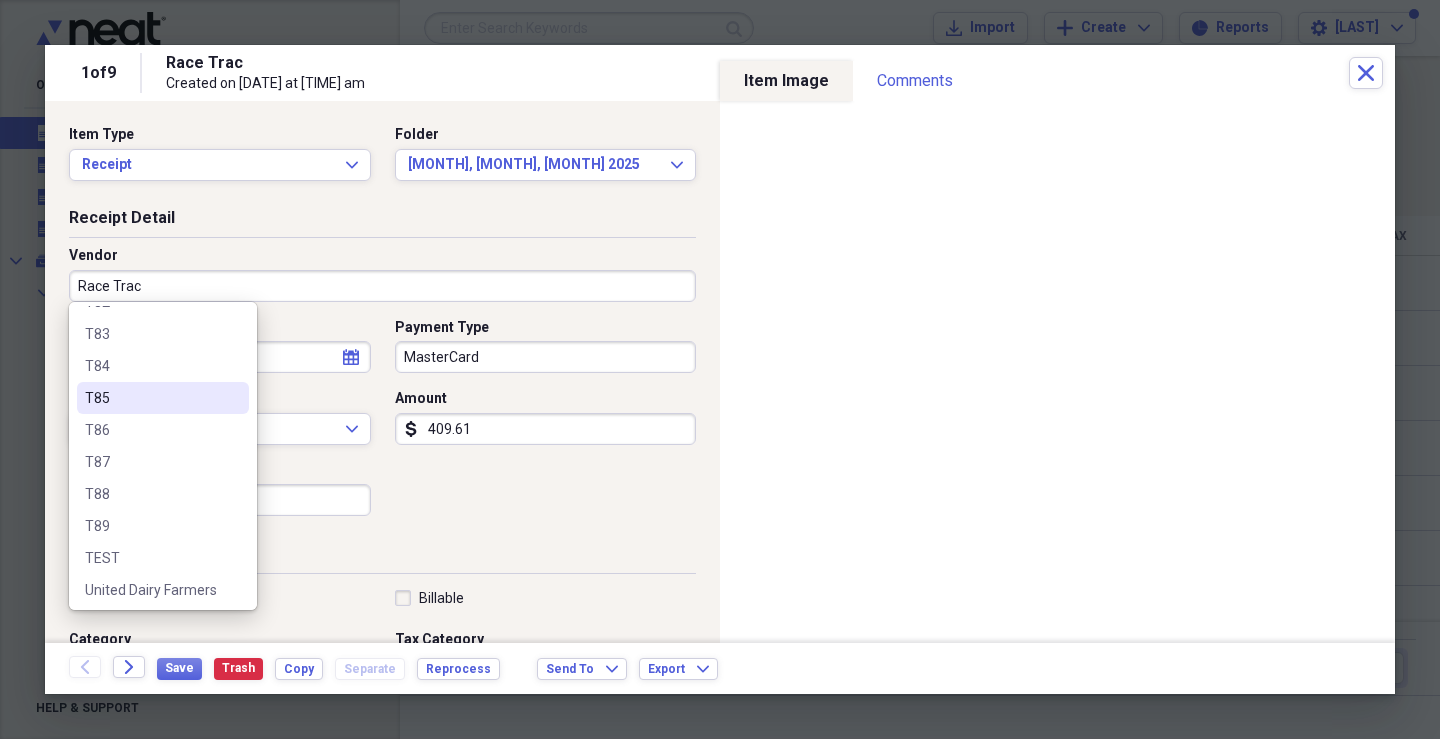 click on "T85" at bounding box center [151, 398] 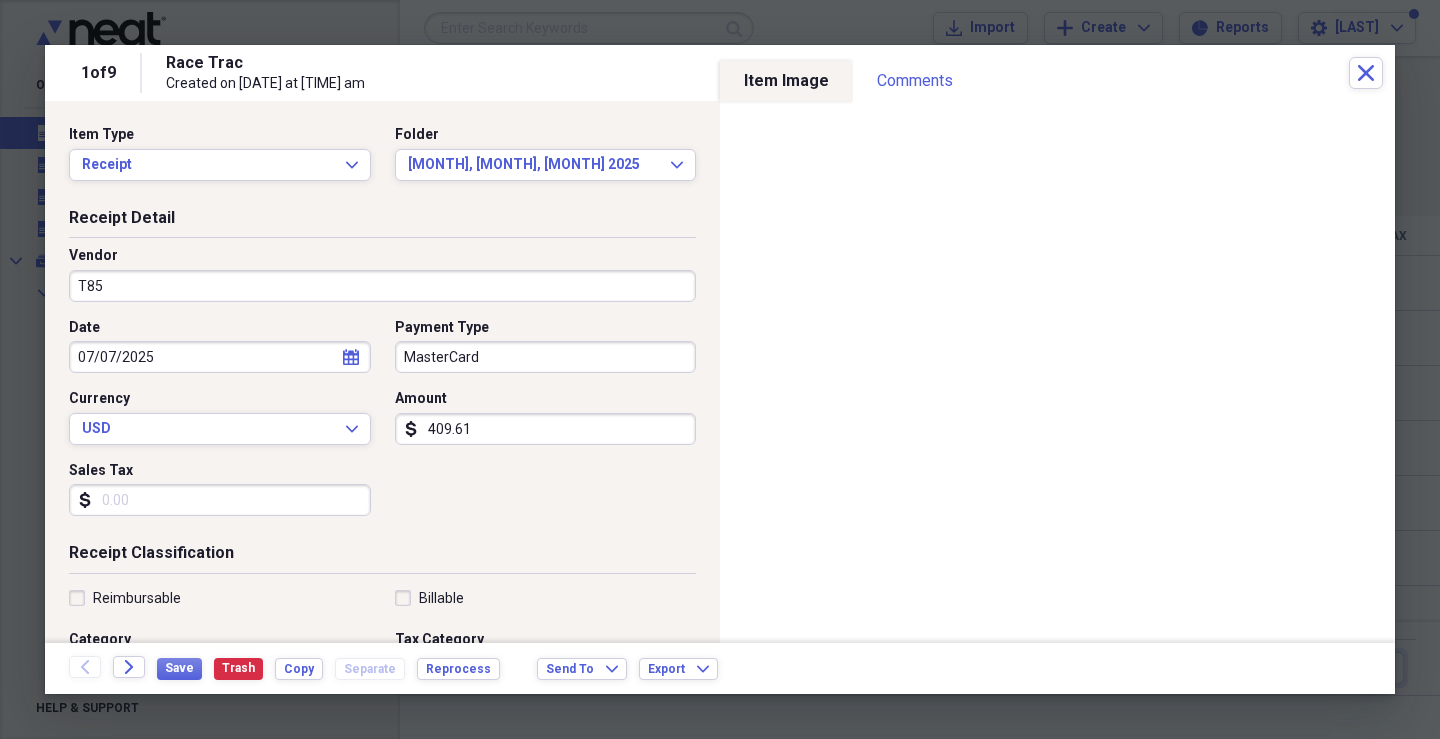 click on "MasterCard" at bounding box center [546, 357] 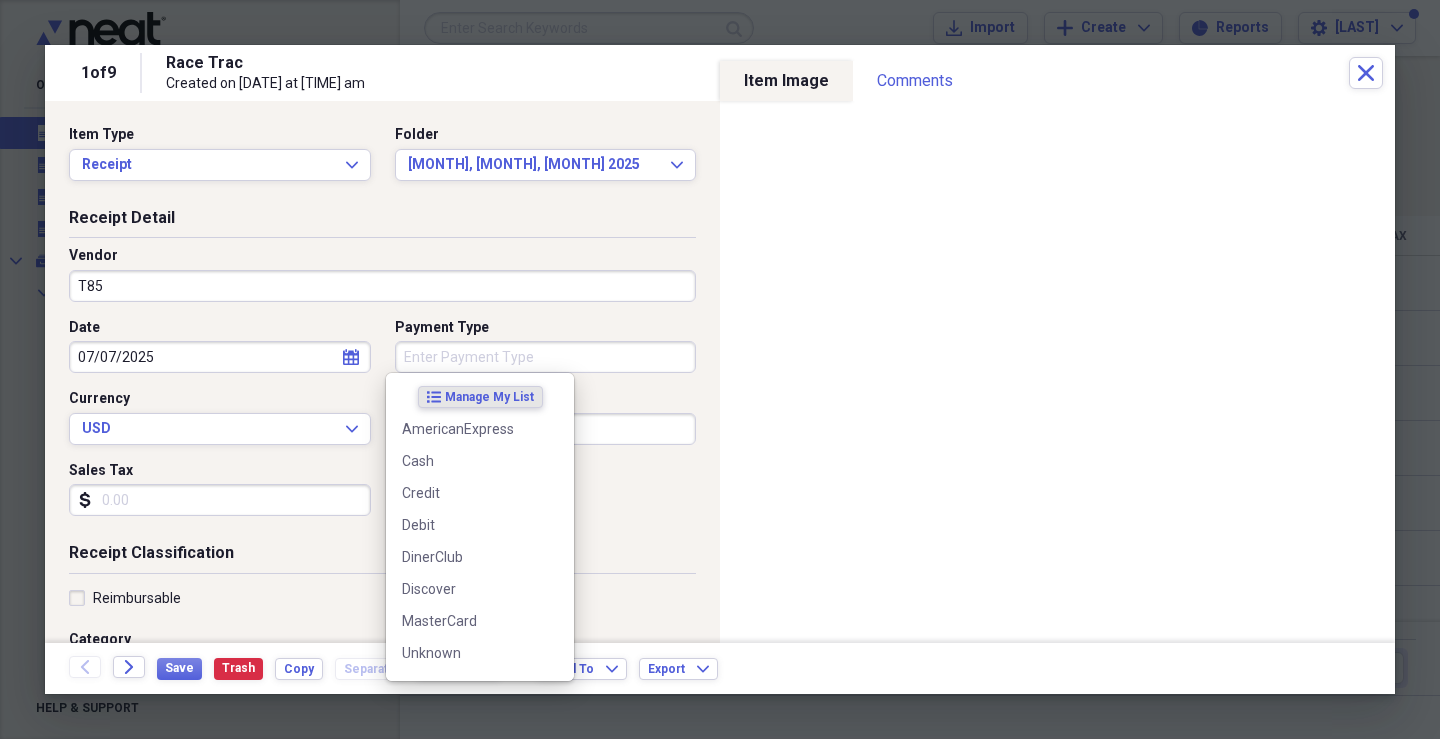 type 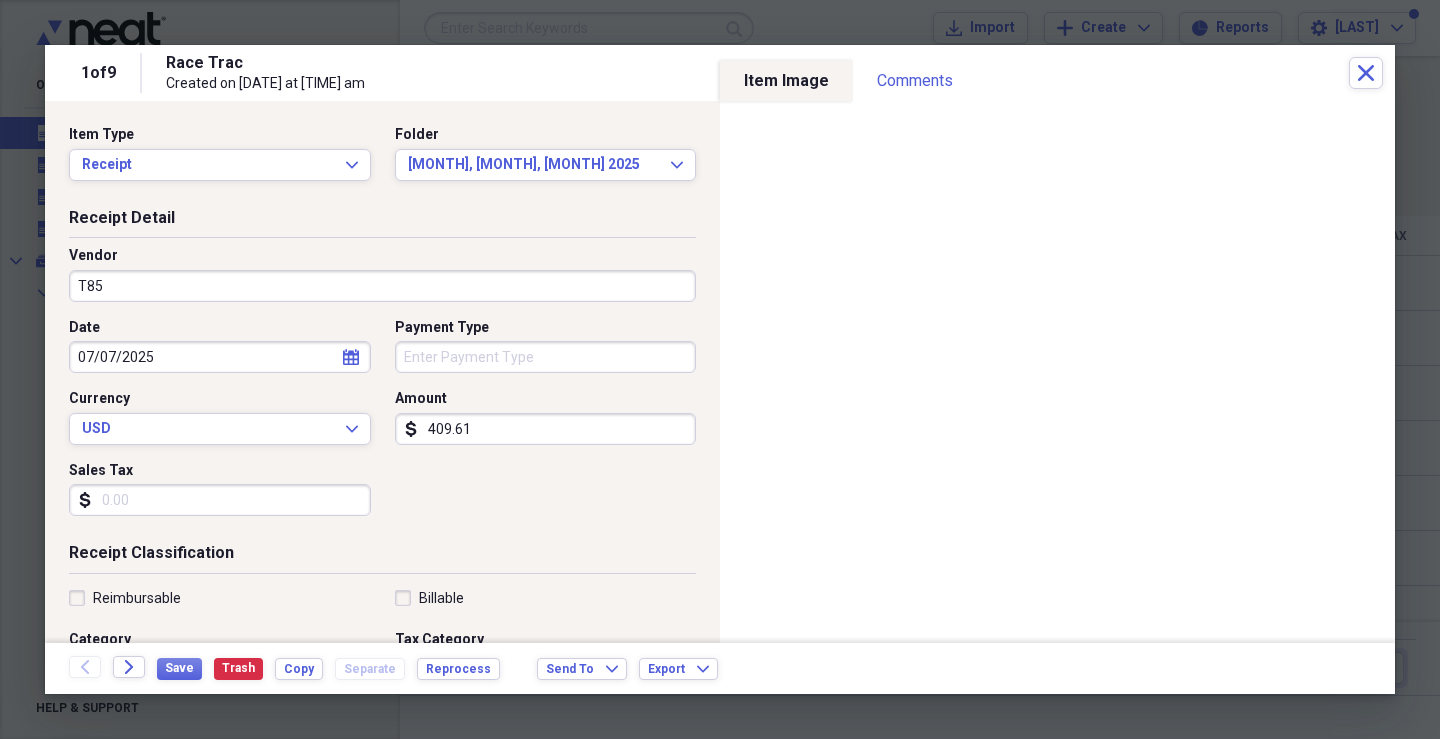 click on "Sales Tax" at bounding box center (220, 500) 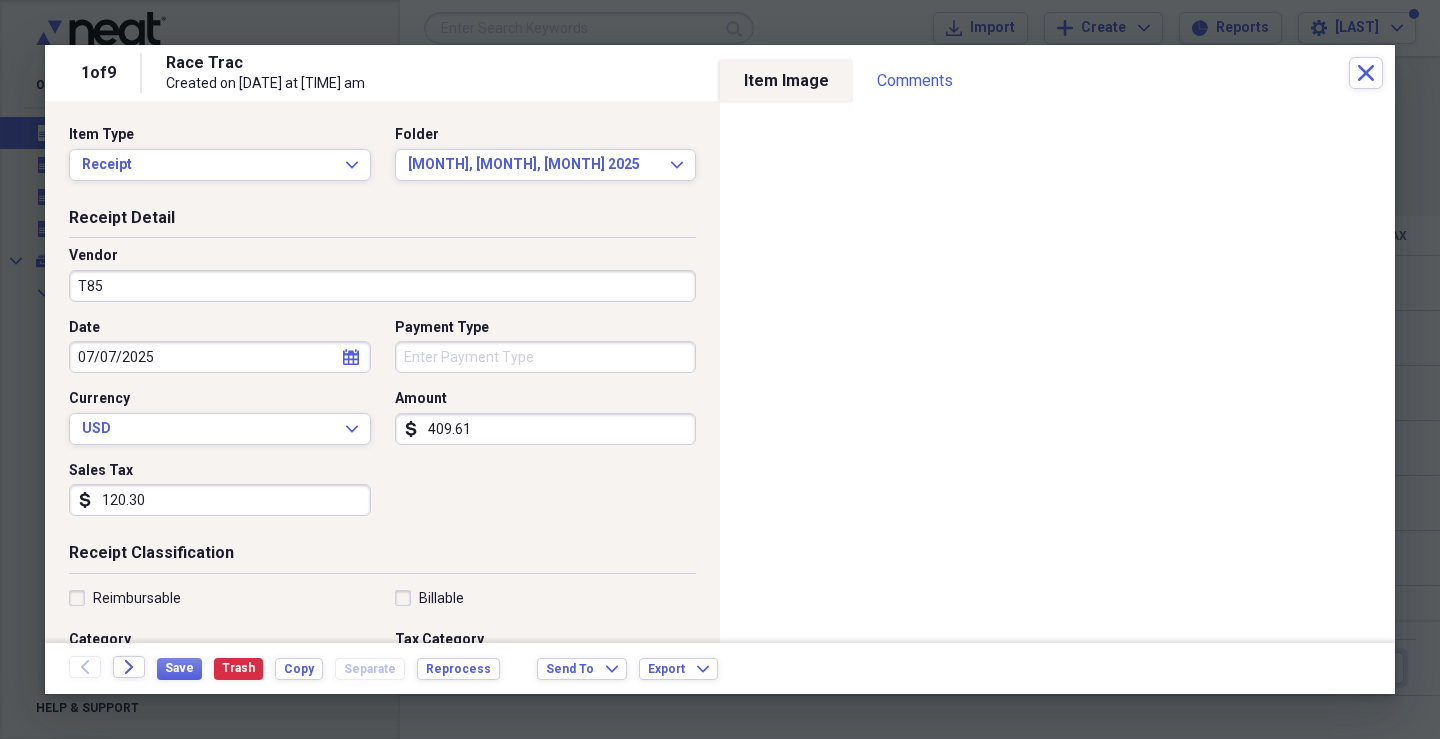 type on "120.30" 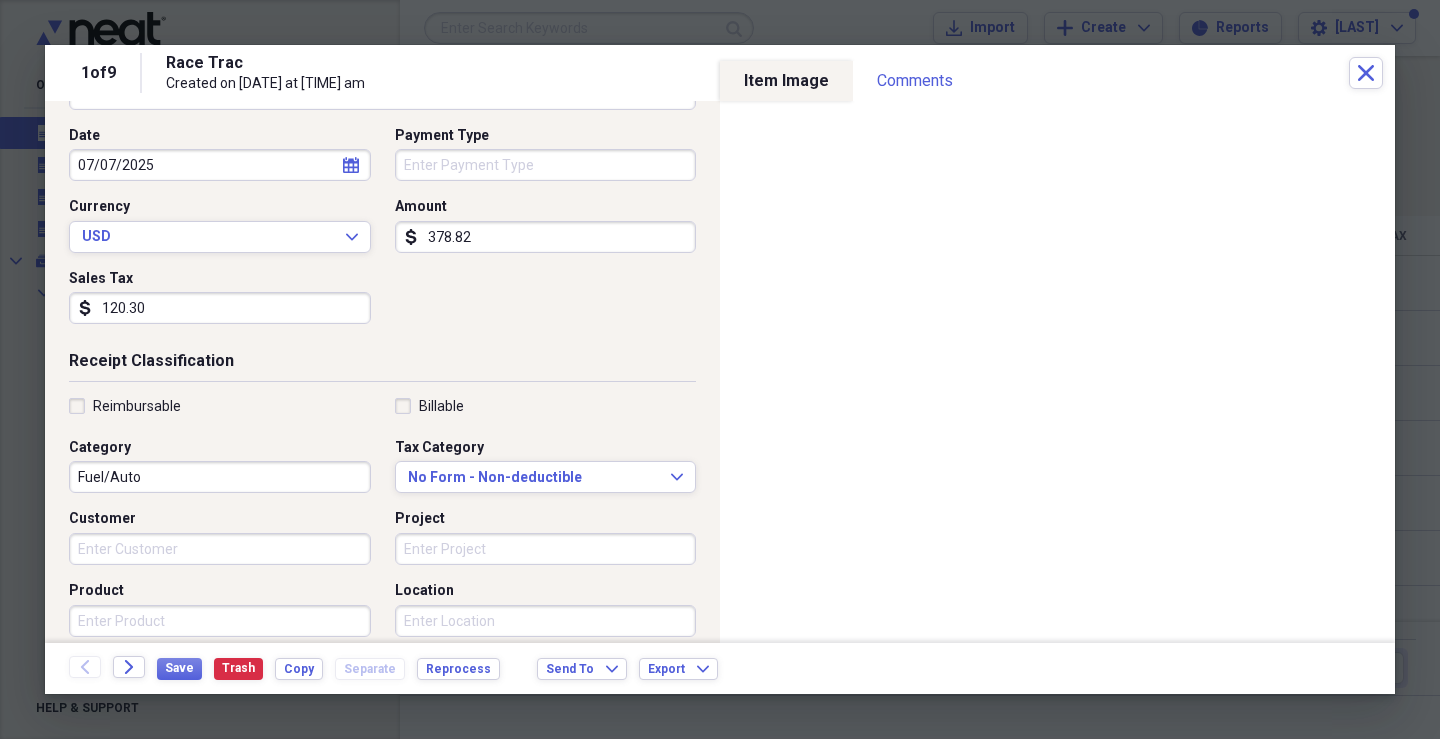 scroll, scrollTop: 200, scrollLeft: 0, axis: vertical 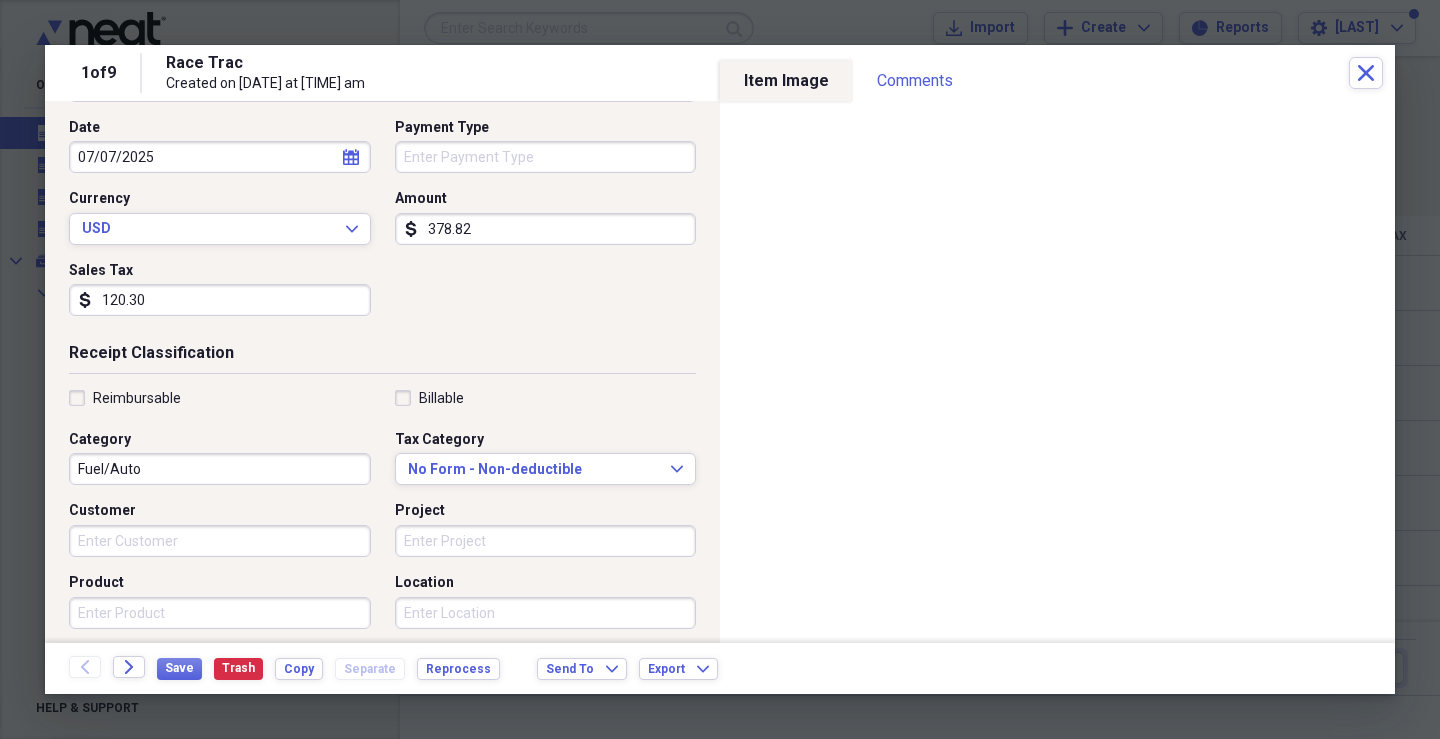 type on "378.82" 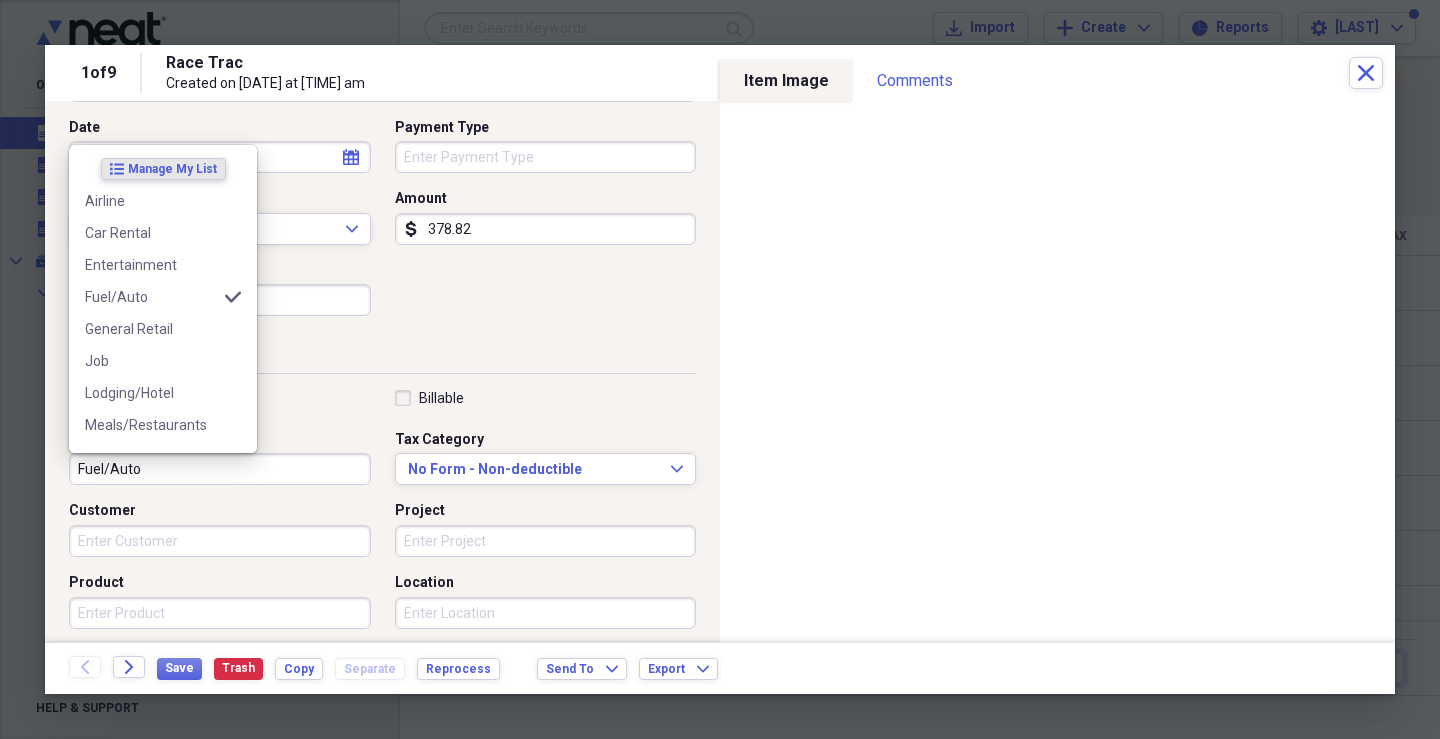 click on "Fuel/Auto" at bounding box center [220, 469] 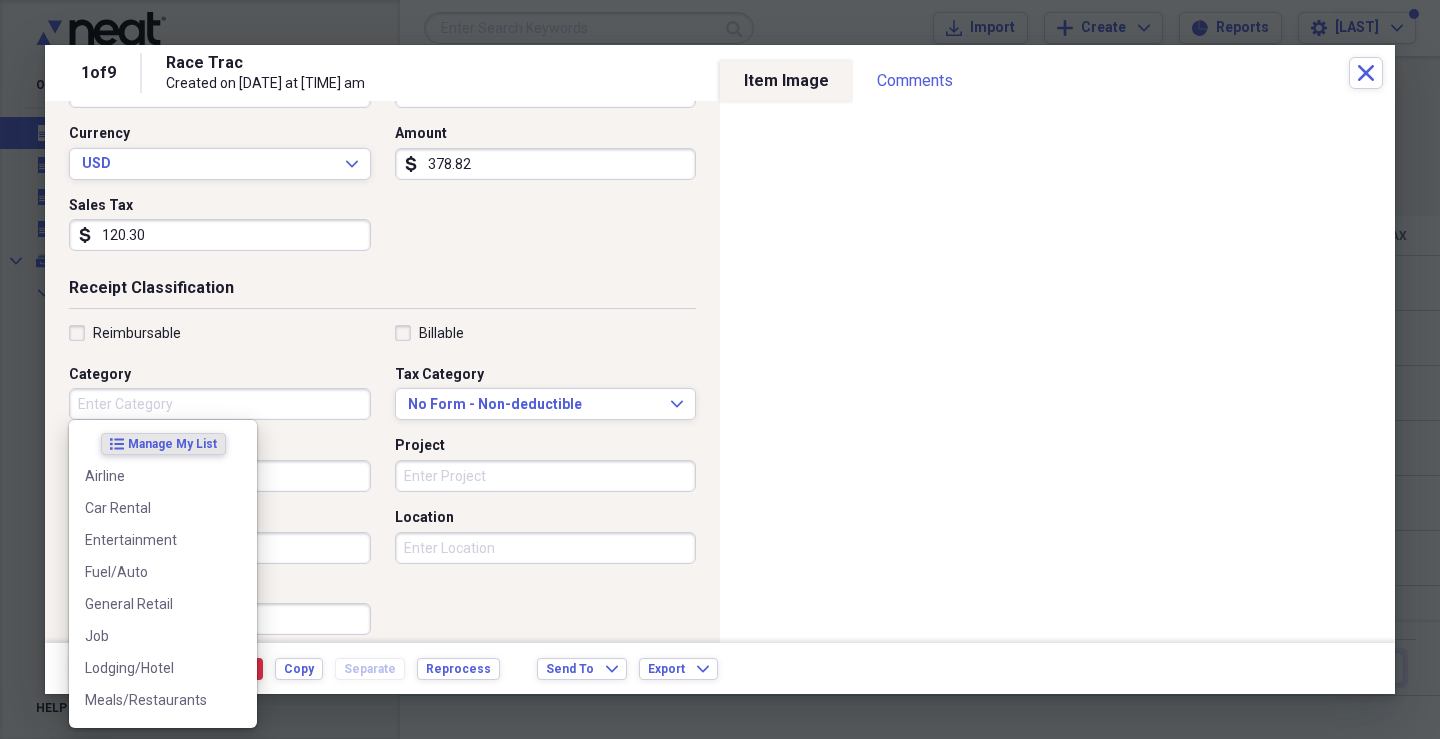 scroll, scrollTop: 300, scrollLeft: 0, axis: vertical 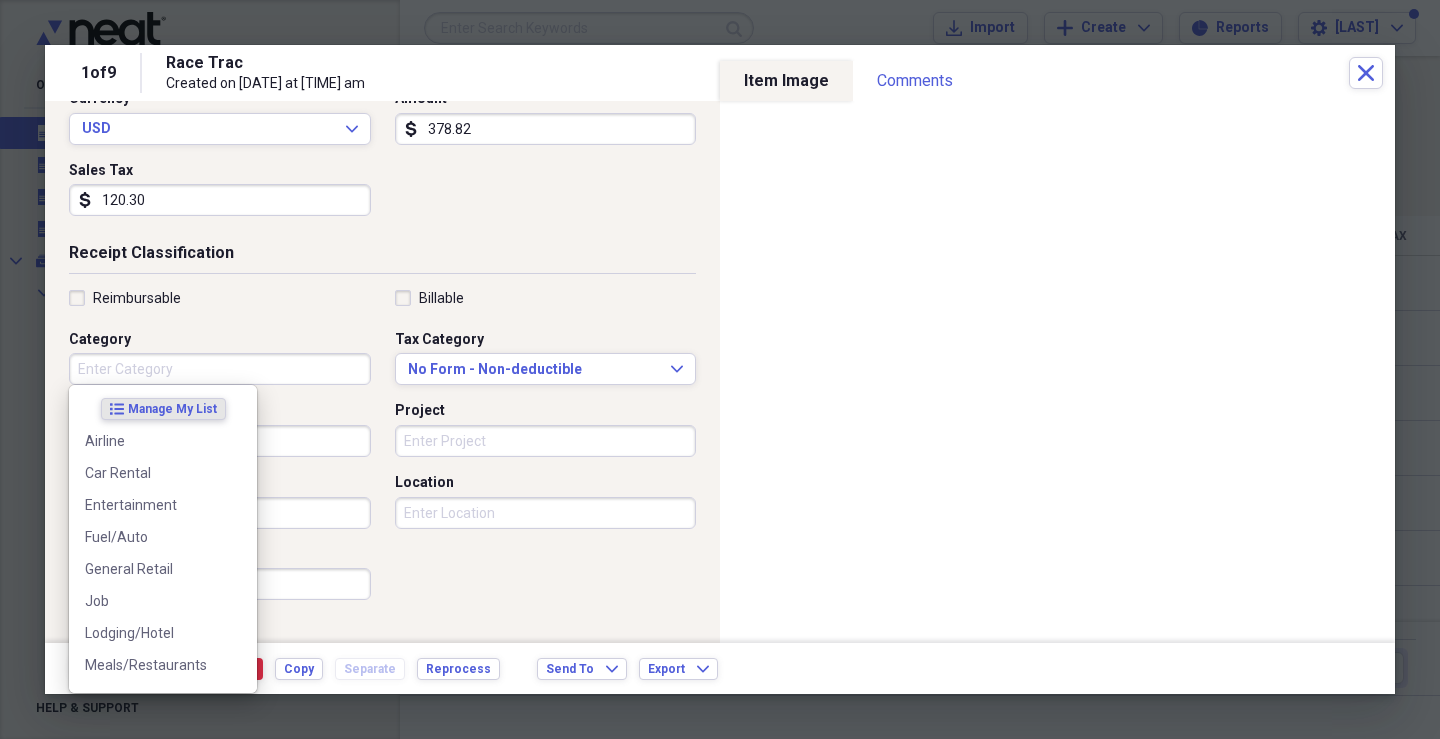 type 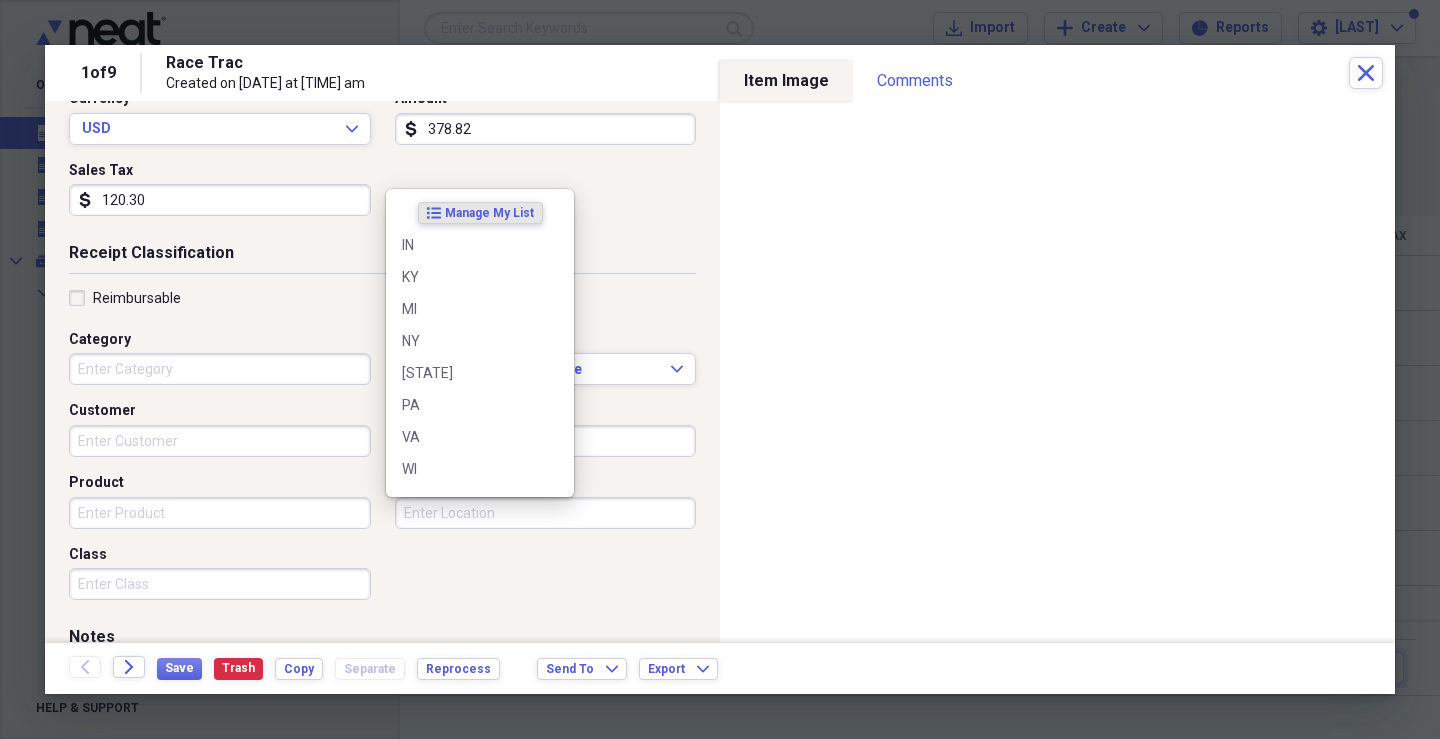 click on "Location" at bounding box center (546, 513) 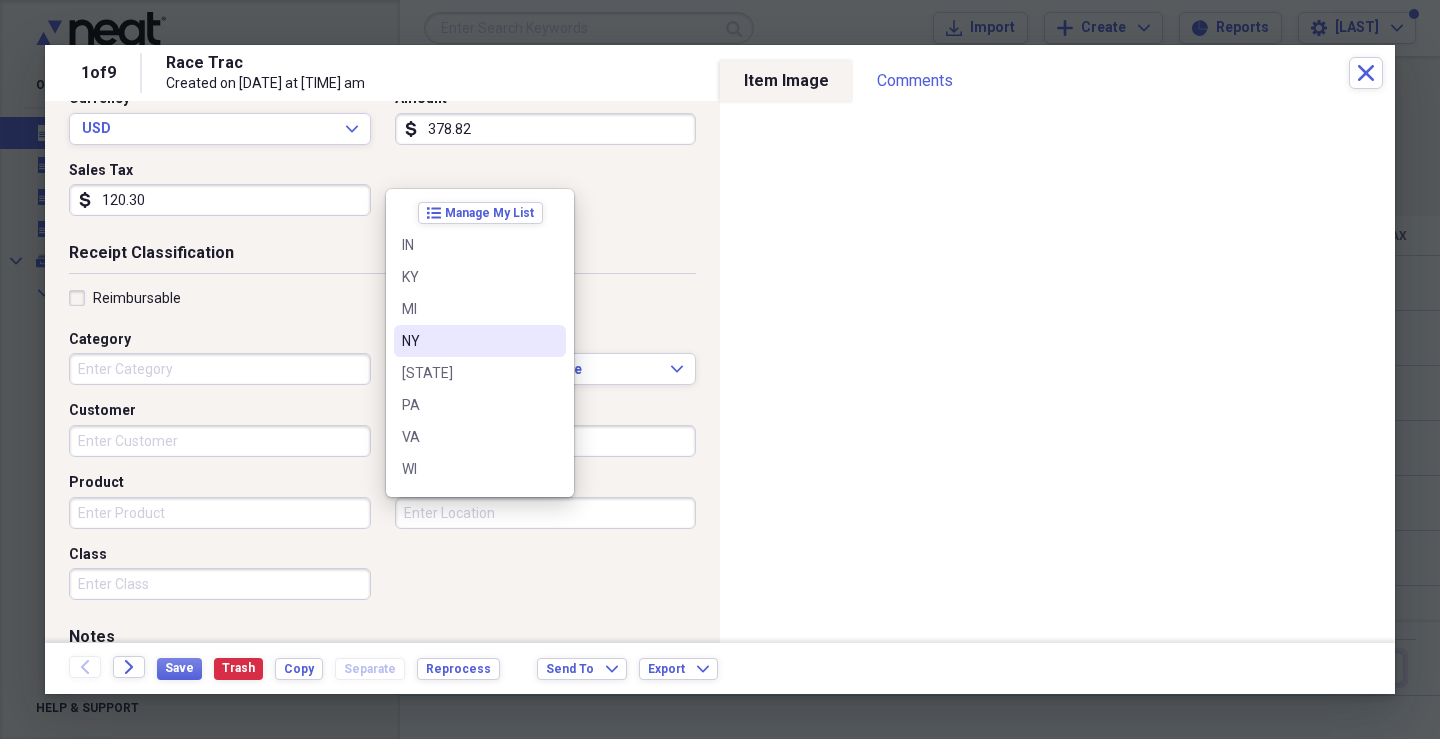 click on "NY" at bounding box center (468, 341) 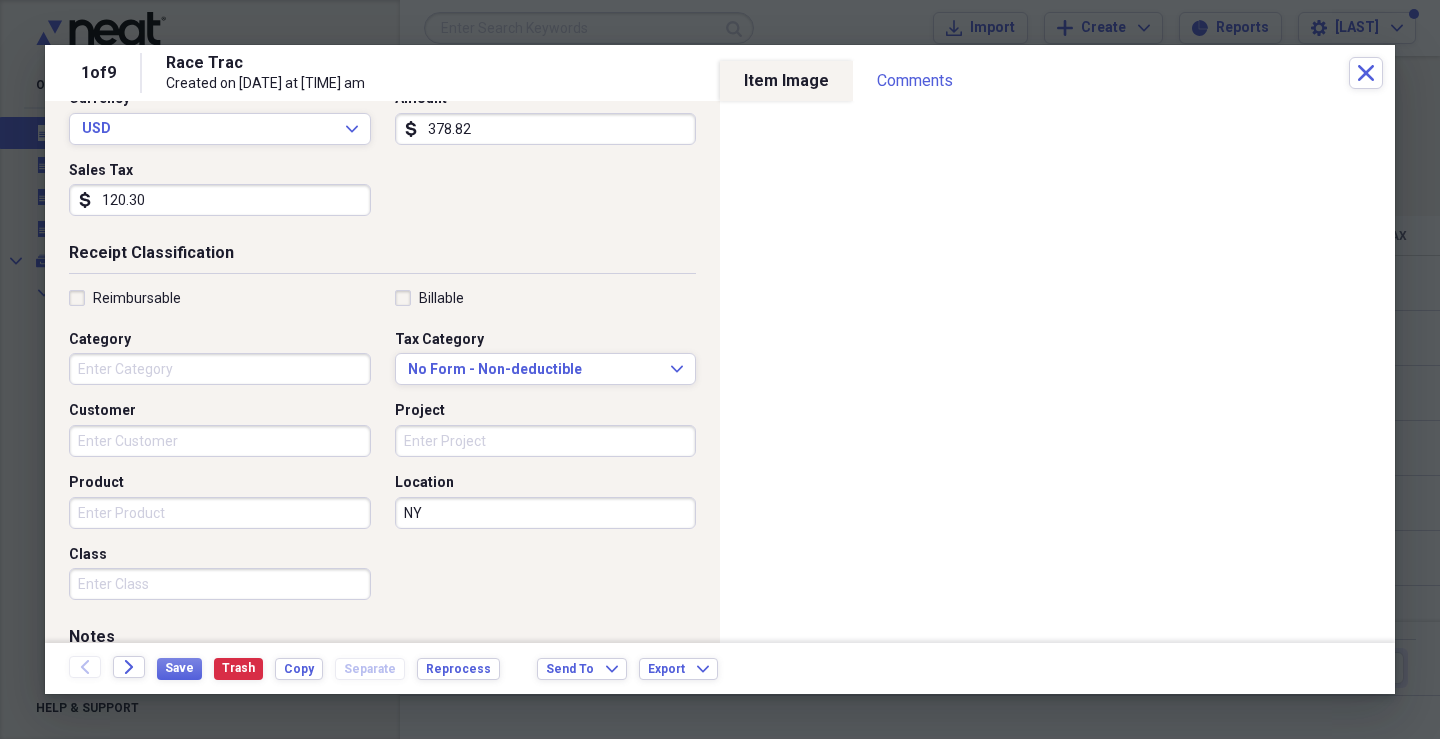 click on "NY" at bounding box center [546, 513] 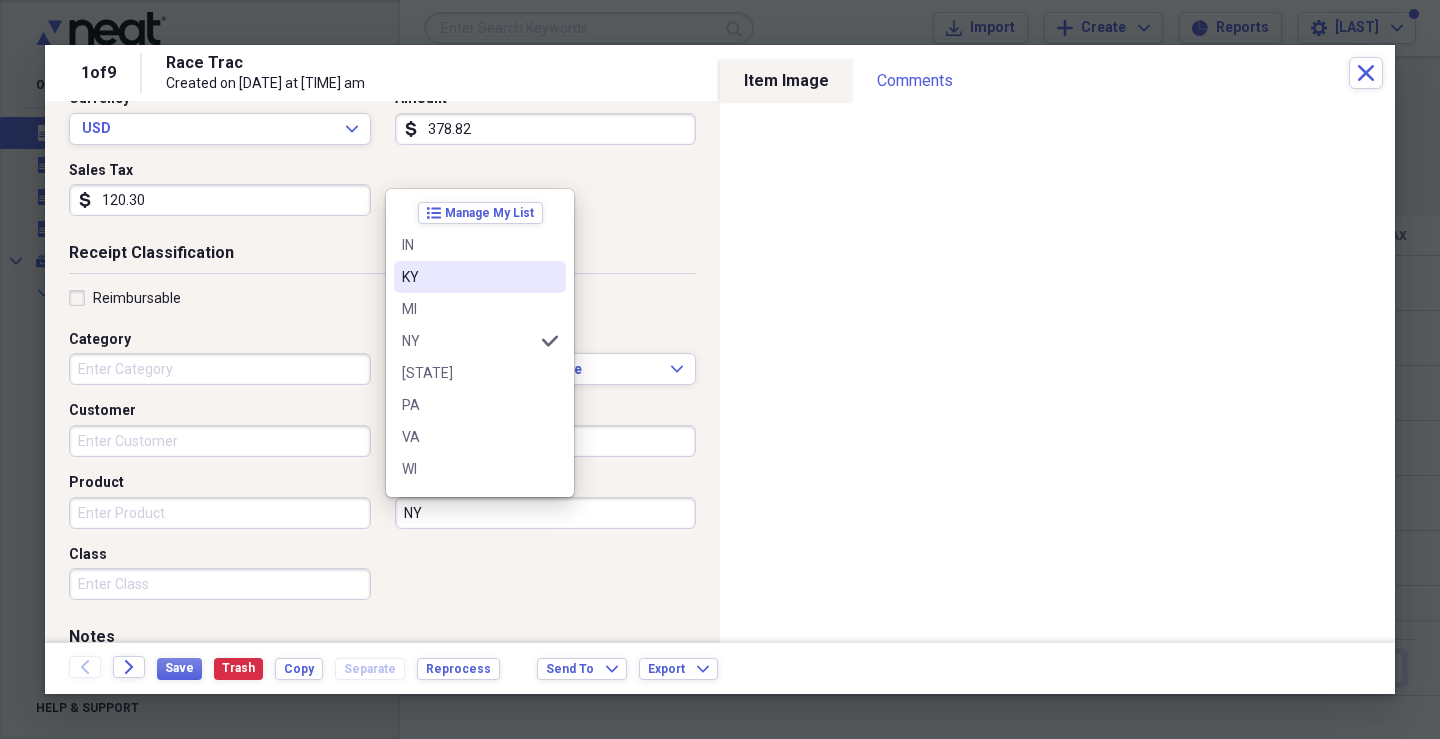 click on "KY" at bounding box center (468, 277) 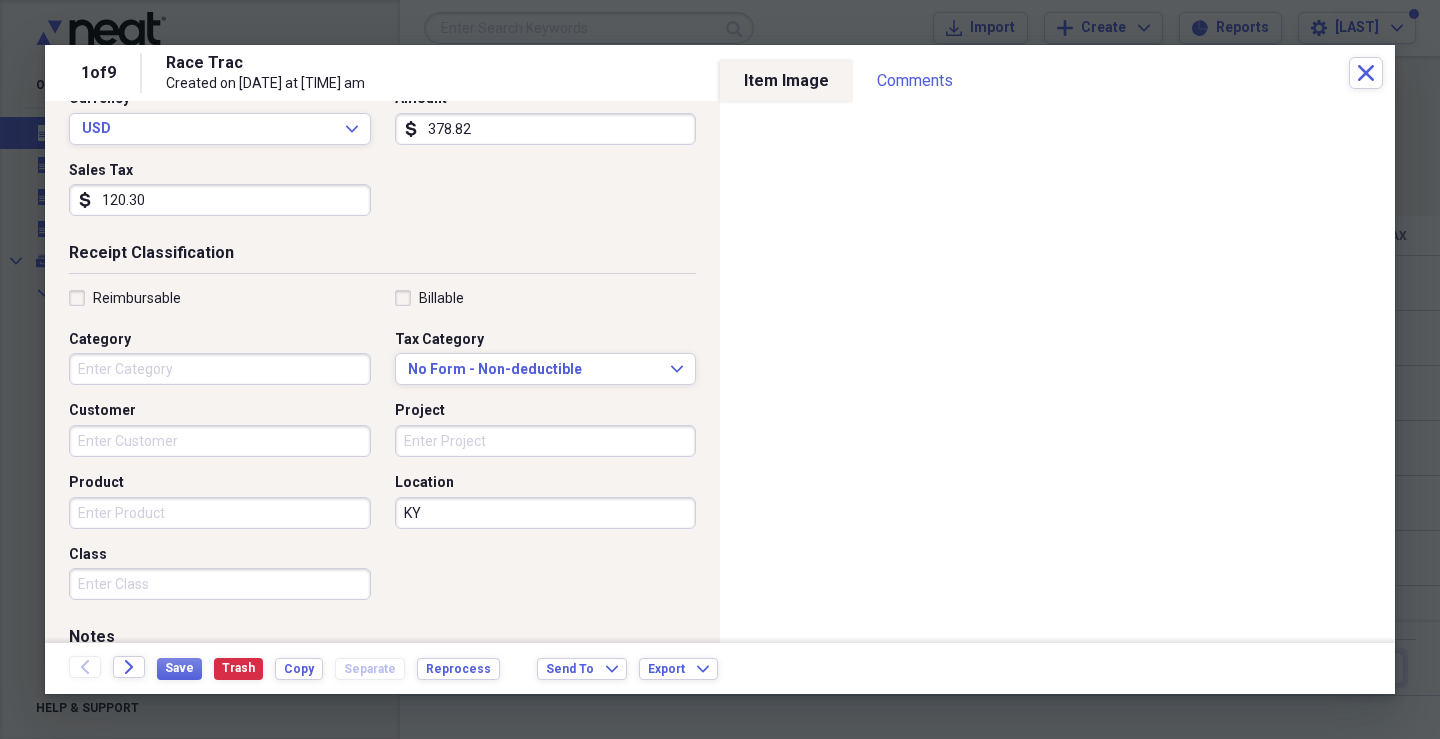 click on "Product" at bounding box center (220, 513) 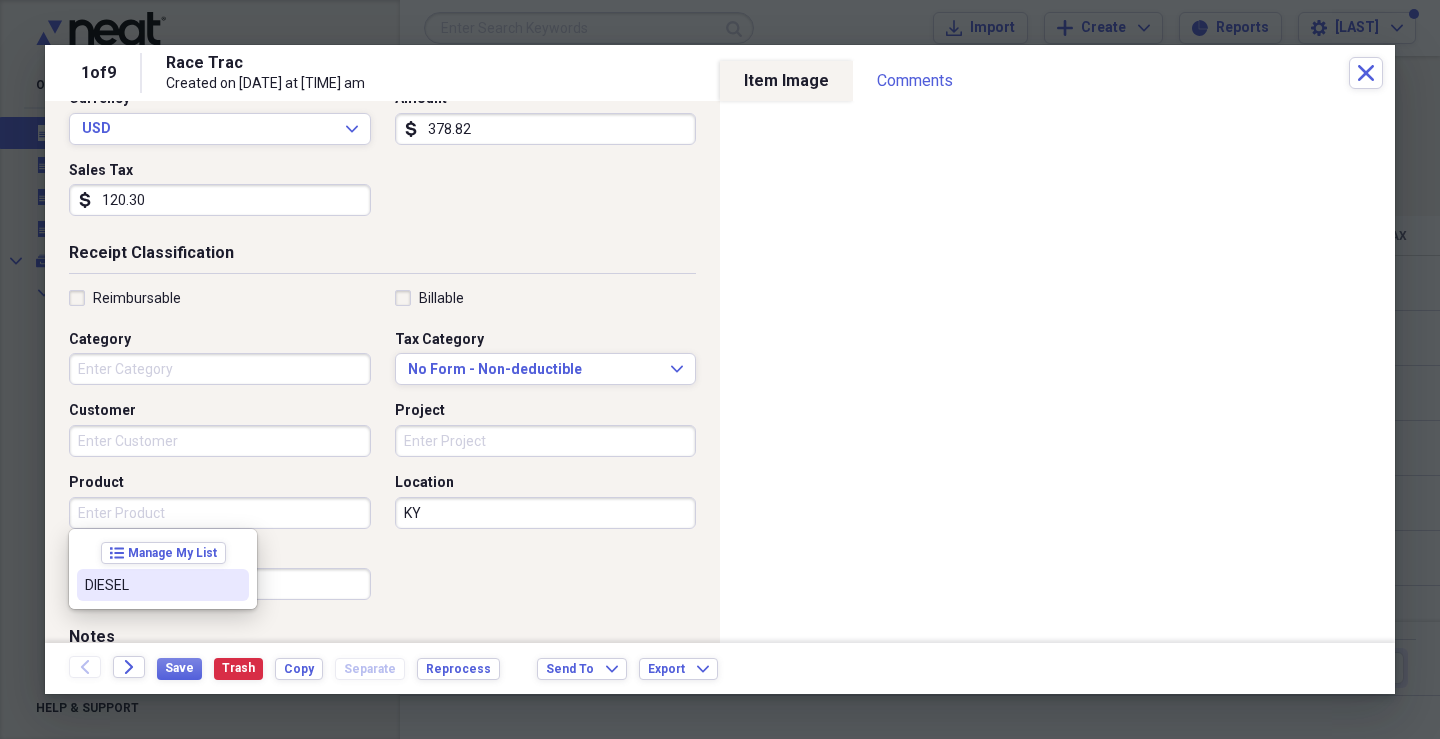 click on "DIESEL" at bounding box center [151, 585] 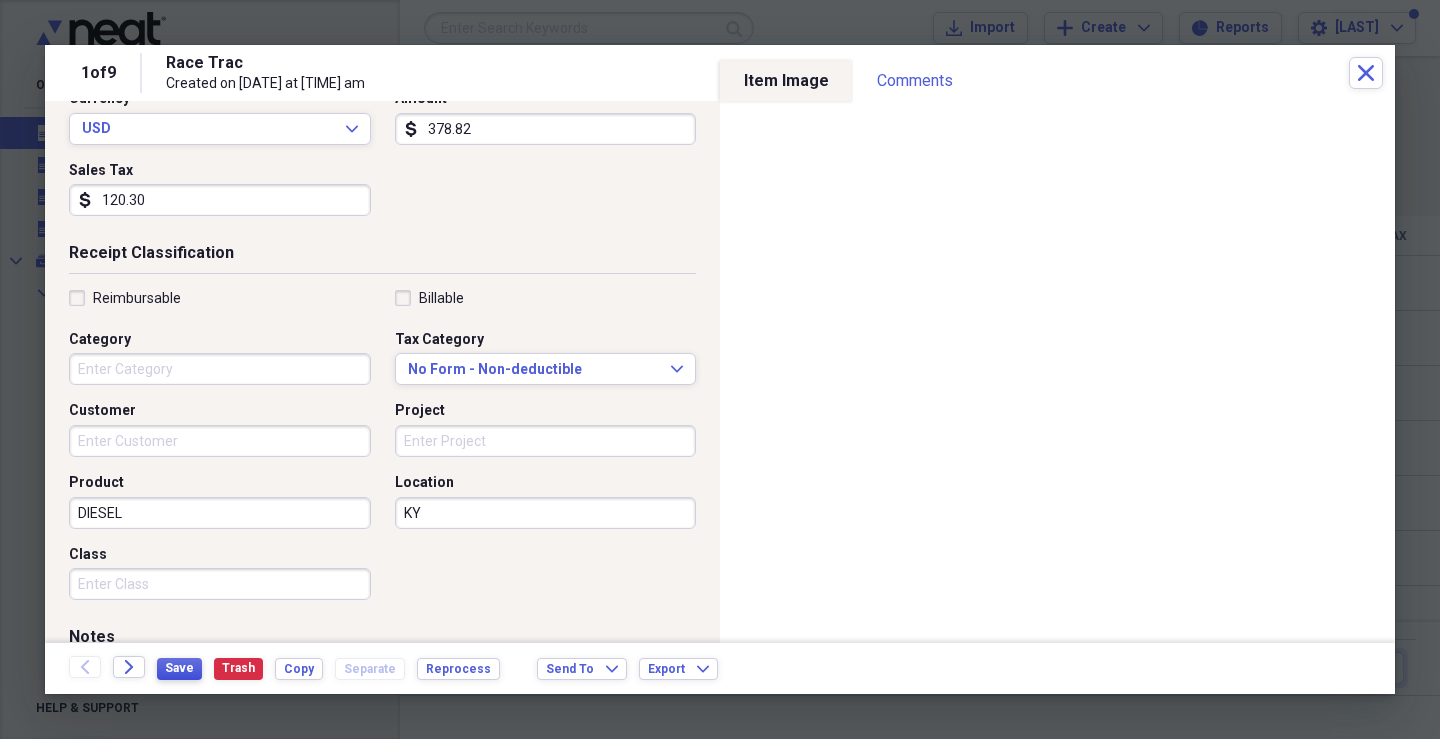 click on "Save" at bounding box center (179, 668) 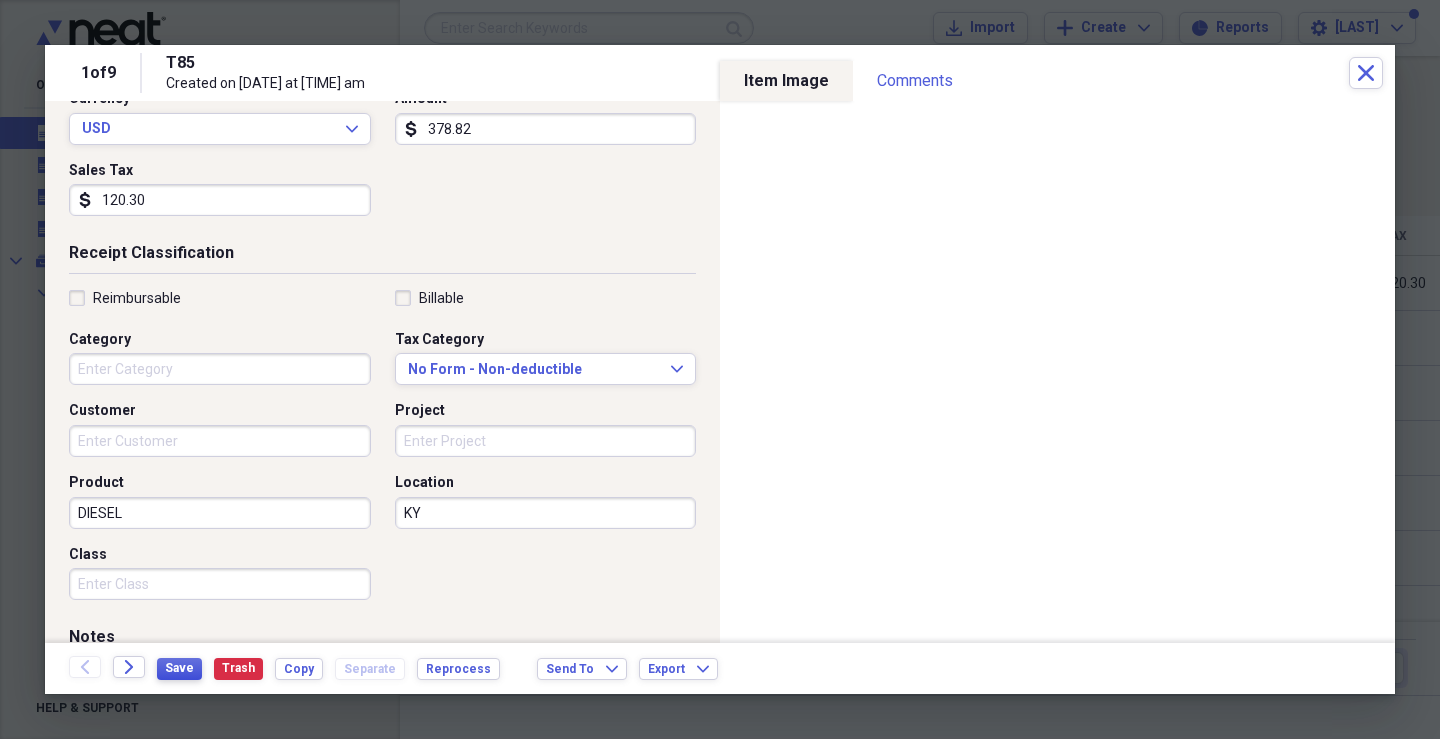 click on "Save" at bounding box center [179, 668] 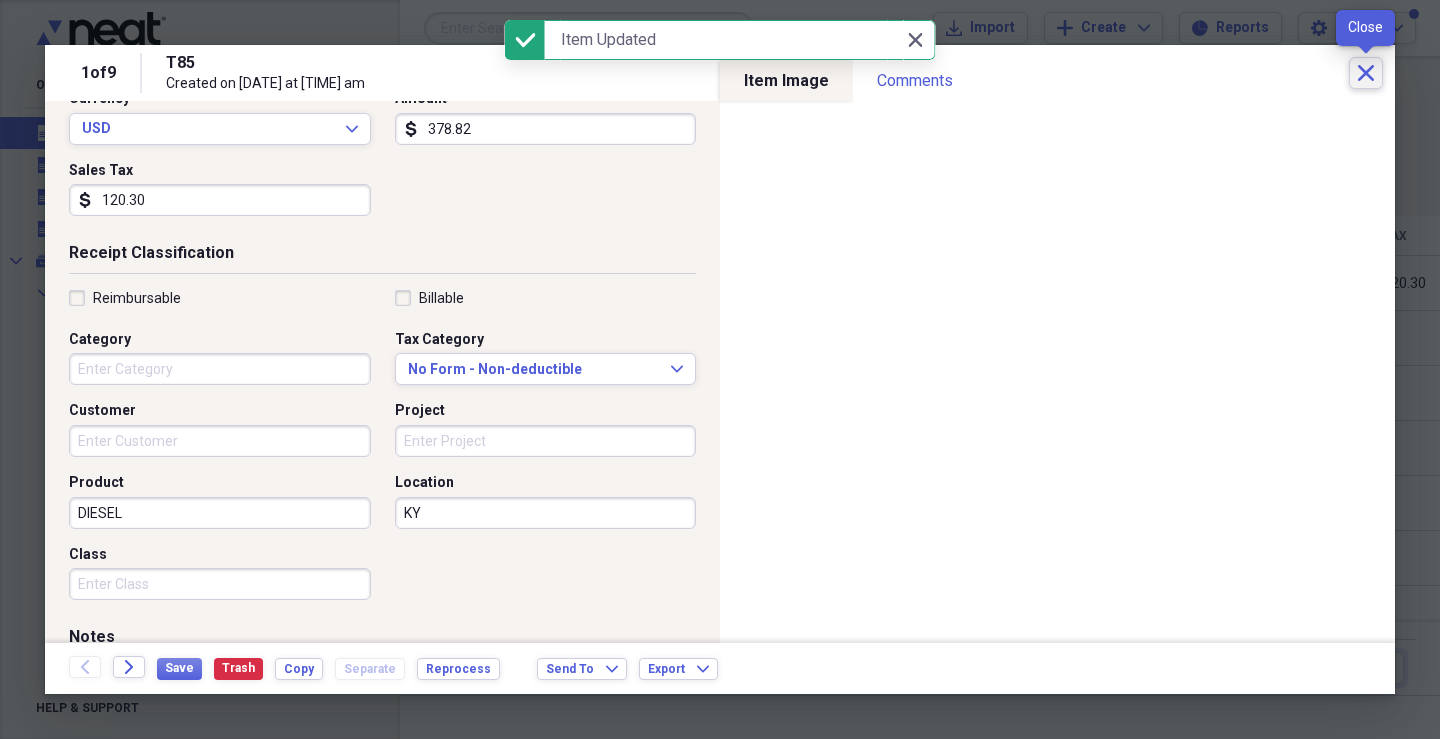 click 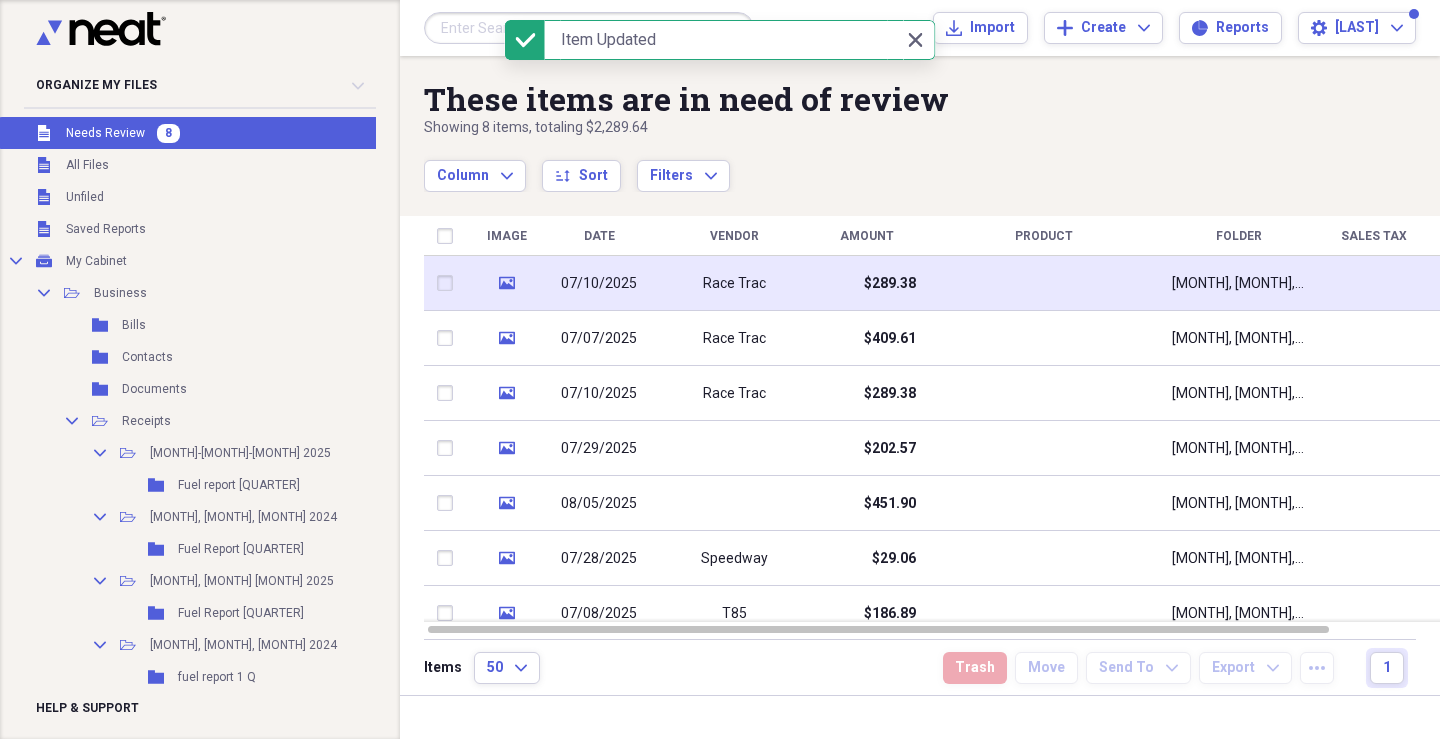 click on "$289.38" at bounding box center (890, 284) 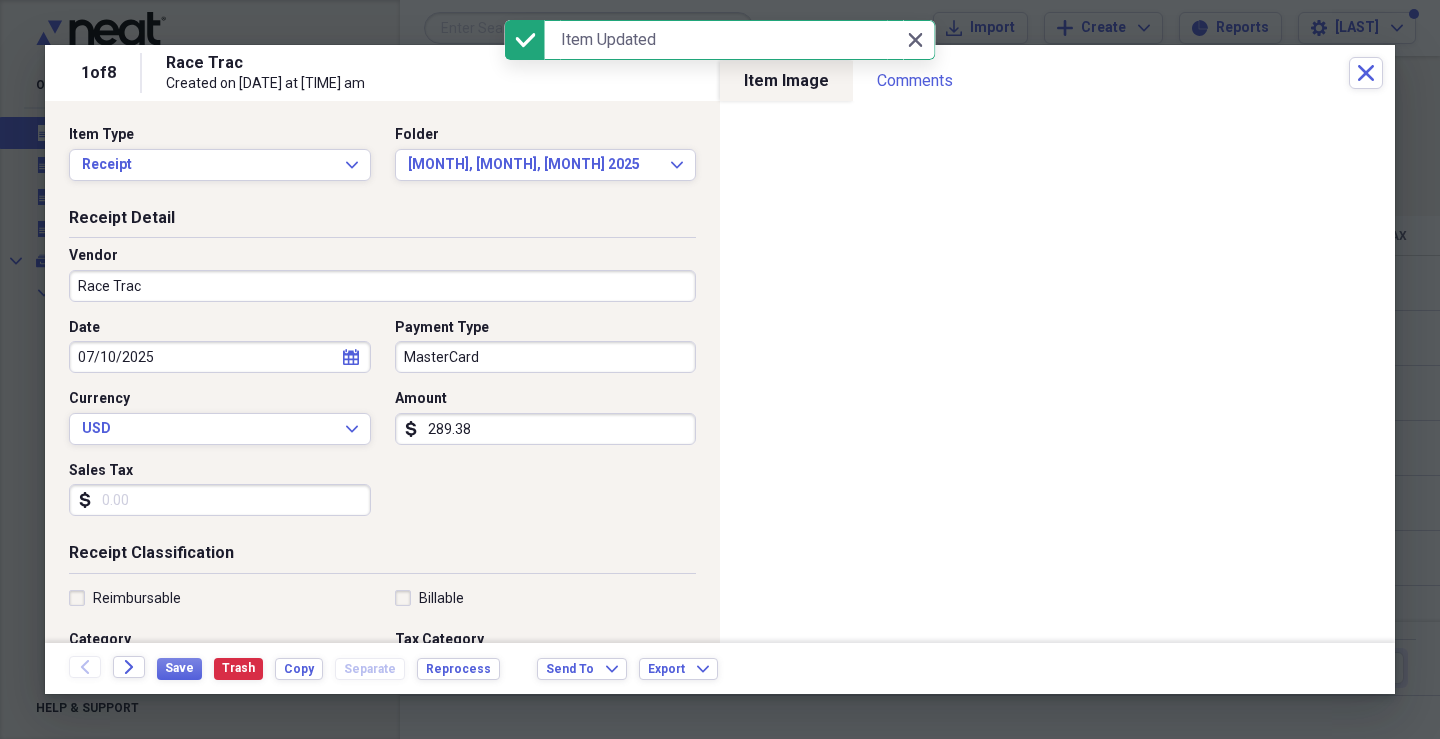 click on "Race Trac" at bounding box center [382, 286] 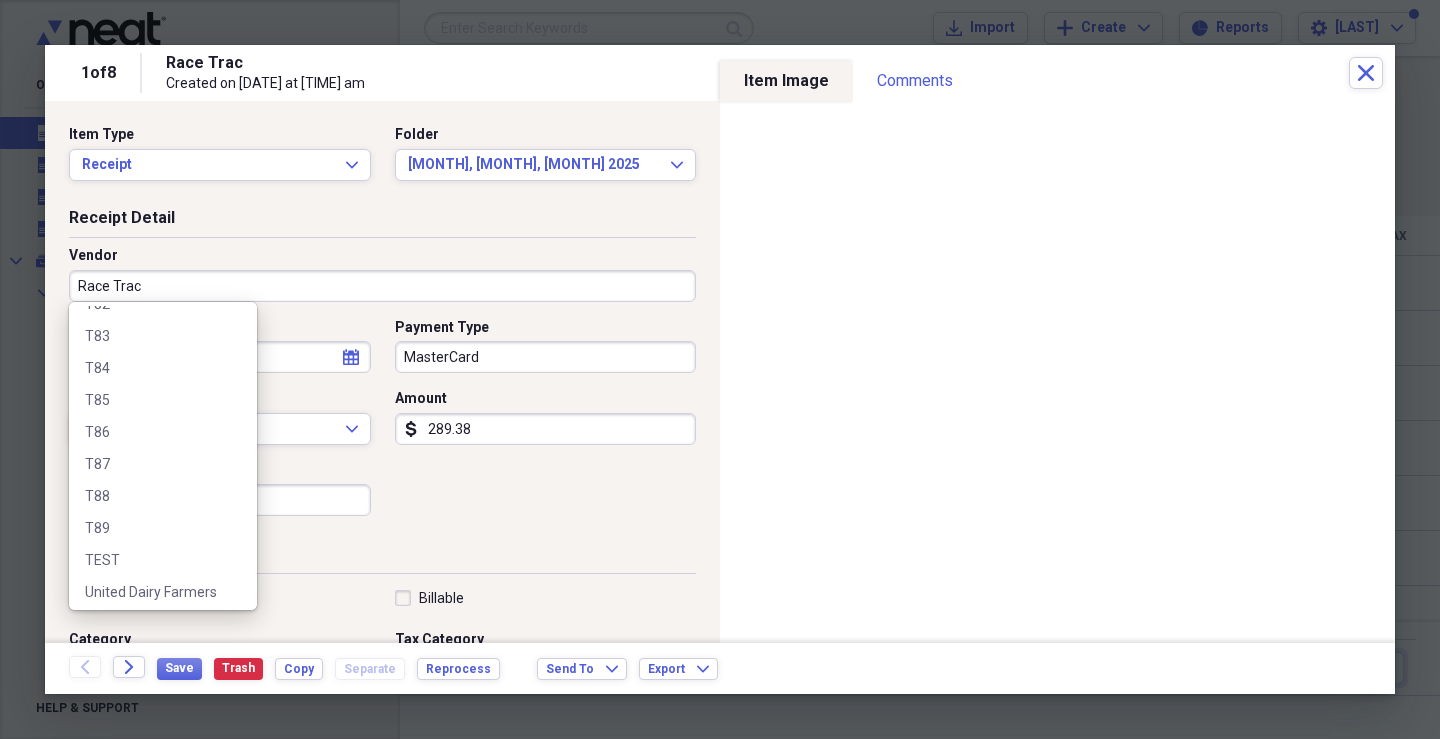 scroll, scrollTop: 1400, scrollLeft: 0, axis: vertical 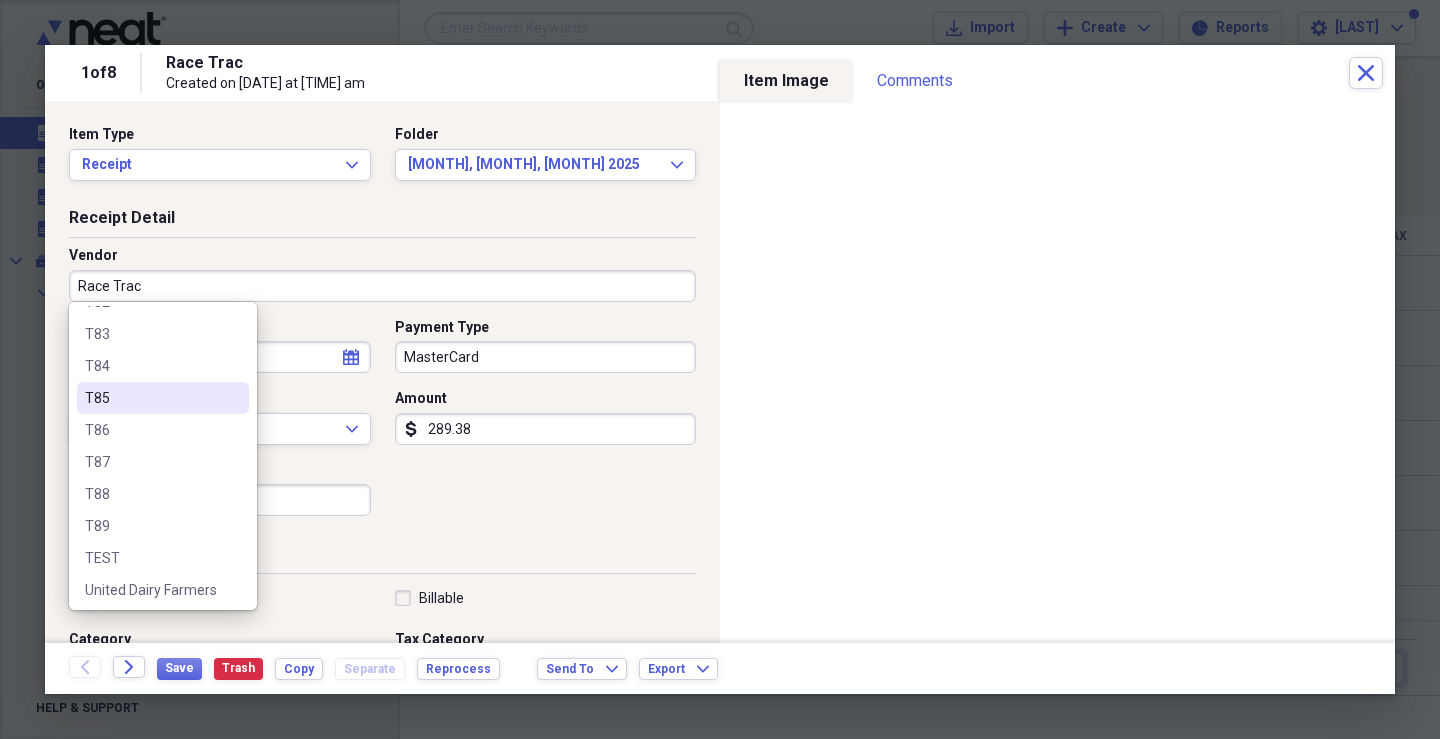 click on "T85" at bounding box center [151, 398] 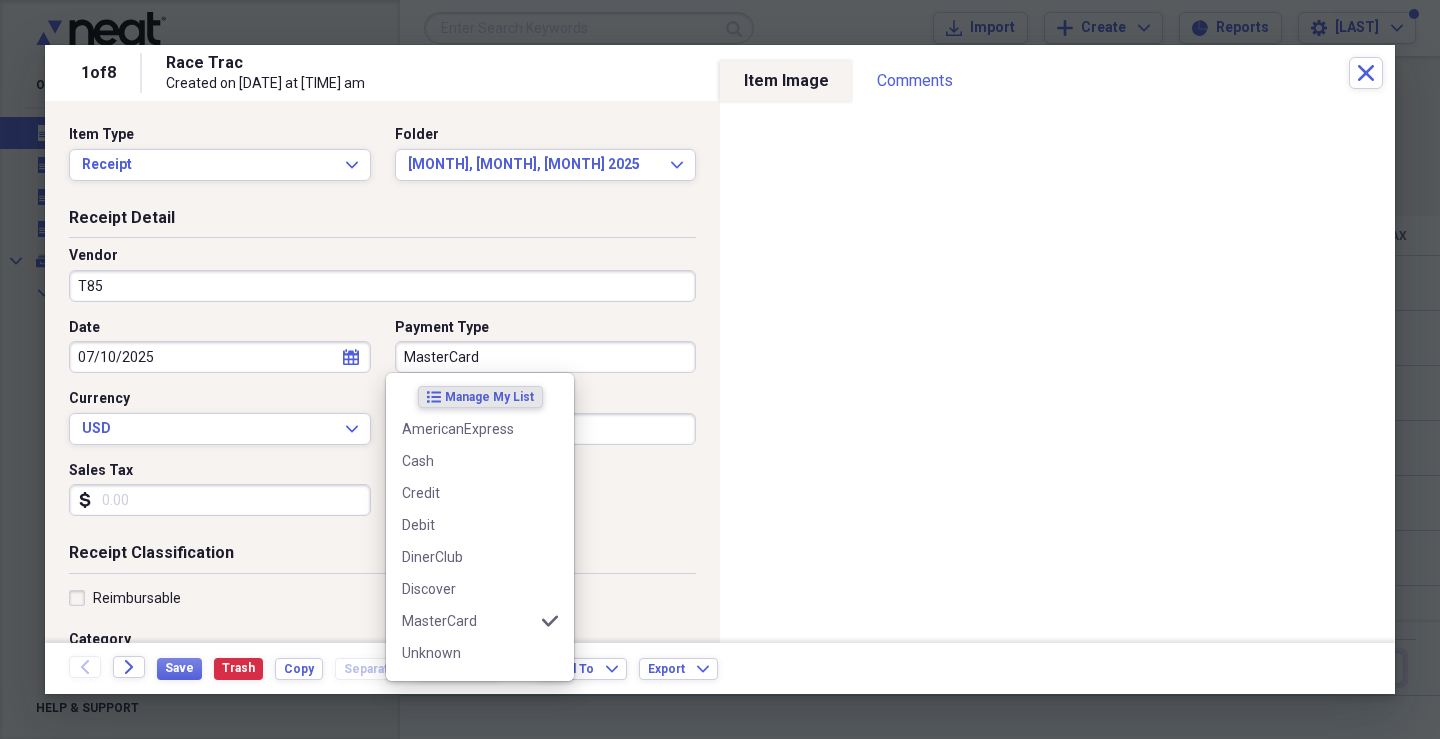 click on "MasterCard" at bounding box center [546, 357] 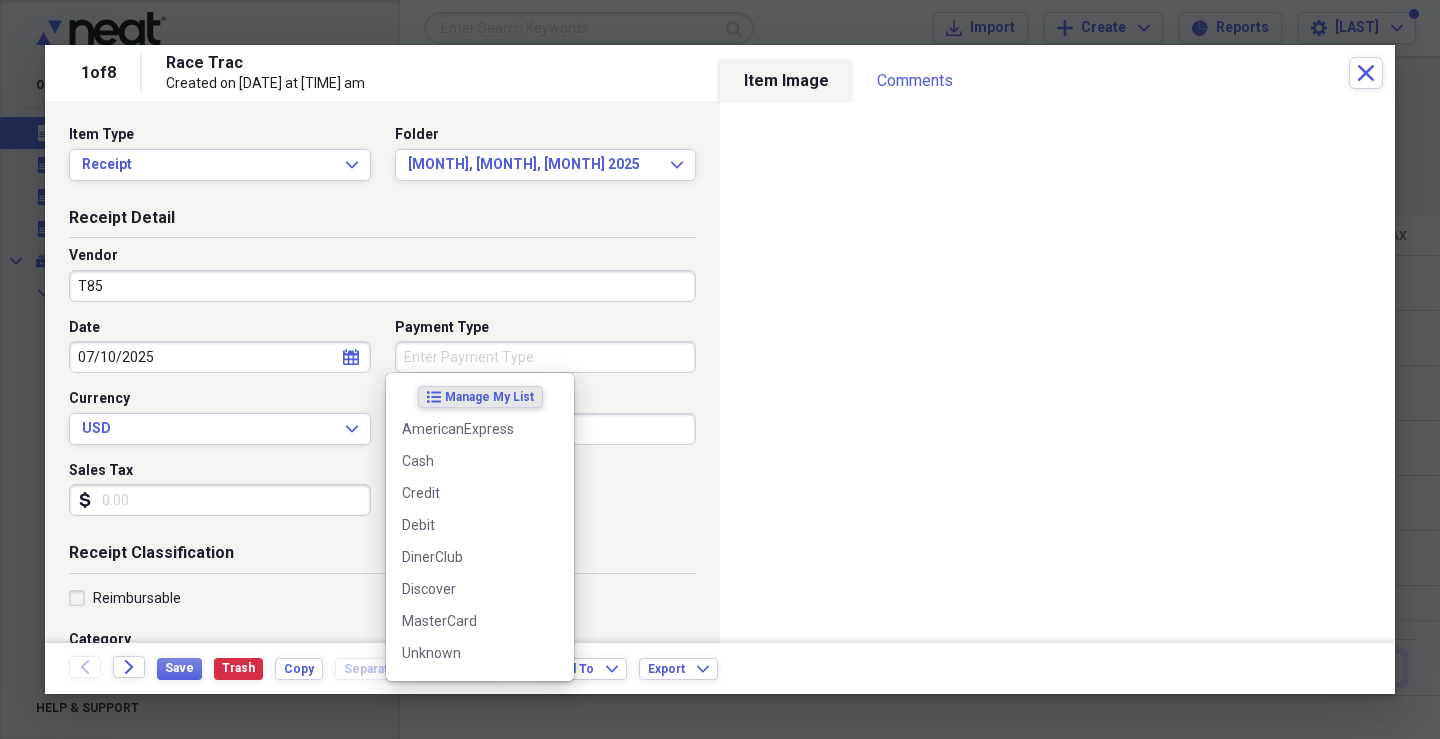type 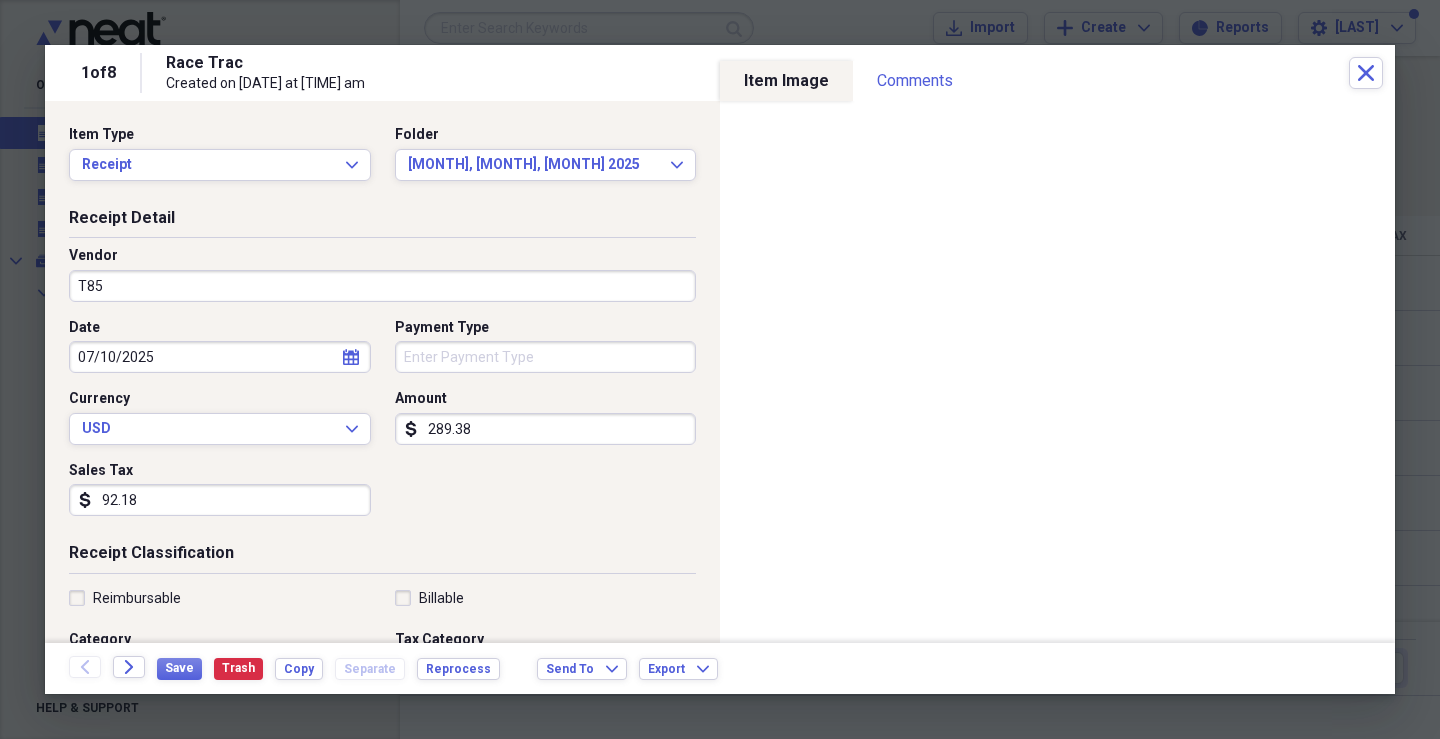 type on "92.18" 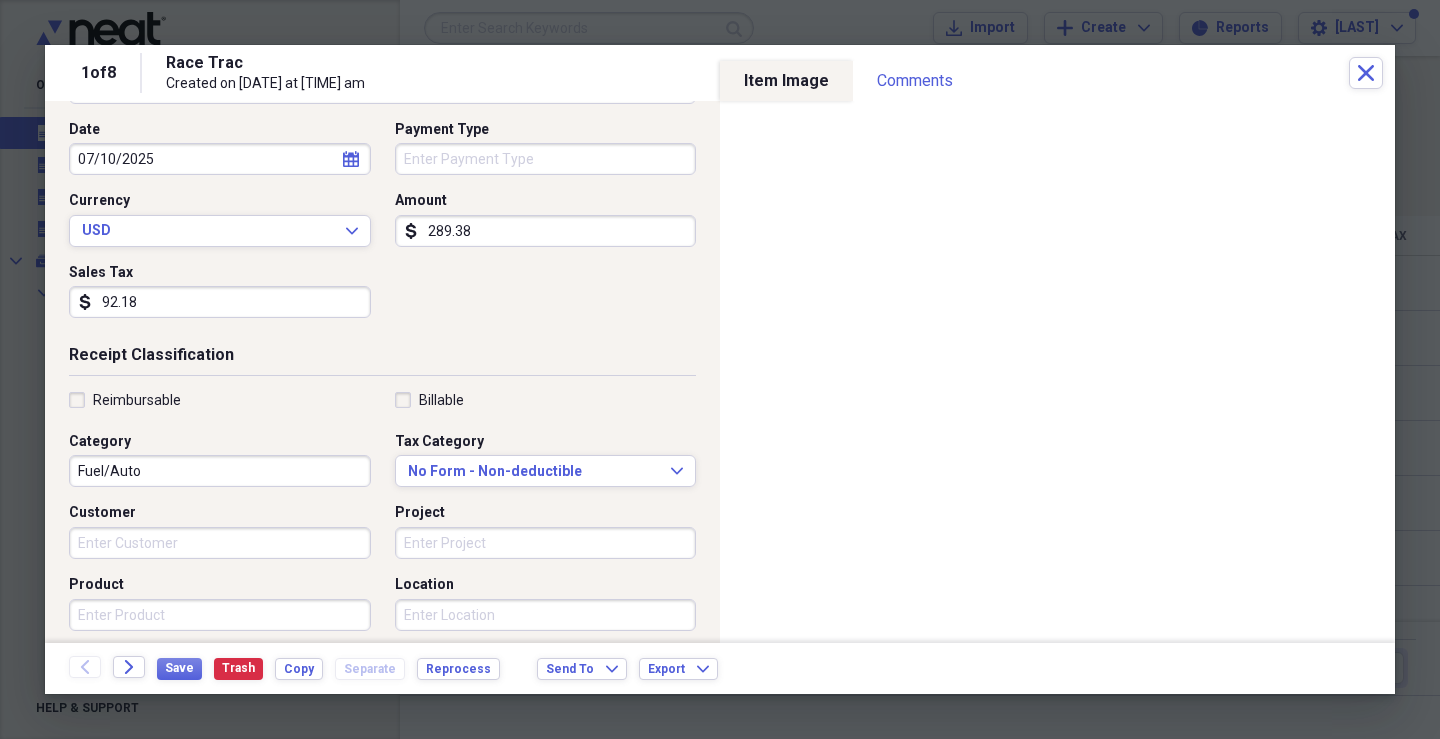 scroll, scrollTop: 200, scrollLeft: 0, axis: vertical 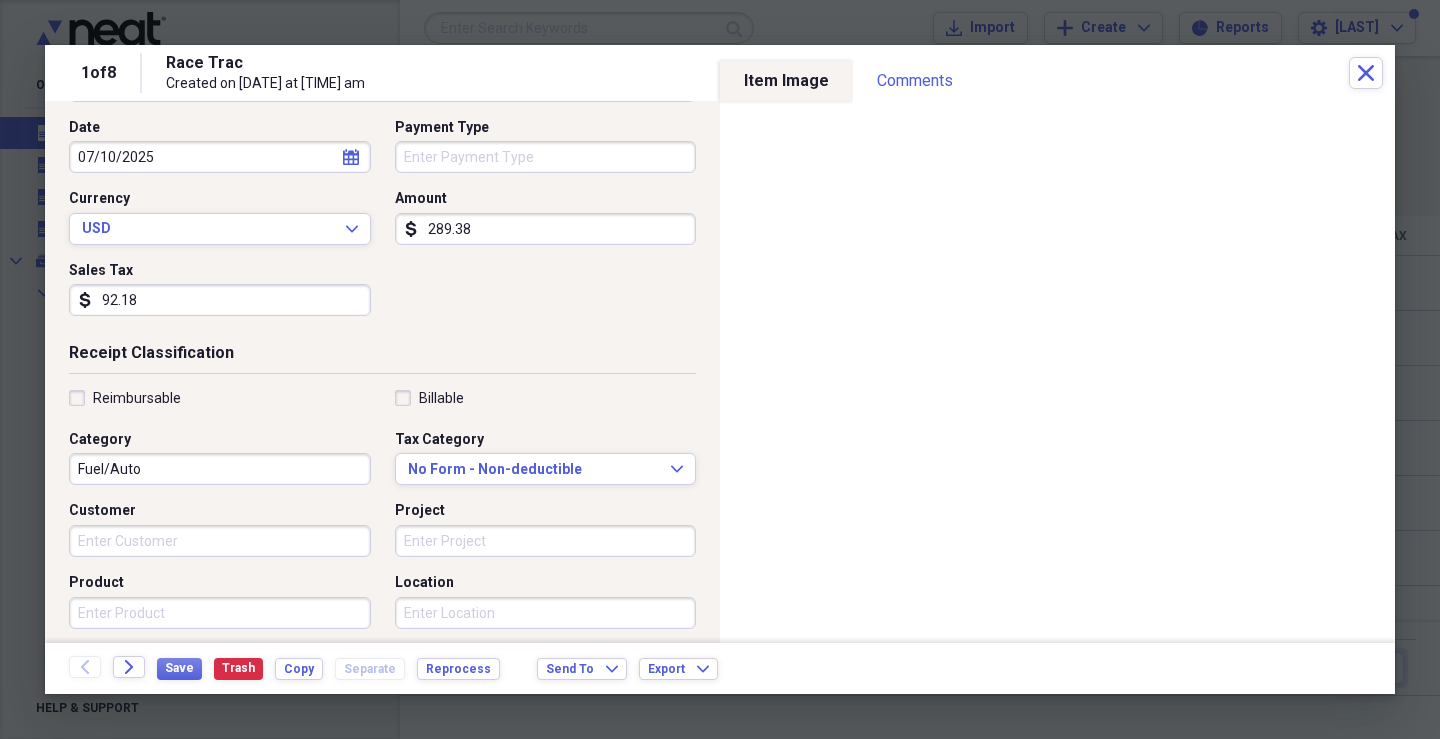 click on "Fuel/Auto" at bounding box center (220, 469) 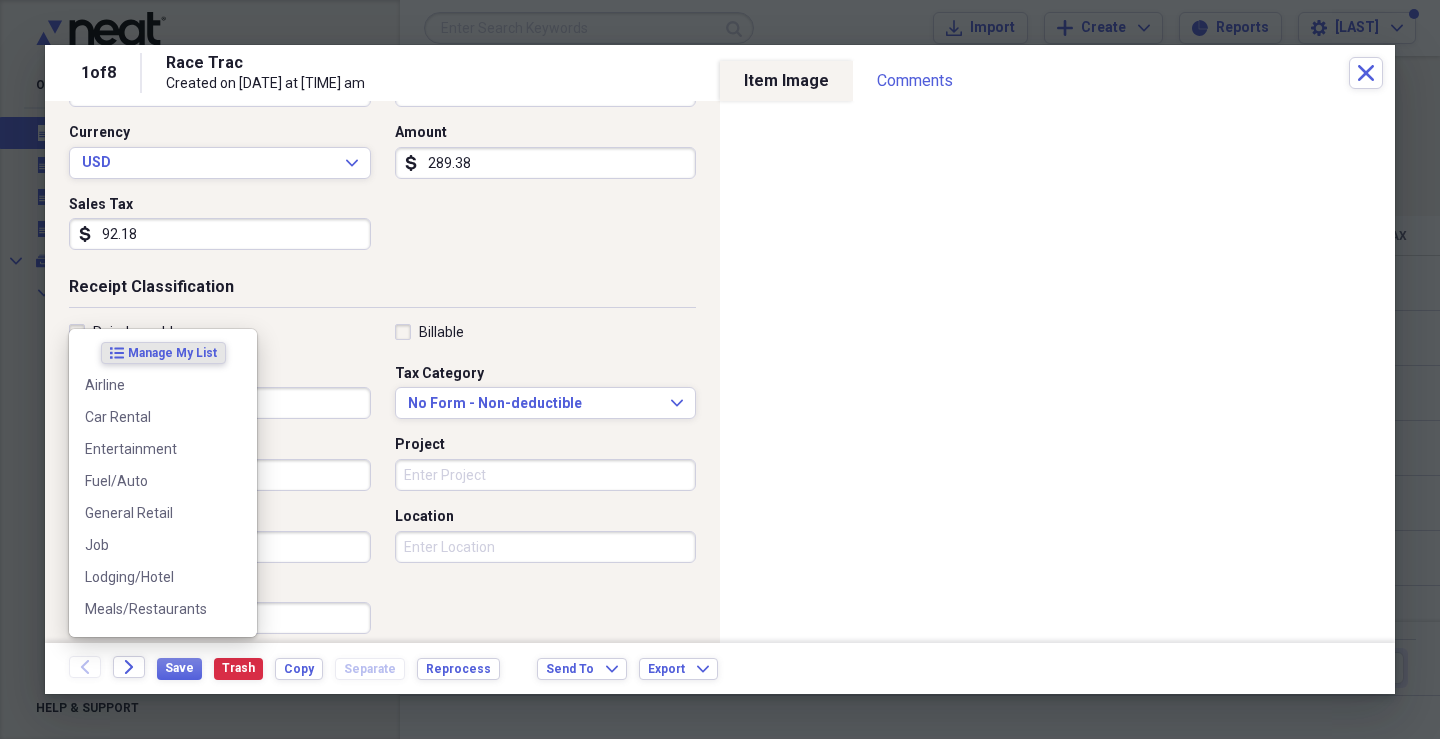 scroll, scrollTop: 400, scrollLeft: 0, axis: vertical 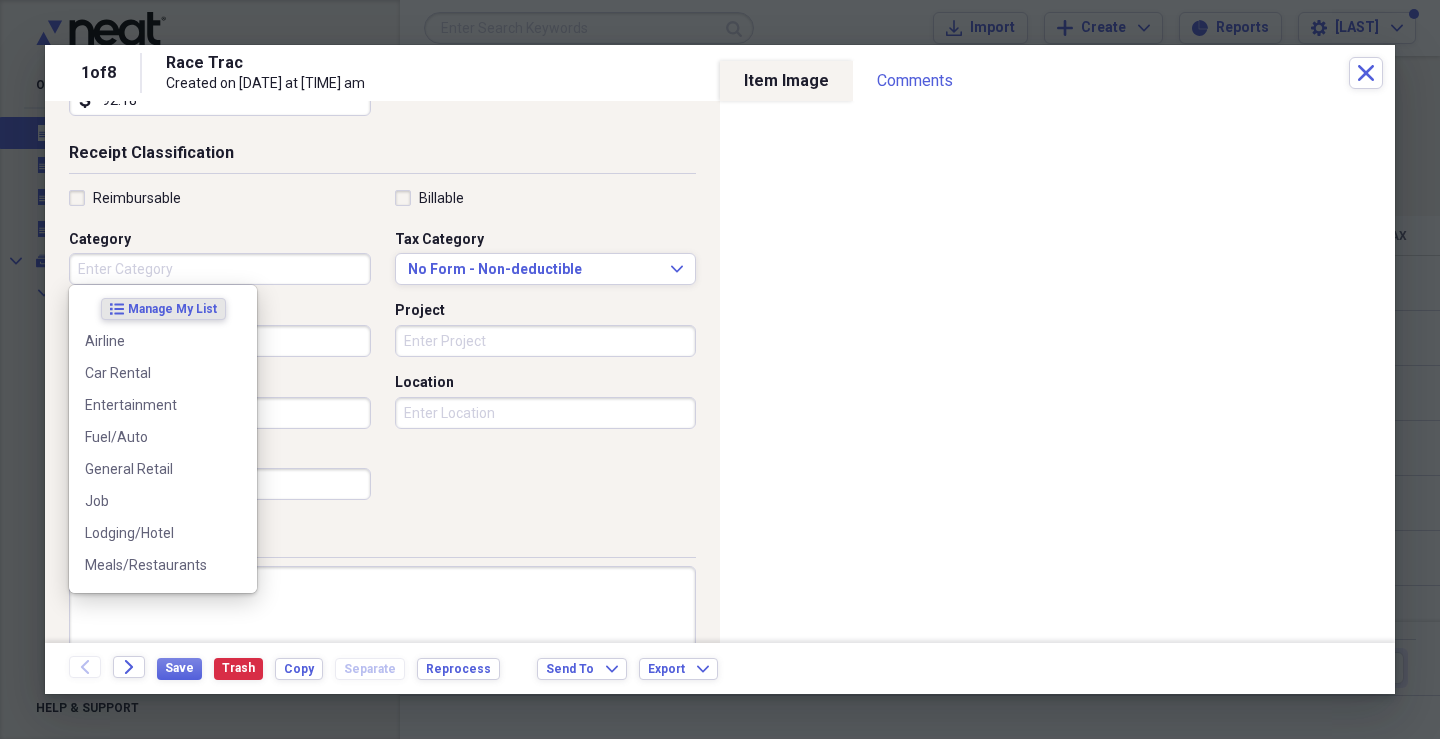 type 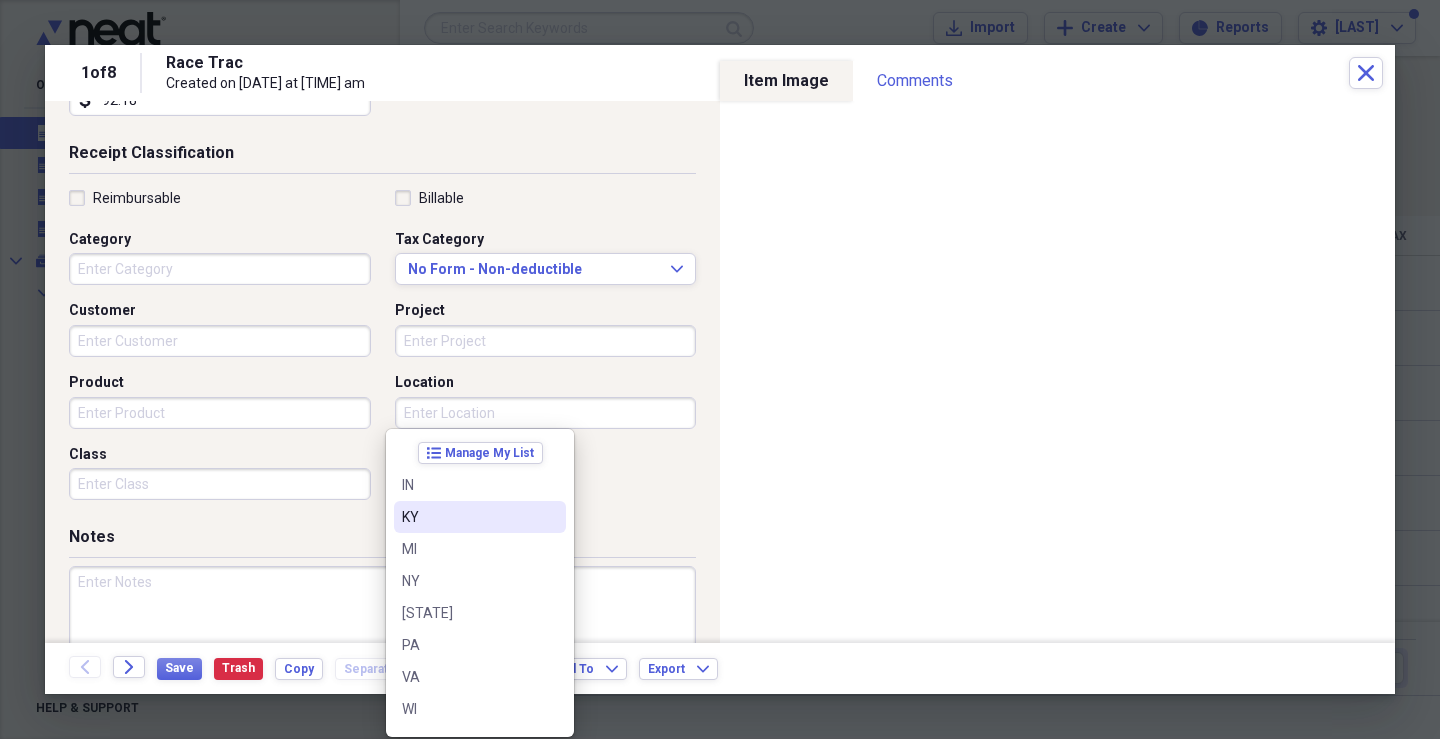 click on "KY" at bounding box center [468, 517] 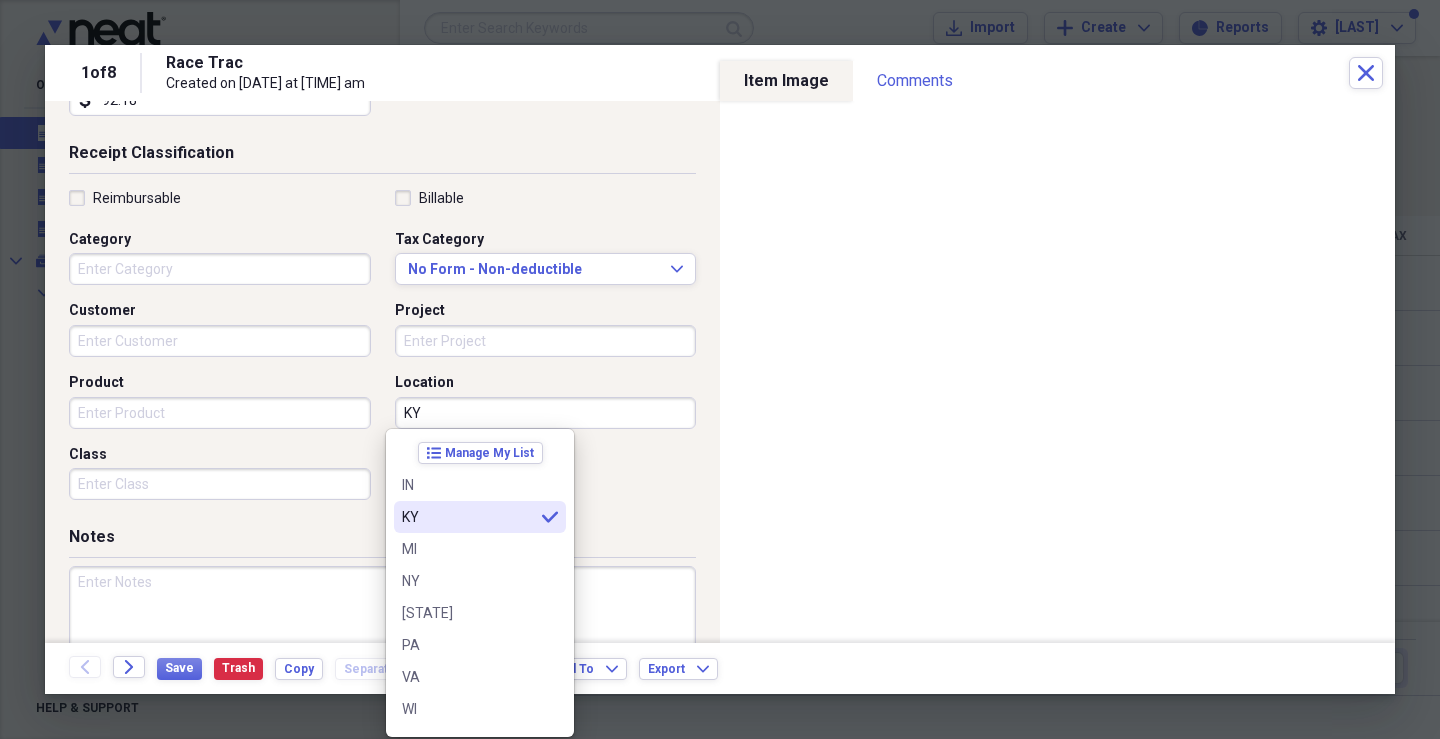 type on "KY" 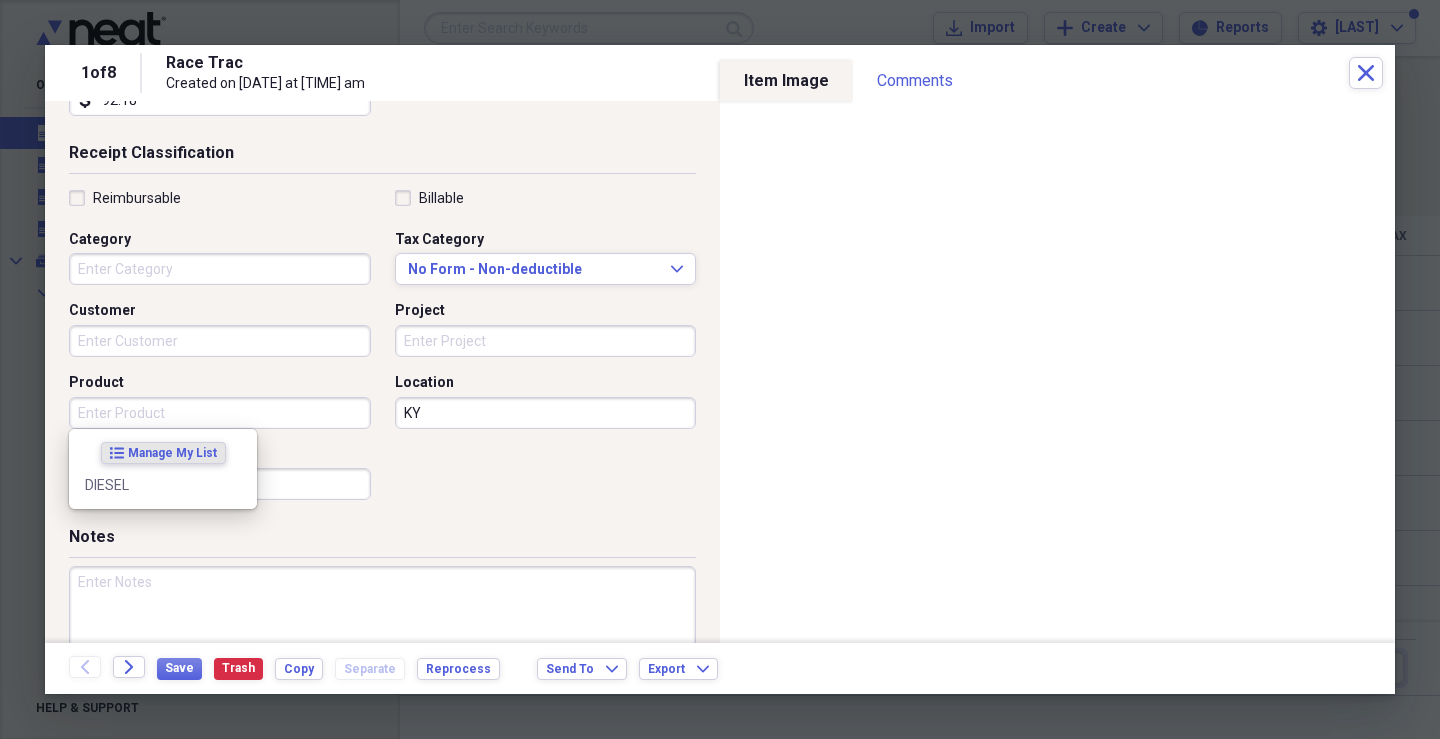 click on "Product" at bounding box center (220, 413) 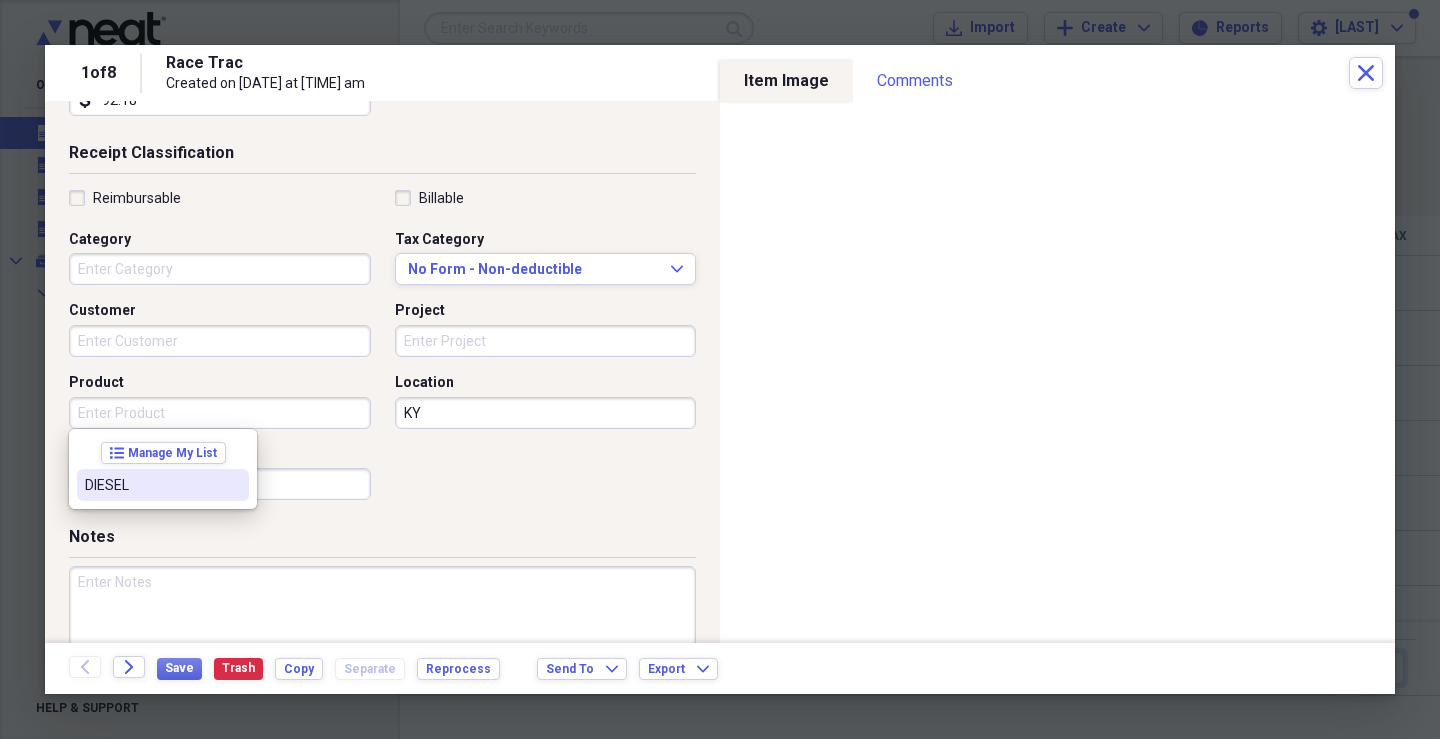 click on "DIESEL" at bounding box center [151, 485] 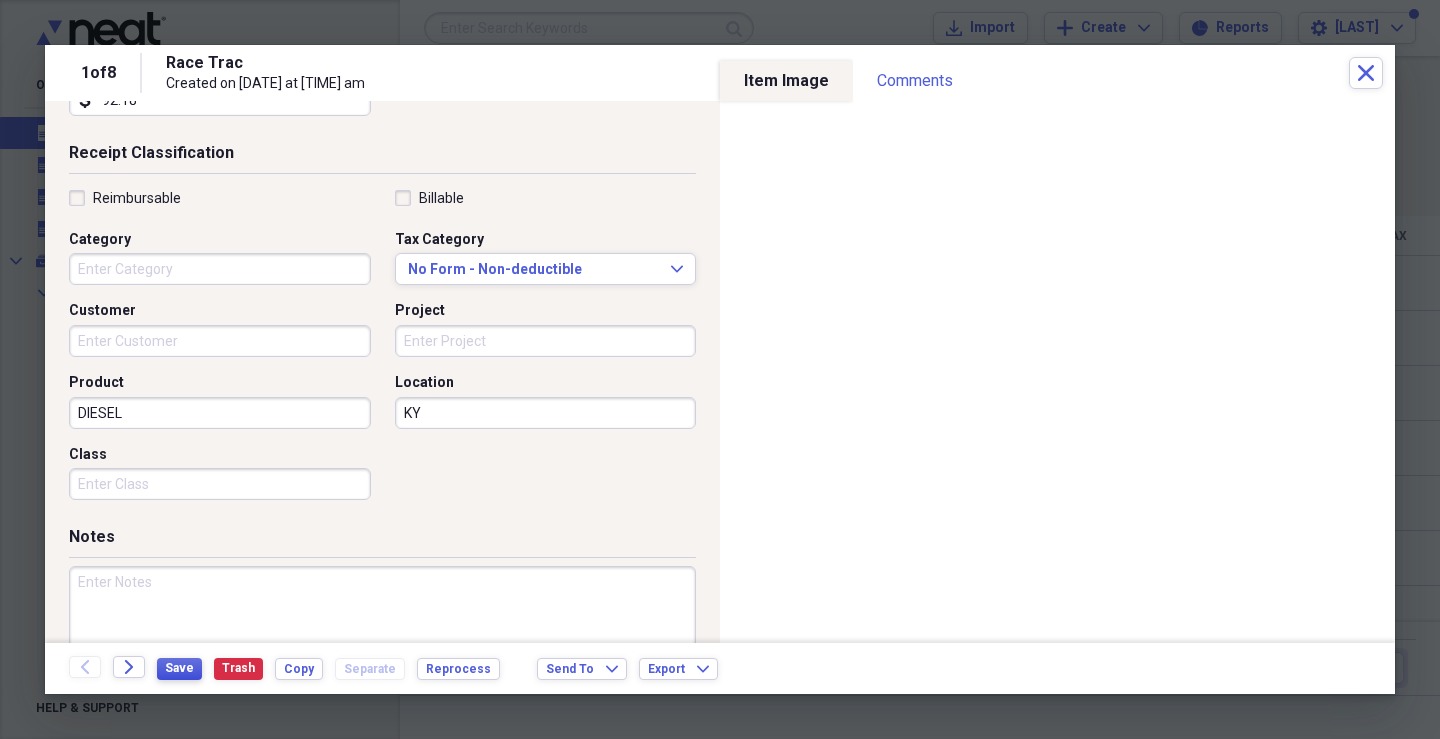 click on "Save" at bounding box center (179, 668) 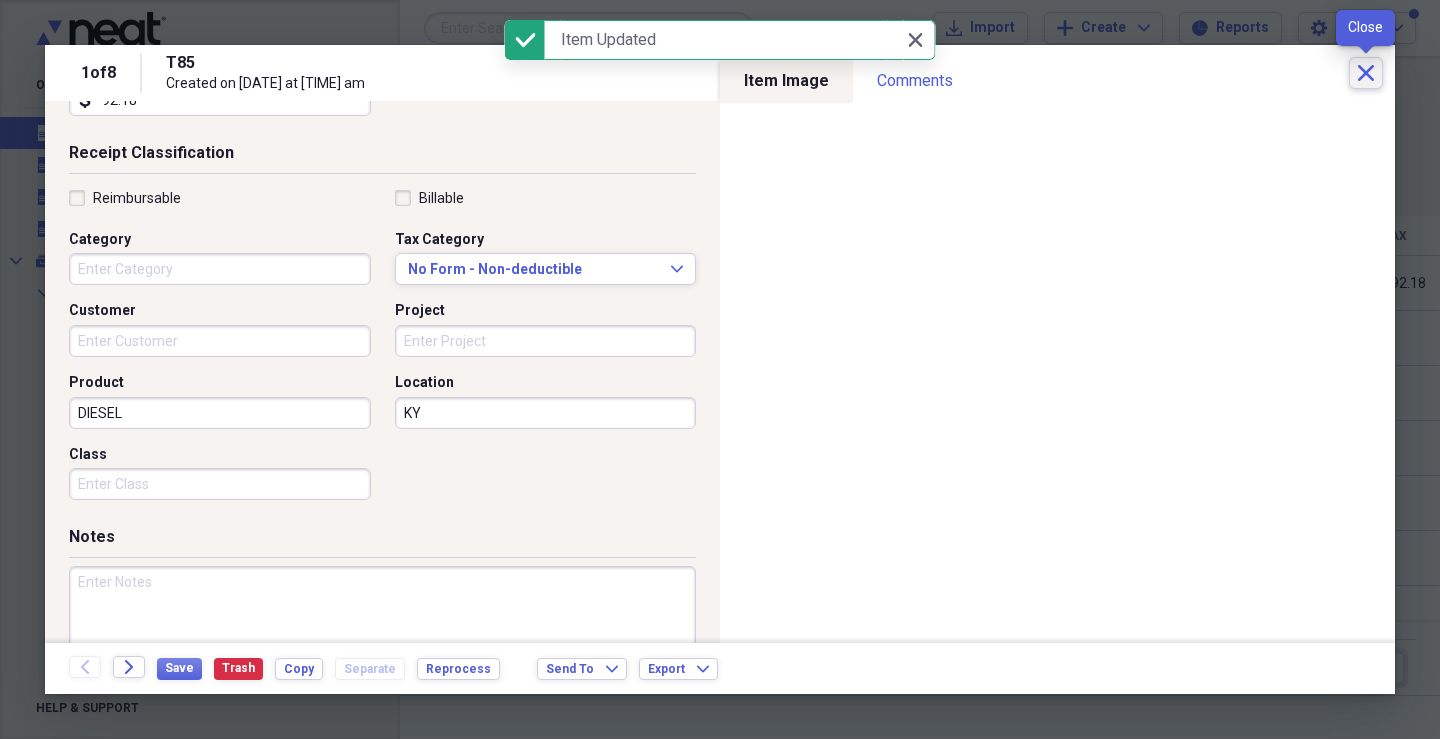 click on "Close" 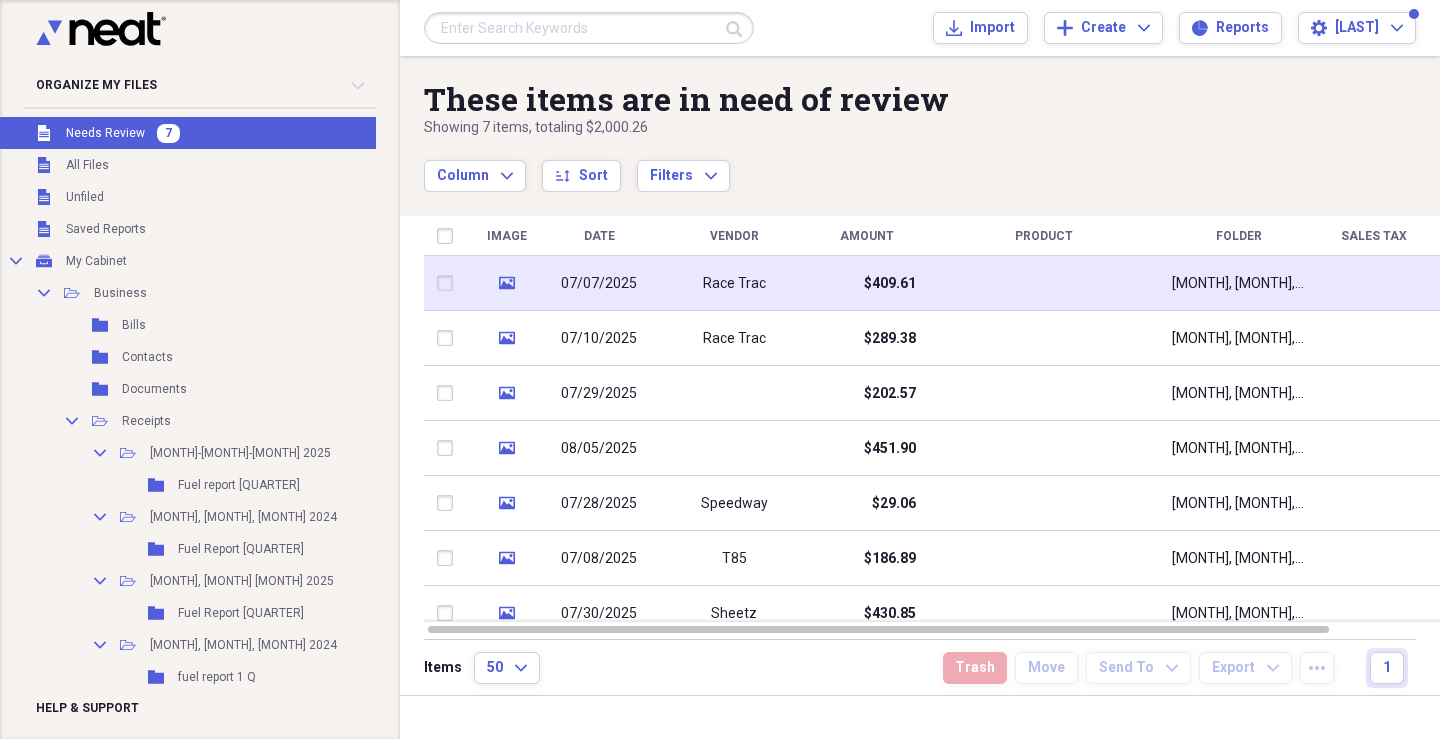 click on "$409.61" at bounding box center (890, 284) 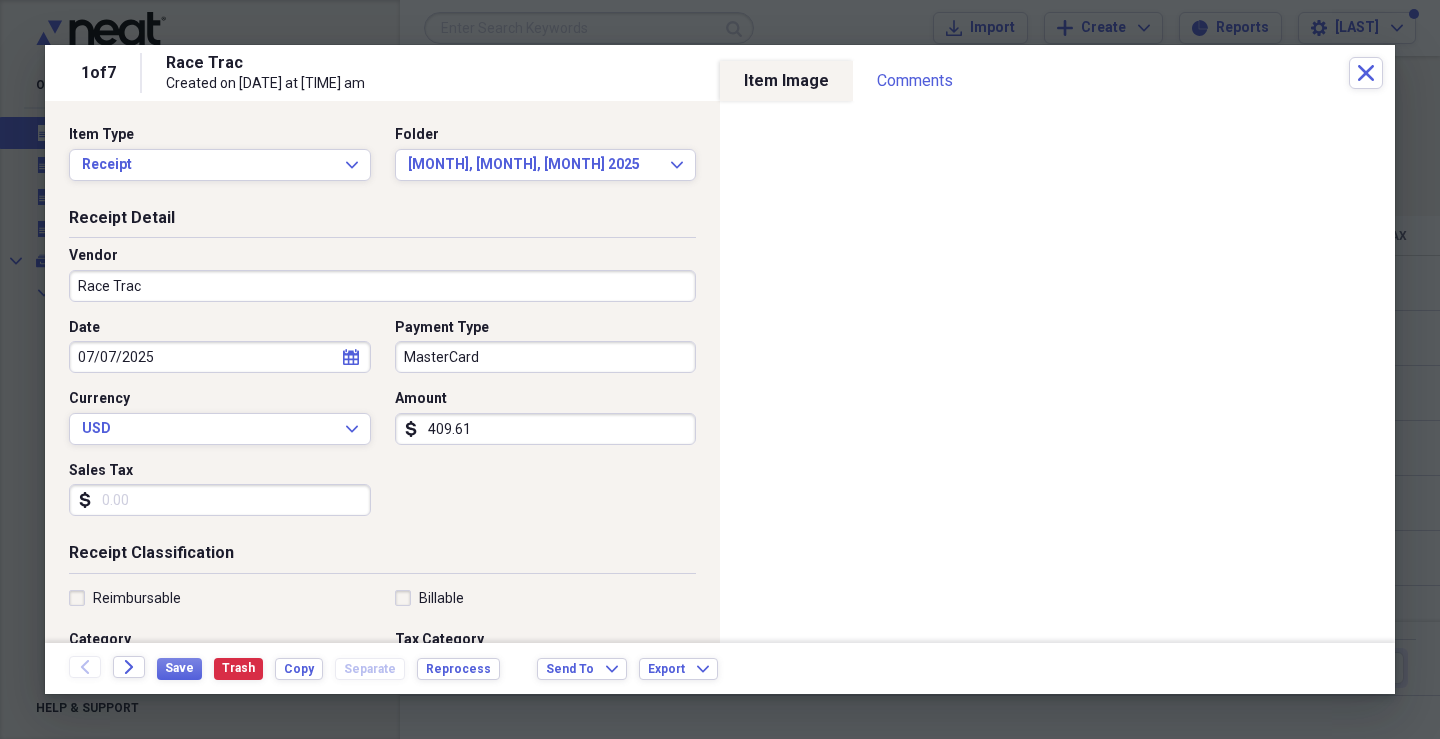 click on "Race Trac" at bounding box center (382, 286) 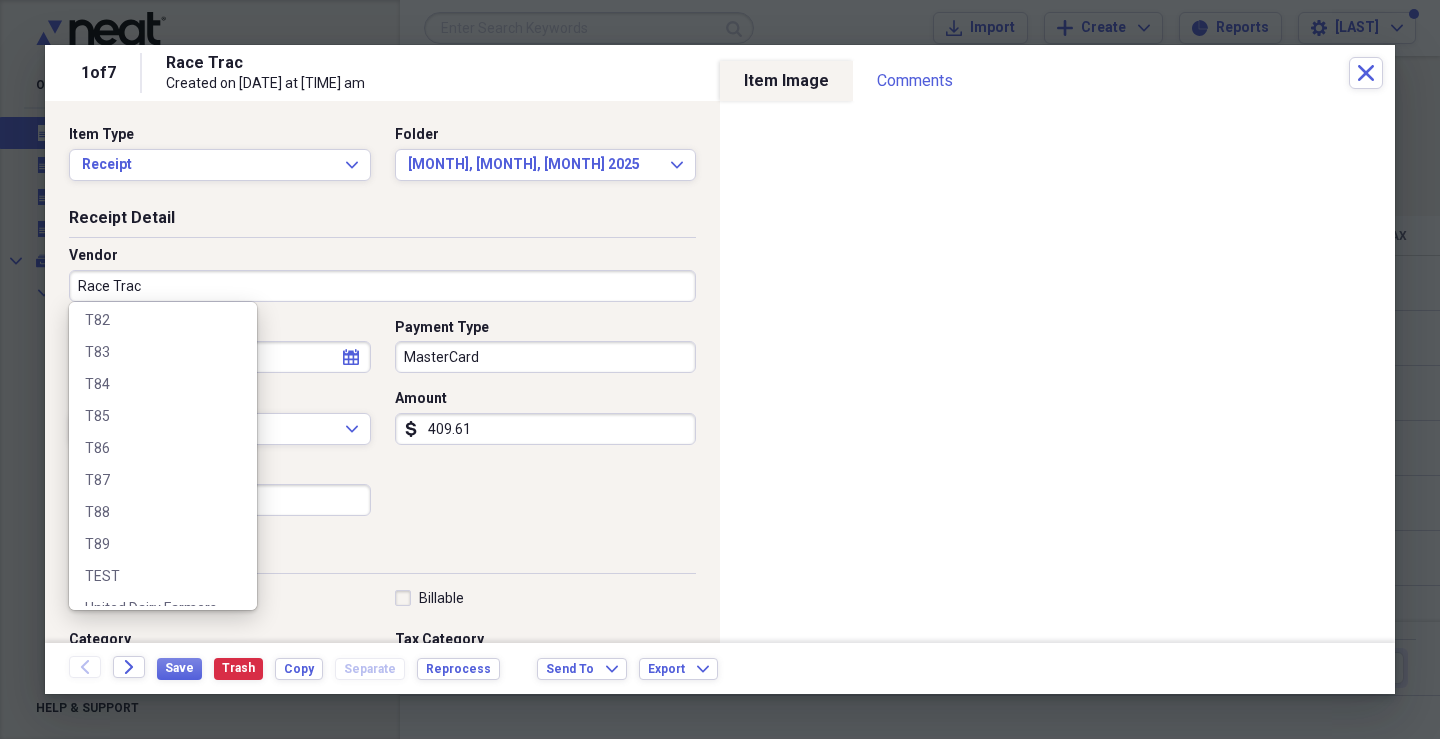 scroll, scrollTop: 1400, scrollLeft: 0, axis: vertical 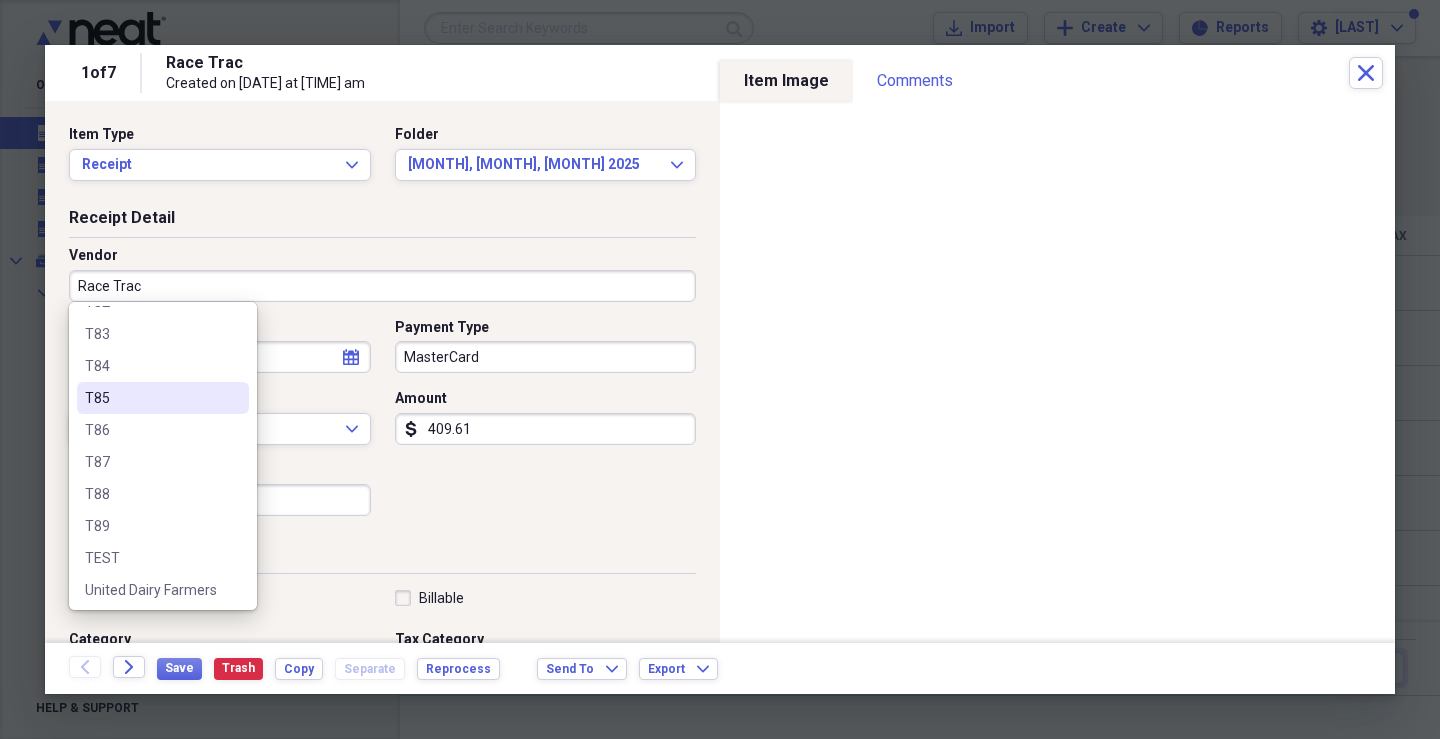 click on "T85" at bounding box center (151, 398) 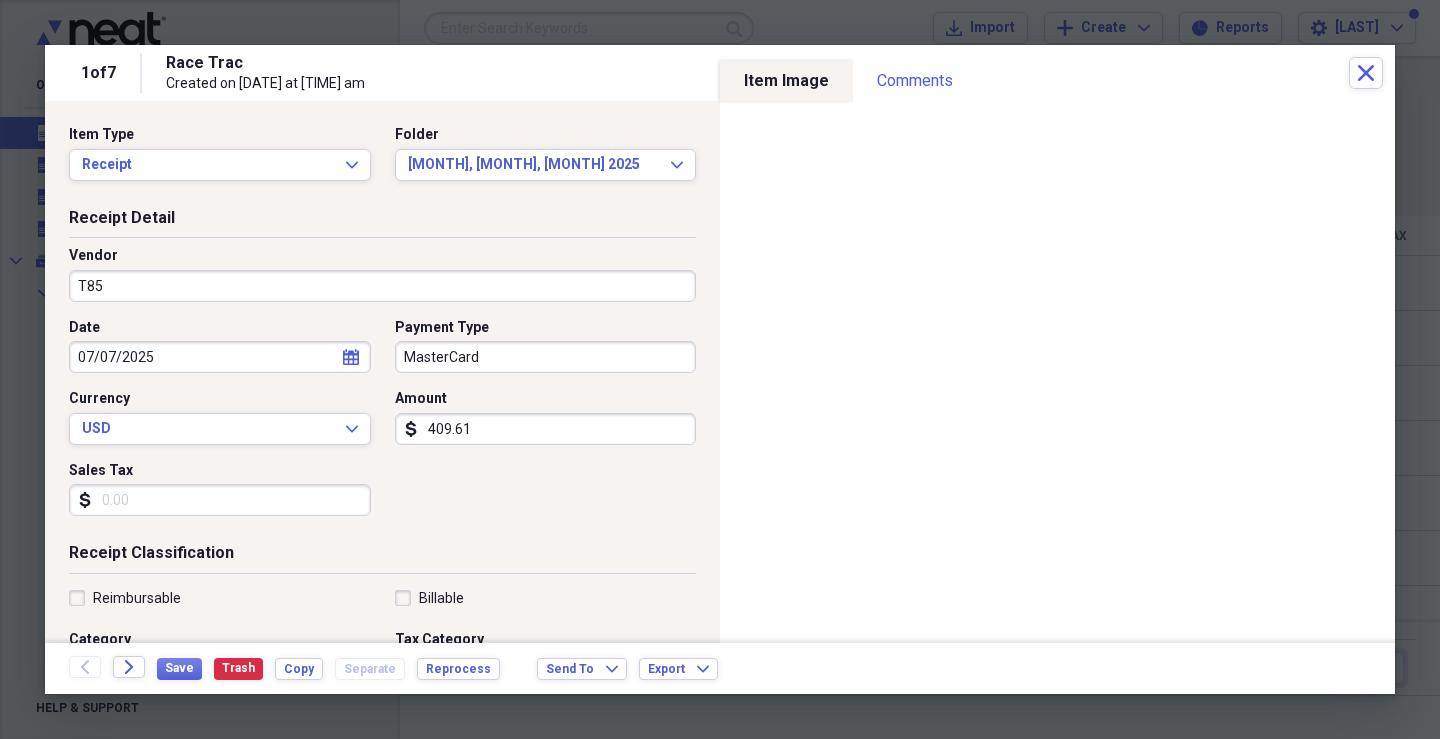 click on "MasterCard" at bounding box center [546, 357] 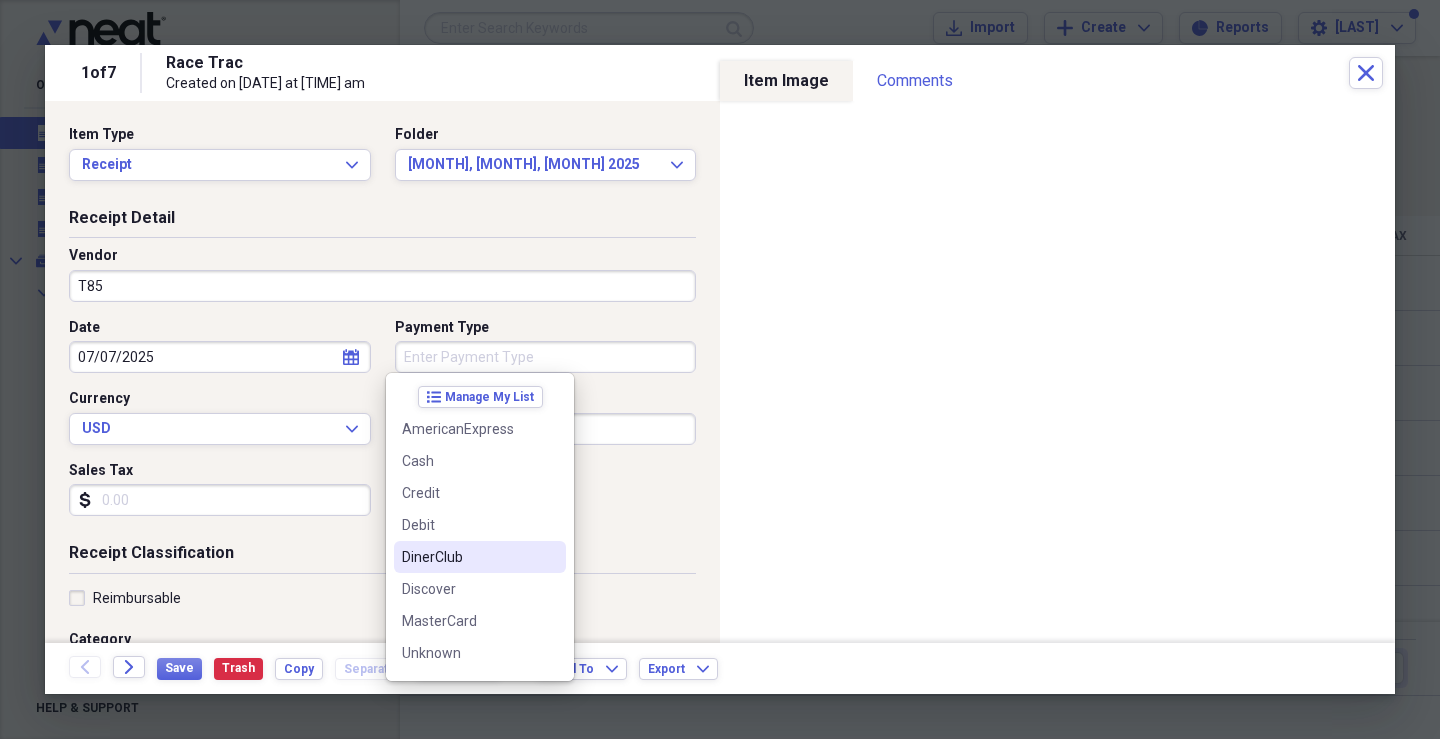 type 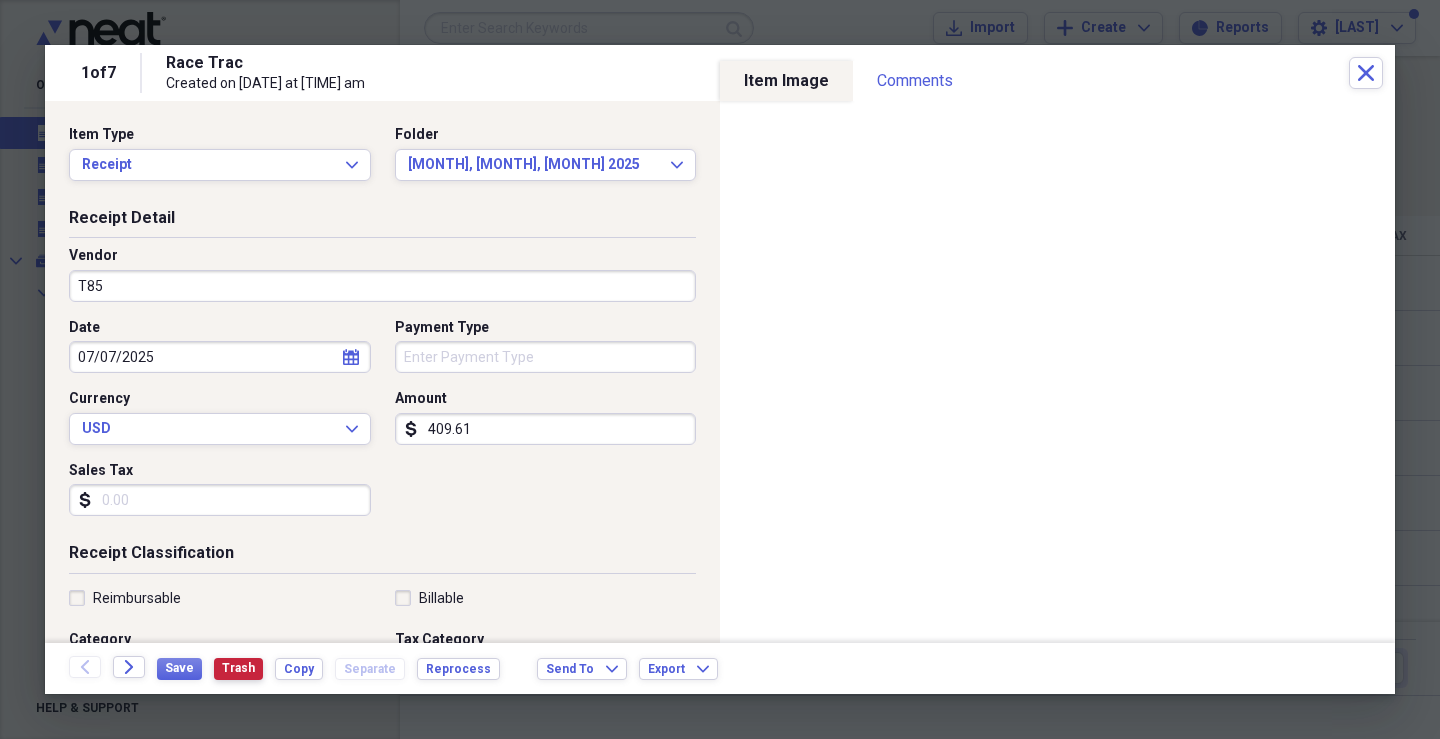 click on "Trash" at bounding box center [238, 668] 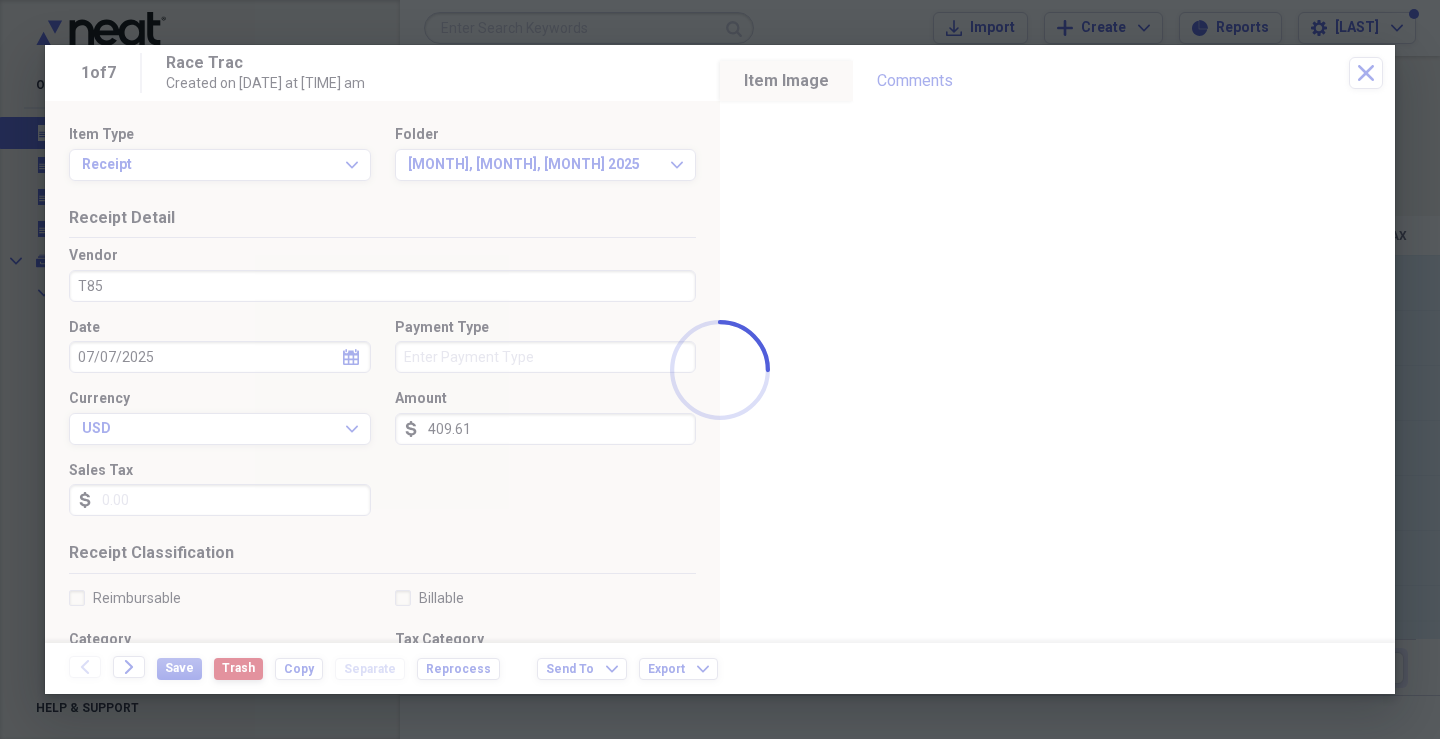 type on "Race Trac" 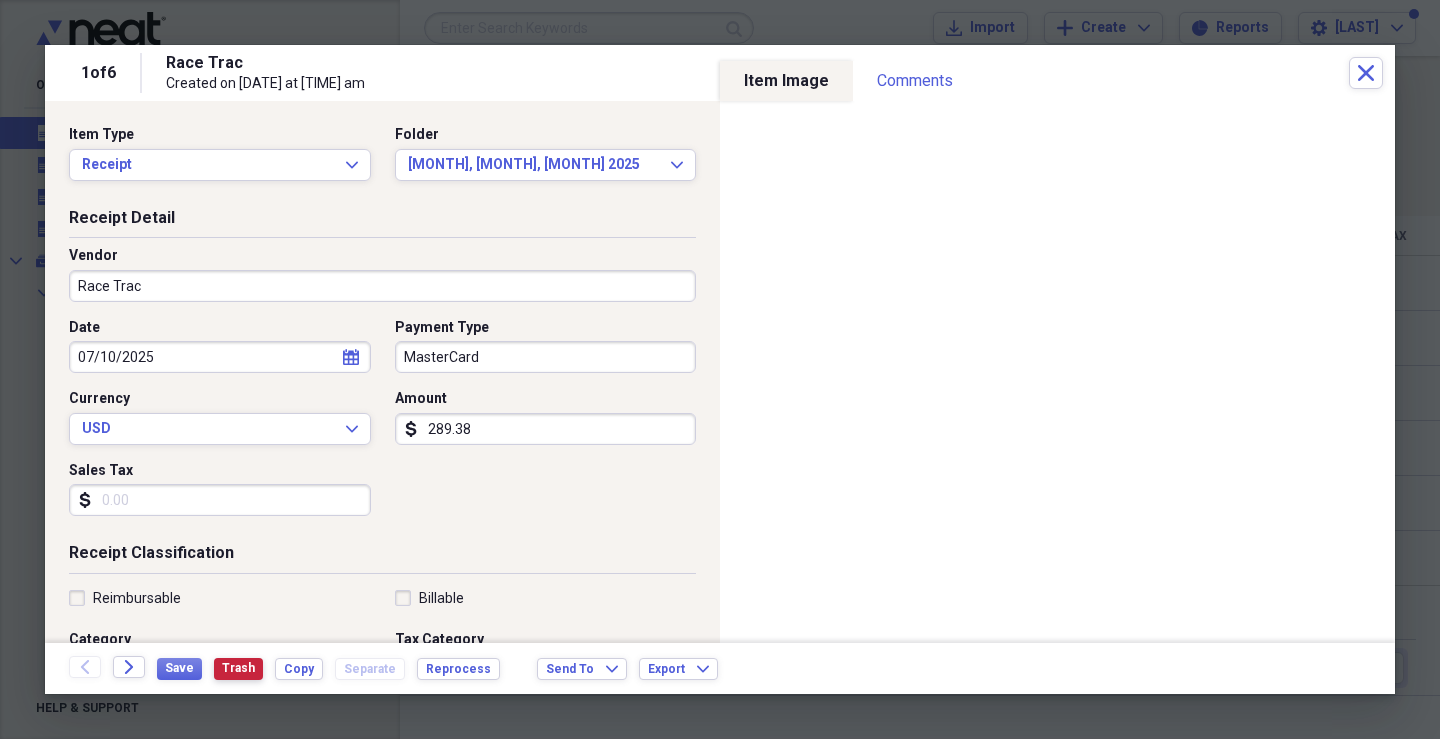 click on "Trash" at bounding box center [238, 668] 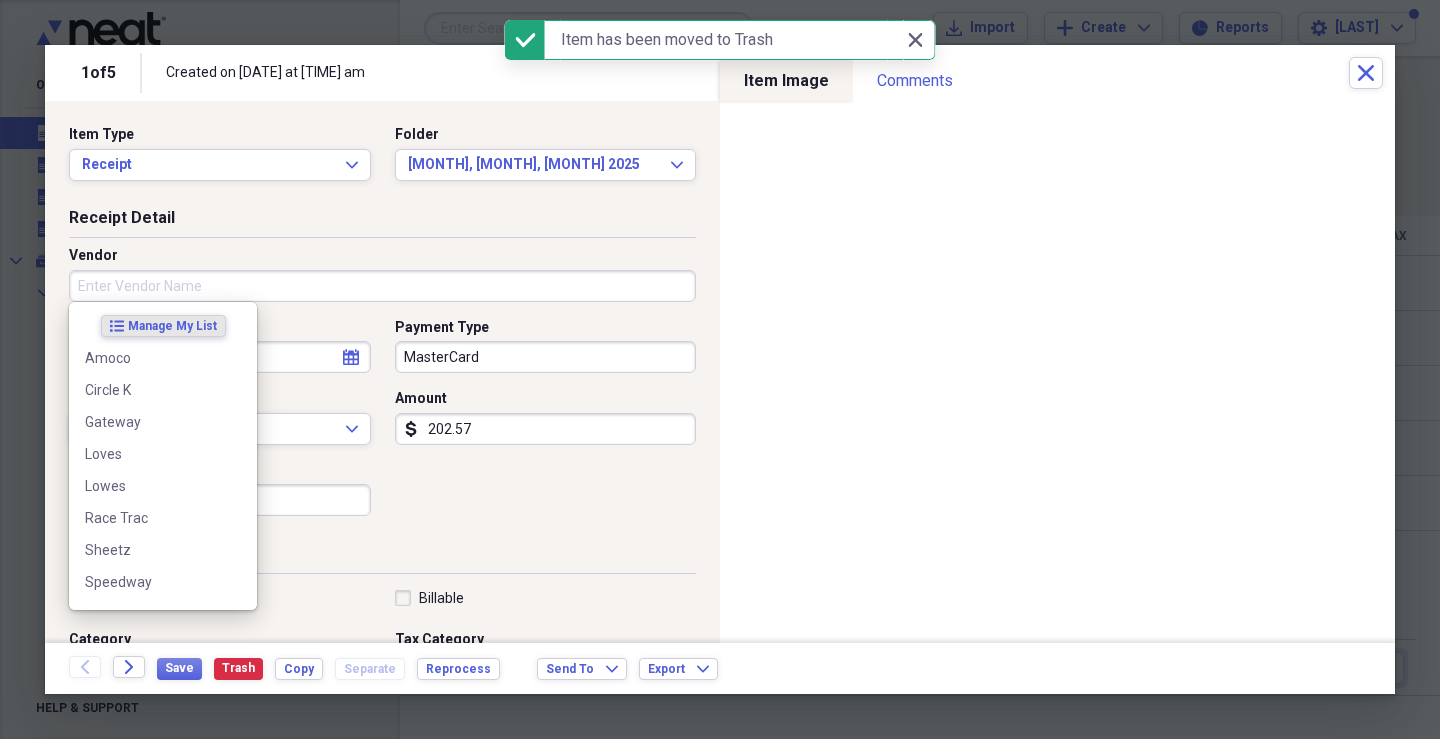 click on "Vendor" at bounding box center [382, 286] 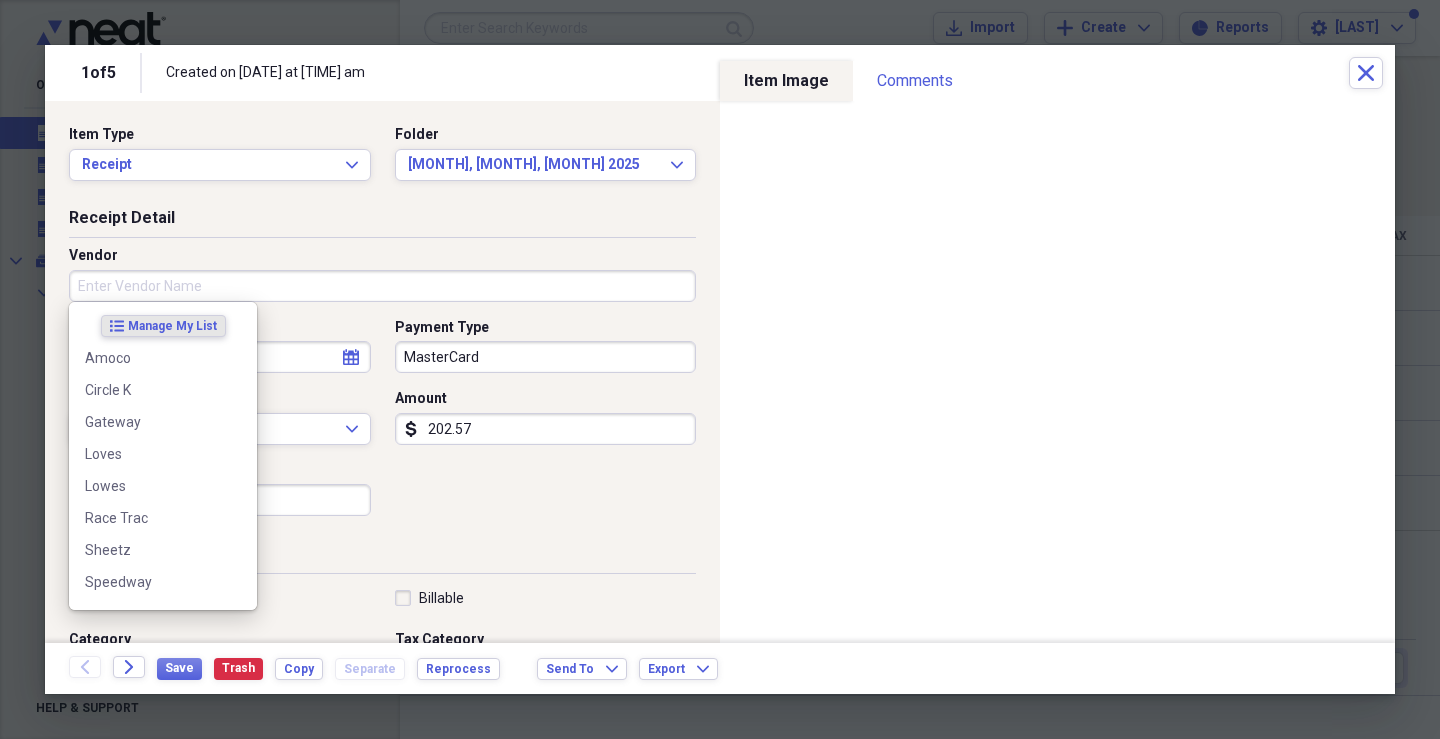 click on "MasterCard" at bounding box center (546, 357) 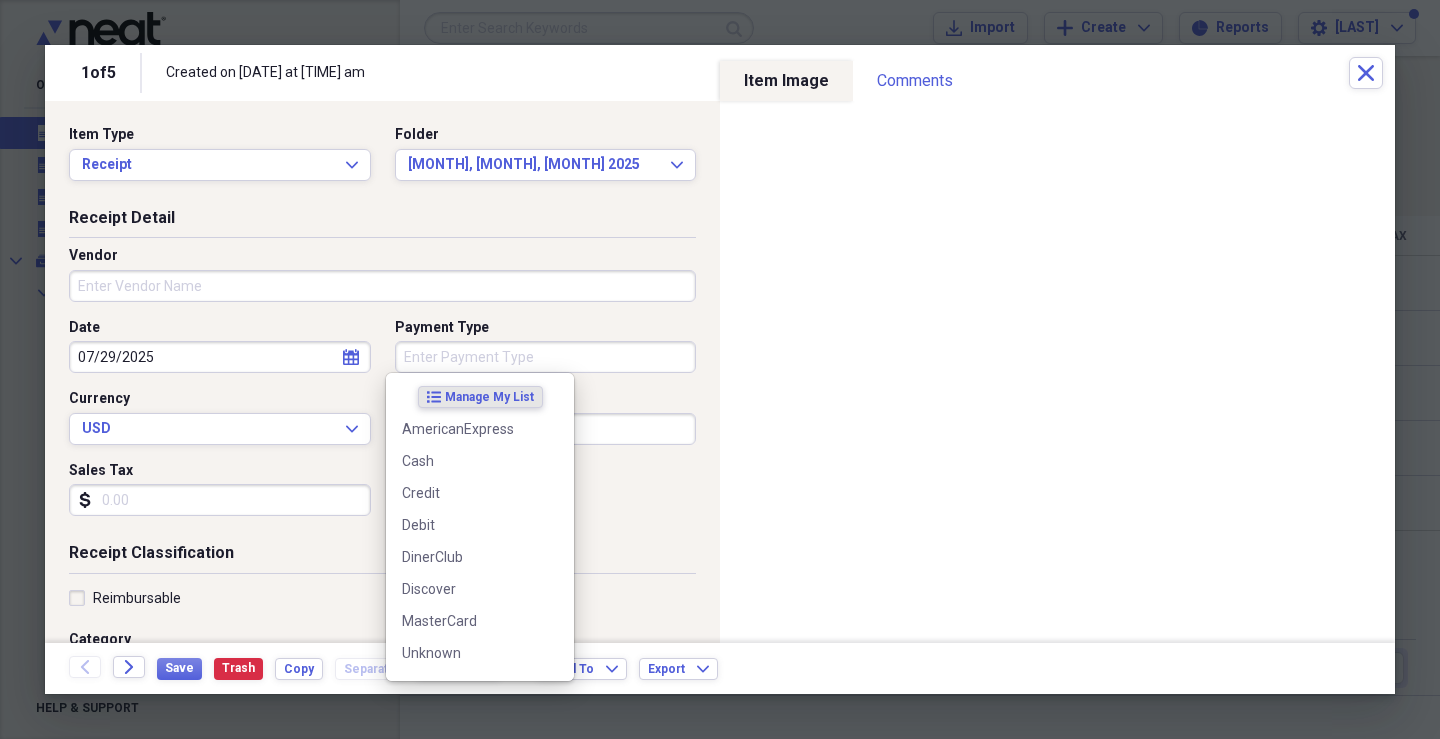 type 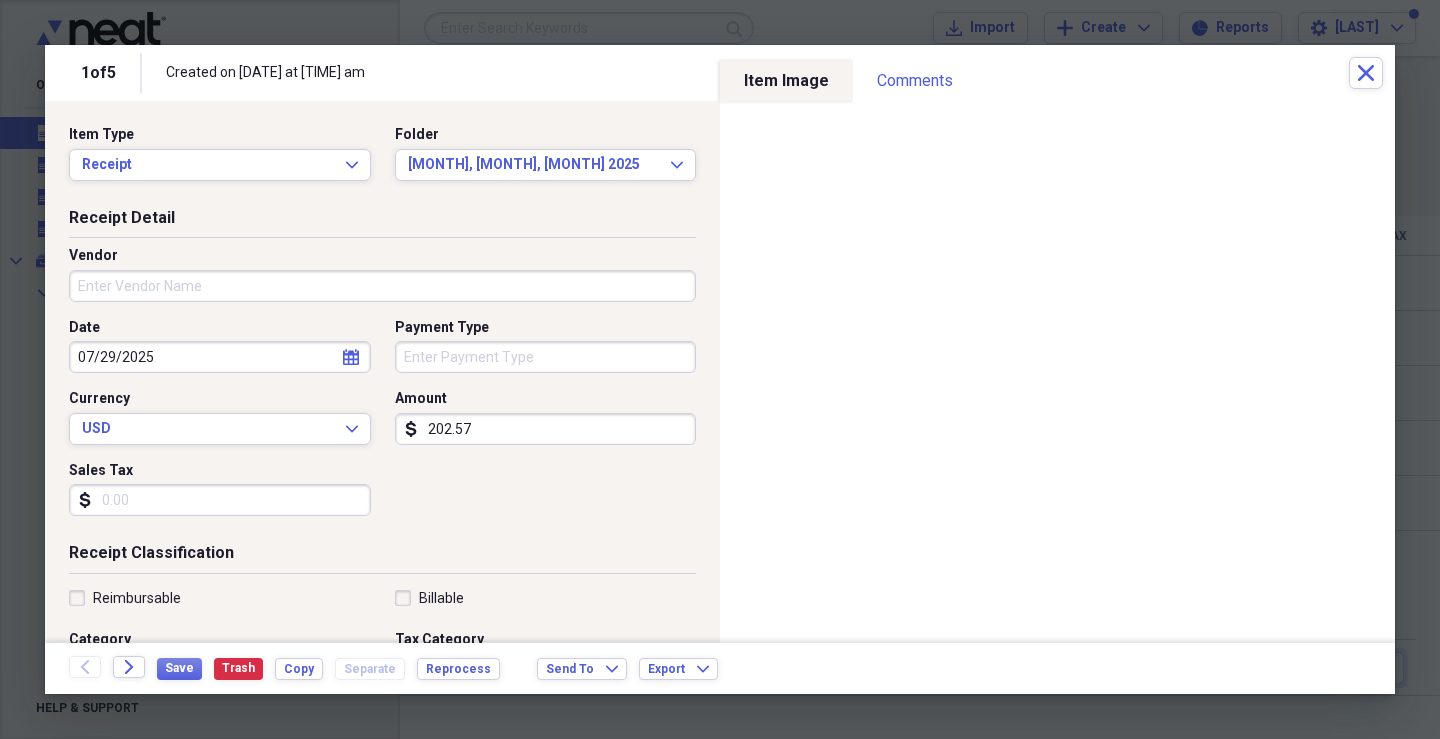 click on "Sales Tax" at bounding box center (220, 500) 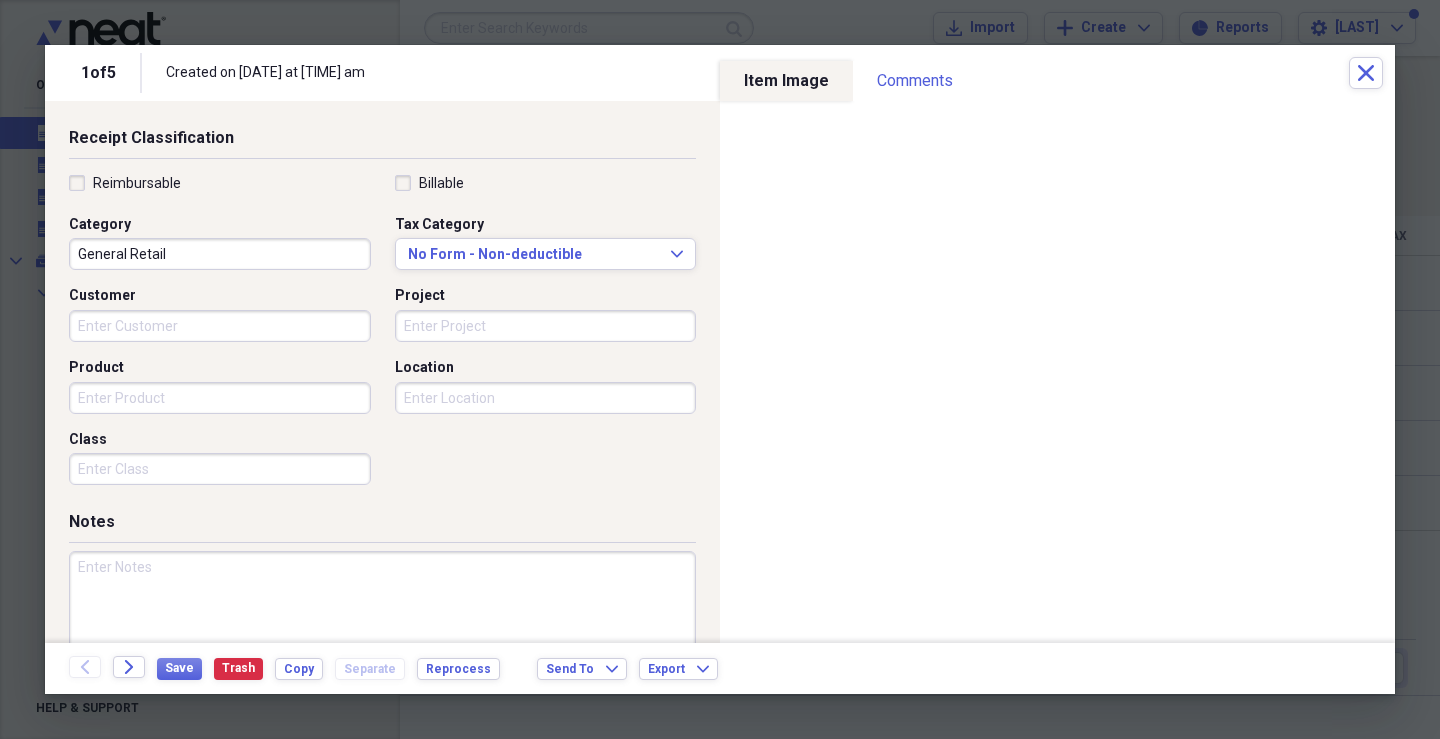 scroll, scrollTop: 479, scrollLeft: 0, axis: vertical 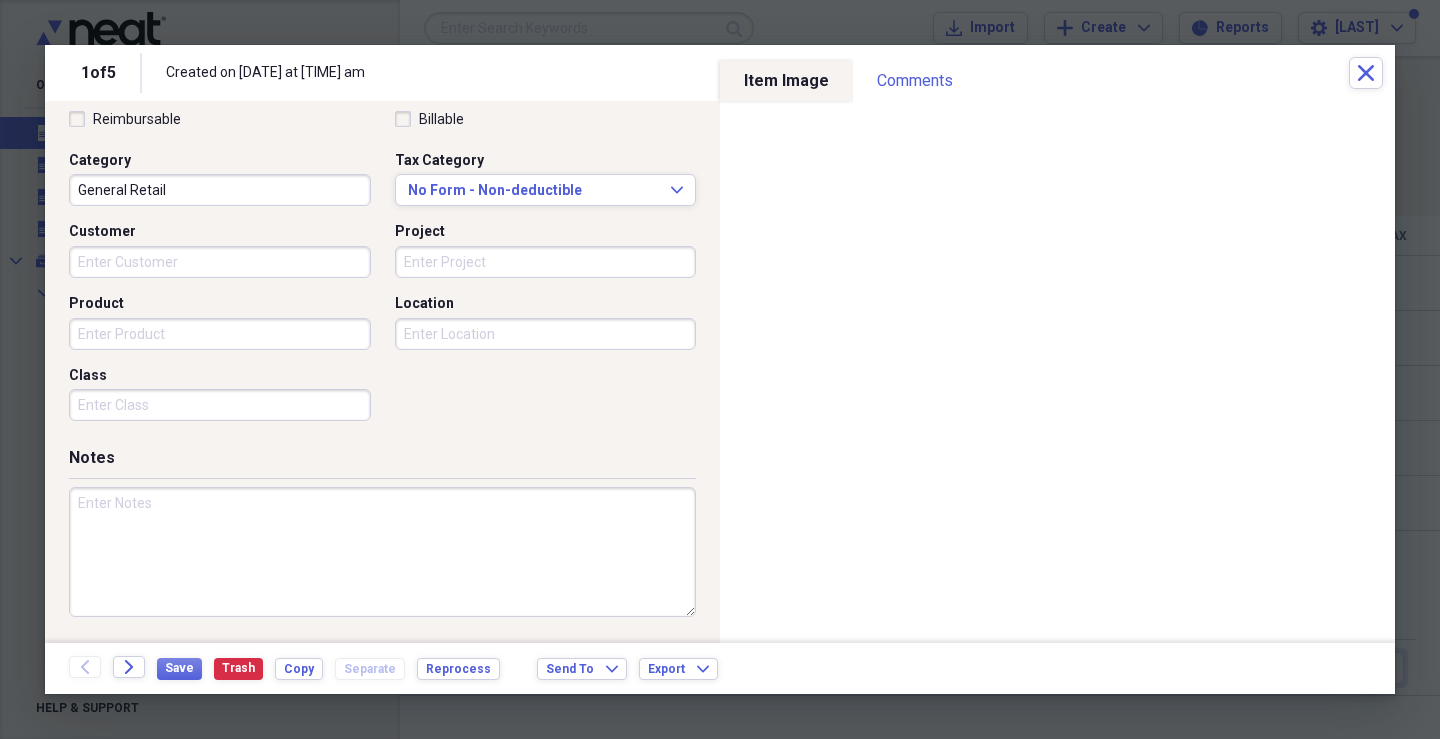 type on "56.28" 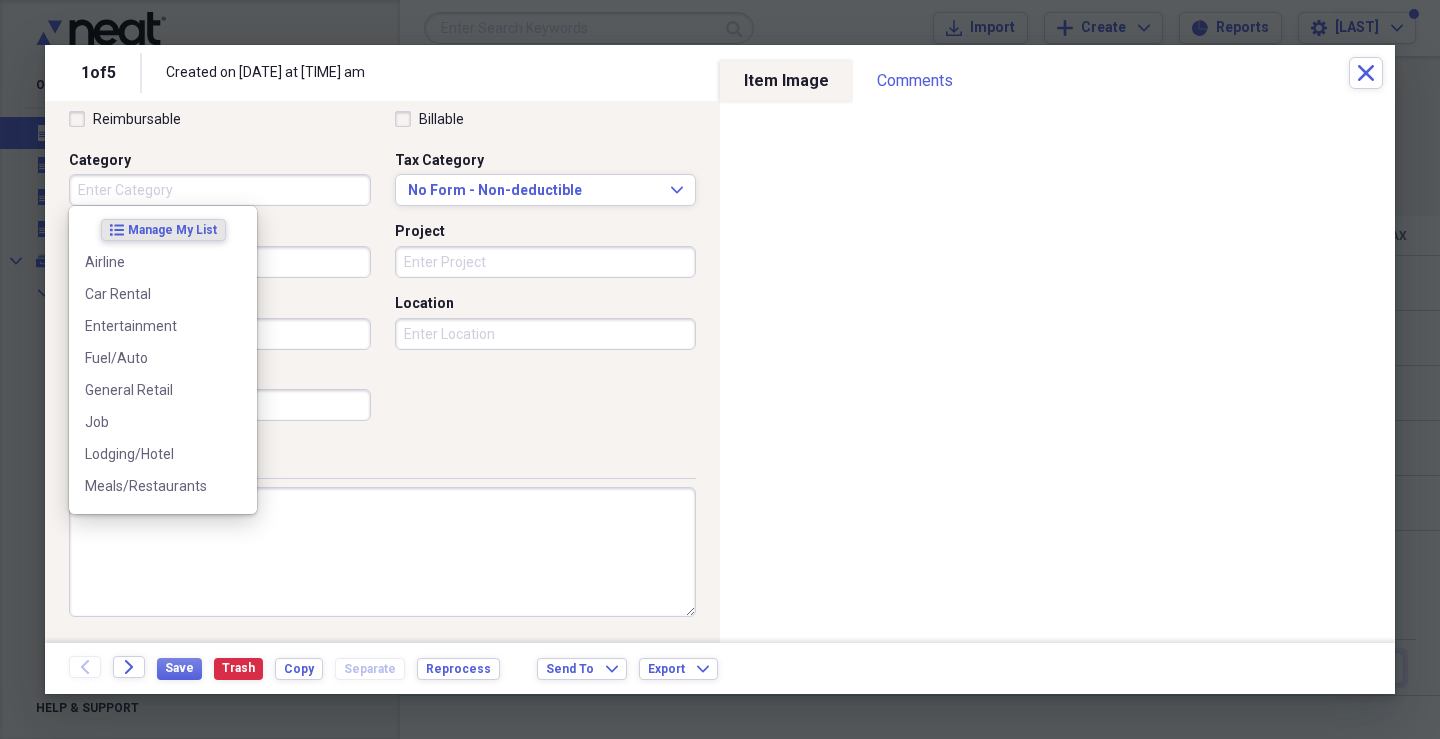 type 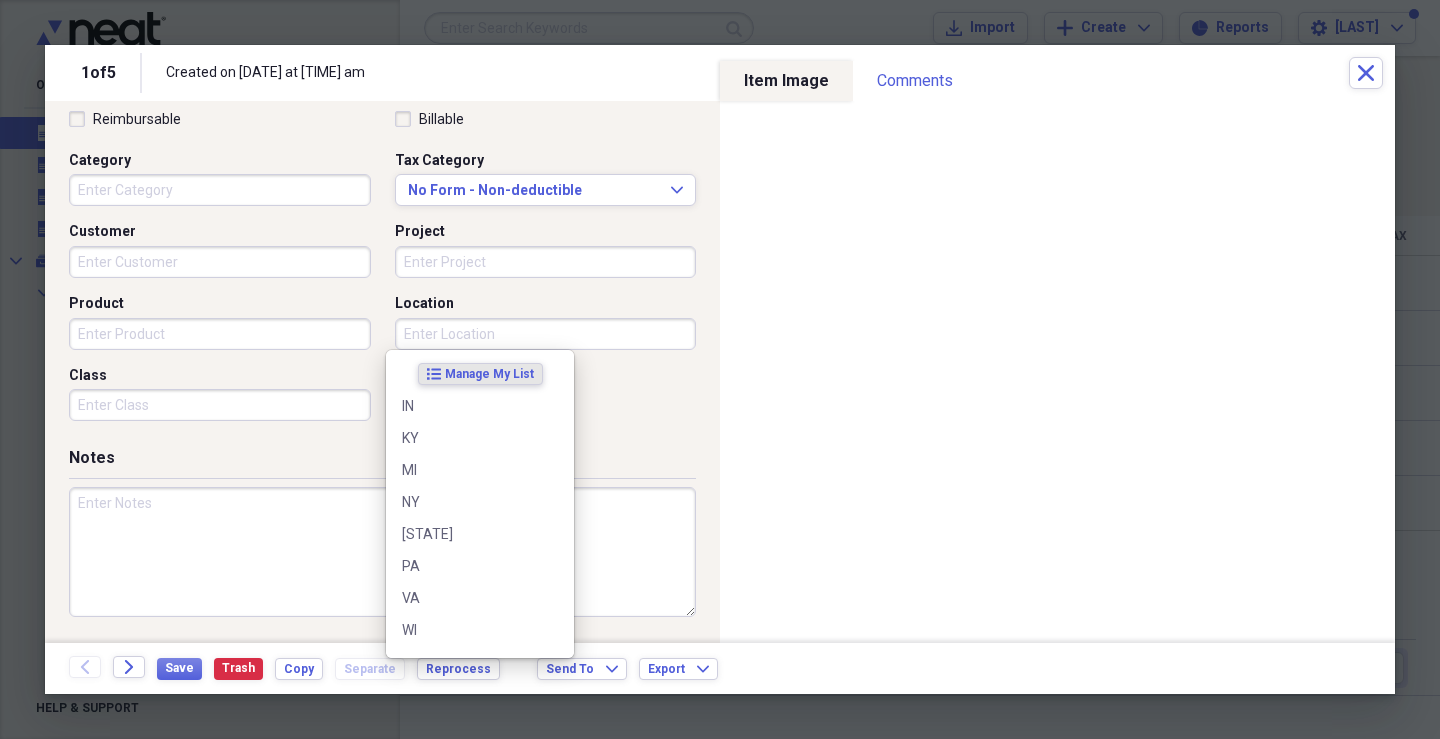 click on "Location" at bounding box center (546, 334) 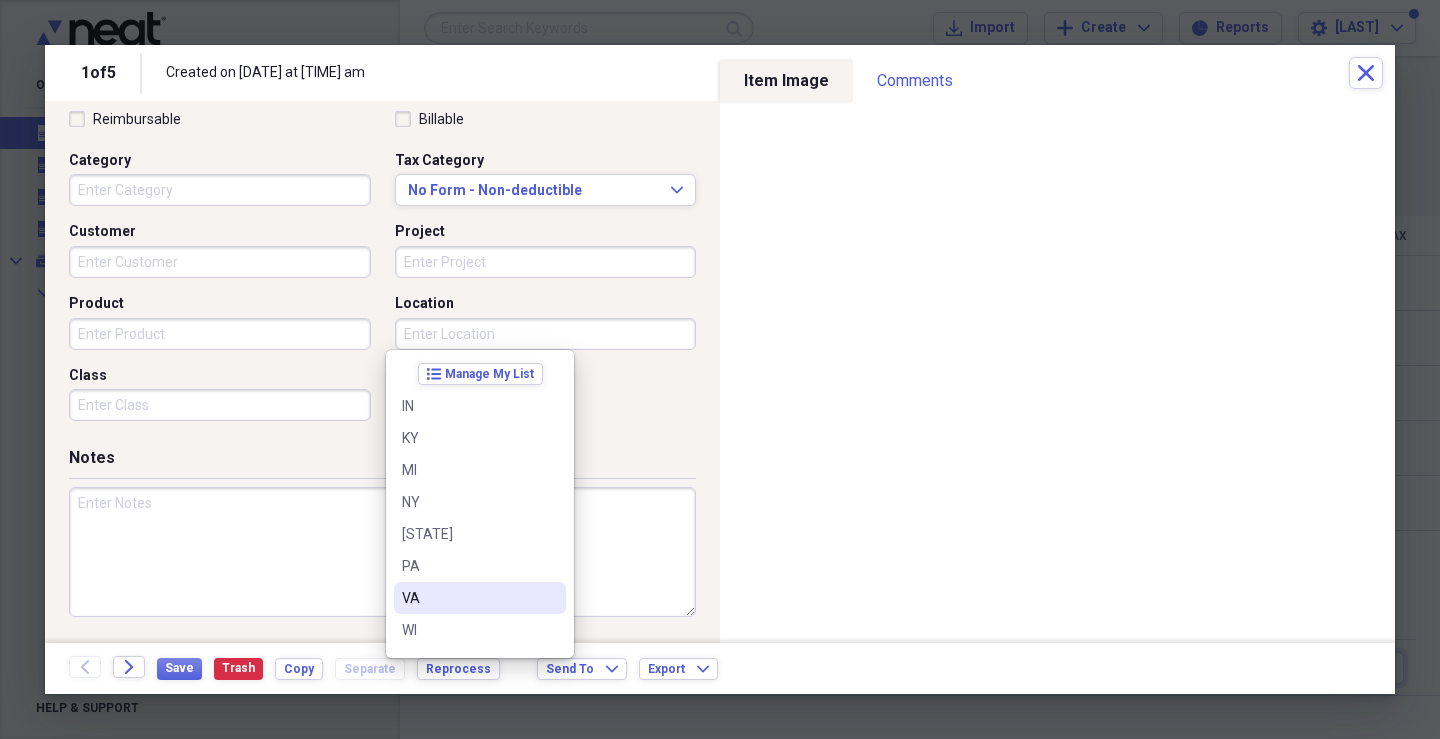 scroll, scrollTop: 28, scrollLeft: 0, axis: vertical 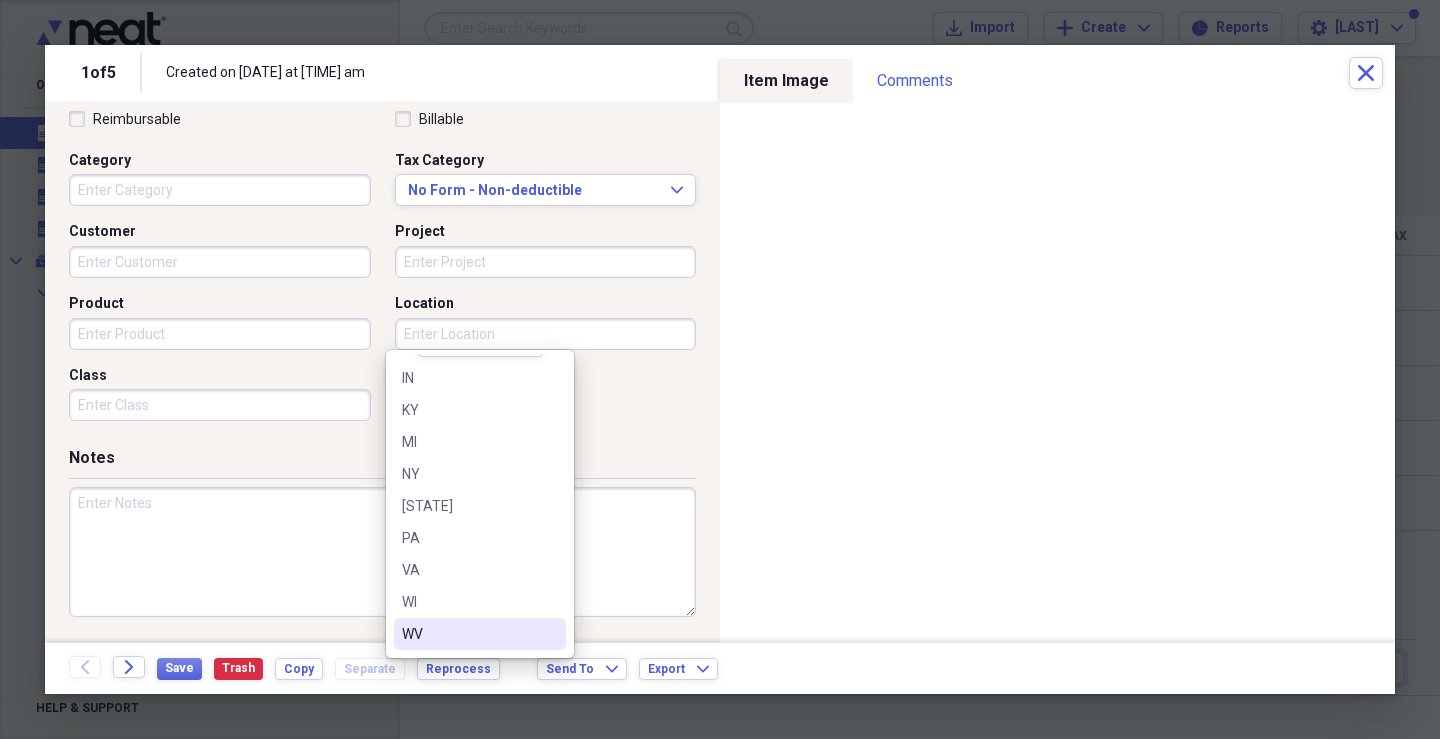 click on "WV" at bounding box center (468, 634) 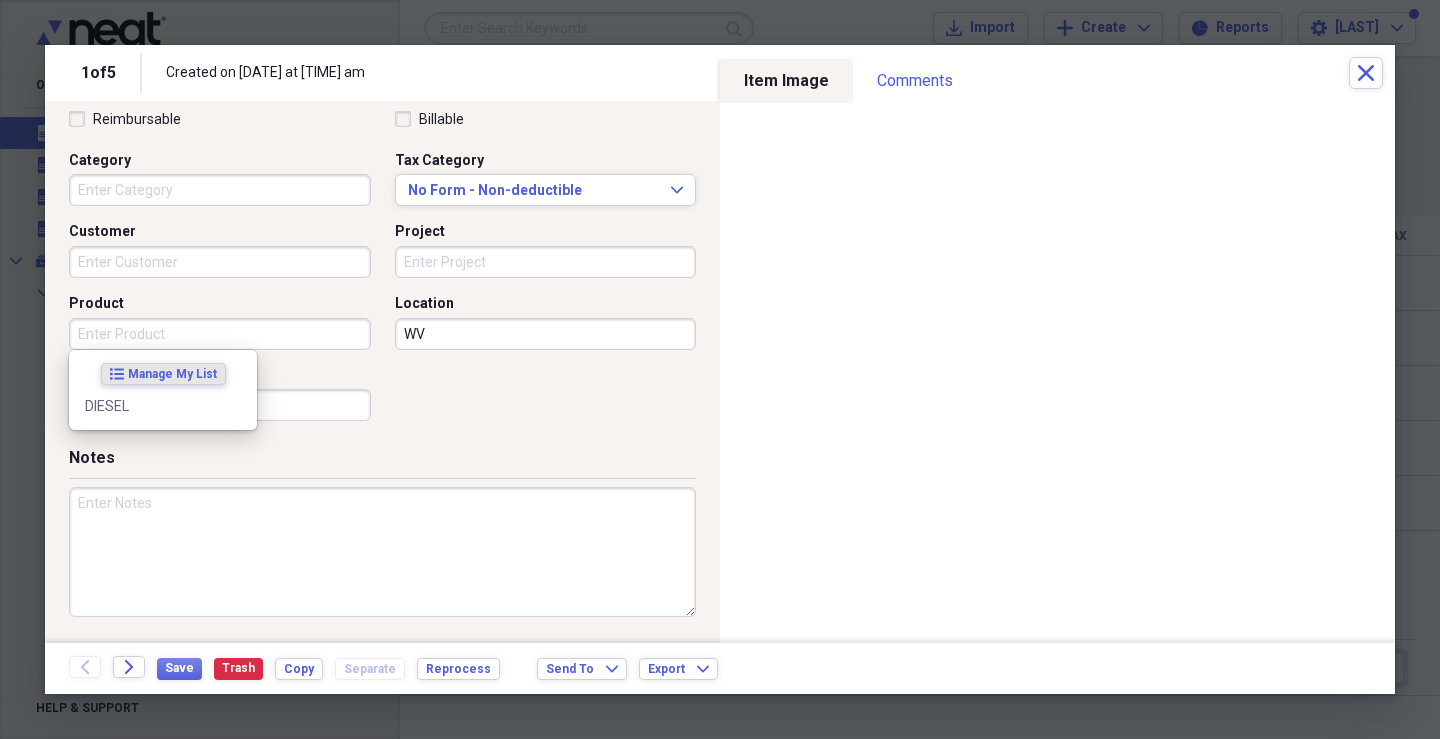 click on "Product" at bounding box center [220, 334] 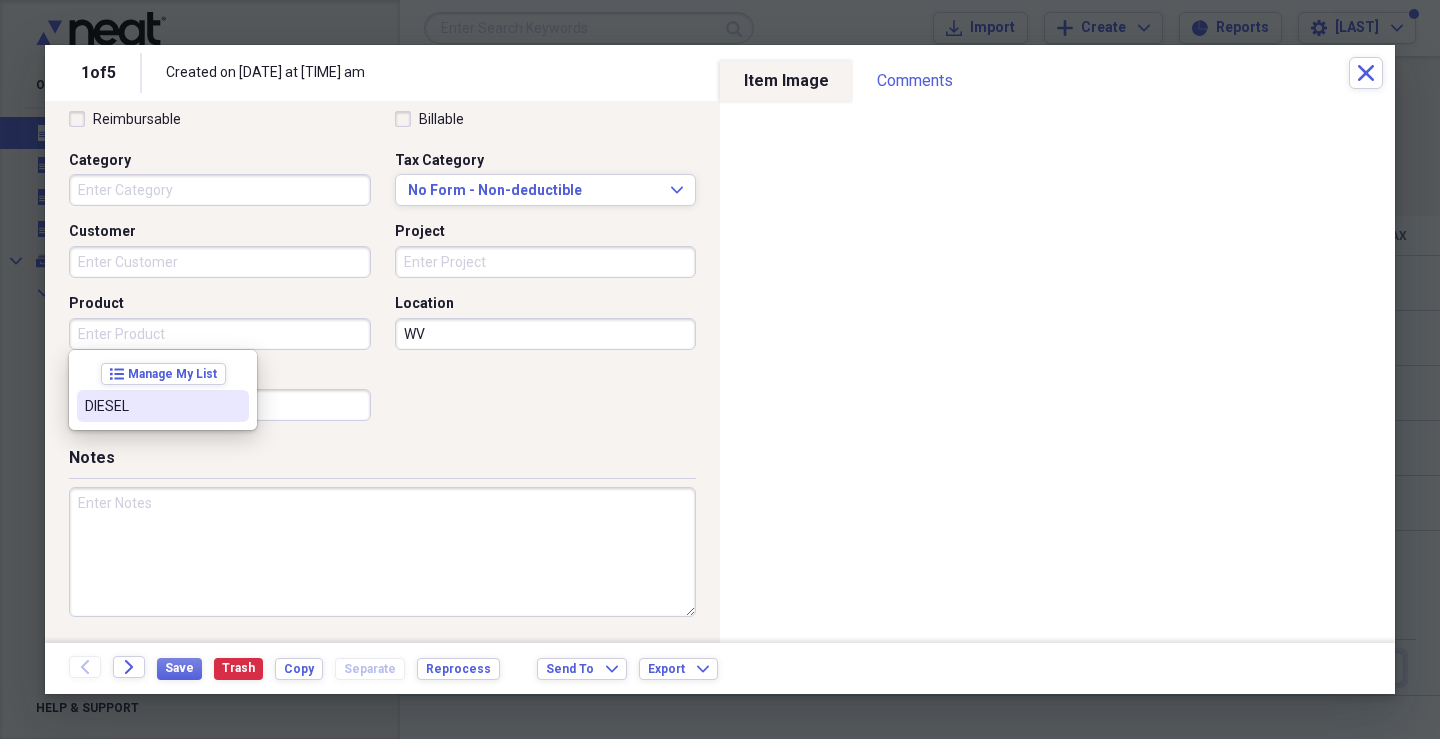 click on "DIESEL" at bounding box center (151, 406) 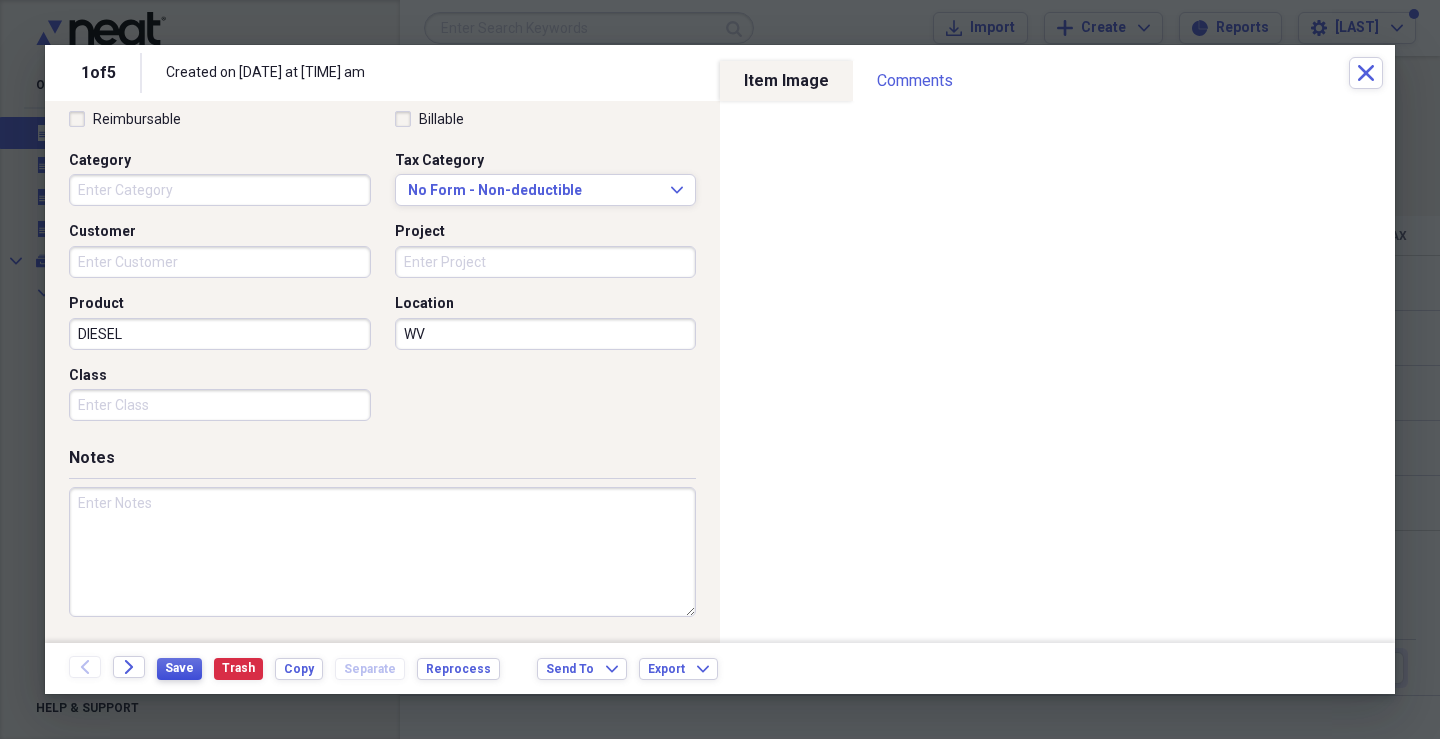 click on "Save" at bounding box center [179, 668] 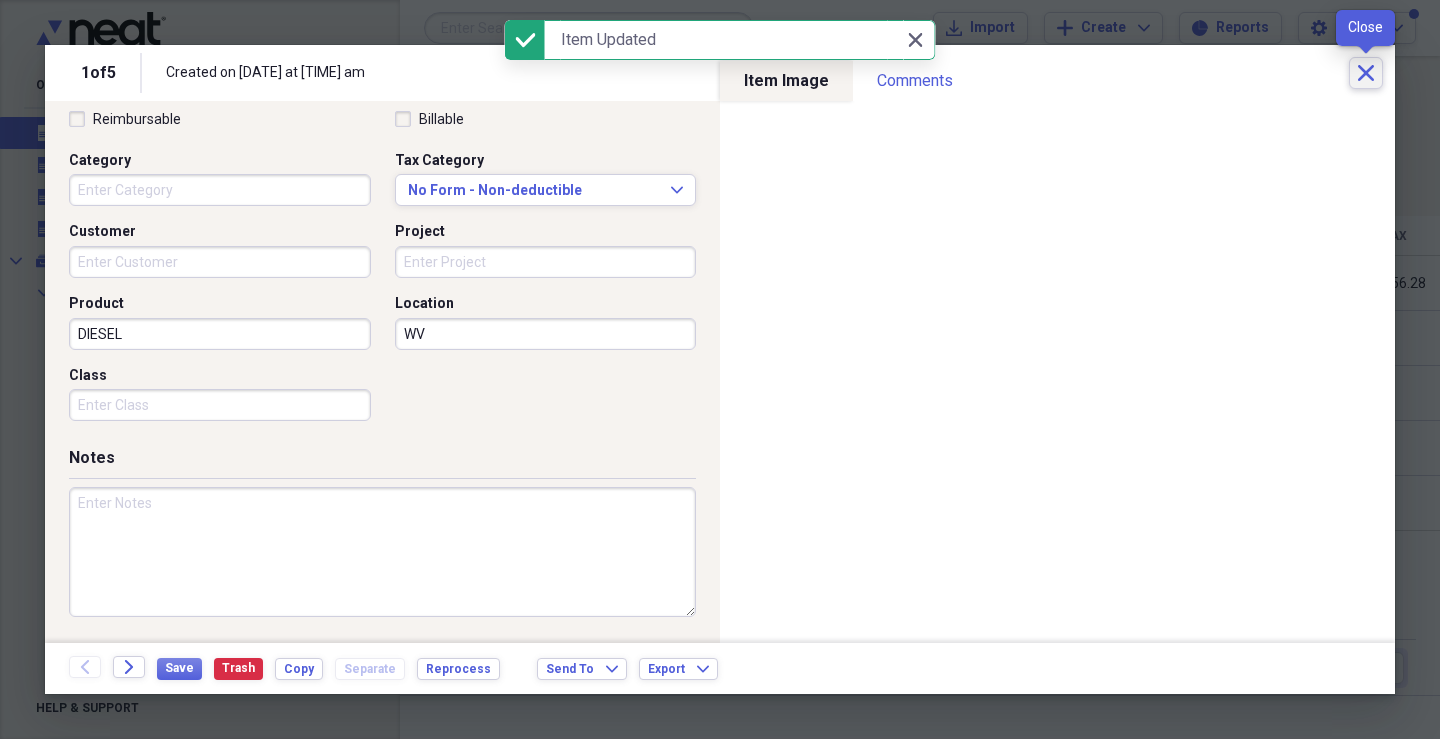 click on "Close" 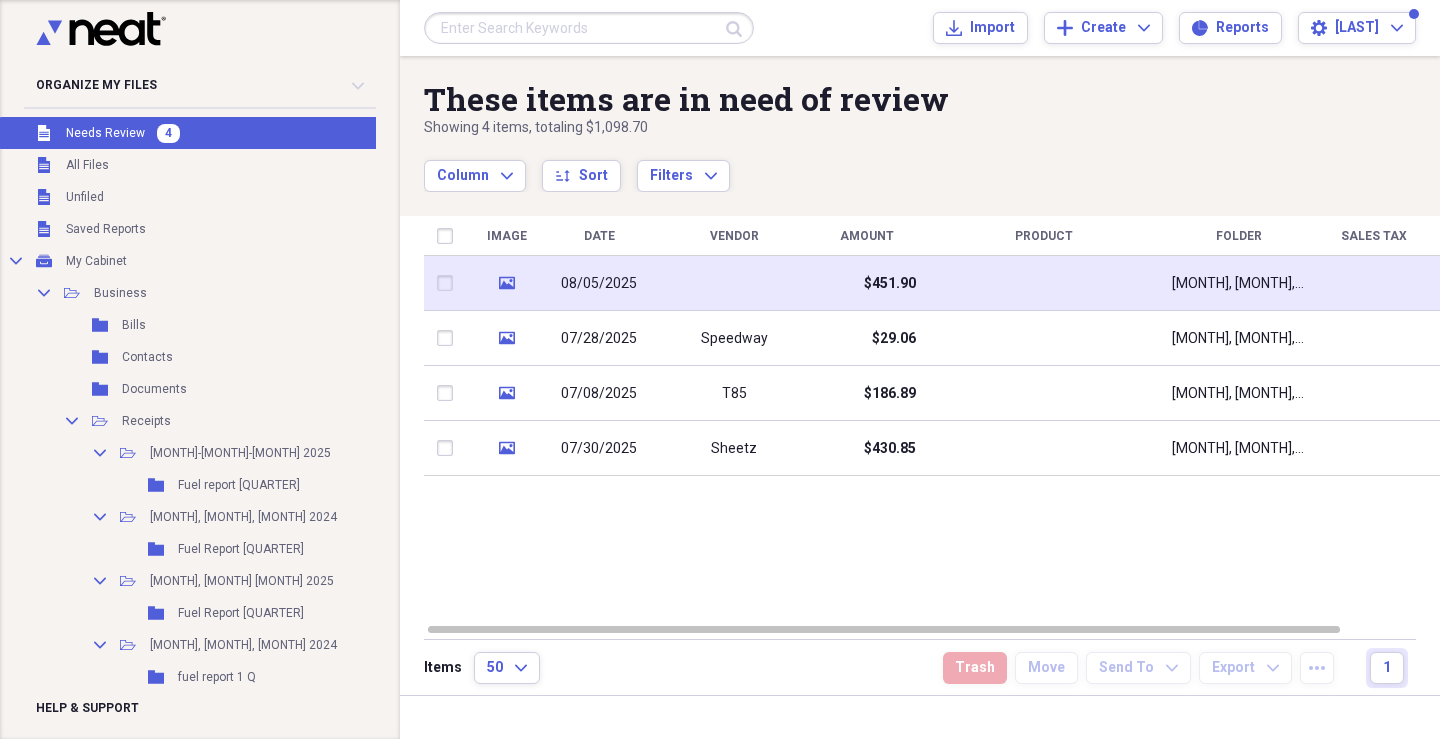 click at bounding box center [734, 283] 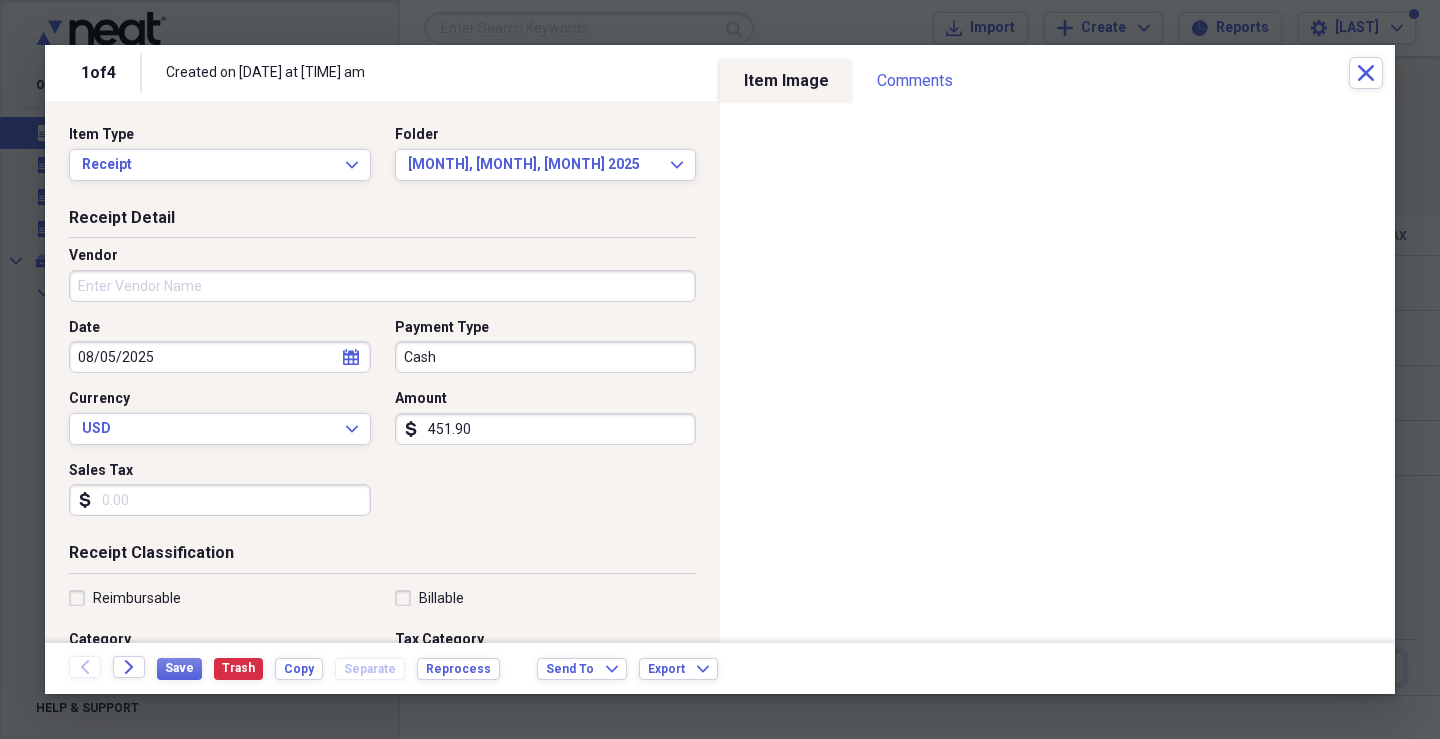 click on "Vendor" at bounding box center [382, 286] 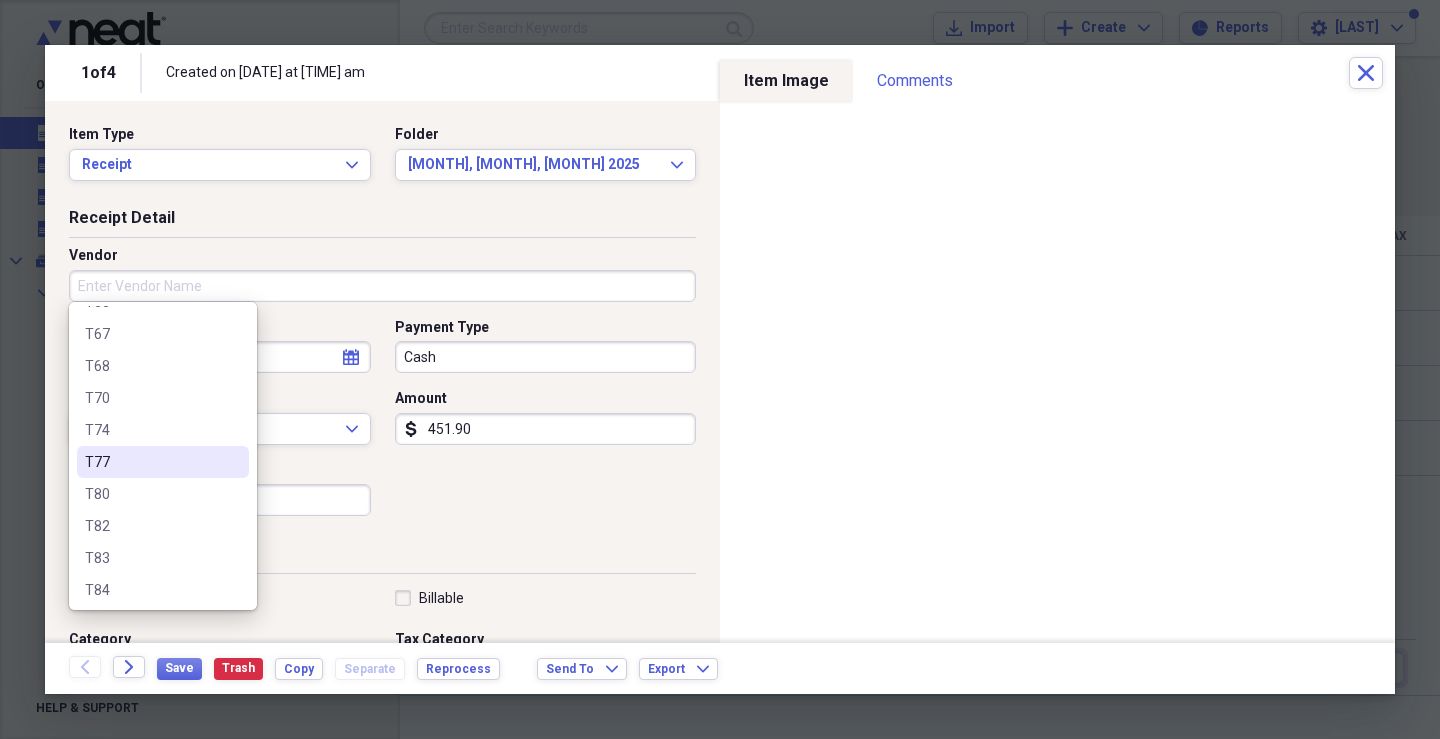scroll, scrollTop: 1400, scrollLeft: 0, axis: vertical 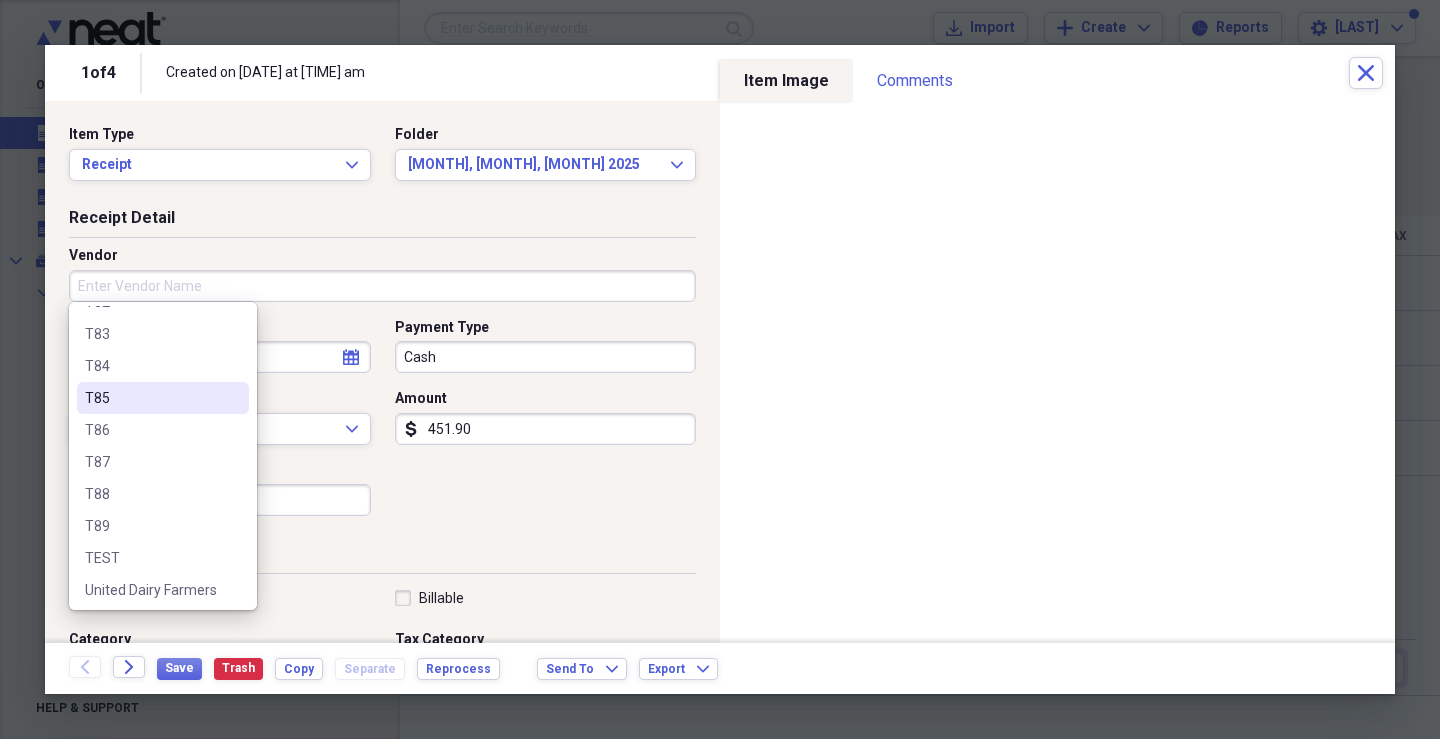 click on "T85" at bounding box center (151, 398) 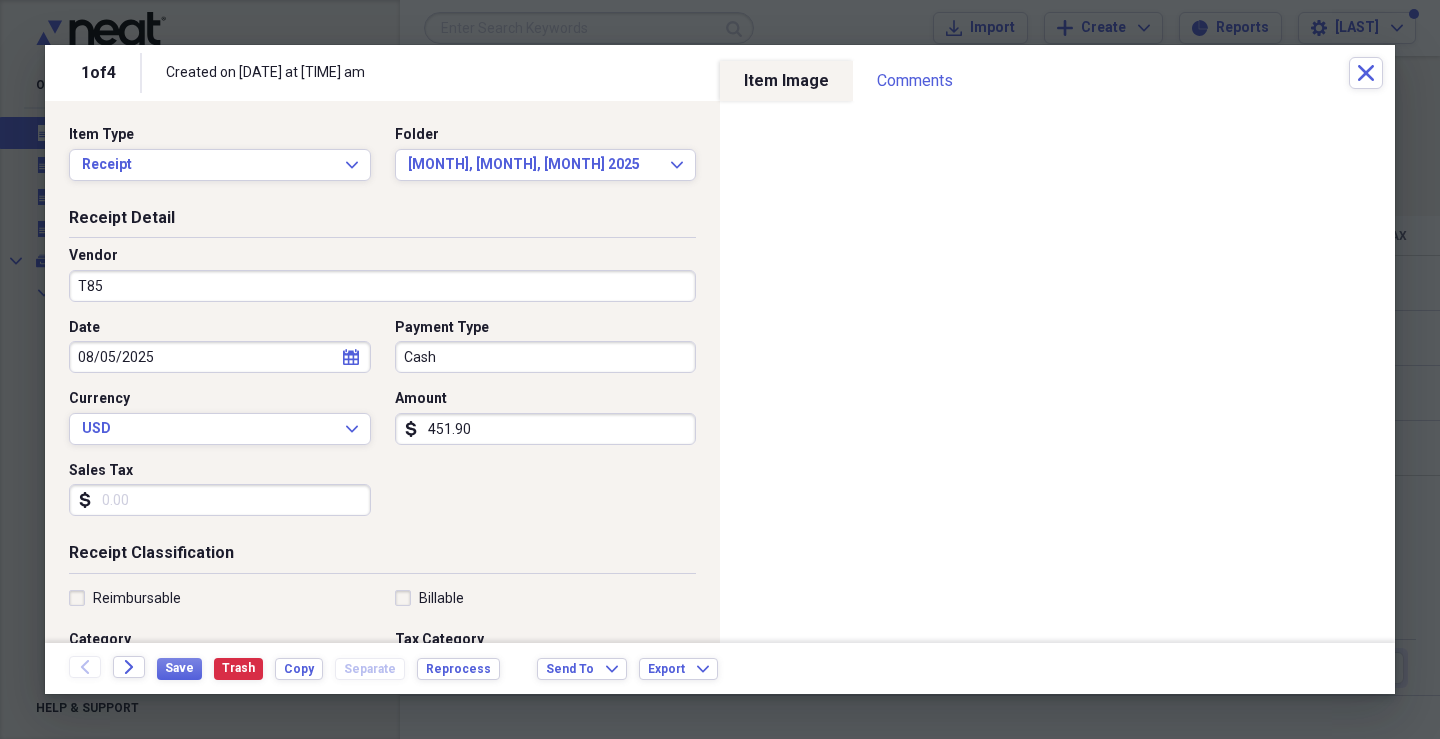 click on "Cash" at bounding box center [546, 357] 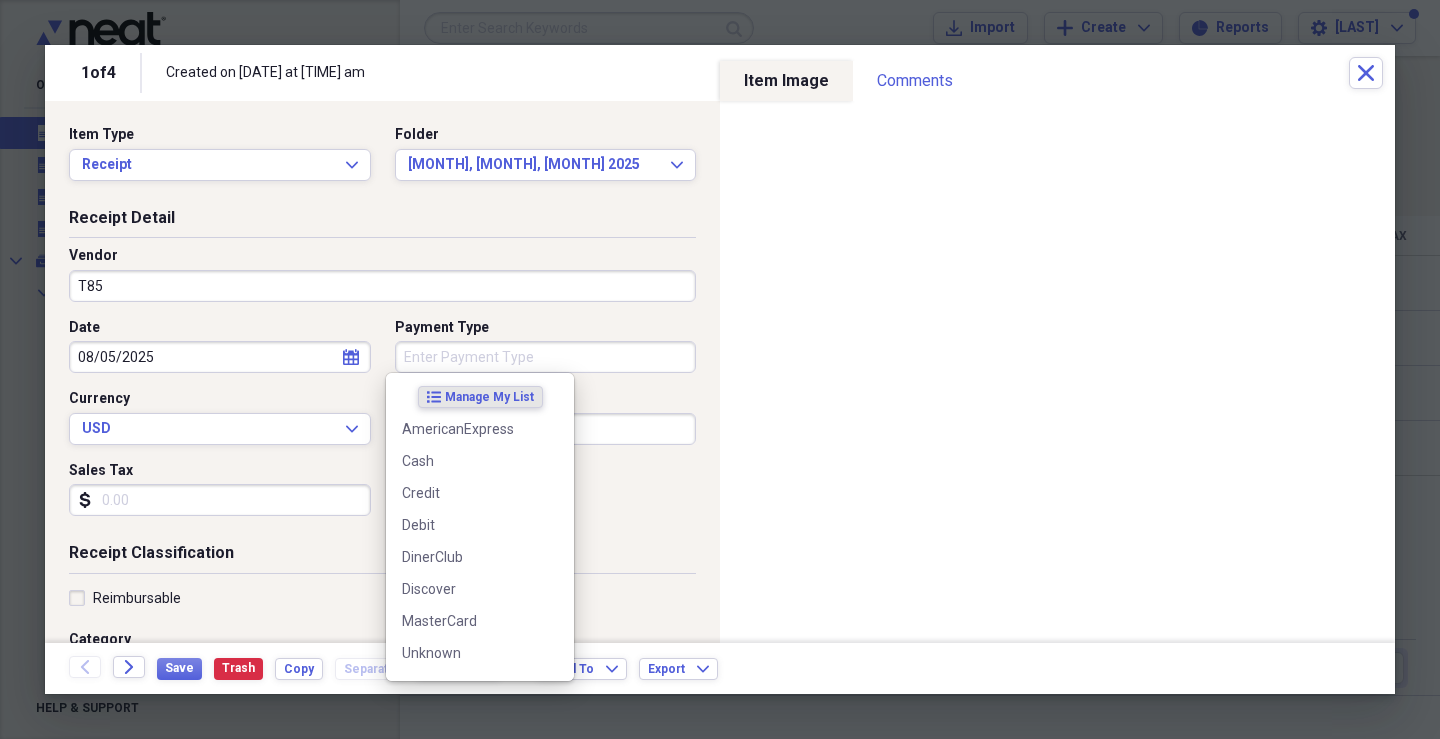 type 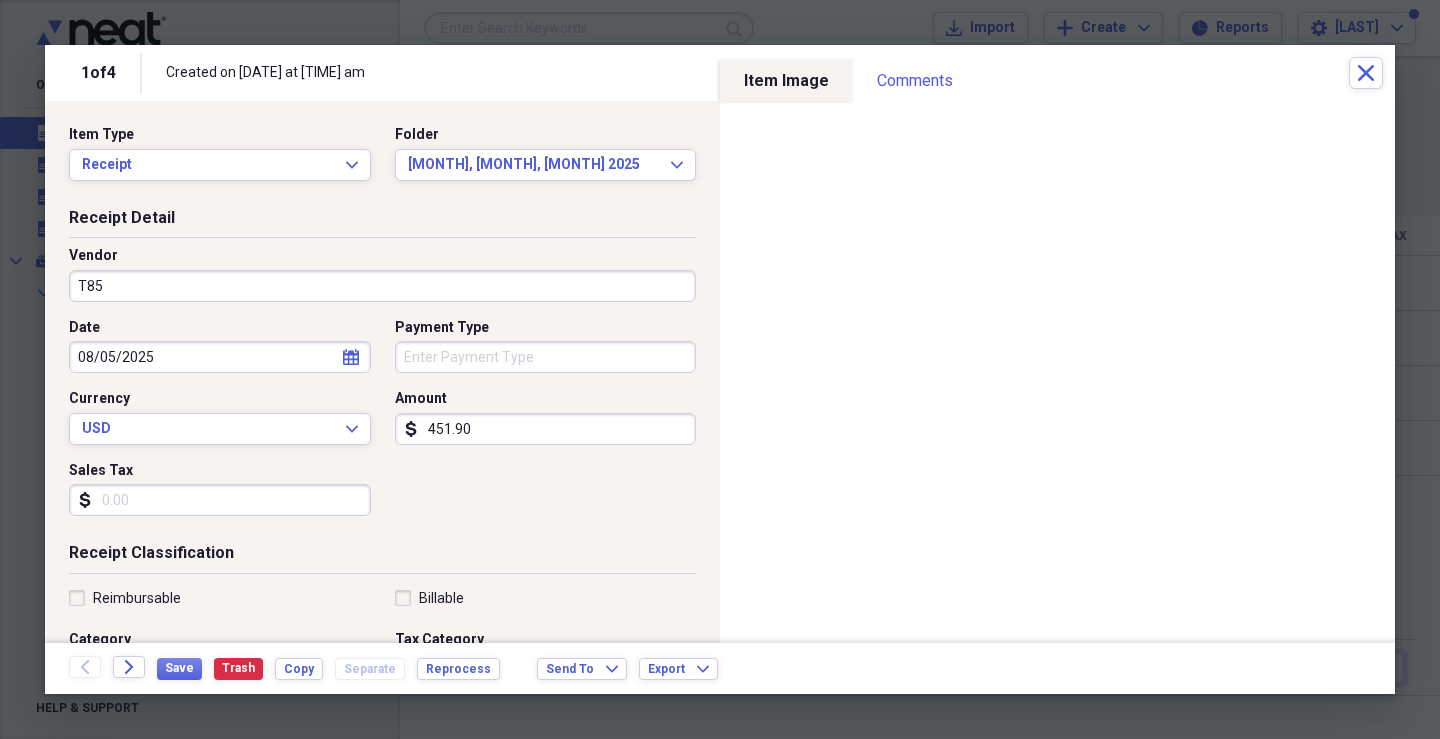 click on "Sales Tax" at bounding box center [220, 500] 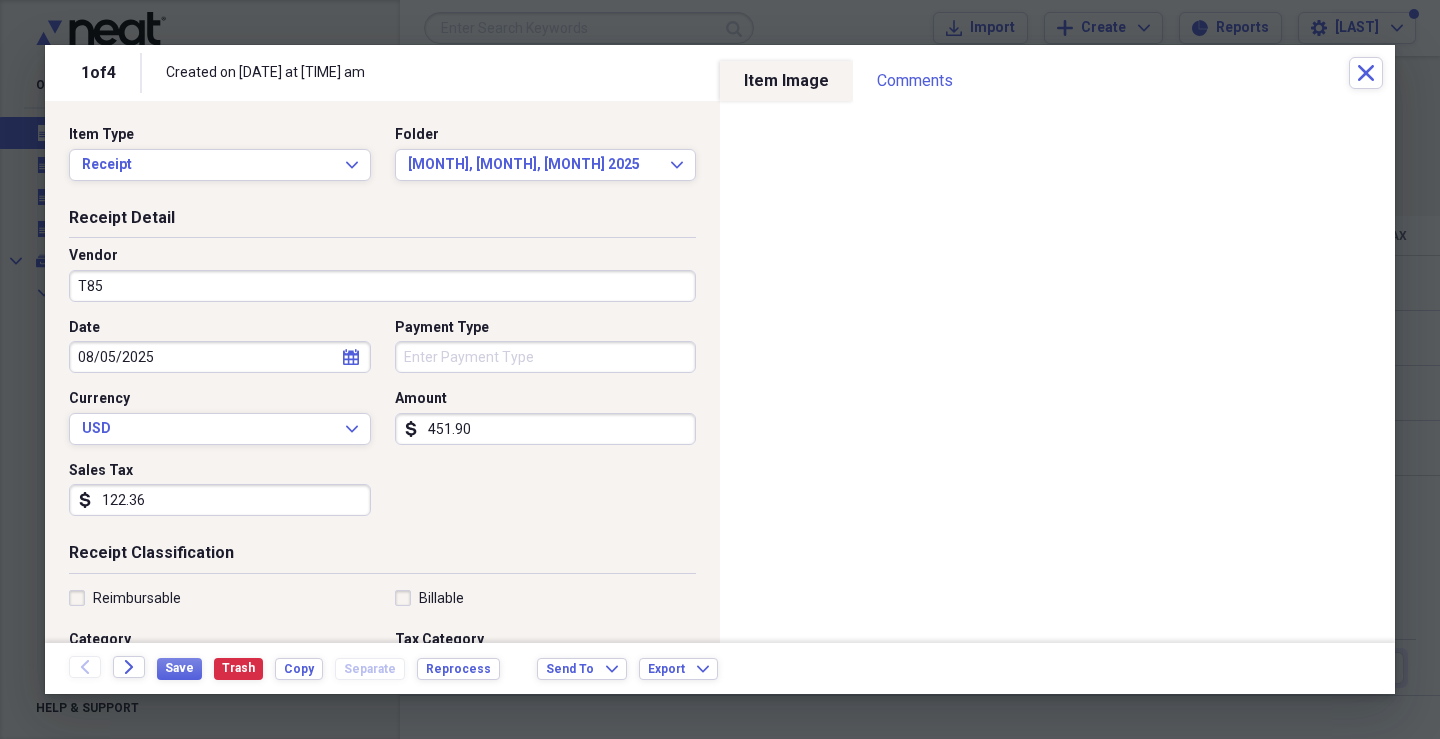 type on "122.36" 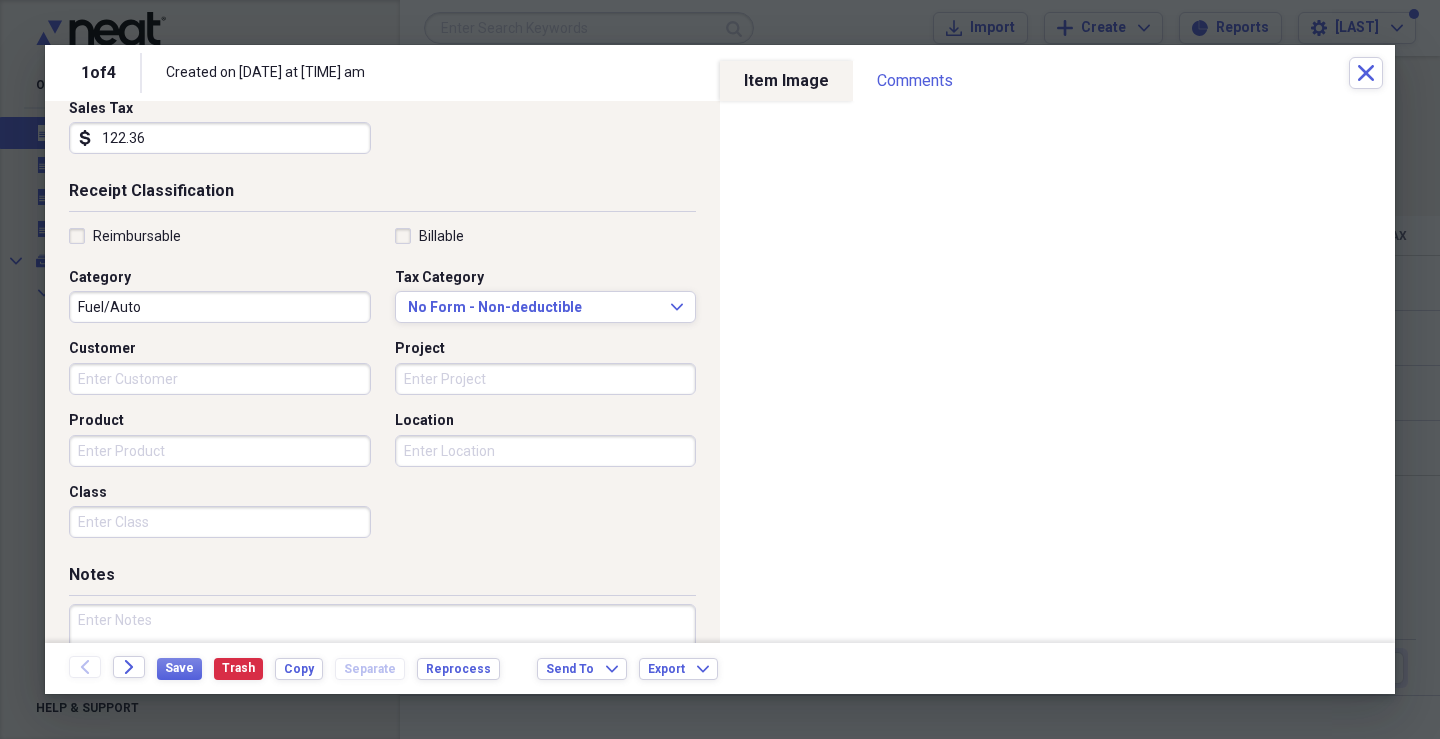 scroll, scrollTop: 400, scrollLeft: 0, axis: vertical 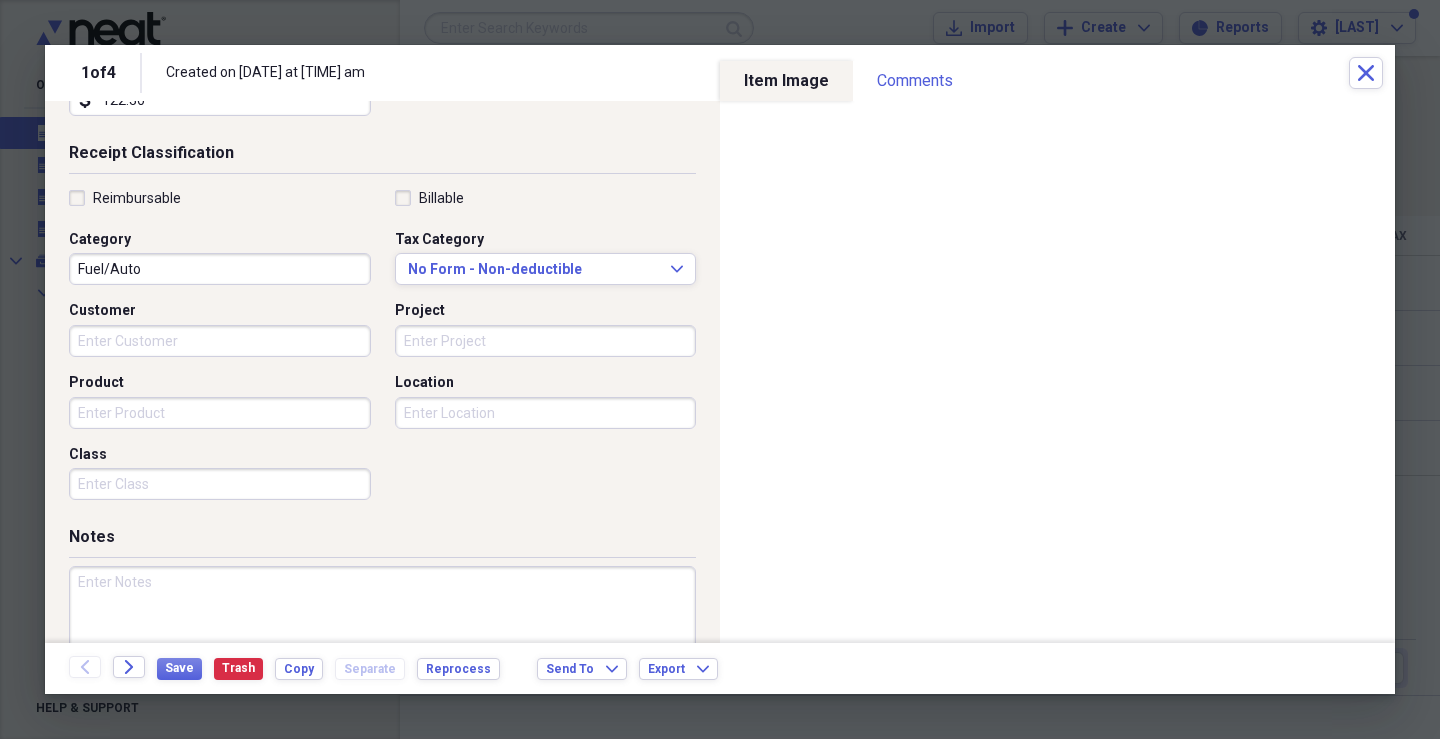 type on "419.59" 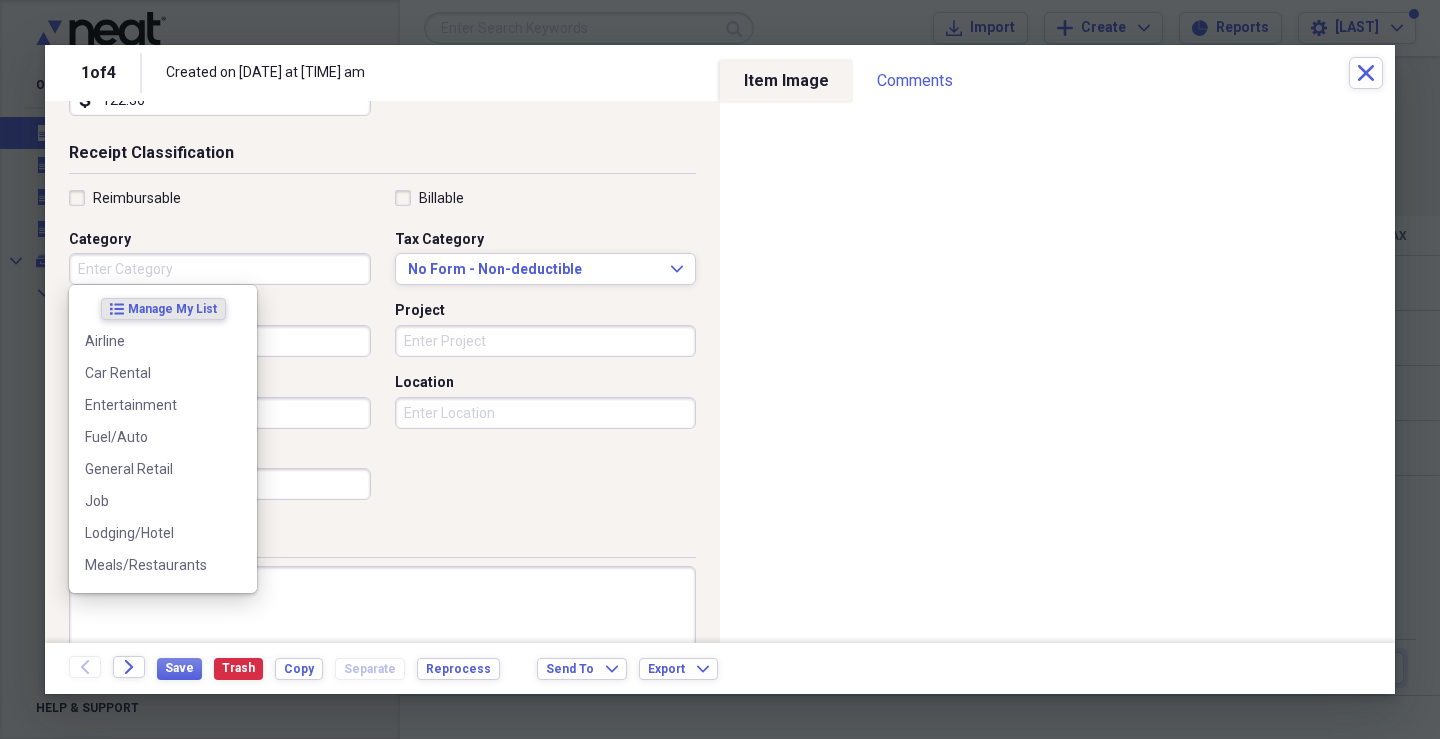 type 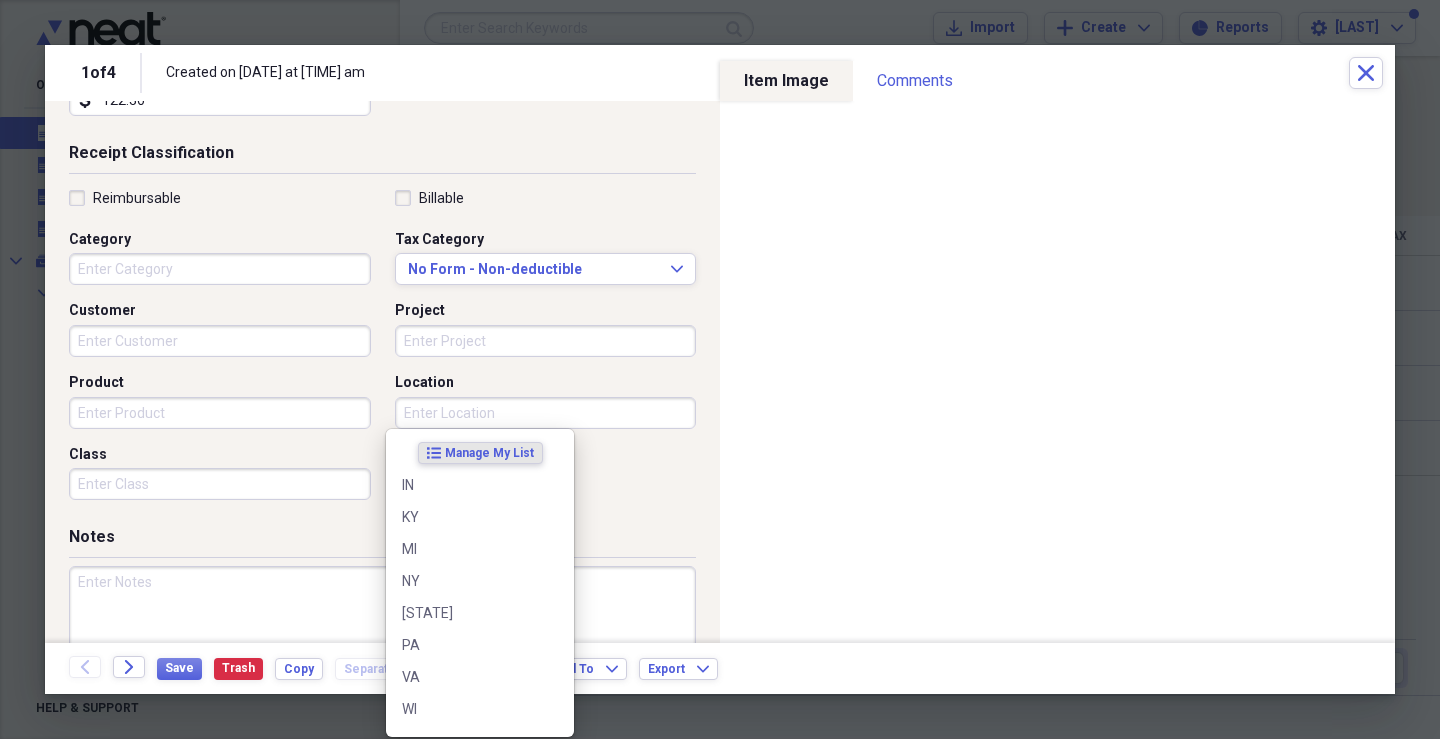 click on "Location" at bounding box center (546, 413) 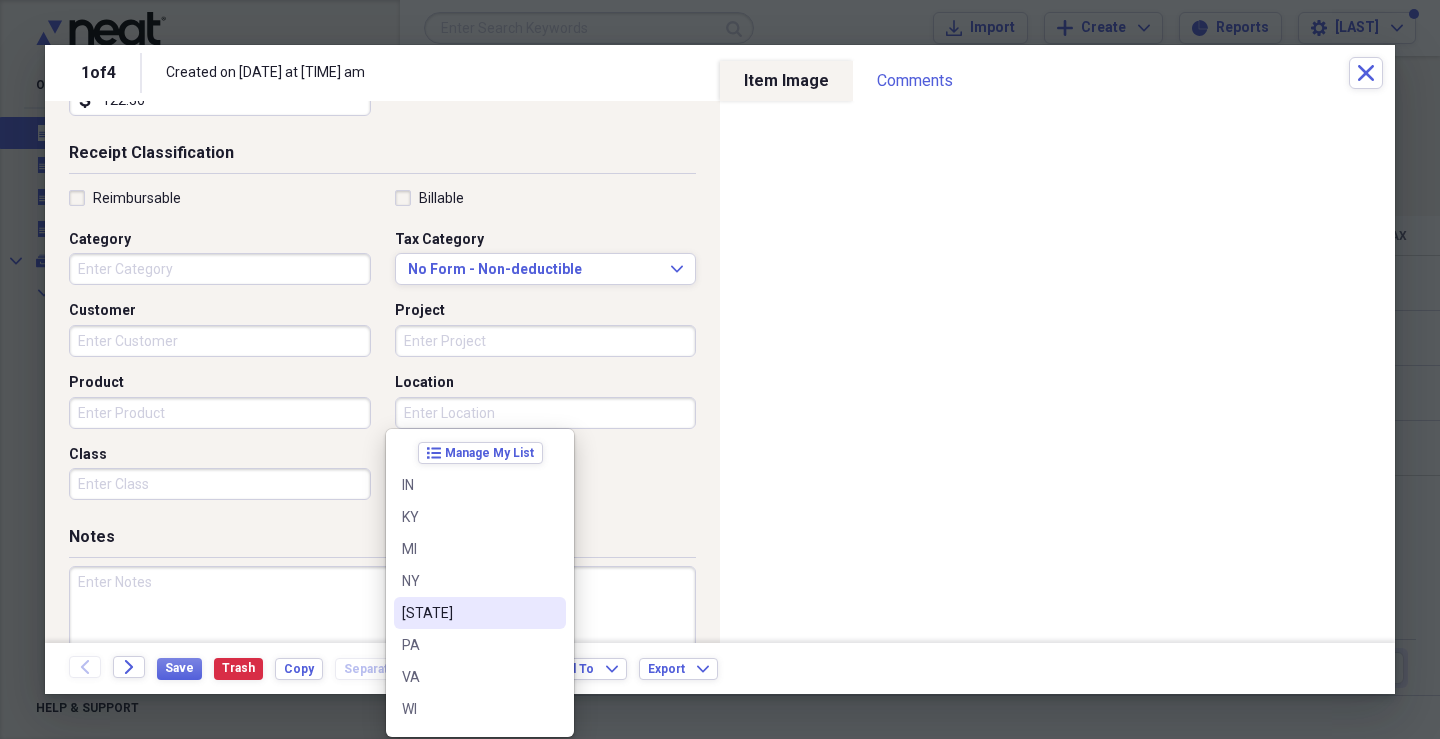 click on "[STATE]" at bounding box center (468, 613) 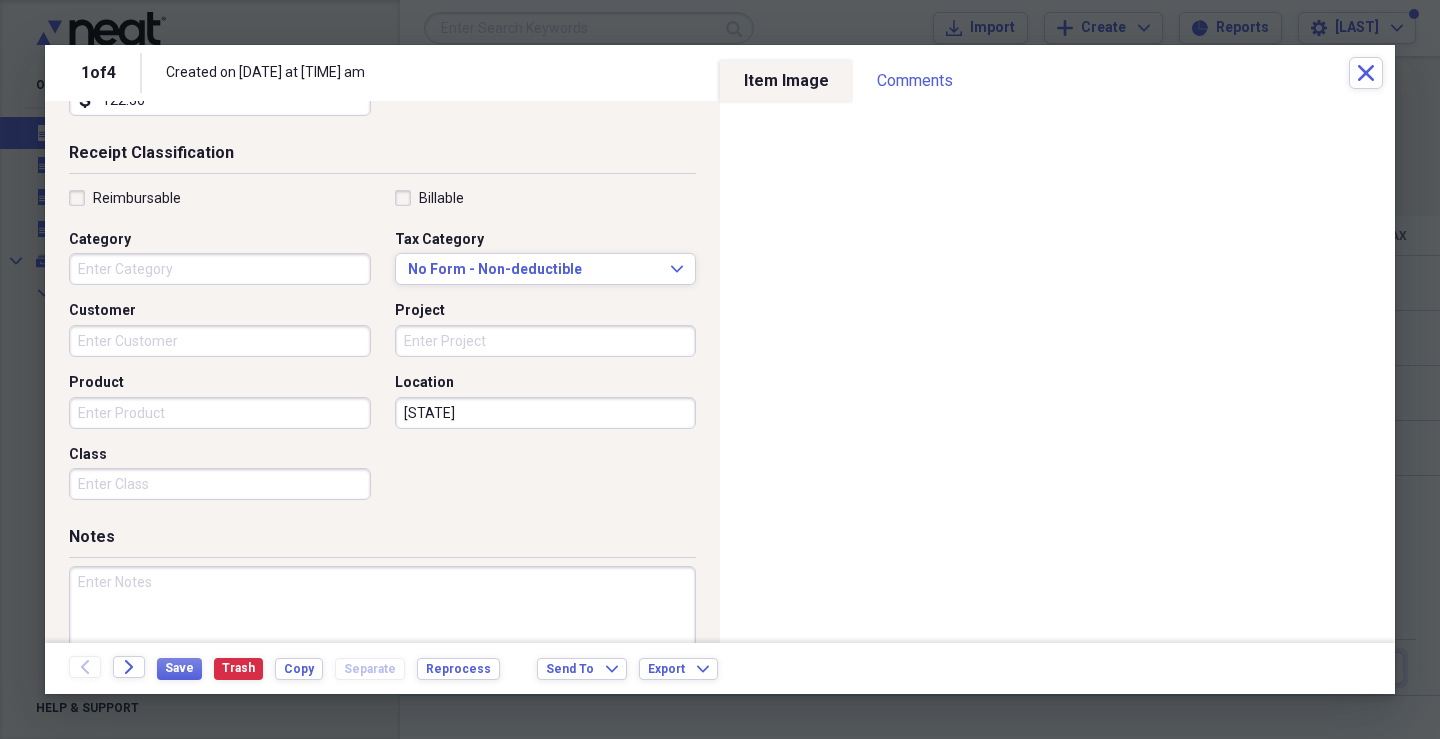 click on "Product" at bounding box center [220, 413] 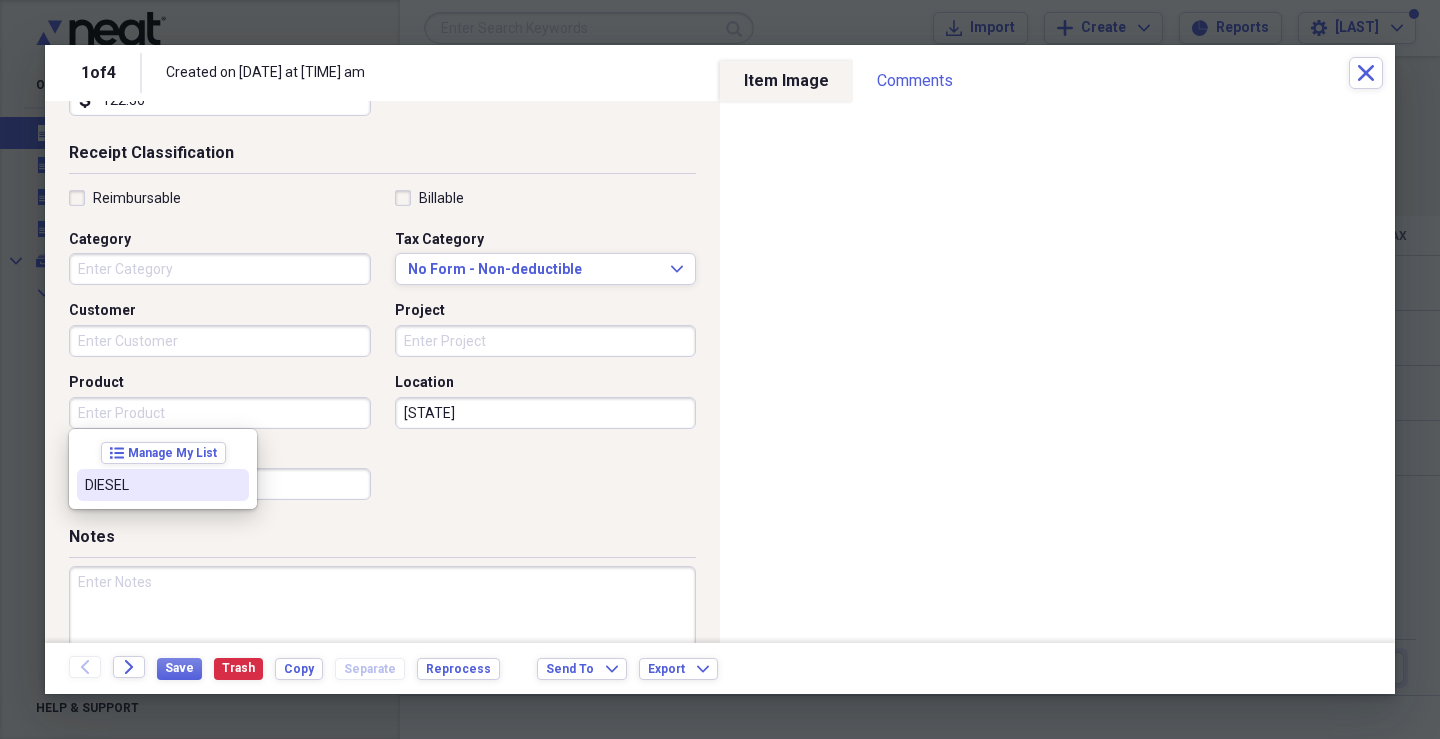click on "DIESEL" at bounding box center [151, 485] 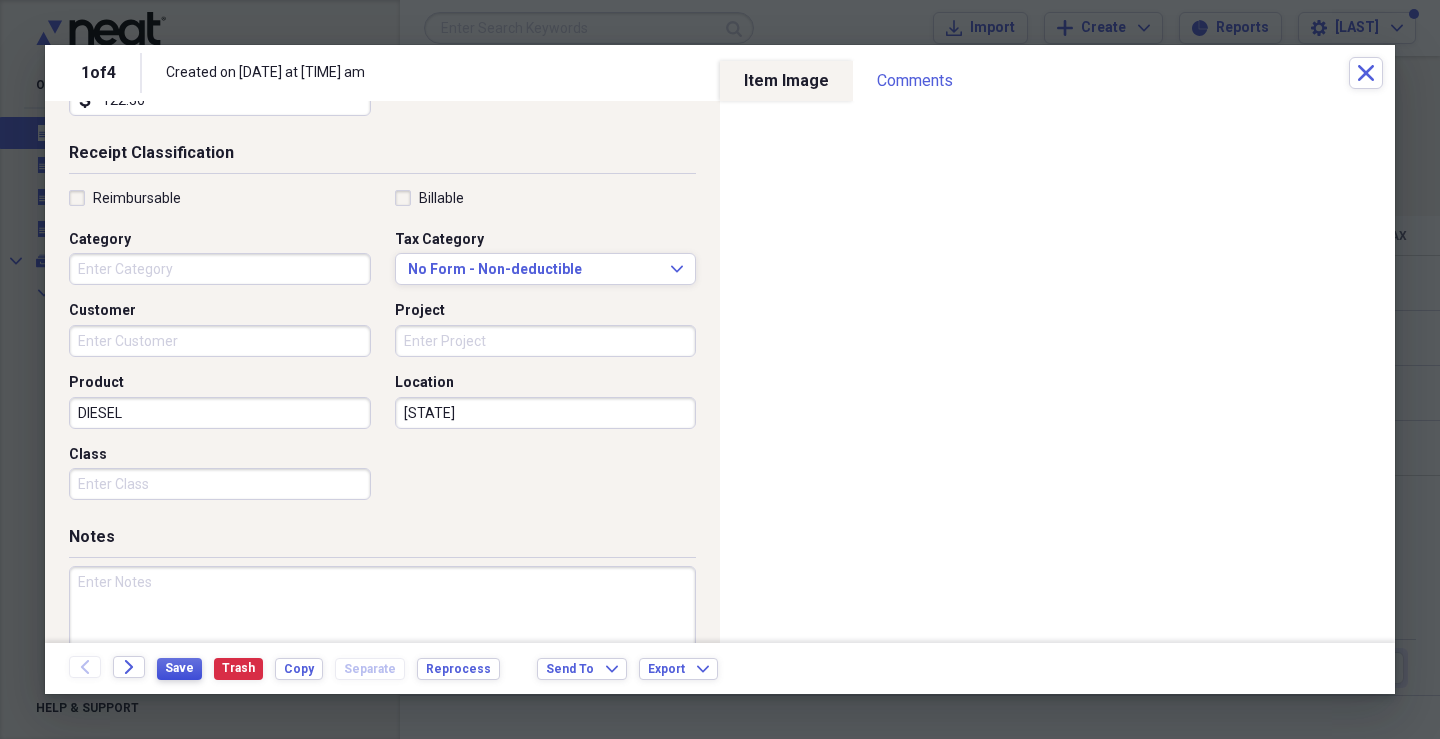 click on "Save" at bounding box center [179, 668] 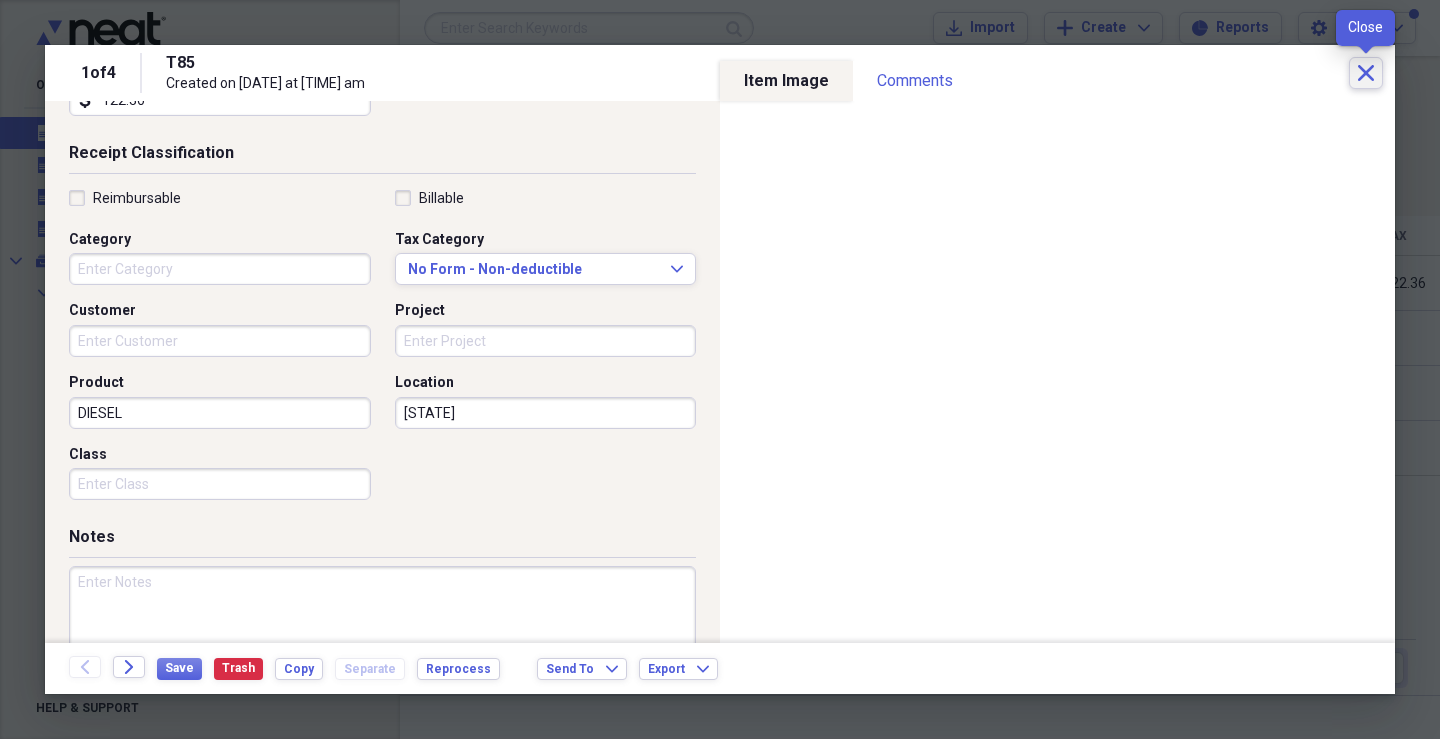 click on "Close" 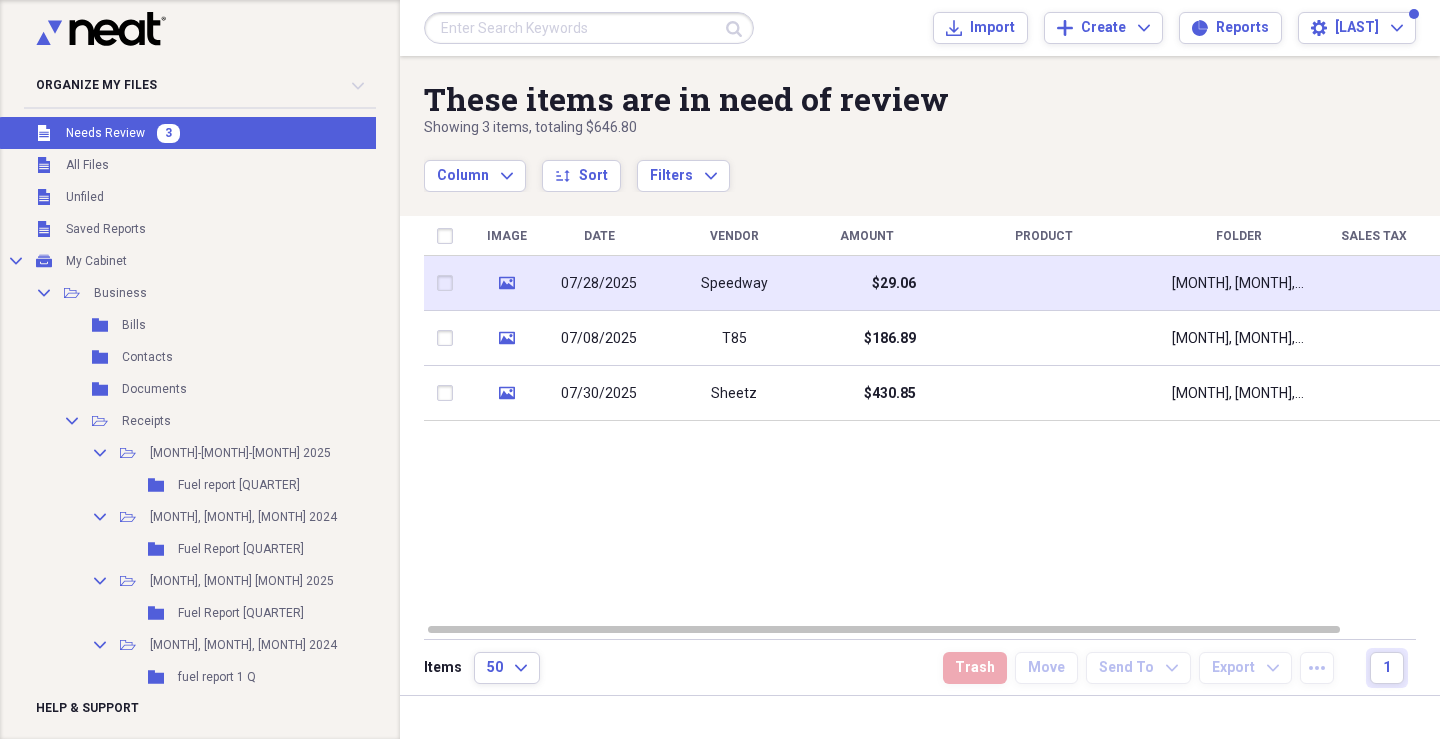 click on "$29.06" at bounding box center [866, 283] 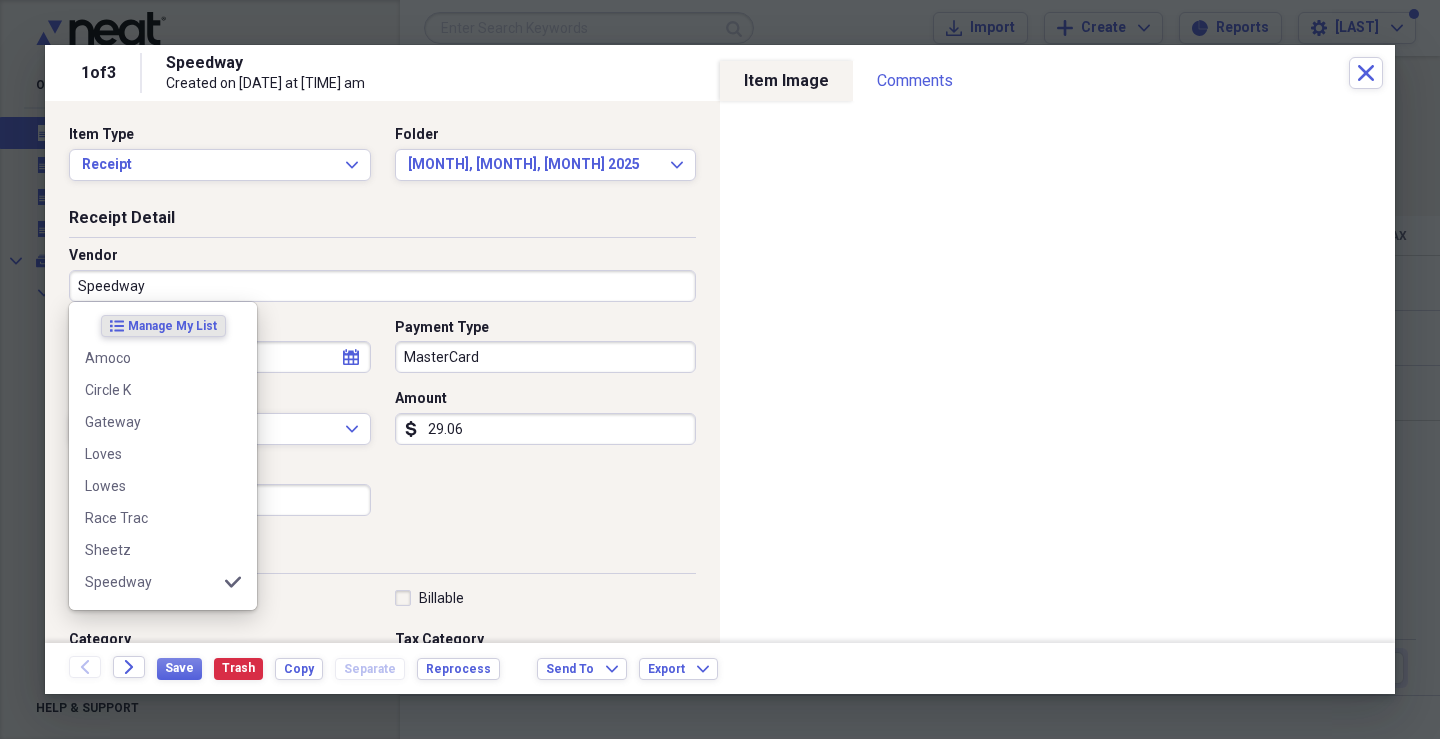 click on "Speedway" at bounding box center [382, 286] 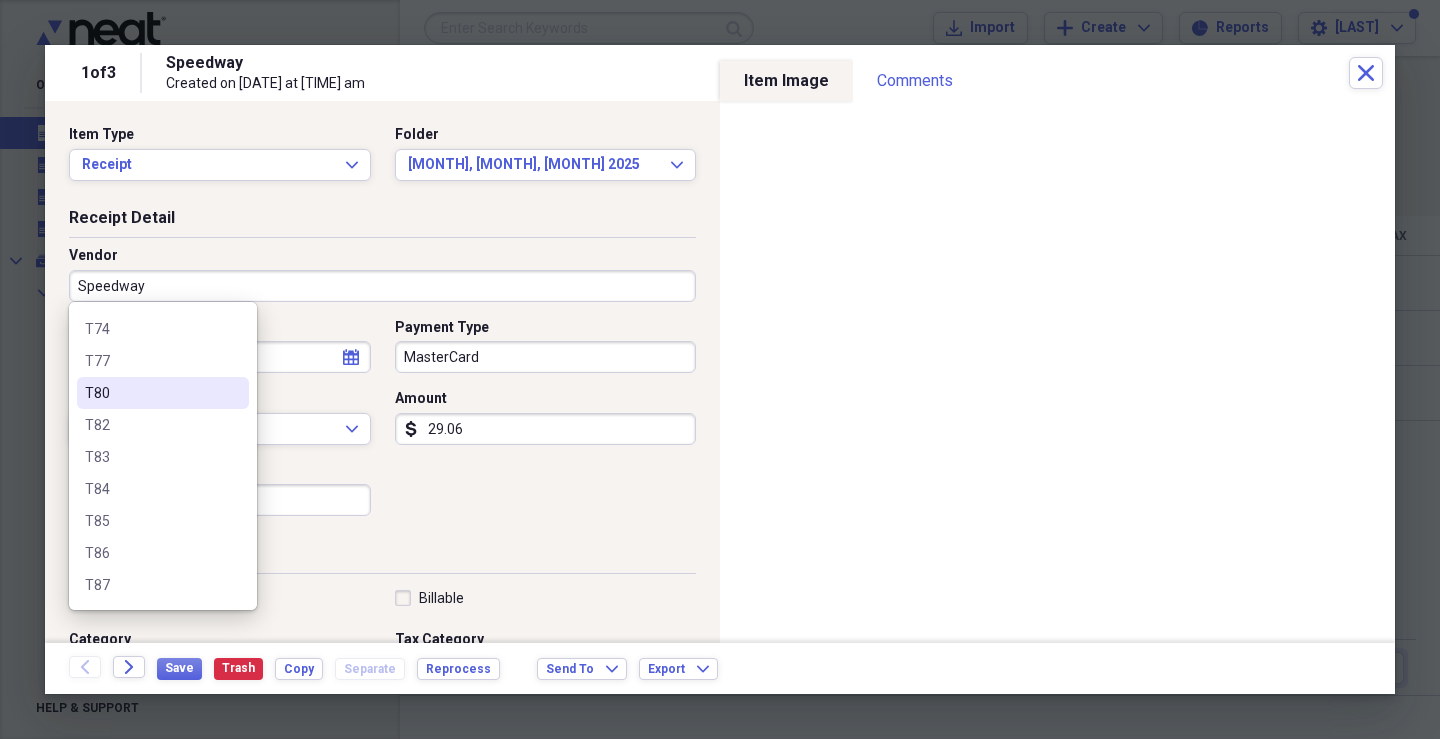 scroll, scrollTop: 1300, scrollLeft: 0, axis: vertical 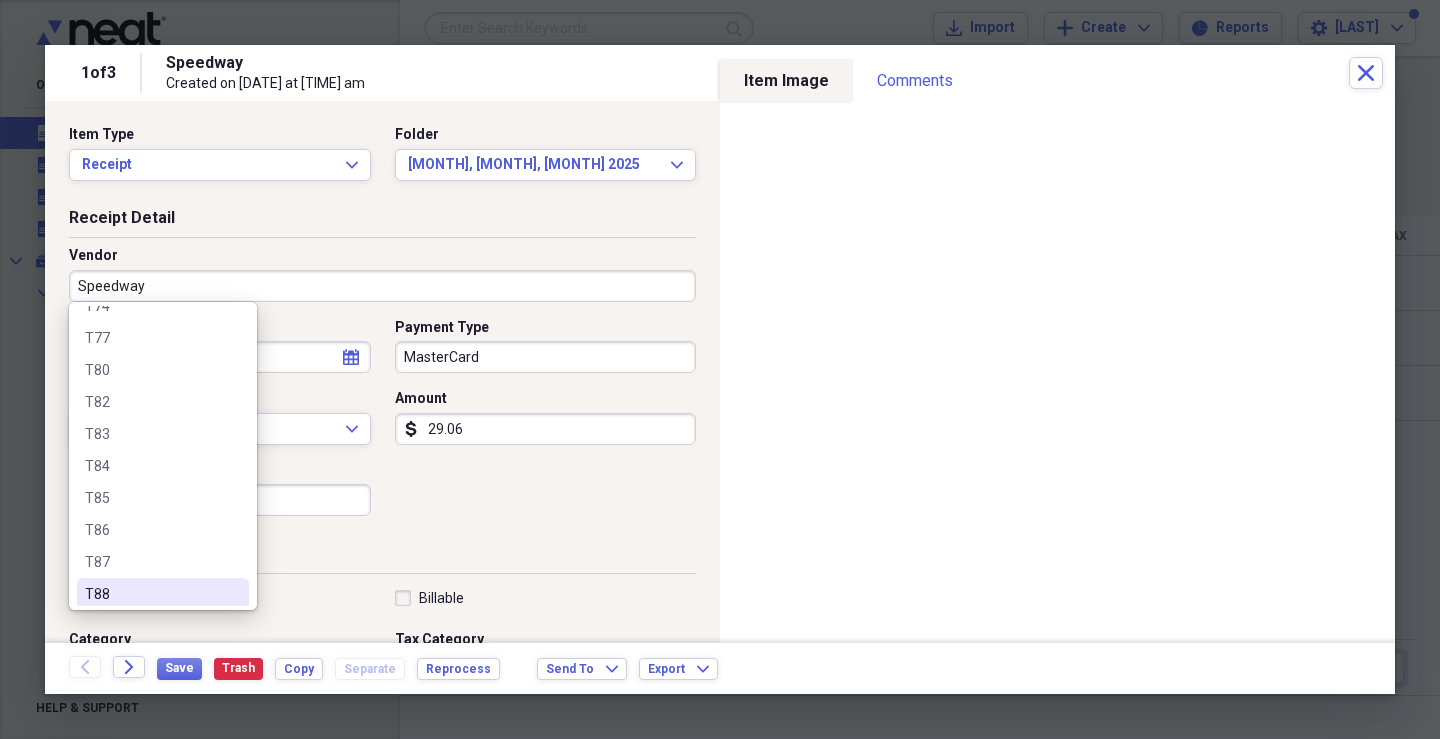 click on "T88" at bounding box center [151, 594] 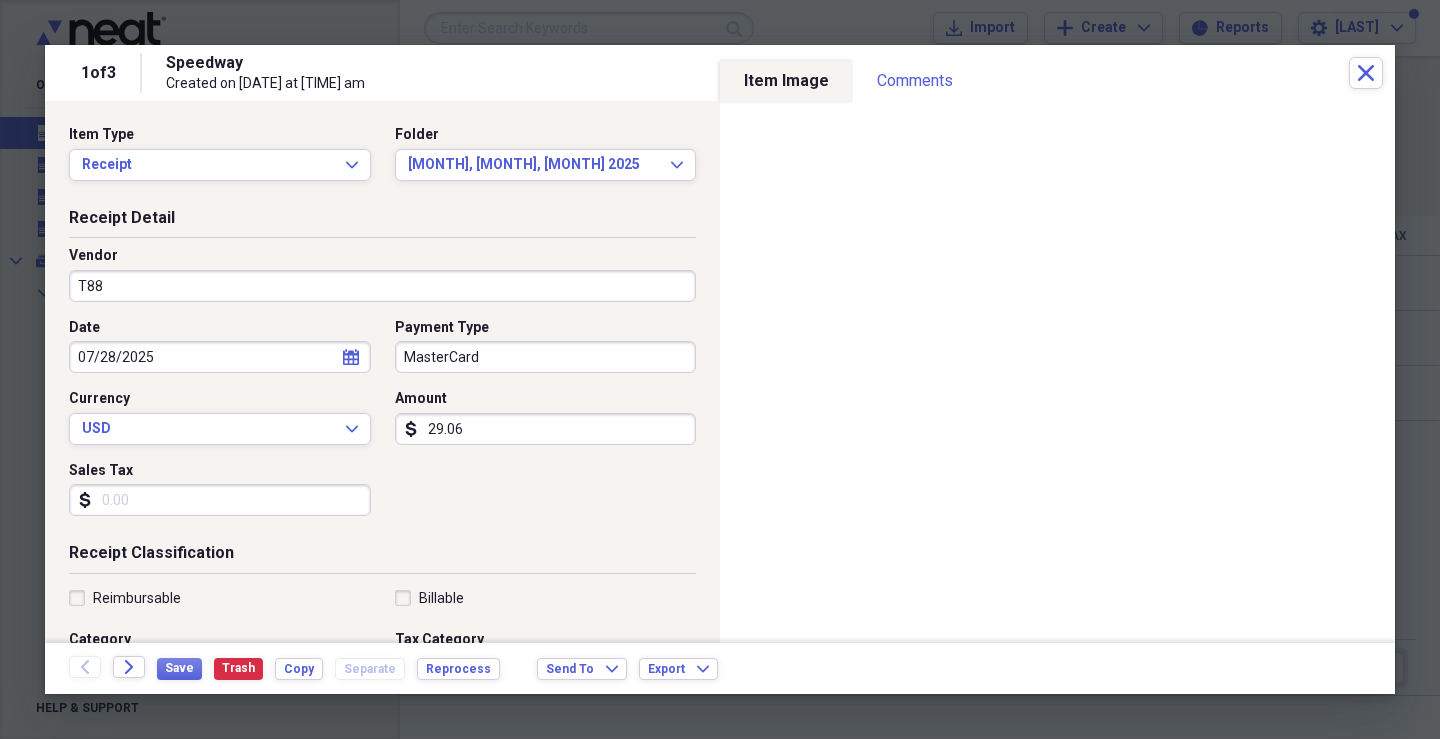click on "MasterCard" at bounding box center [546, 357] 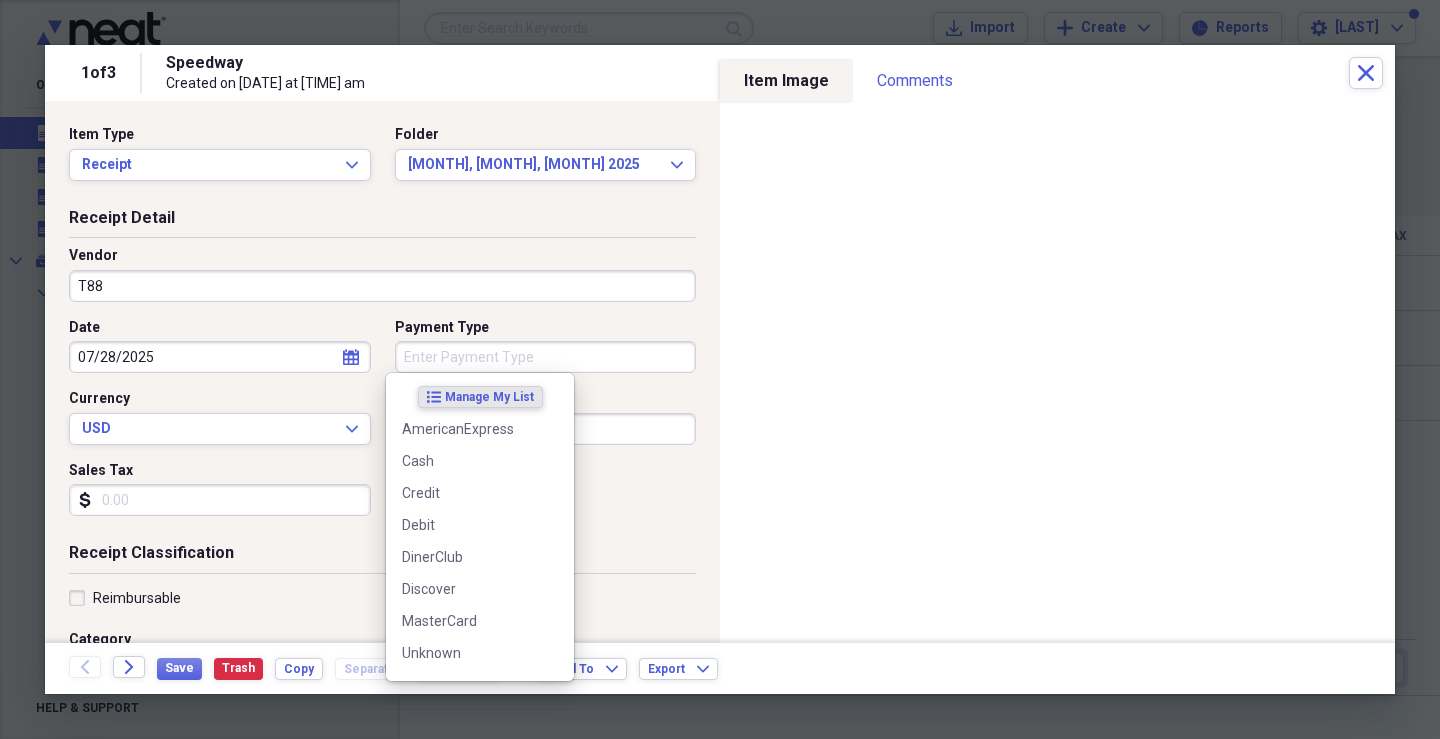 type 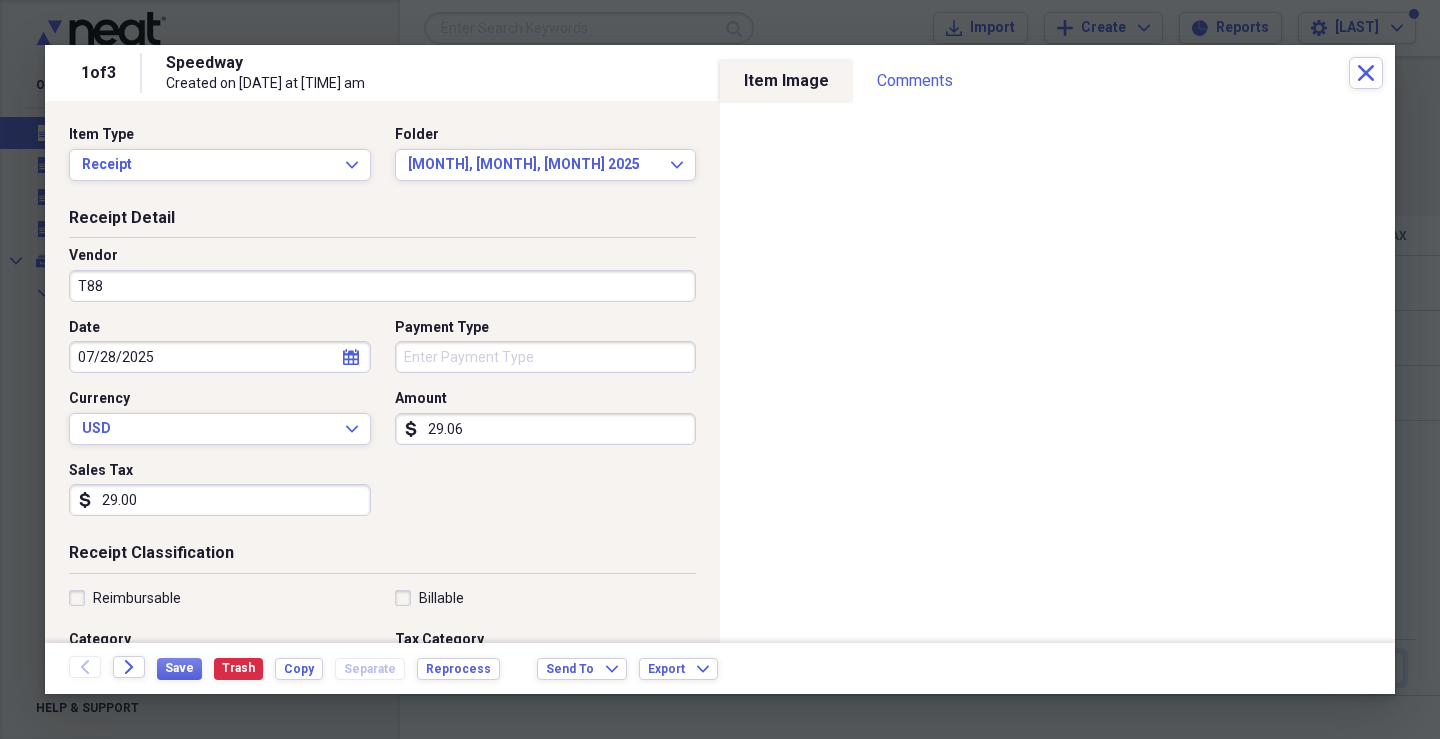type on "29.00" 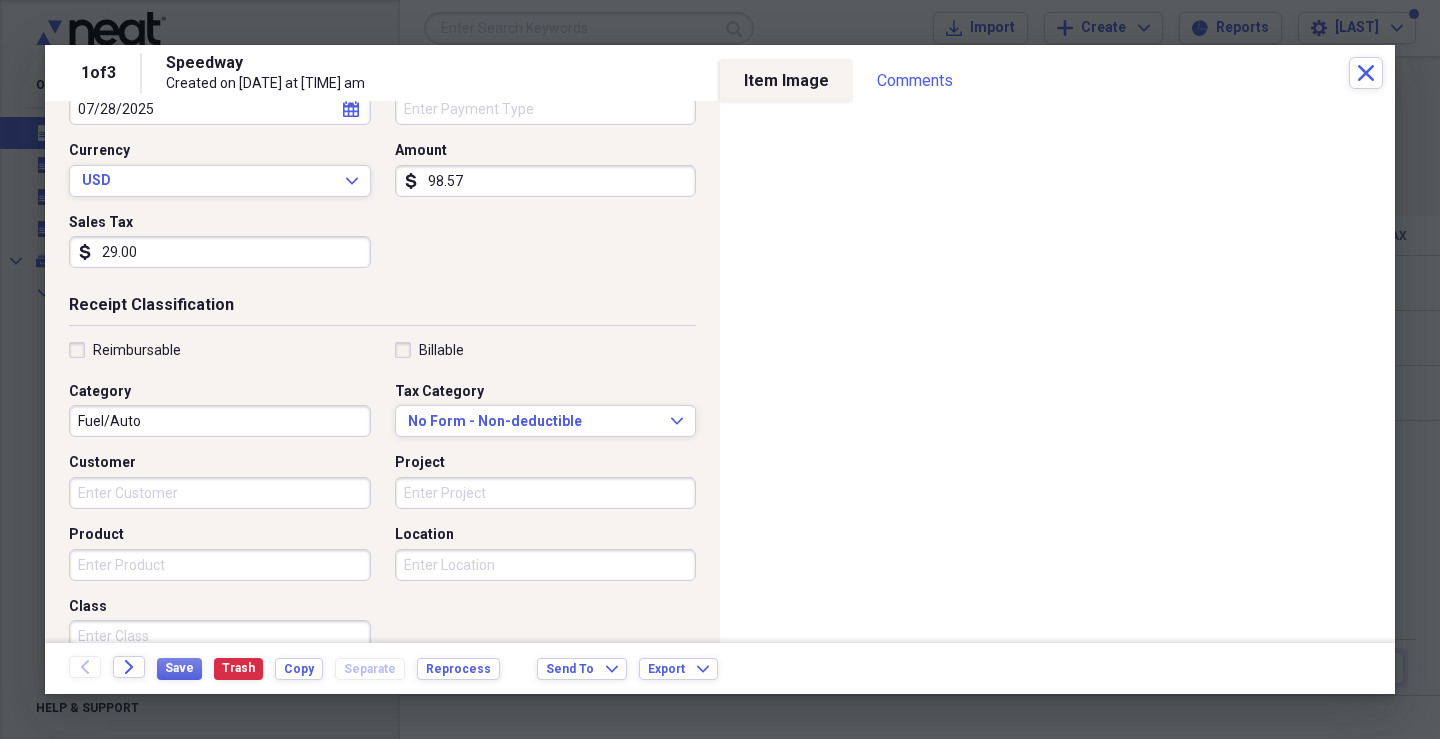 scroll, scrollTop: 300, scrollLeft: 0, axis: vertical 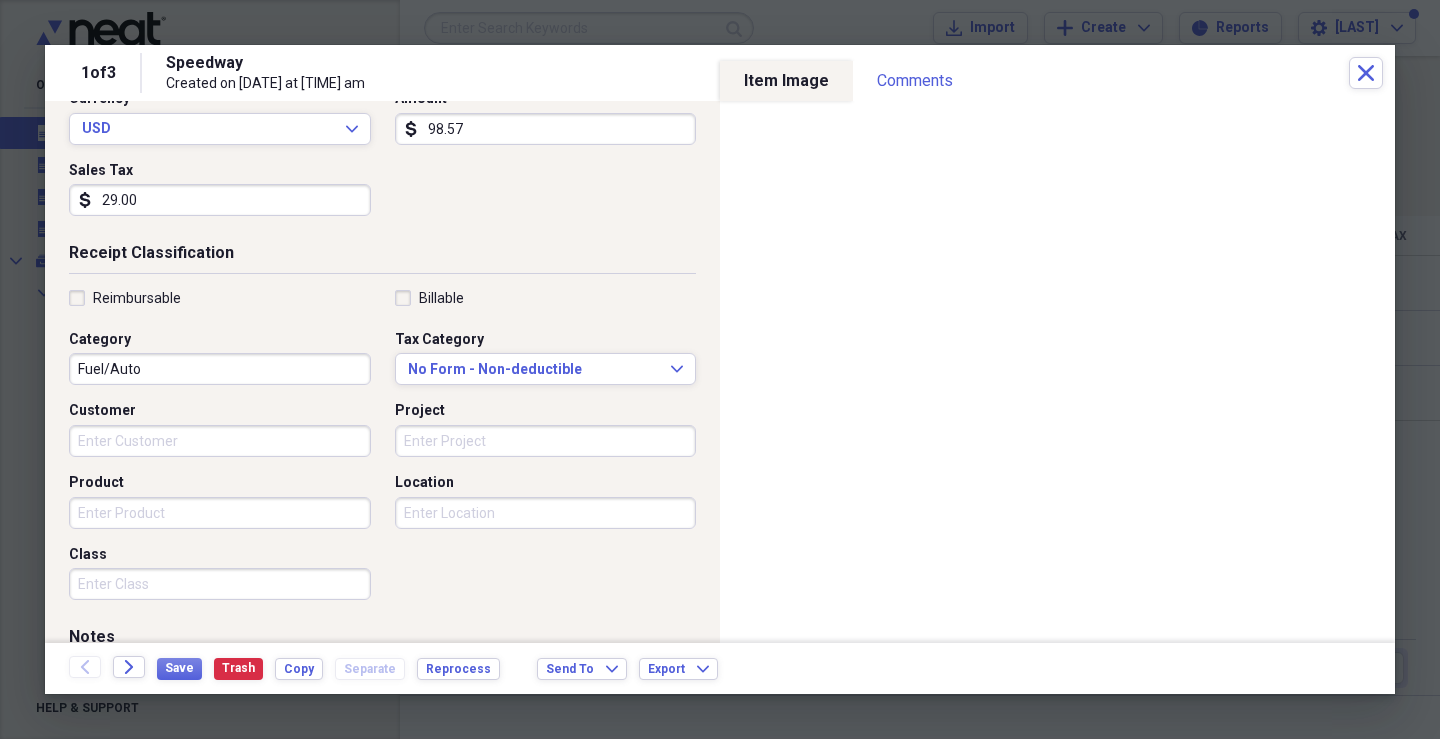 type on "98.57" 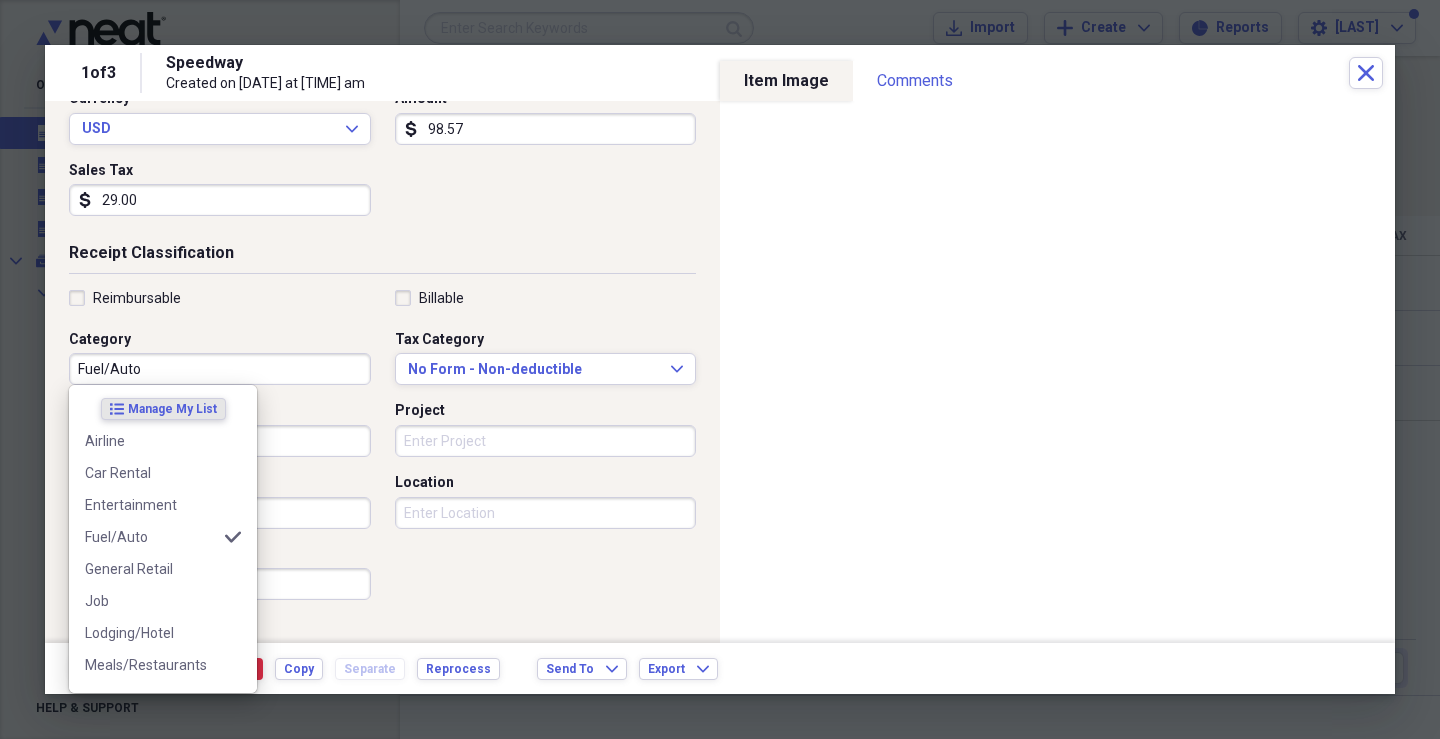 click on "Fuel/Auto" at bounding box center [220, 369] 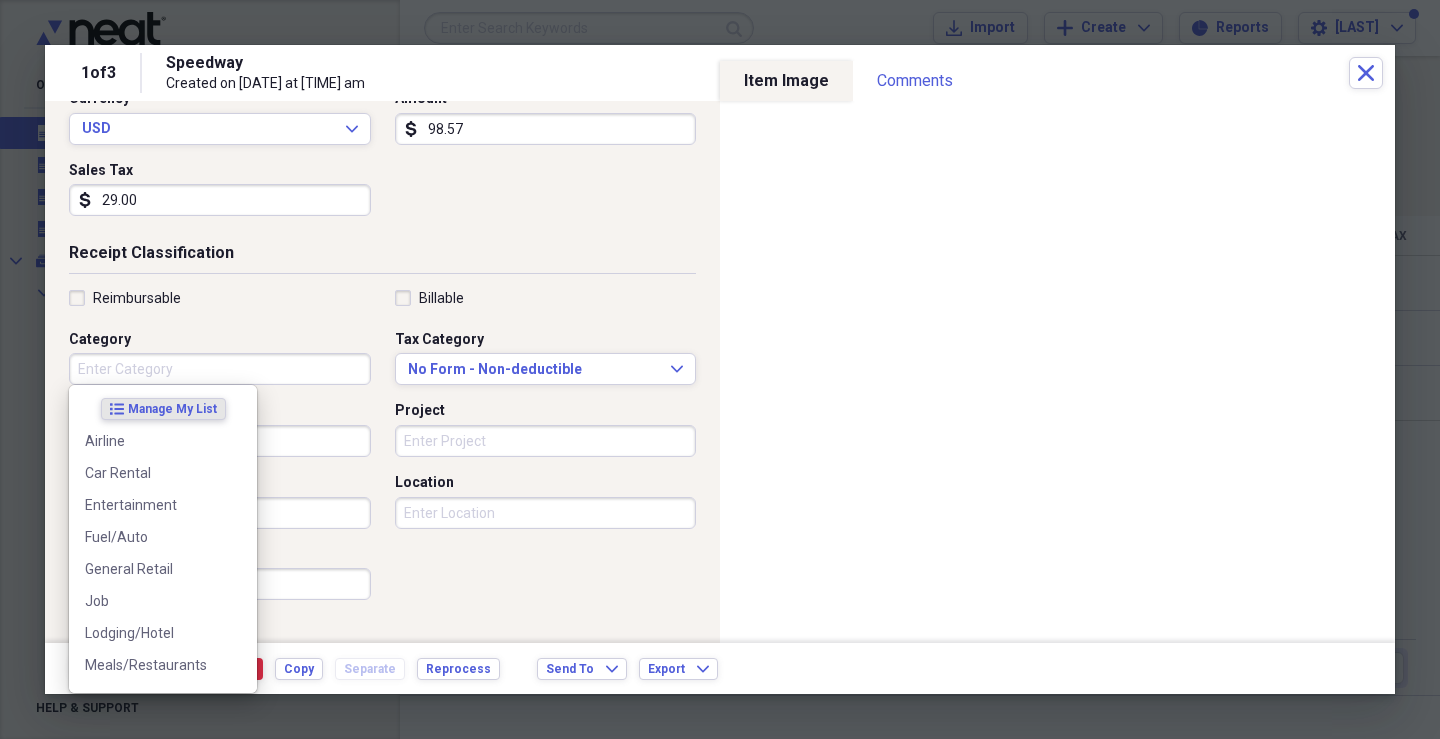 type 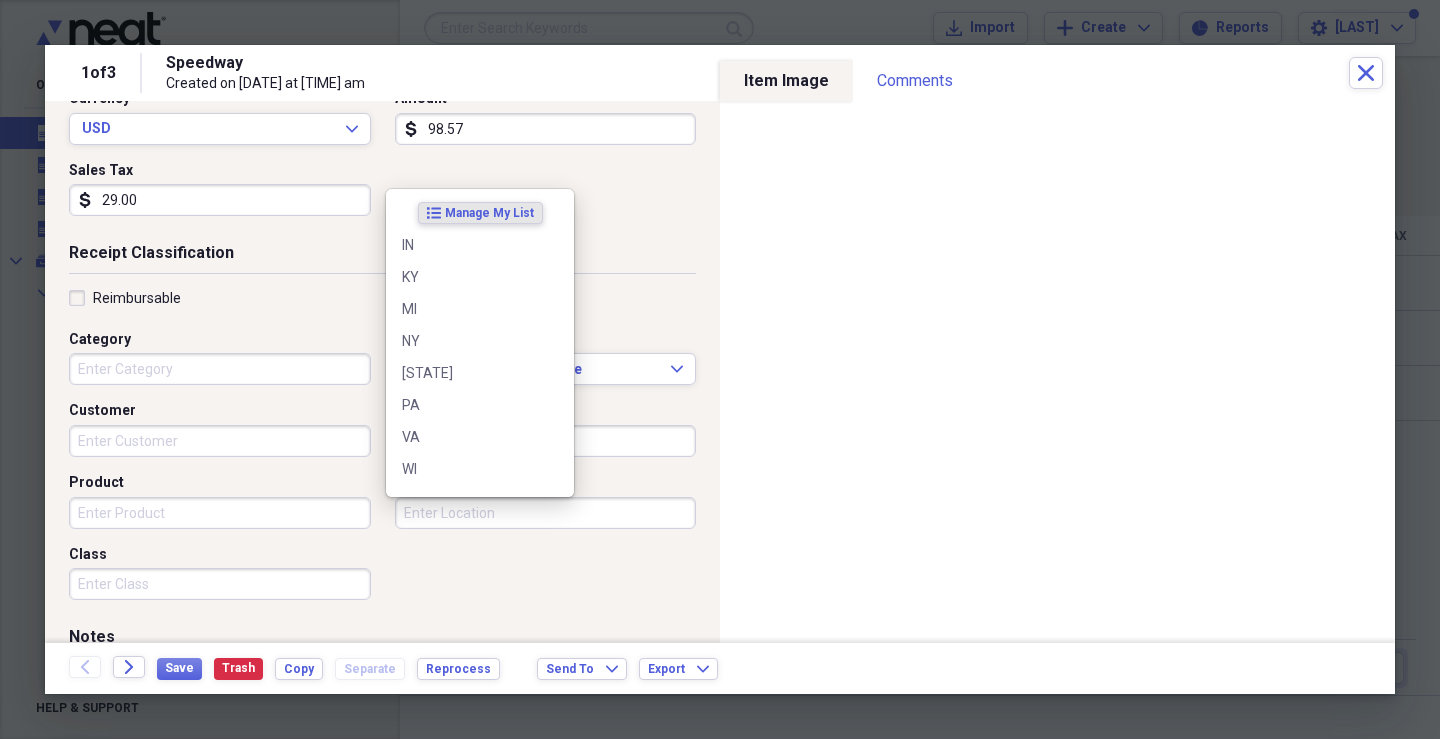 click on "Location" at bounding box center (546, 513) 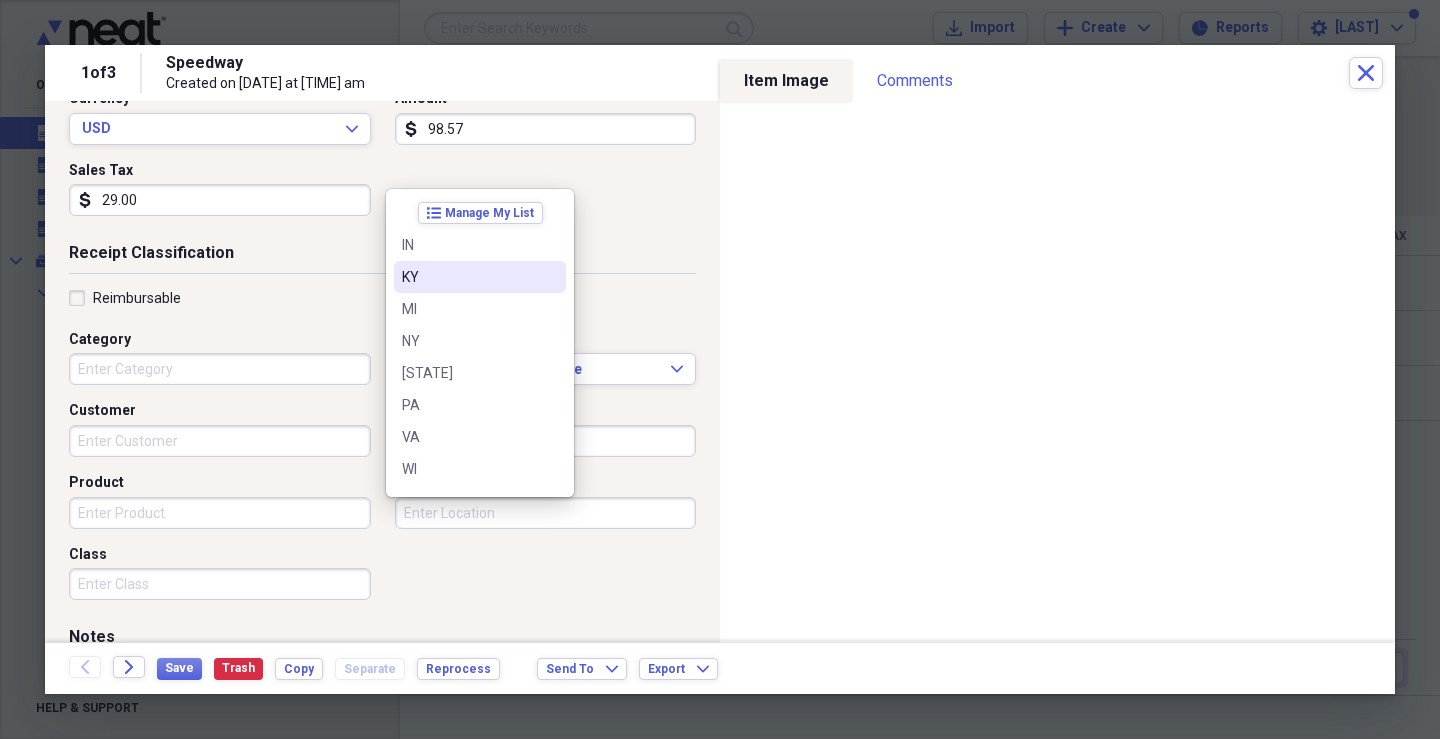 click on "KY" at bounding box center (468, 277) 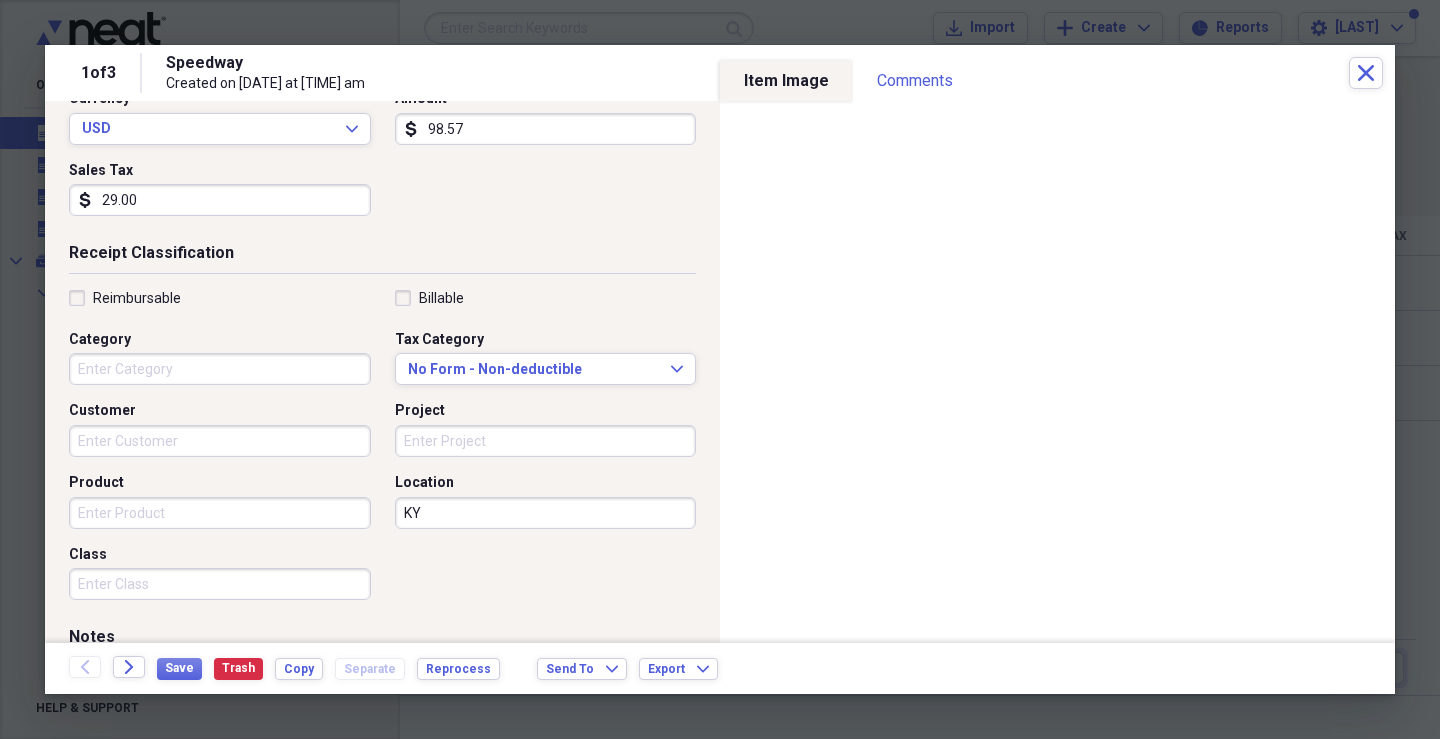 type on "KY" 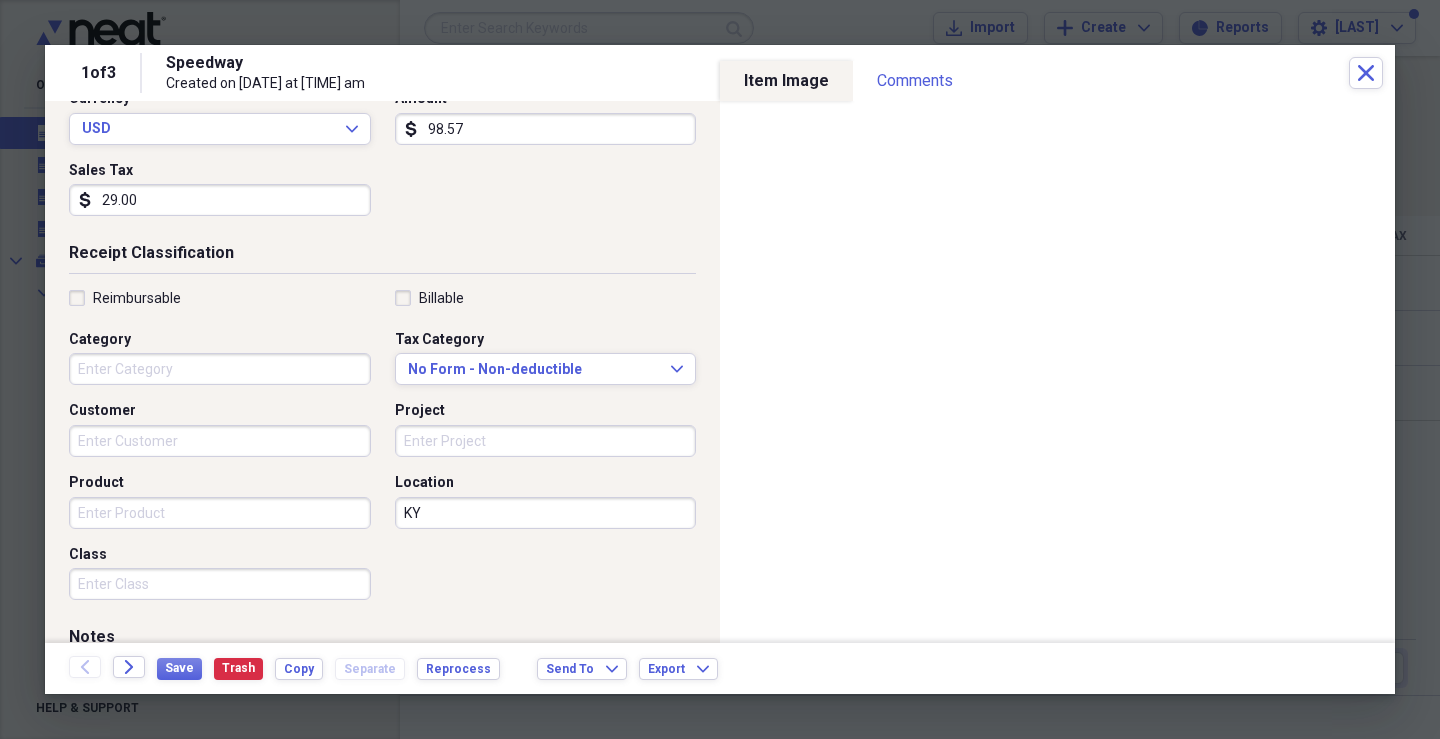 click on "Product" at bounding box center [220, 513] 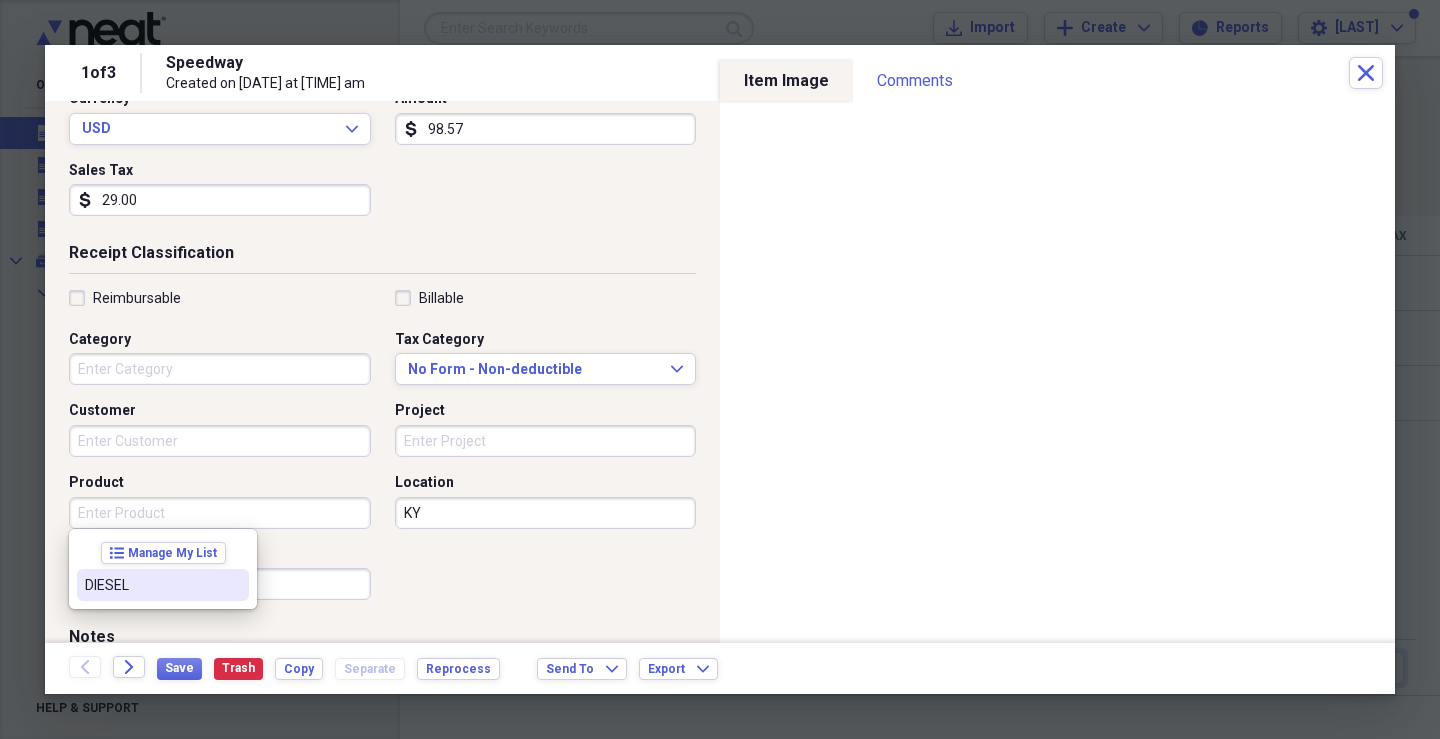 click on "DIESEL" at bounding box center [151, 585] 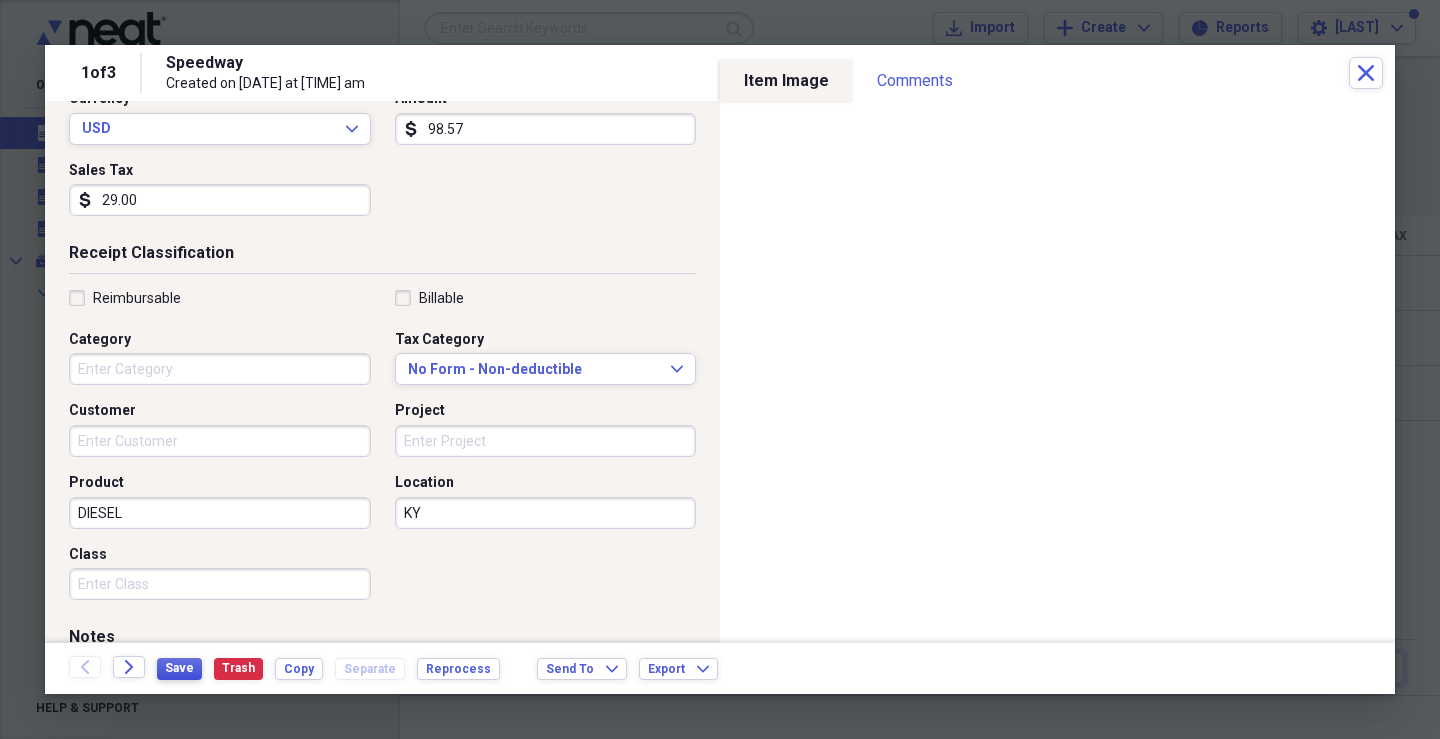 click on "Save" at bounding box center [179, 668] 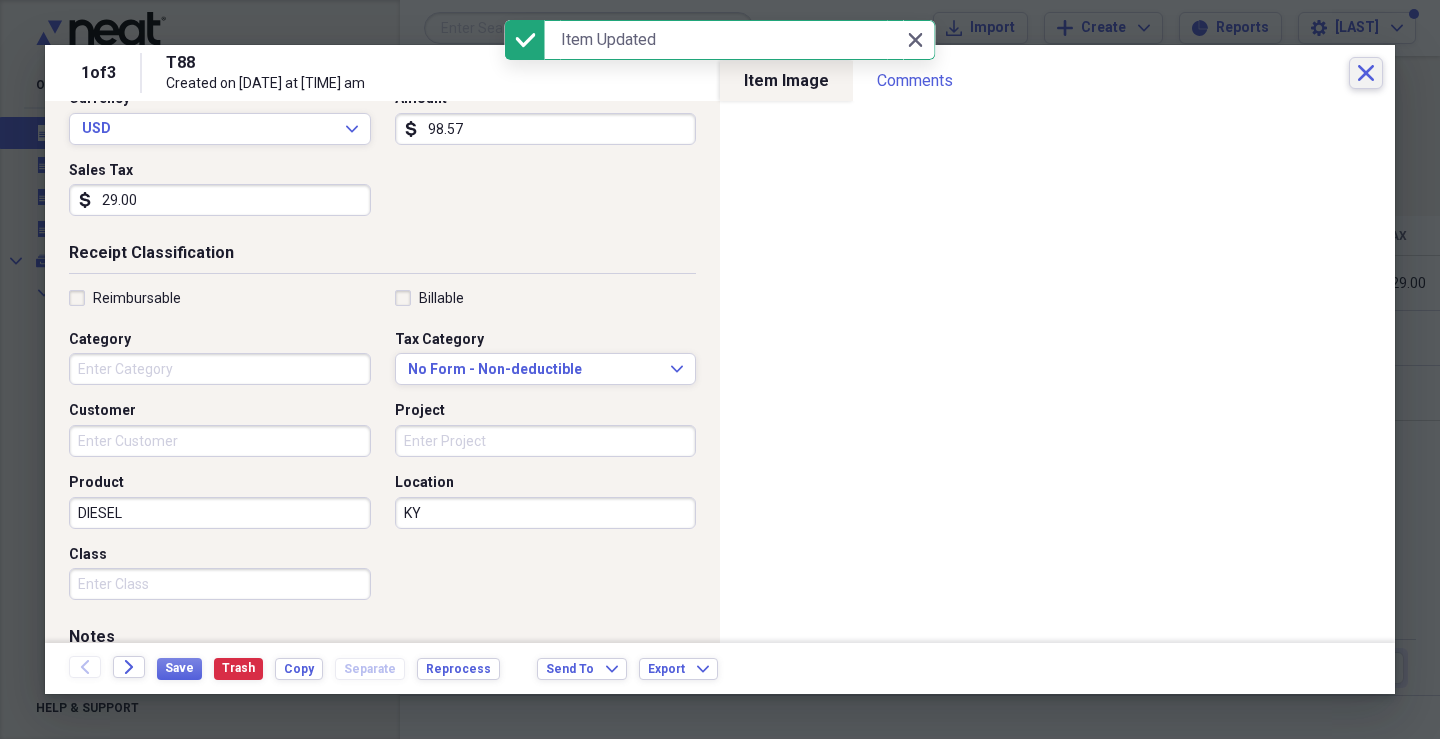 click on "Close" at bounding box center [1366, 73] 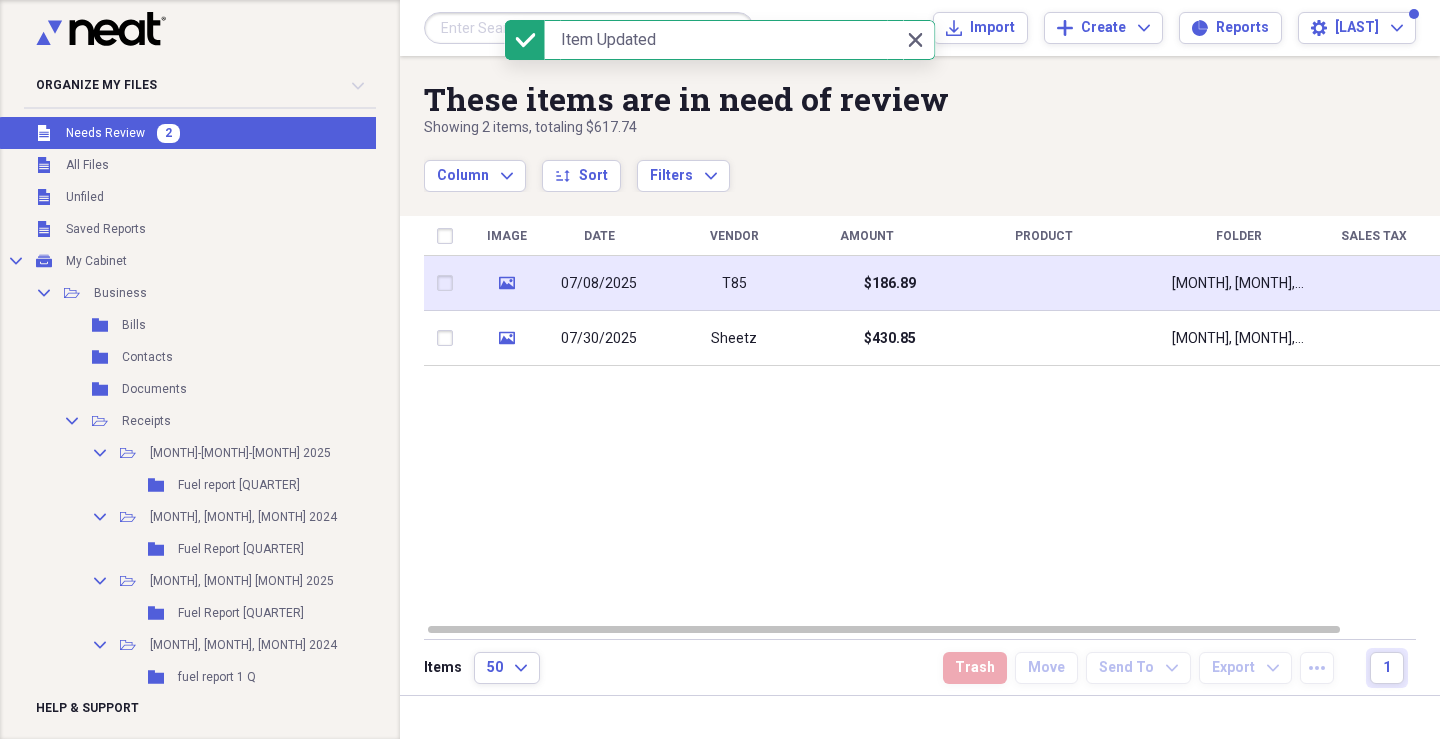 click at bounding box center [1044, 283] 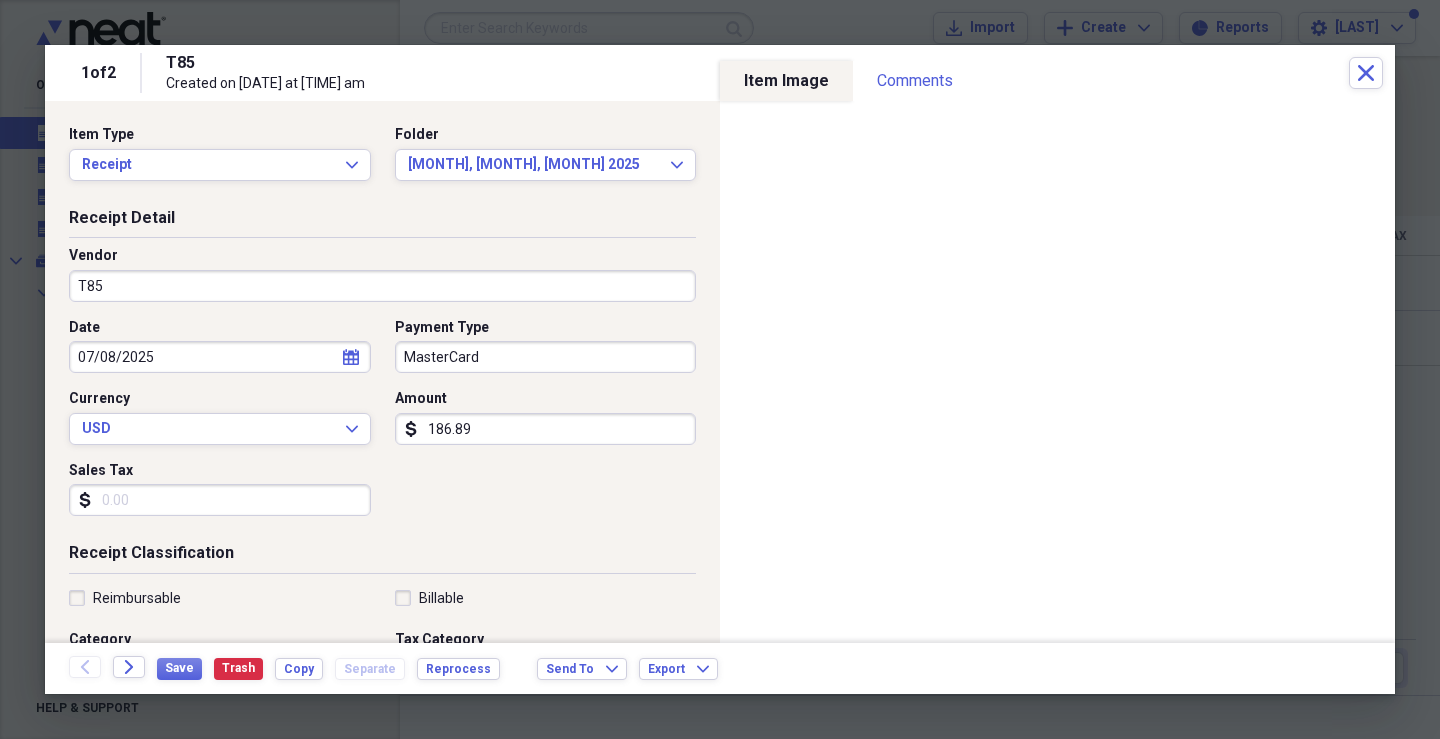 click on "MasterCard" at bounding box center (546, 357) 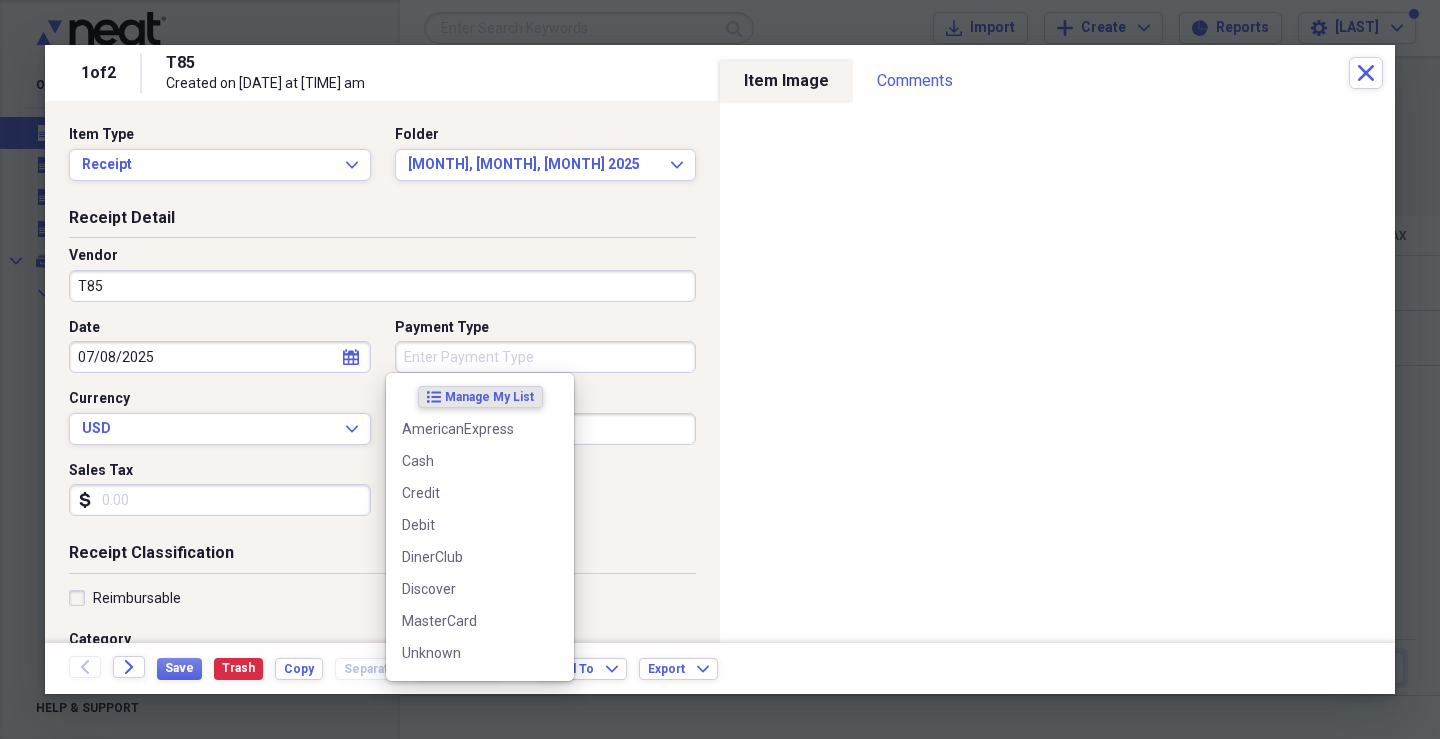 type 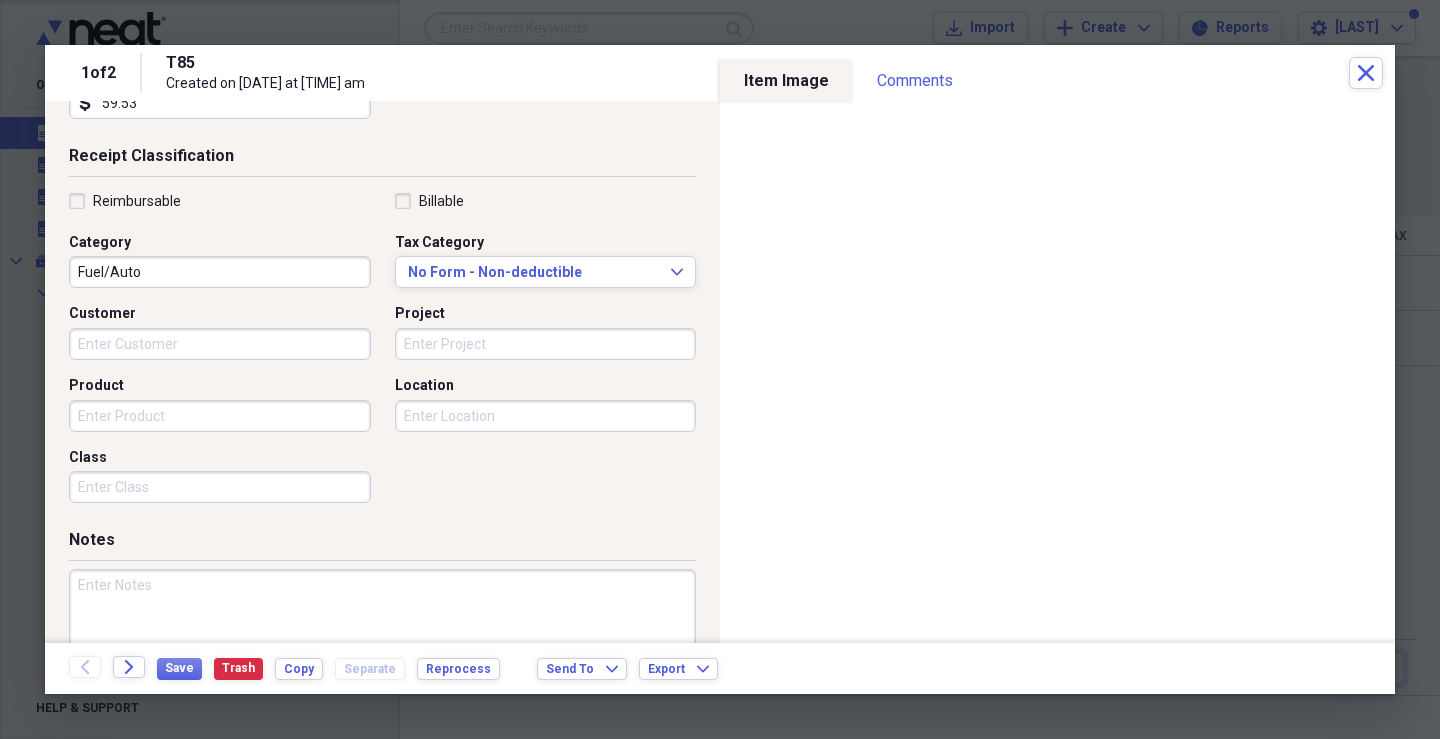 scroll, scrollTop: 400, scrollLeft: 0, axis: vertical 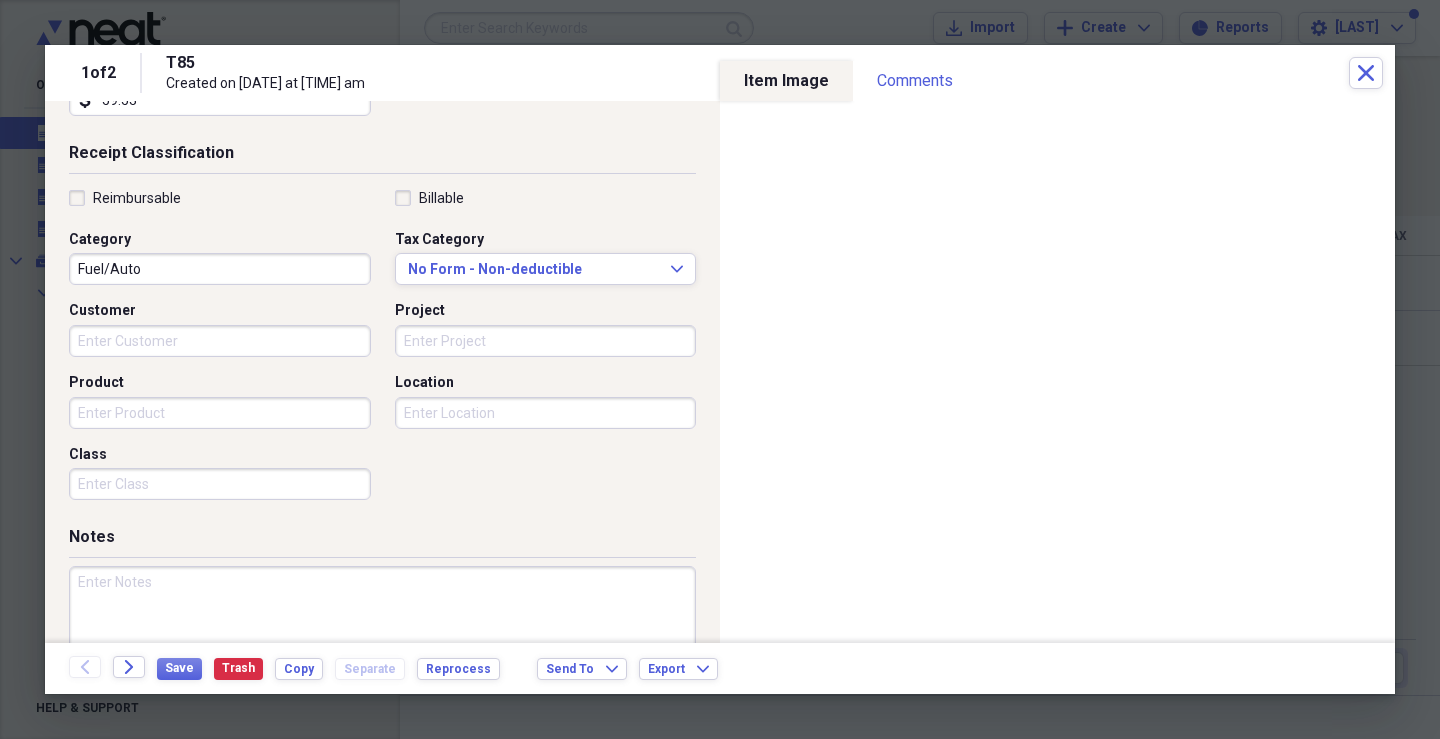 type on "59.53" 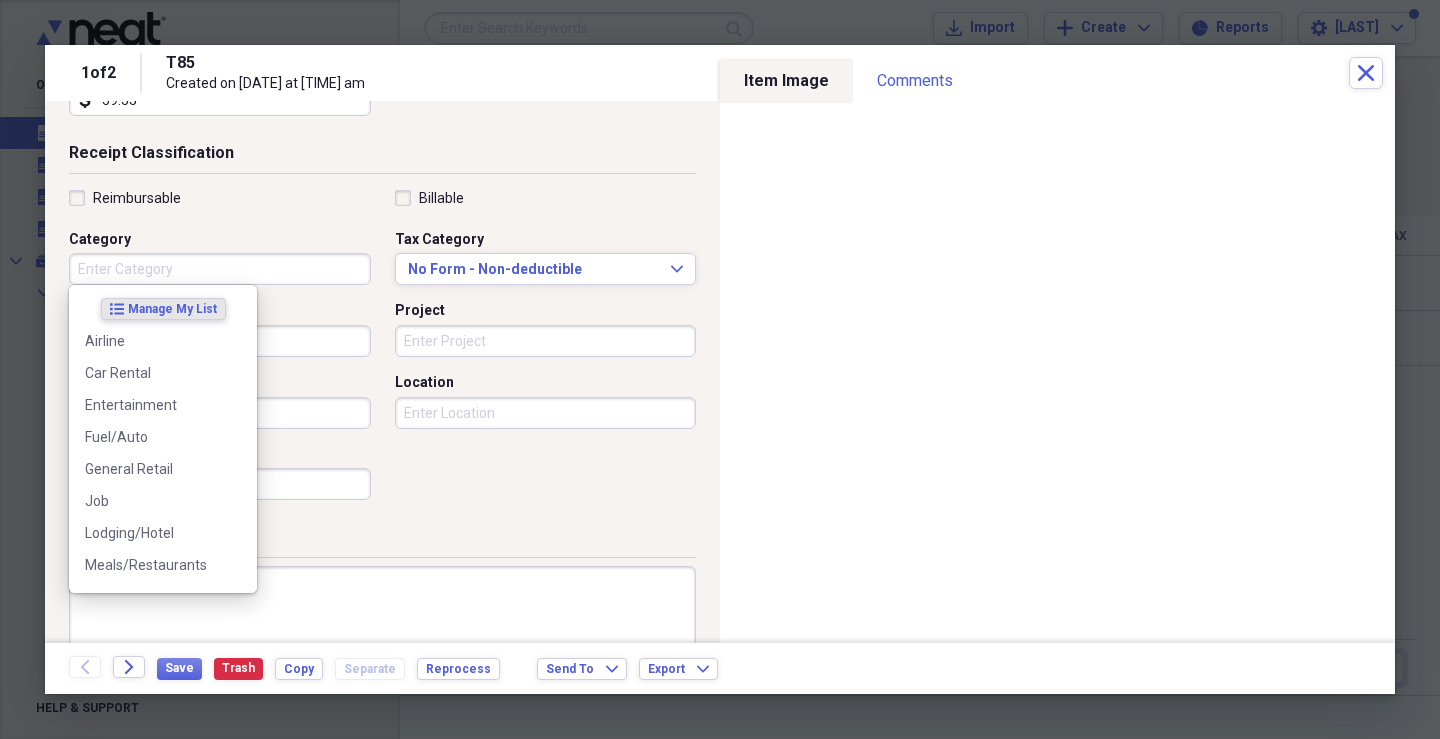 type 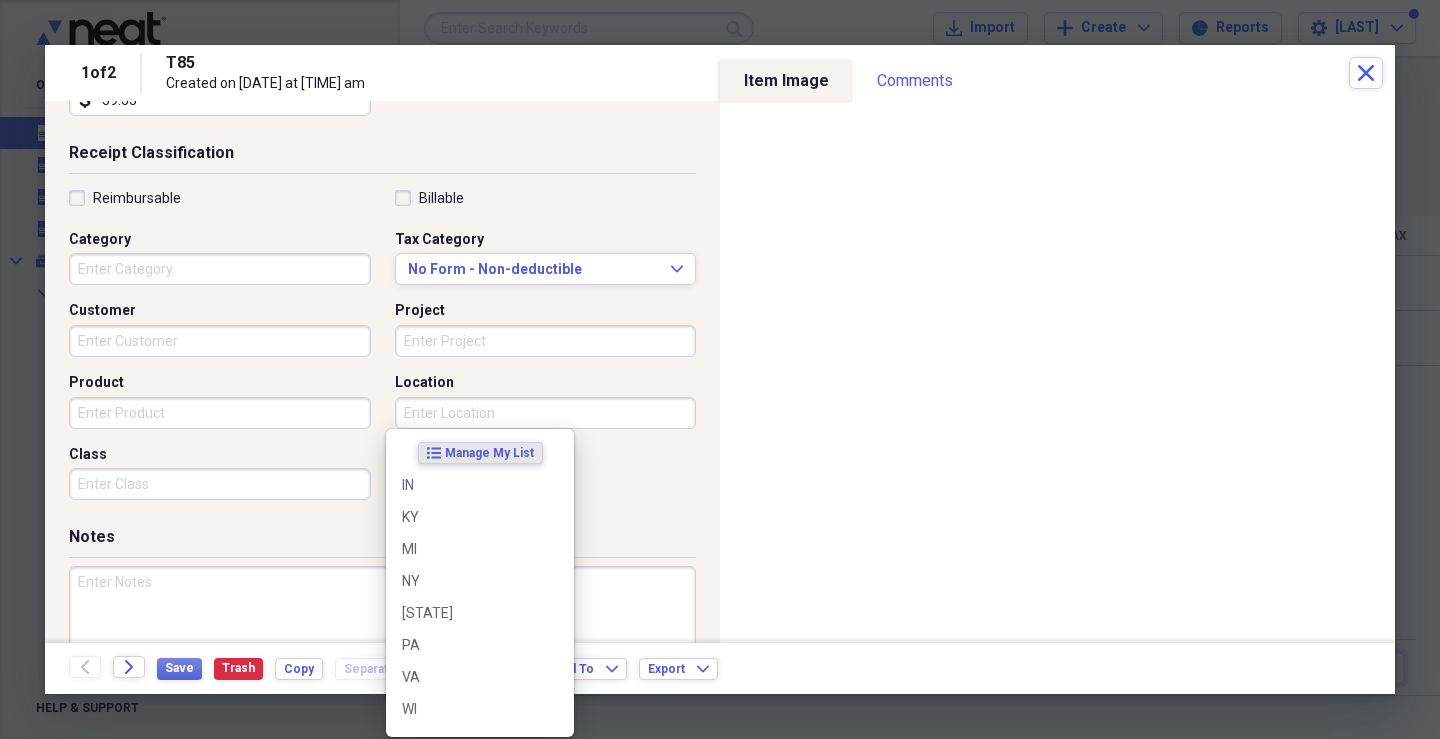 click on "Location" at bounding box center (546, 413) 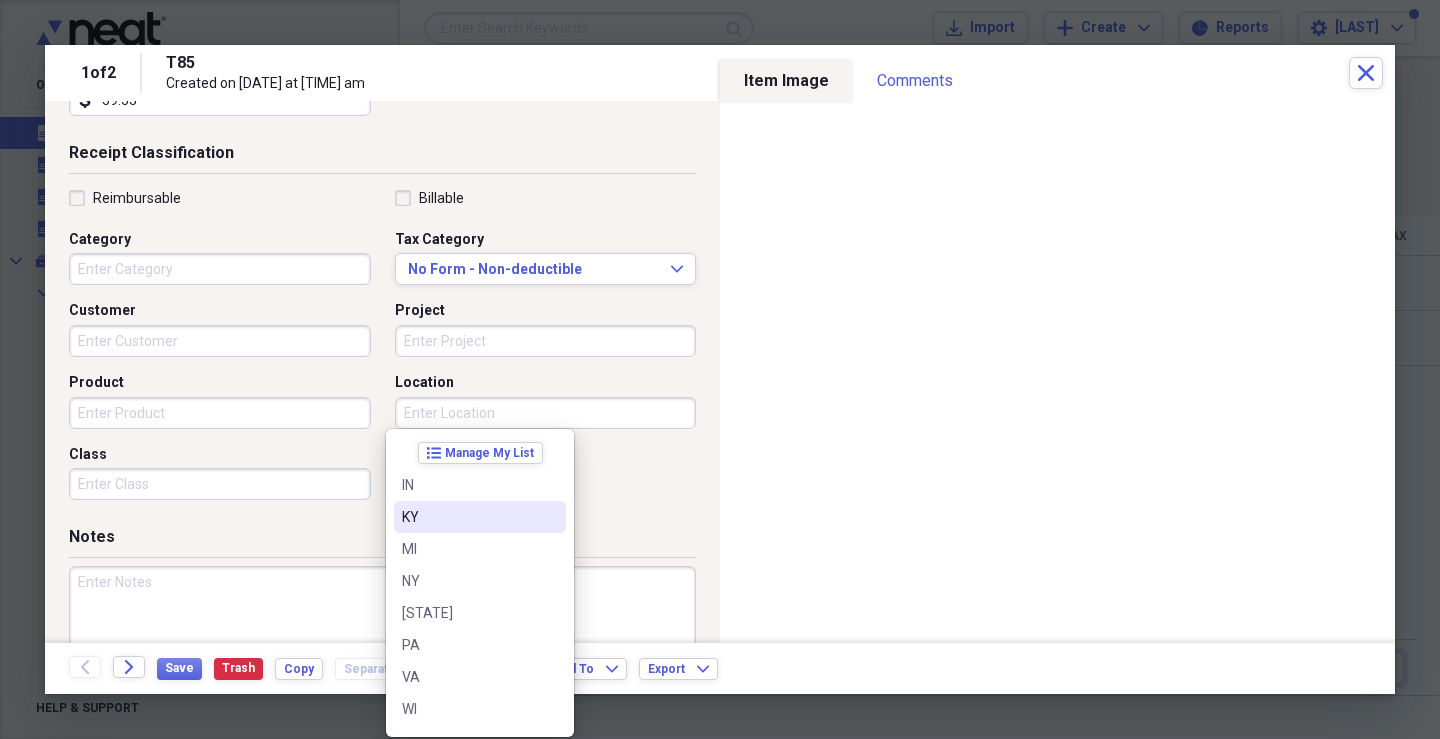 click on "KY" at bounding box center (468, 517) 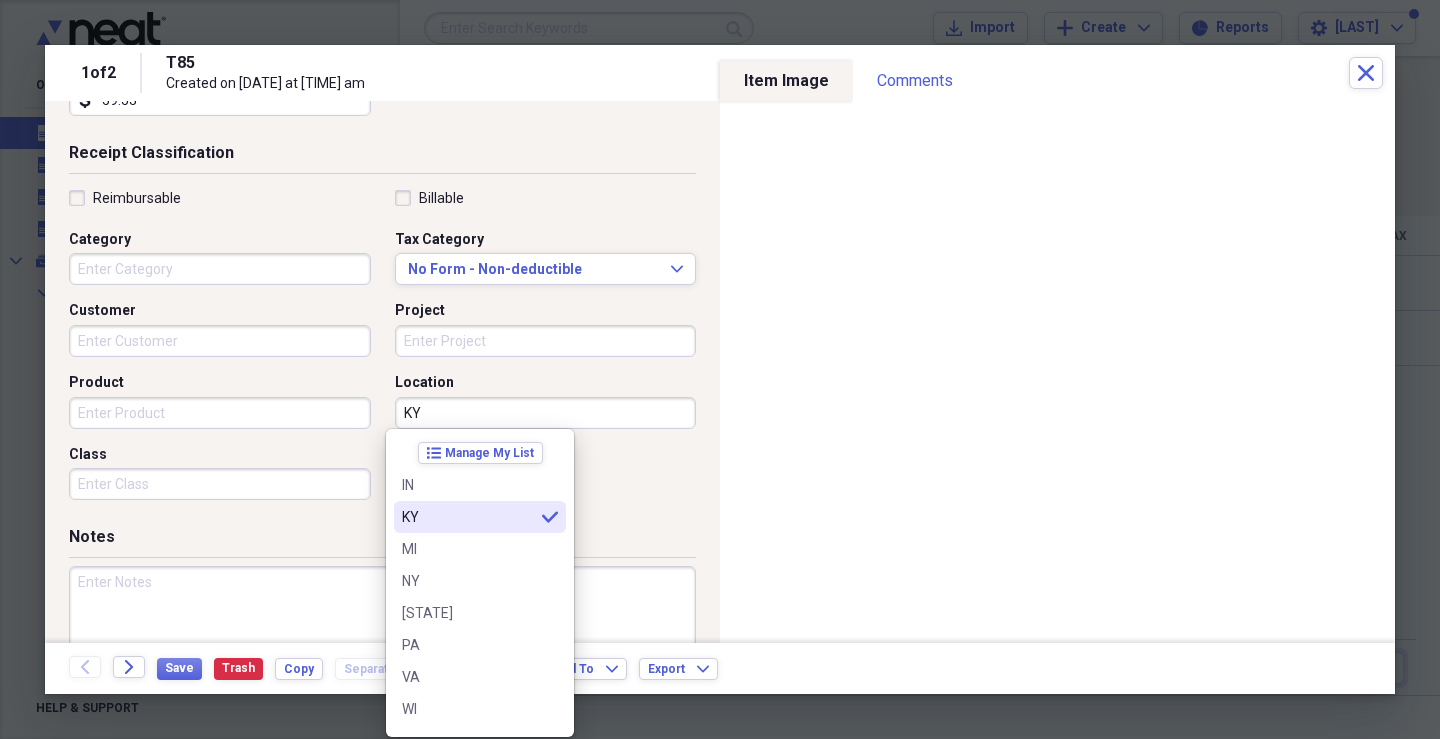 type on "KY" 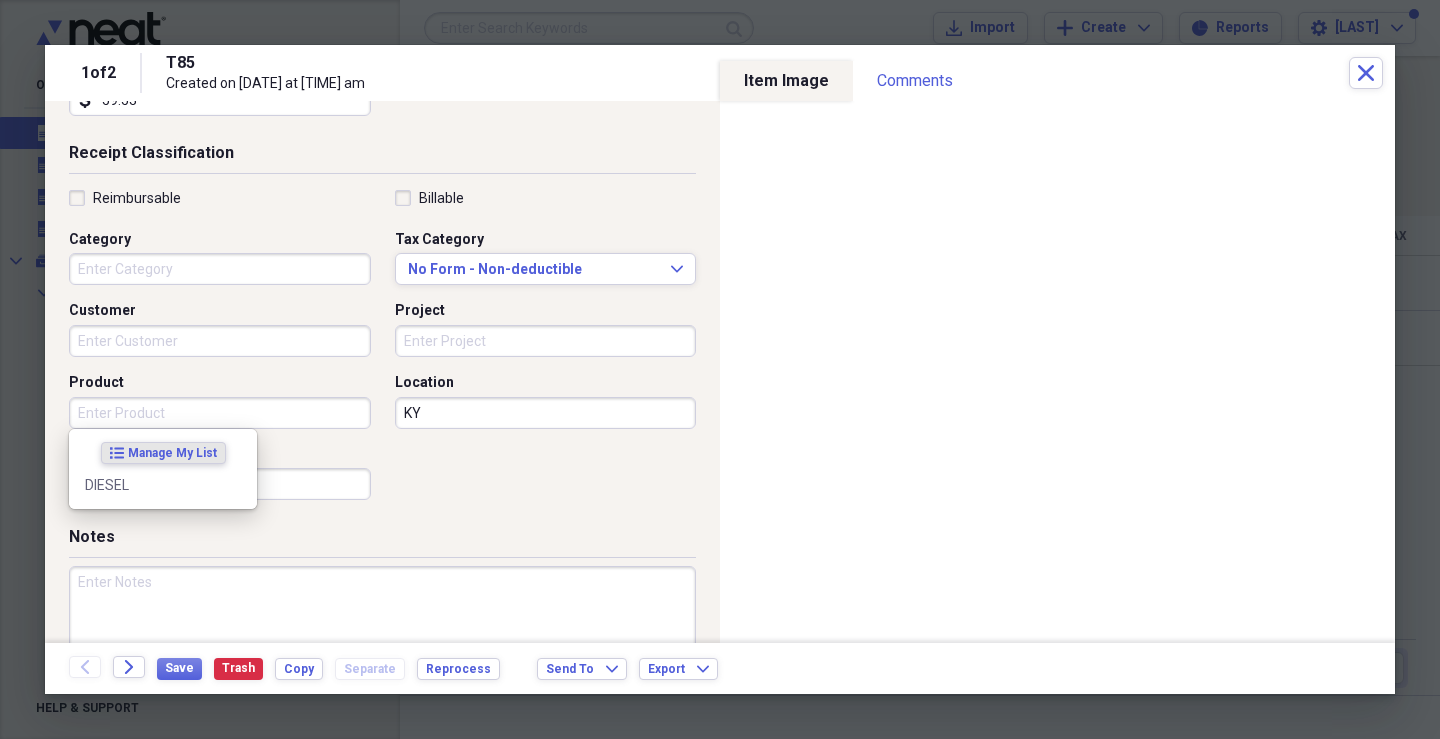 click on "Product" at bounding box center (220, 413) 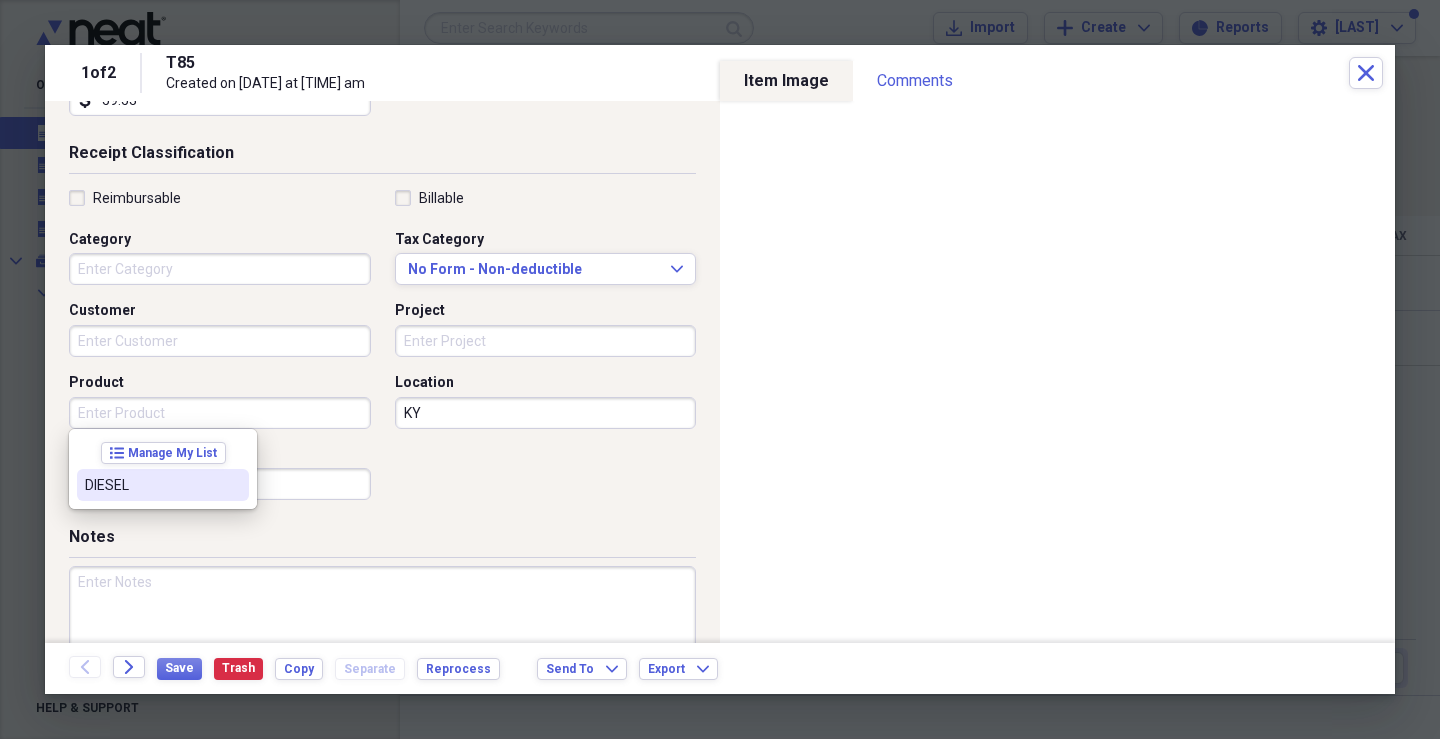 click on "DIESEL" at bounding box center [151, 485] 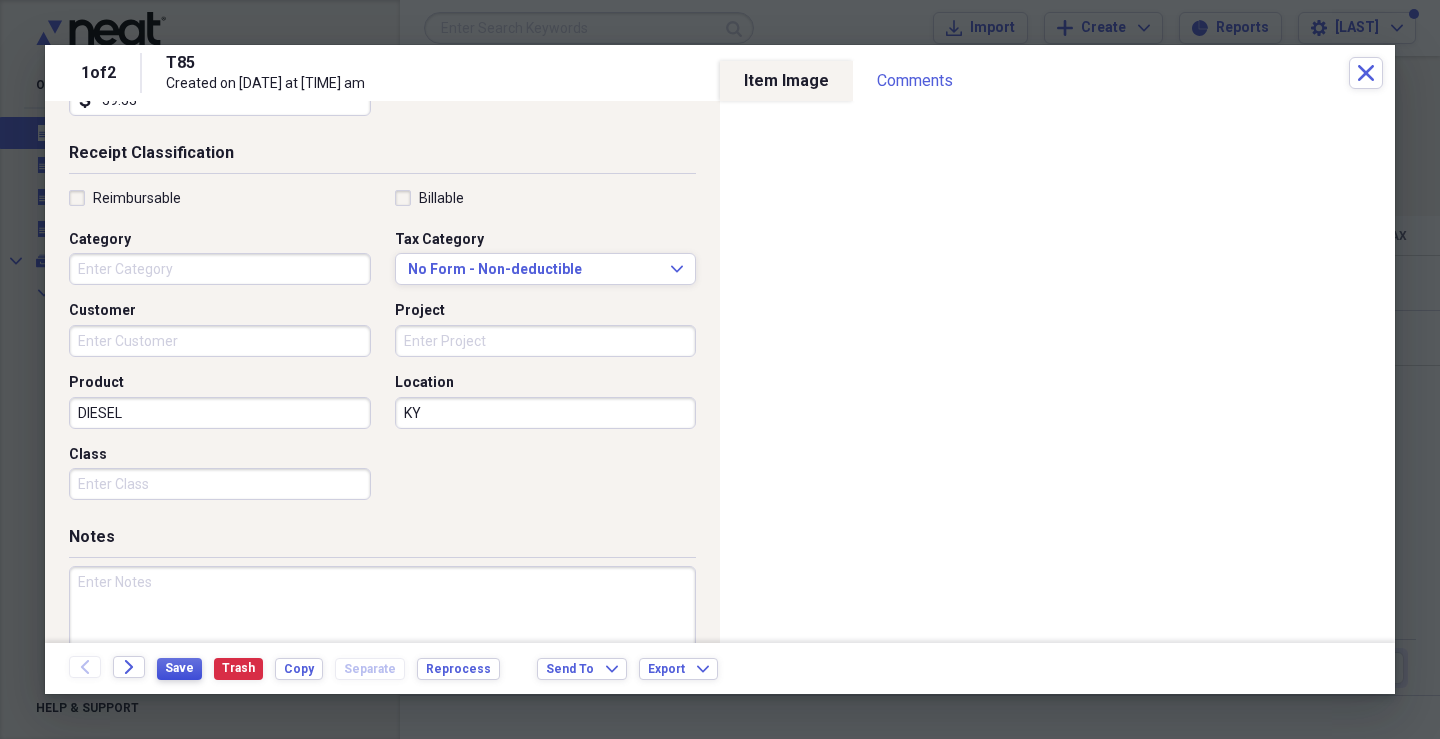click on "Save" at bounding box center (179, 668) 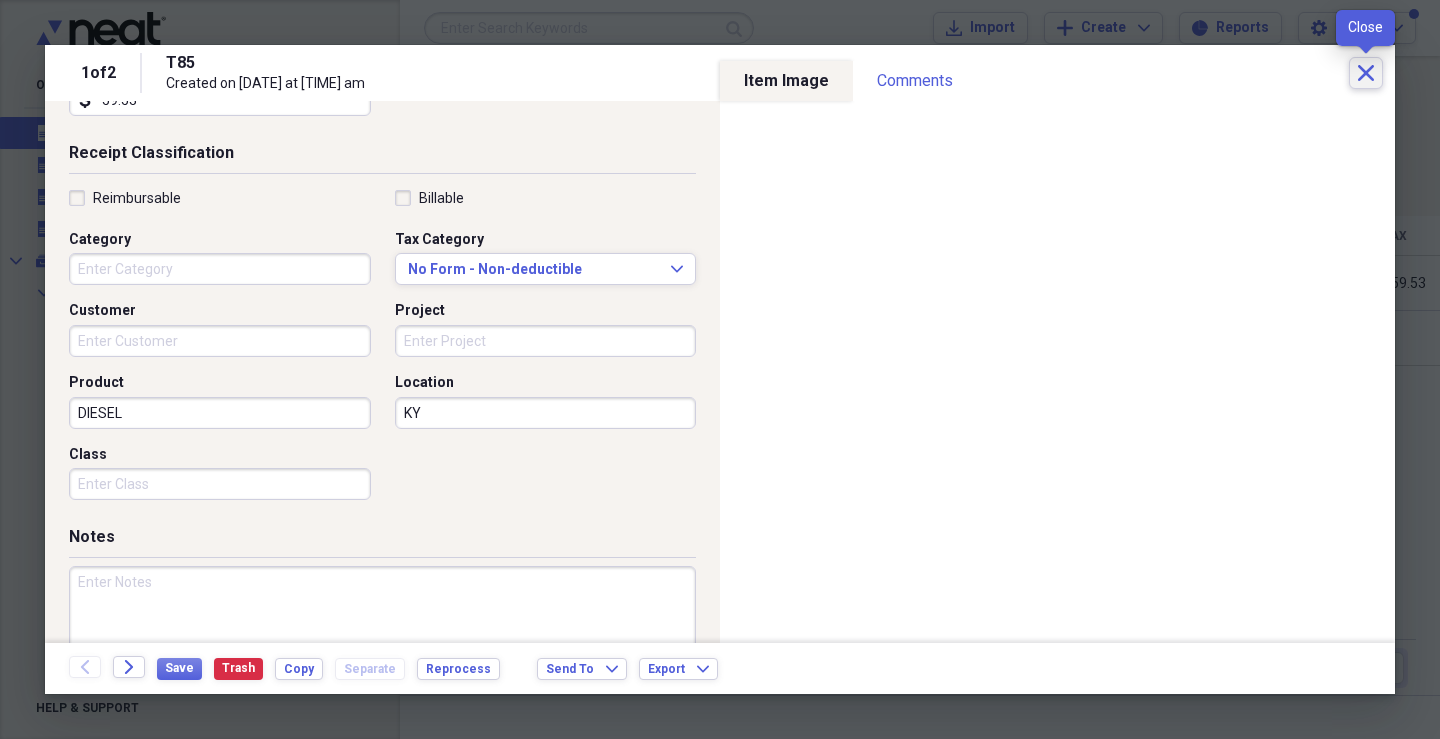 click on "Close" 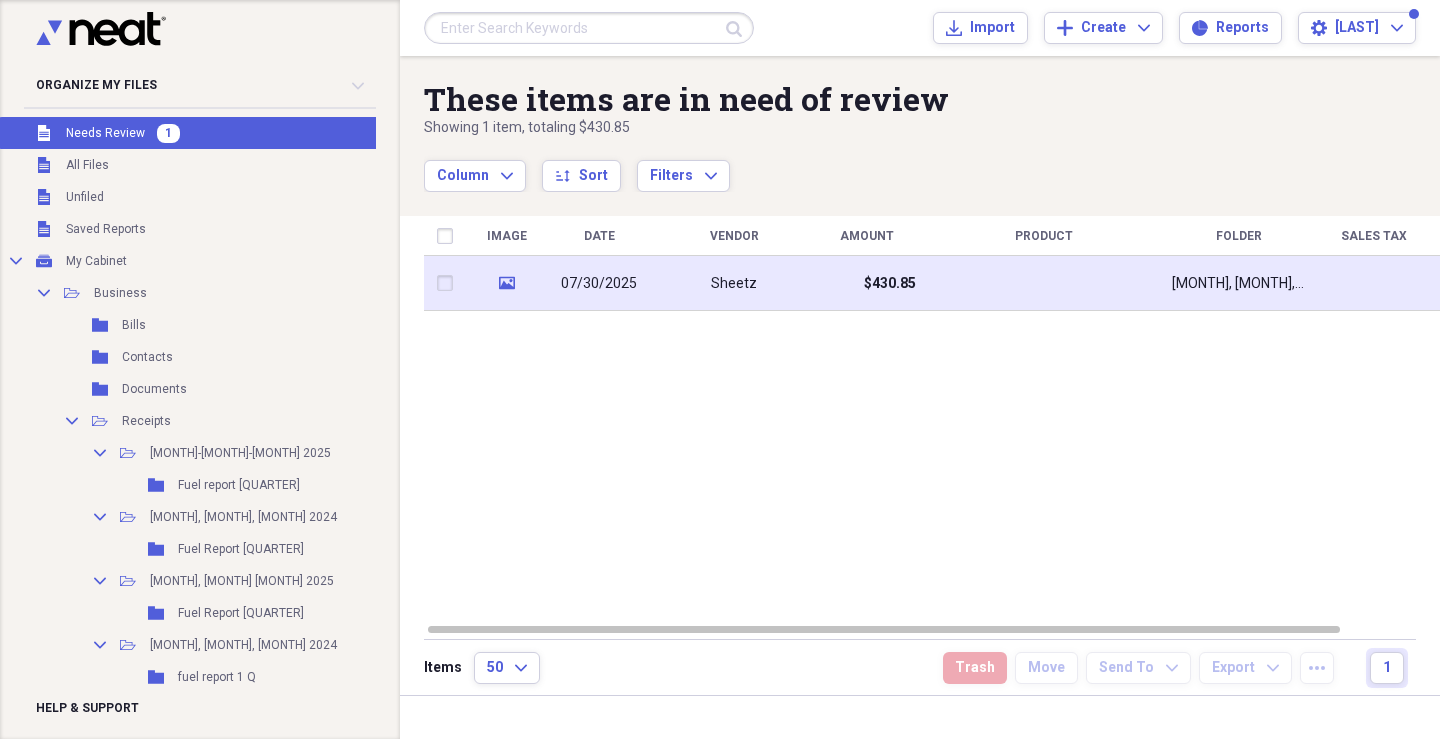 click on "$430.85" at bounding box center [866, 283] 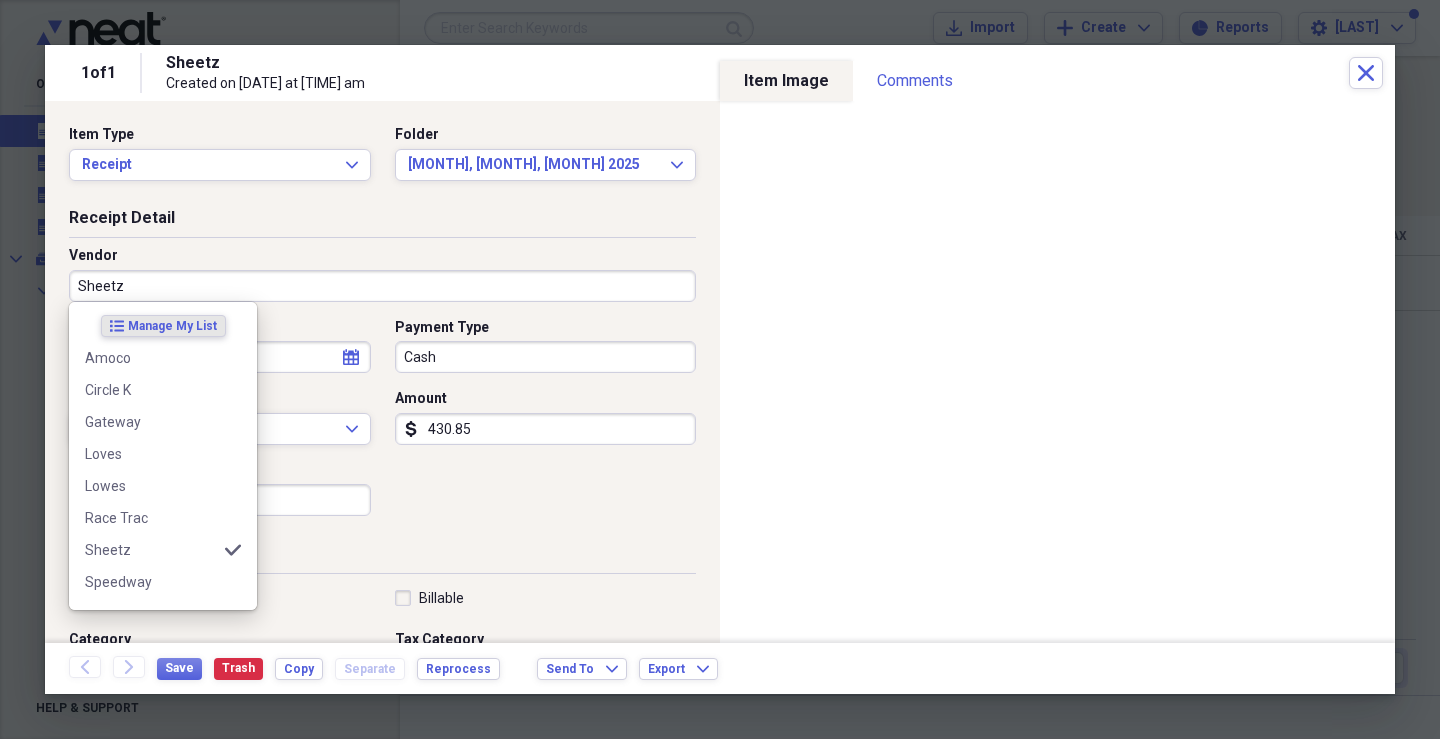 click on "Sheetz" at bounding box center [382, 286] 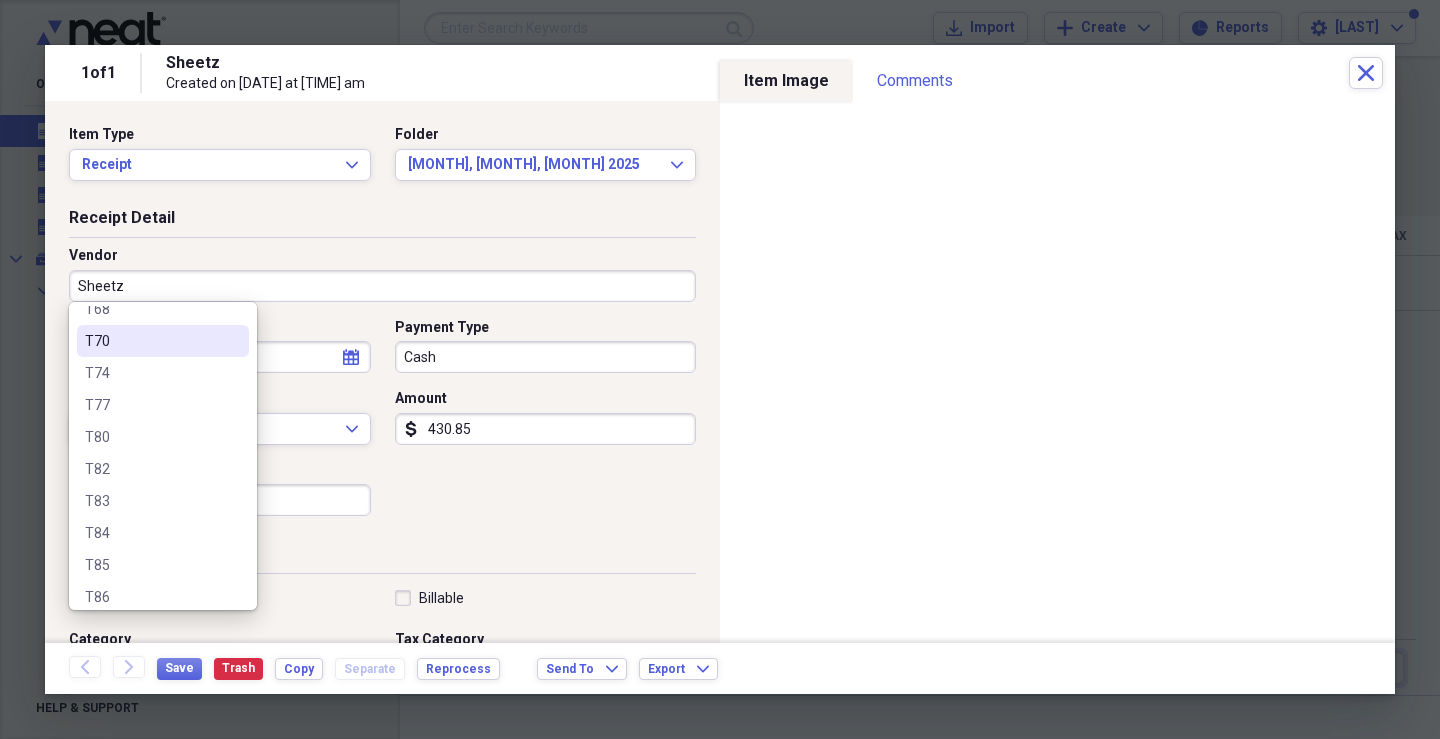 scroll, scrollTop: 1404, scrollLeft: 0, axis: vertical 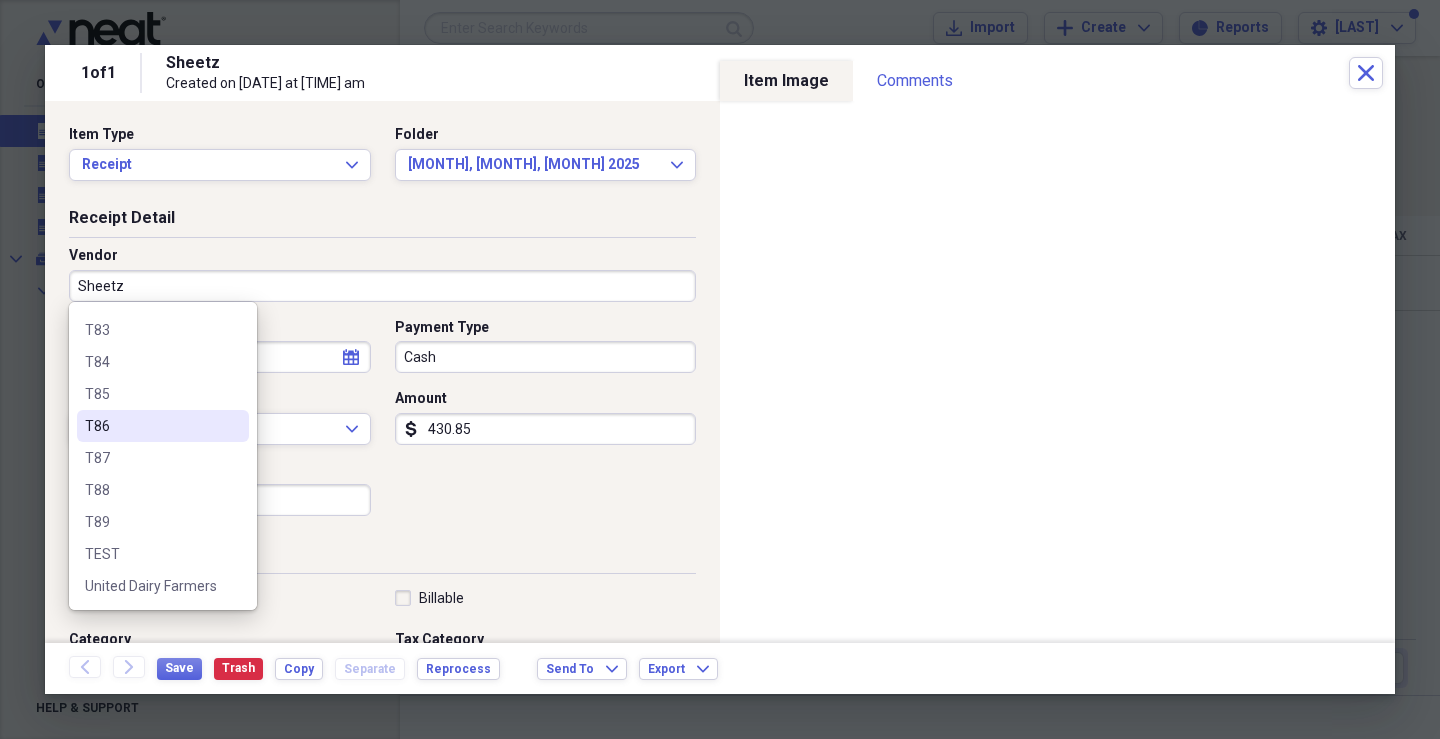 click on "T86" at bounding box center (151, 426) 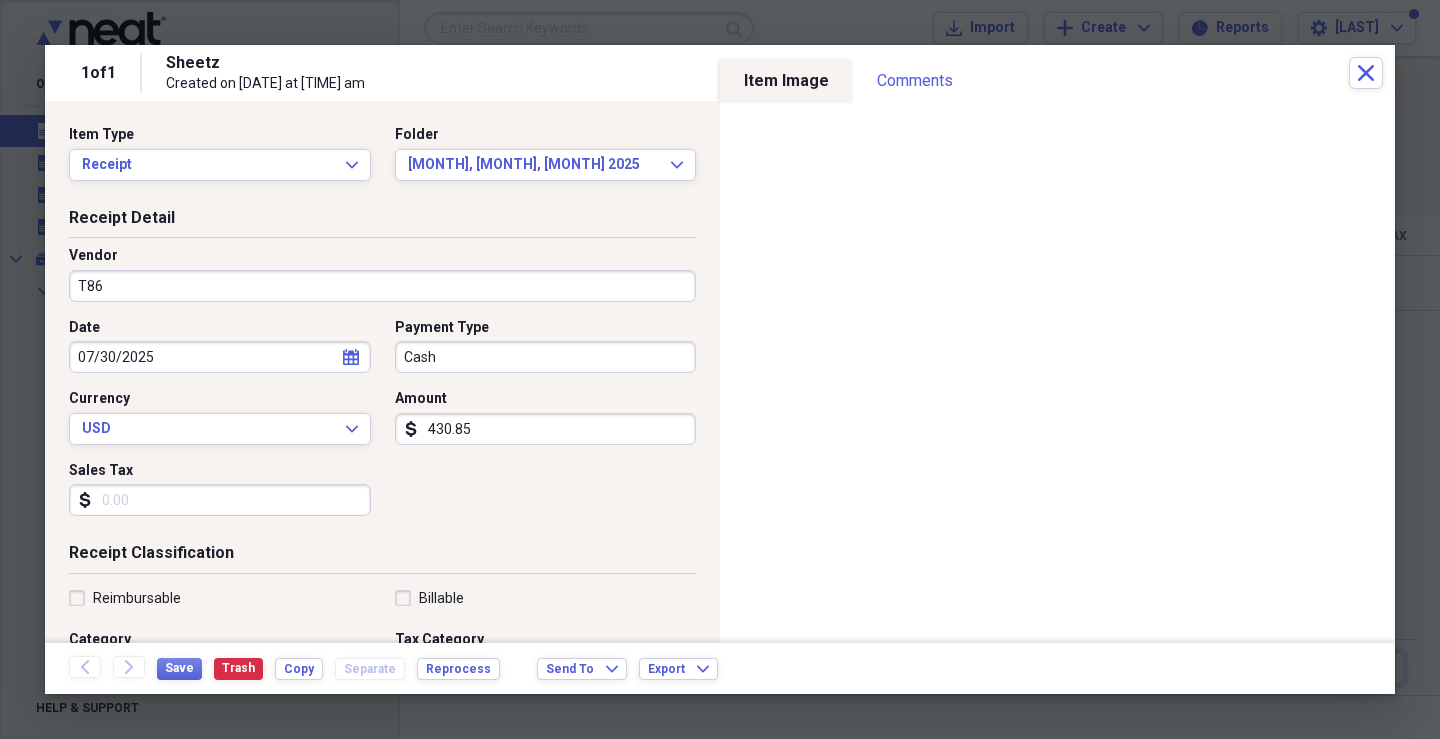click on "Cash" at bounding box center [546, 357] 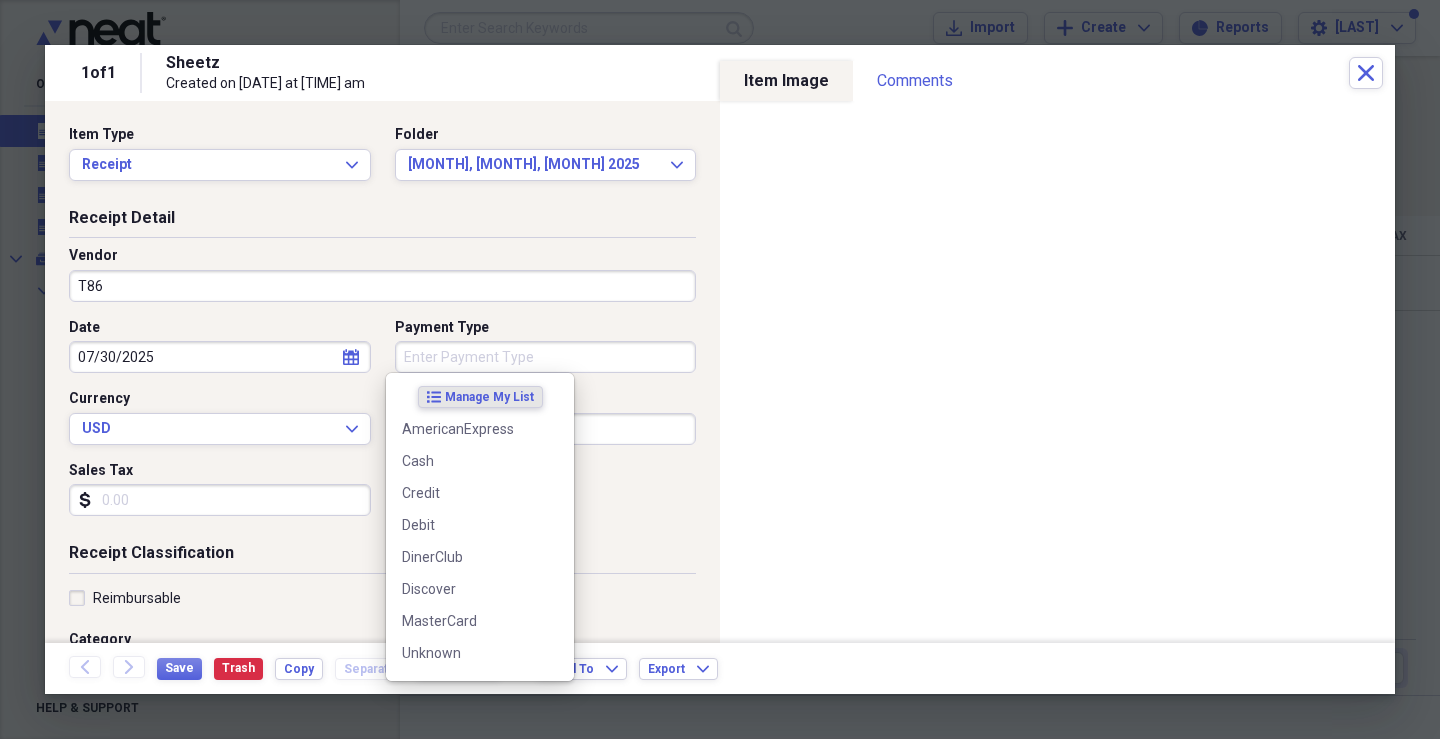 type 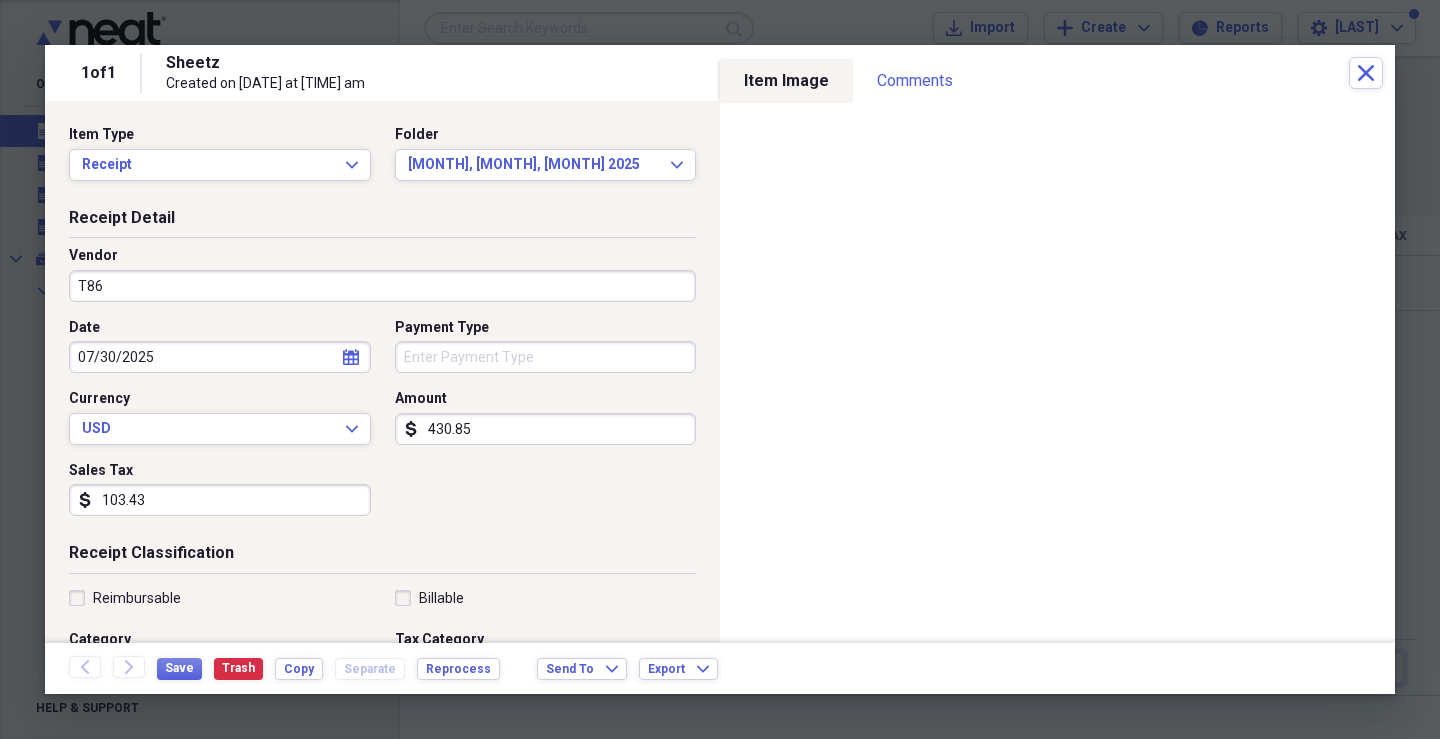 type on "103.43" 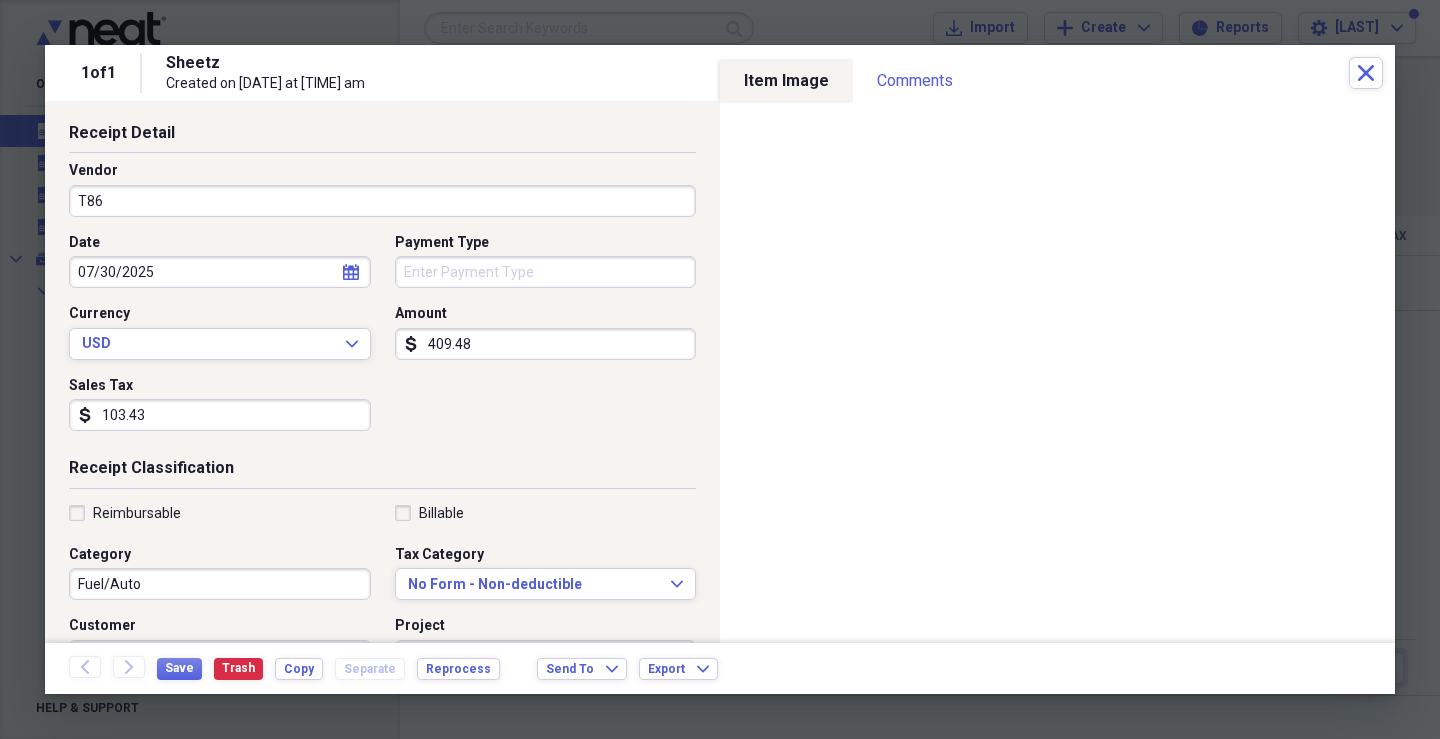 scroll, scrollTop: 300, scrollLeft: 0, axis: vertical 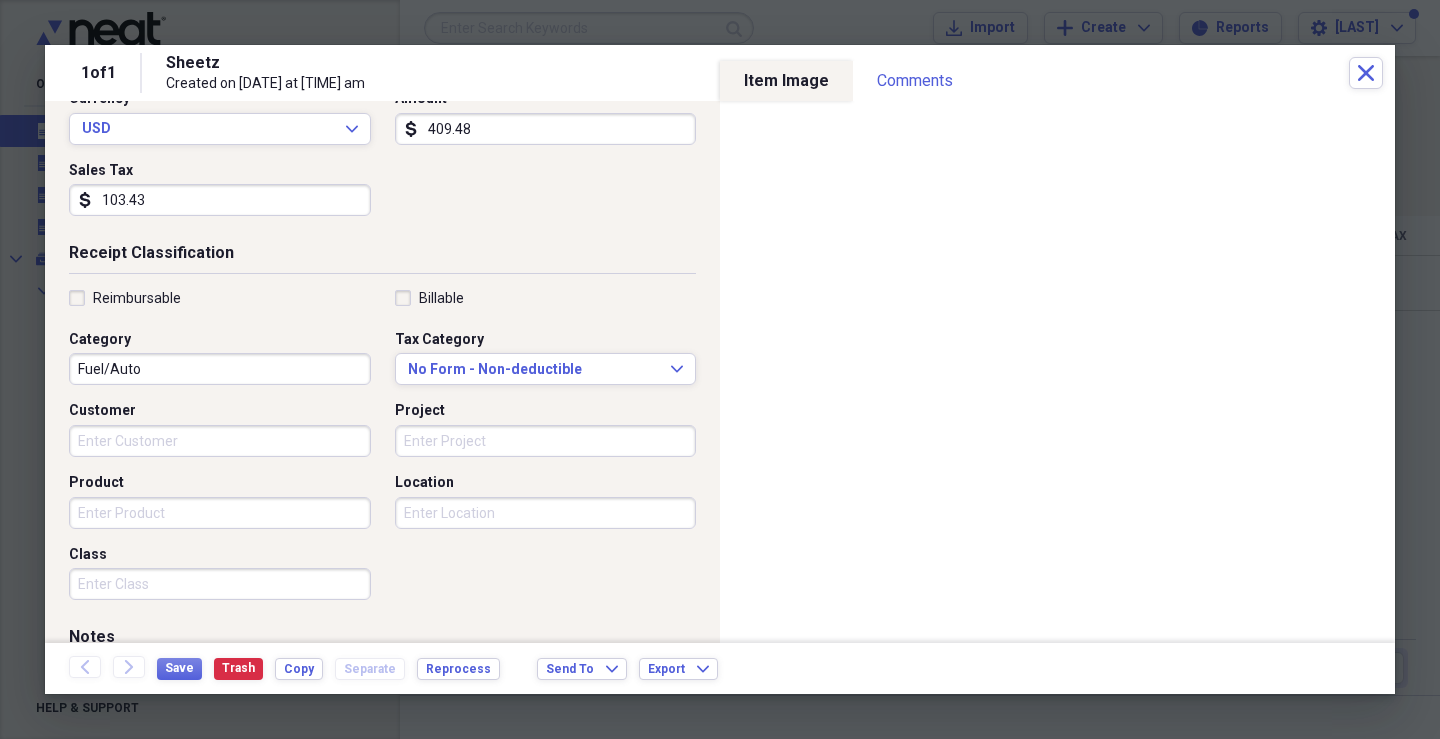 type on "409.48" 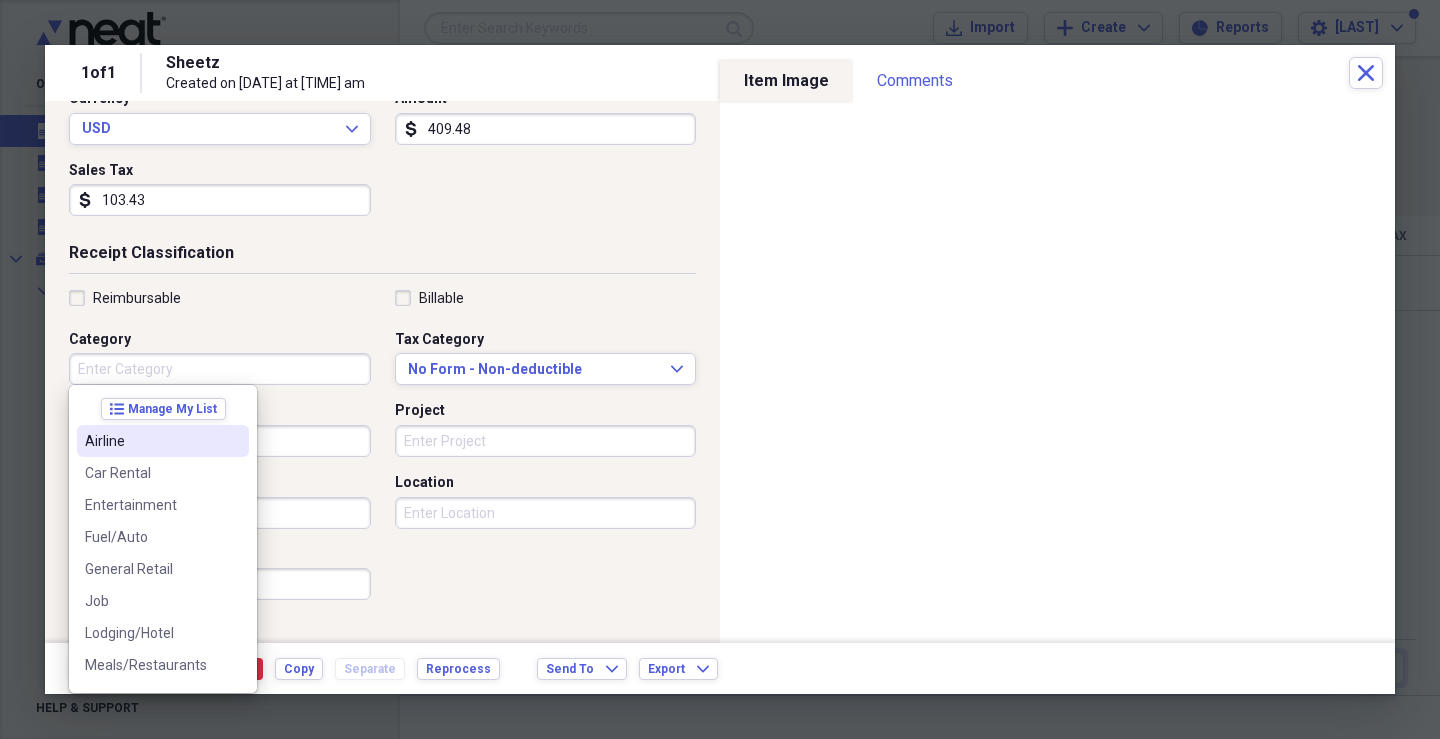 type 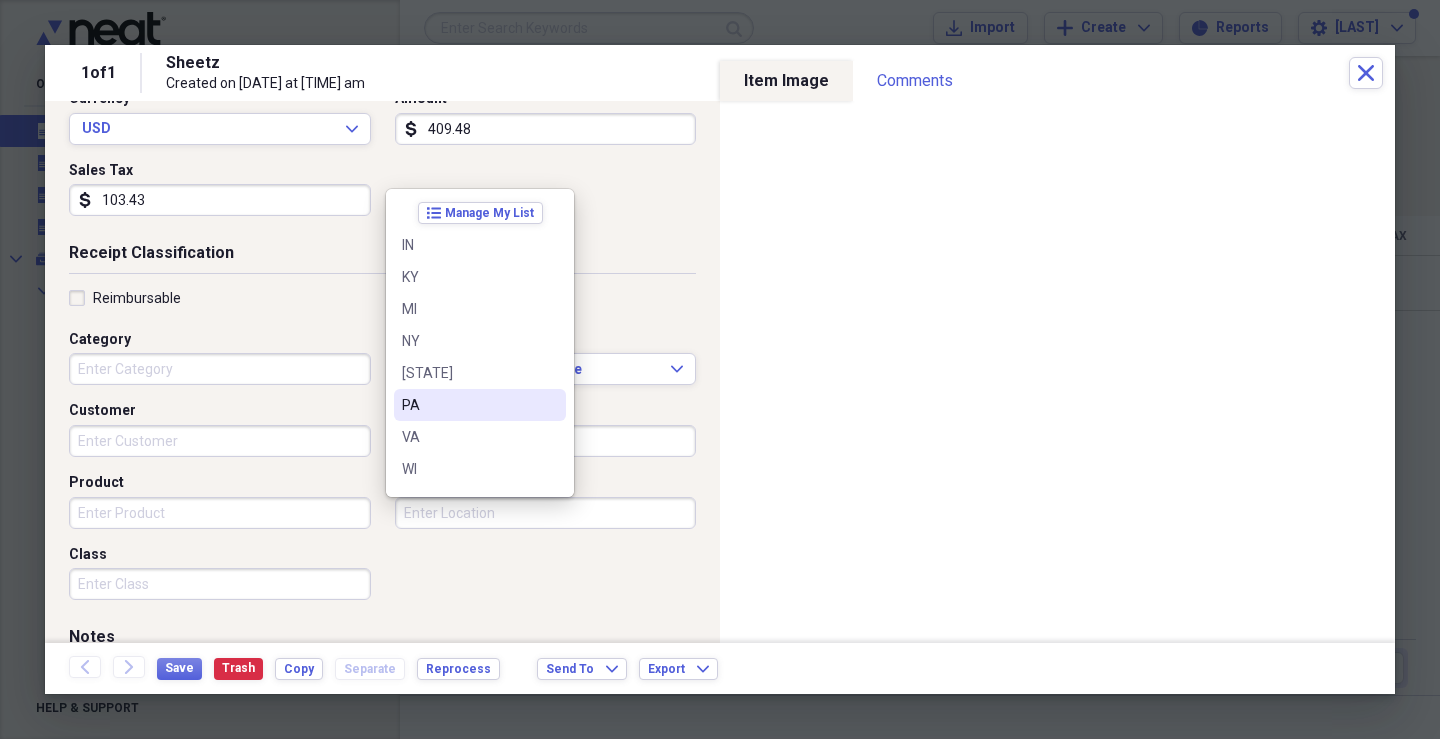 click on "PA" at bounding box center [468, 405] 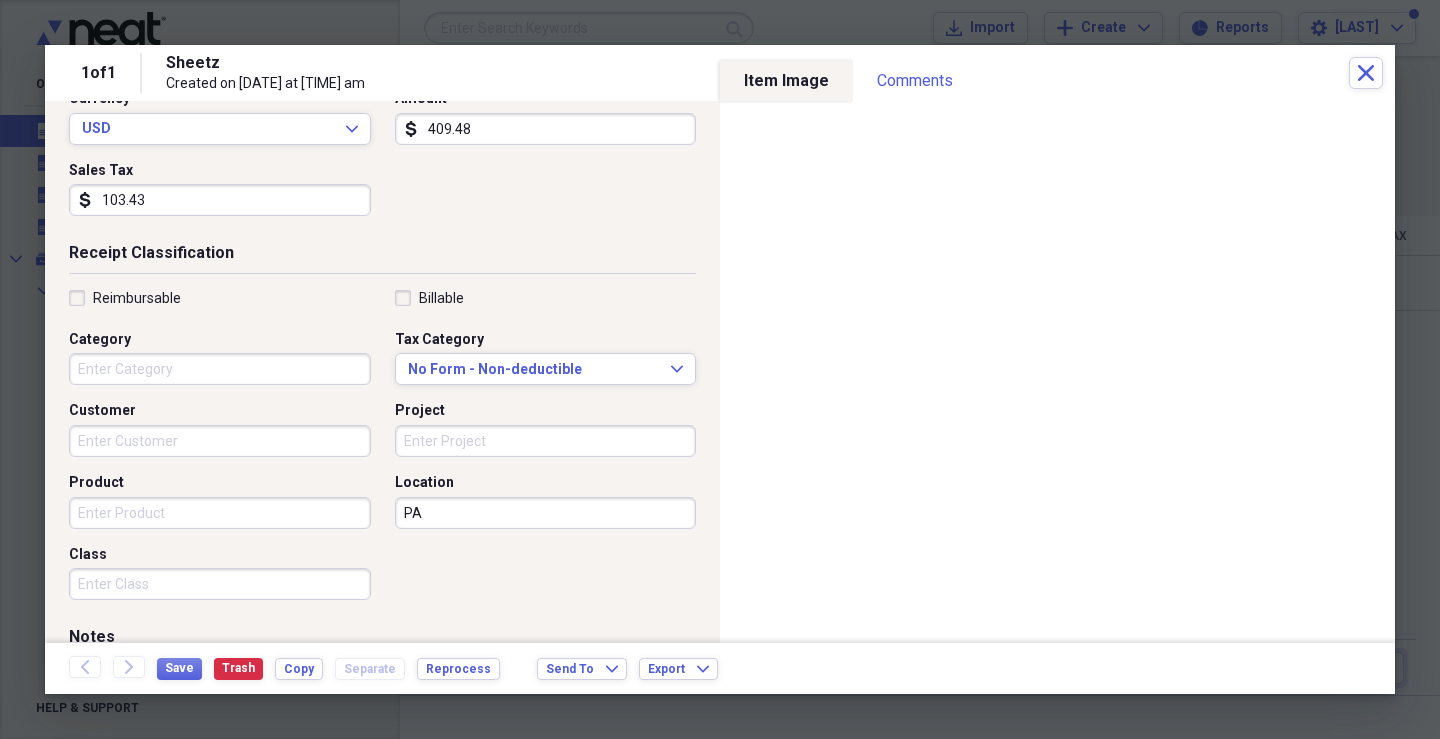 click on "Product" at bounding box center [220, 513] 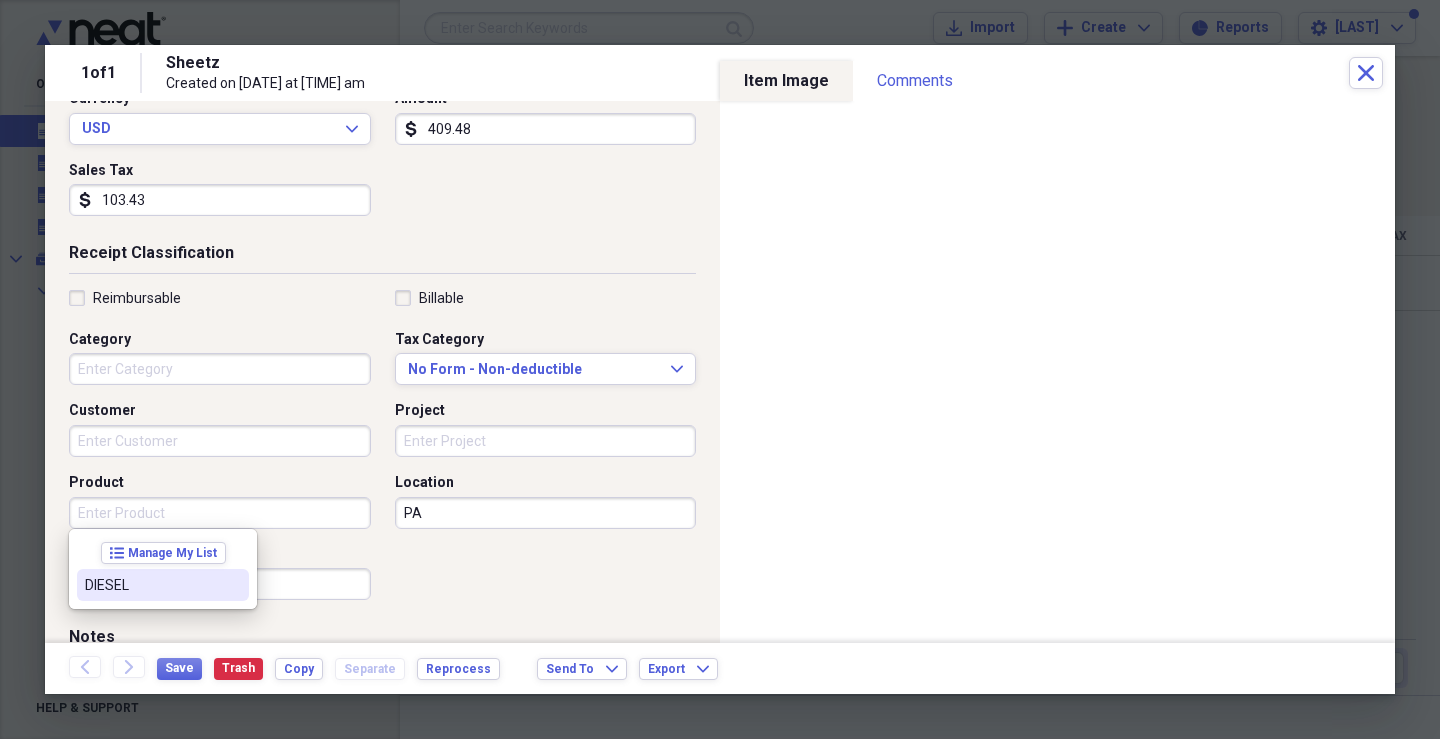 click on "DIESEL" at bounding box center (151, 585) 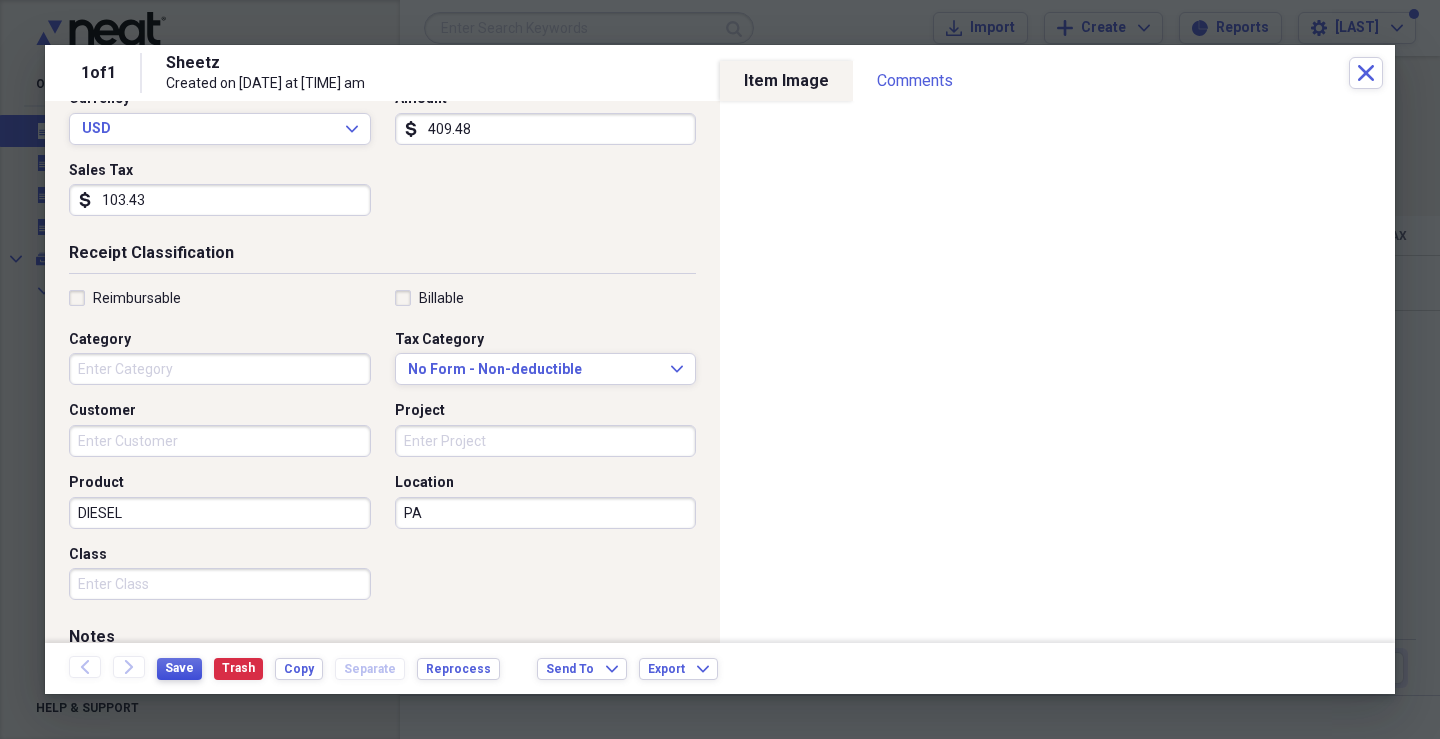 click on "Save" at bounding box center (179, 668) 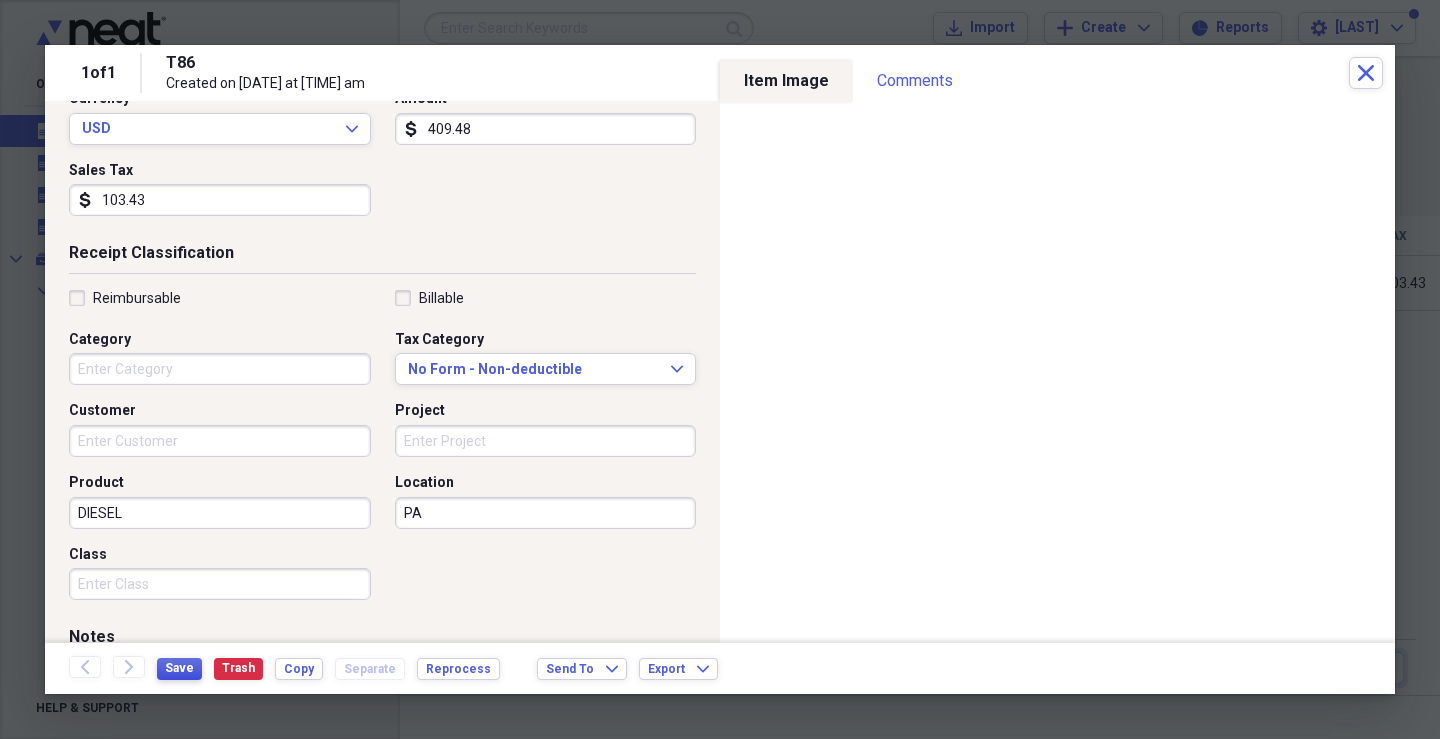 click on "Save" at bounding box center (179, 668) 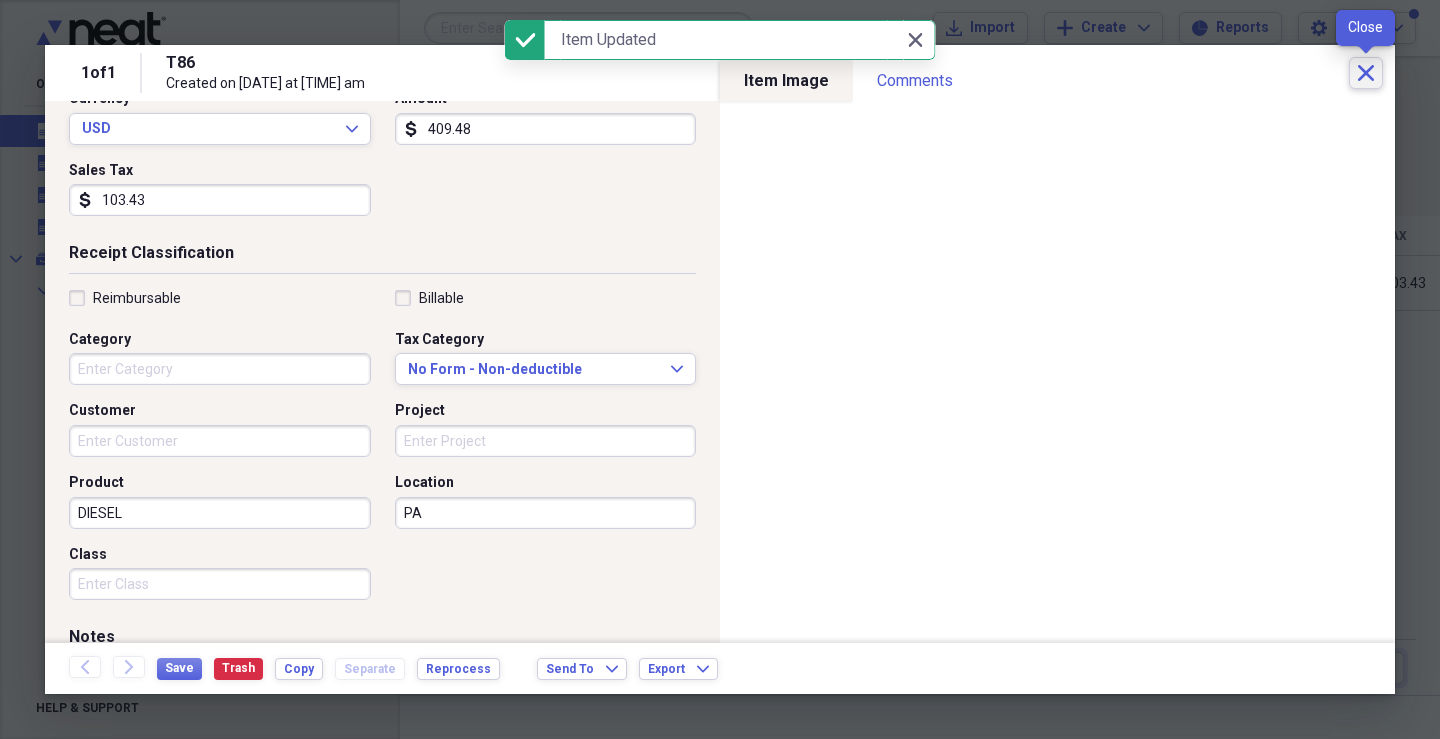 click on "Close" 